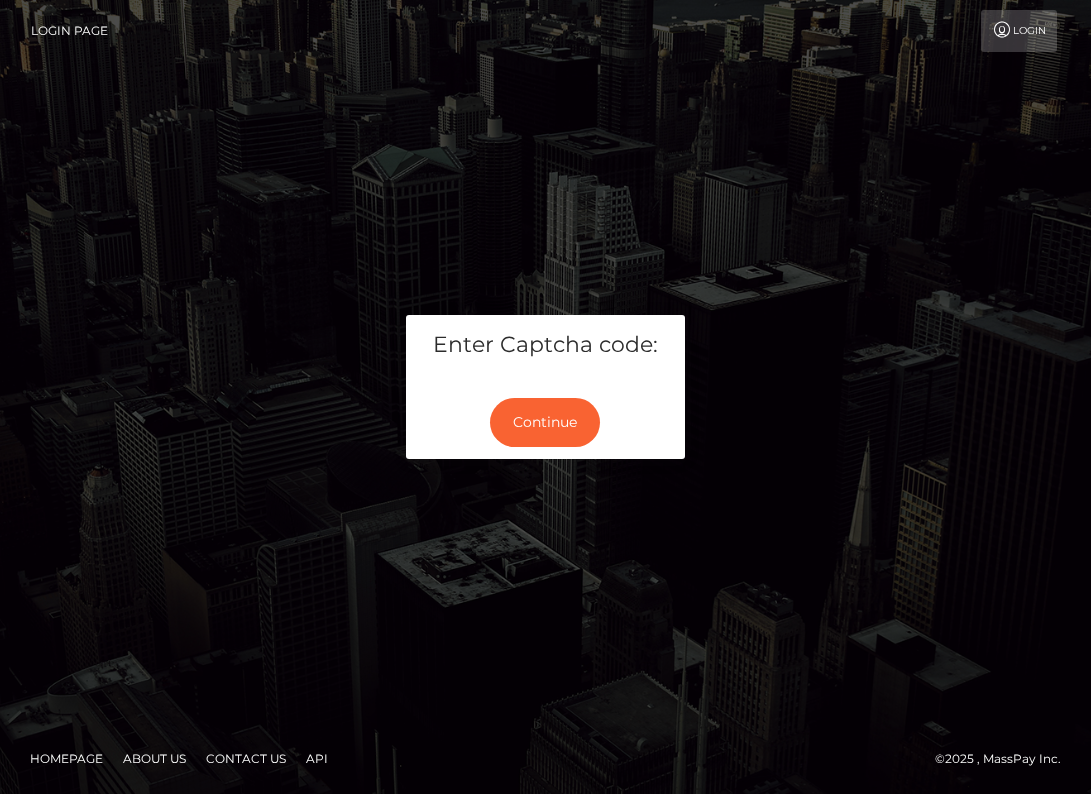 scroll, scrollTop: 0, scrollLeft: 0, axis: both 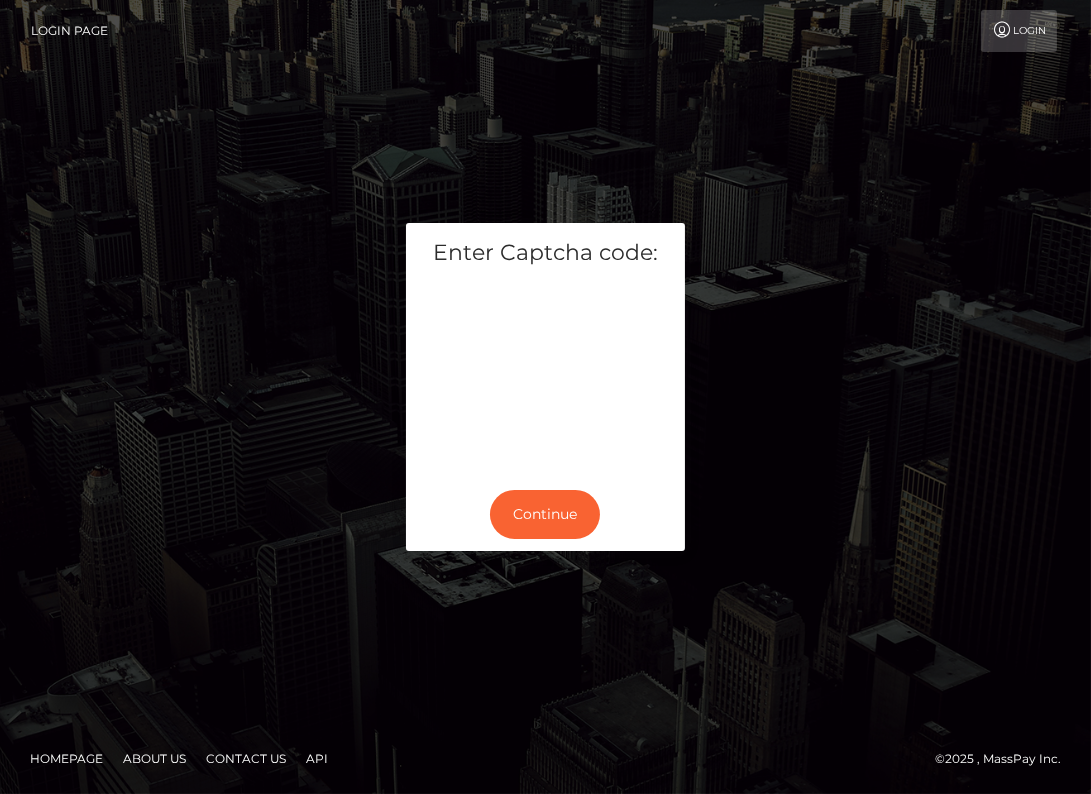 click on "Enter Captcha code:
Continue" at bounding box center (545, 397) 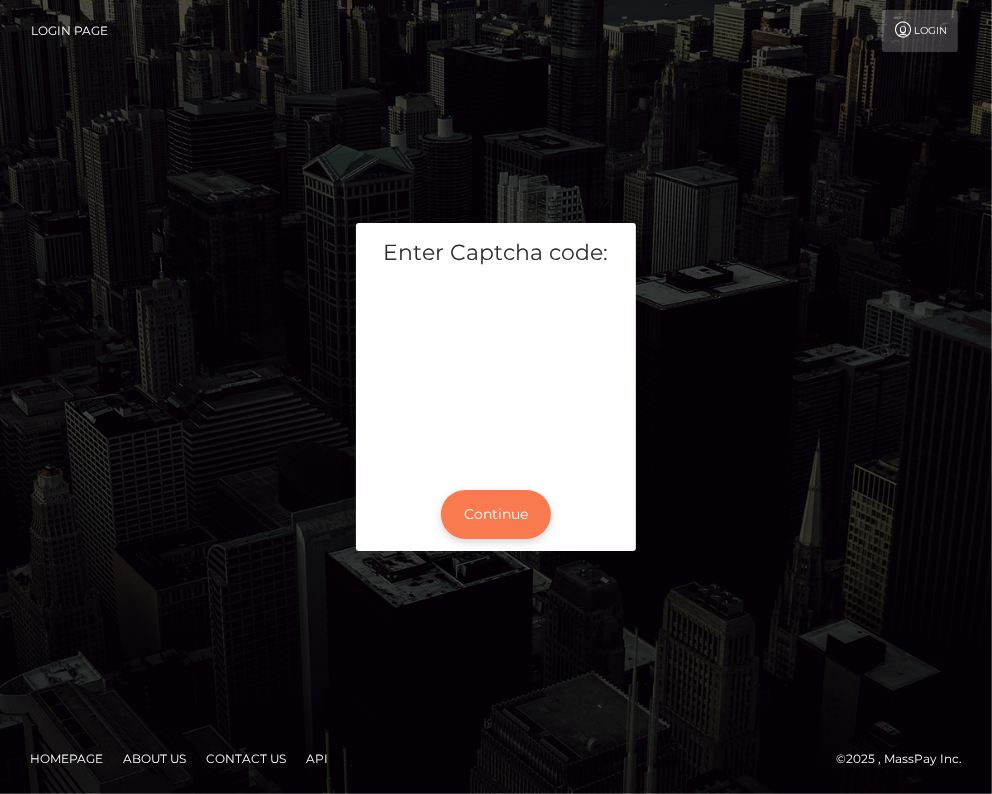 click on "Continue" at bounding box center (496, 514) 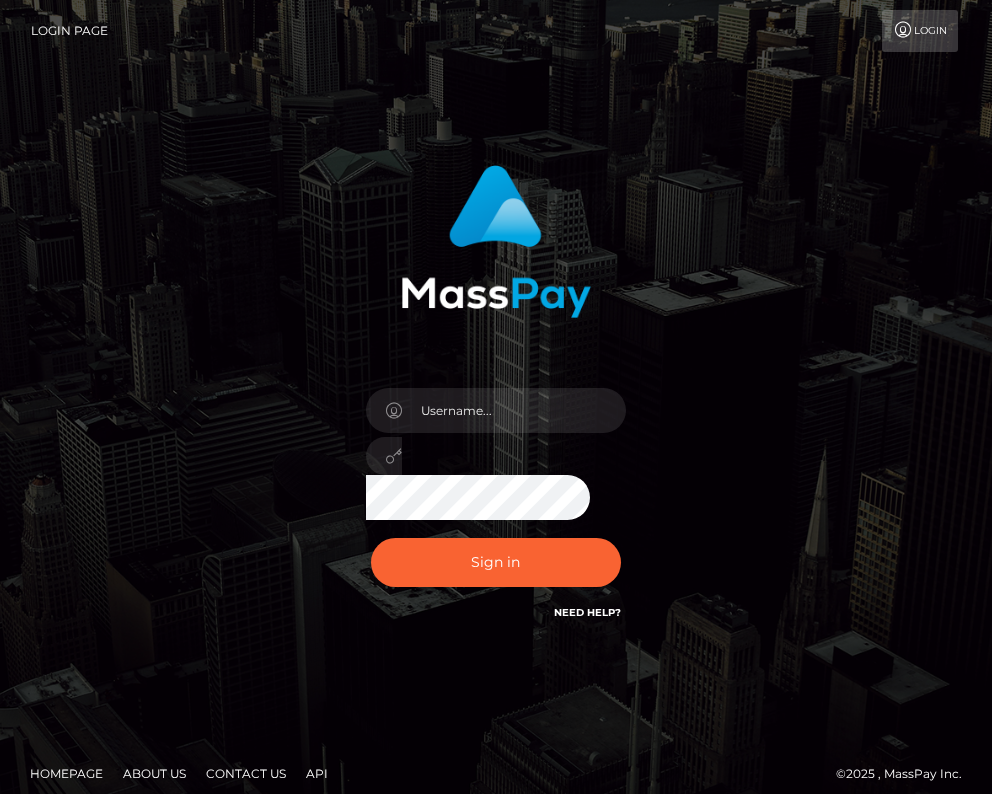 scroll, scrollTop: 0, scrollLeft: 0, axis: both 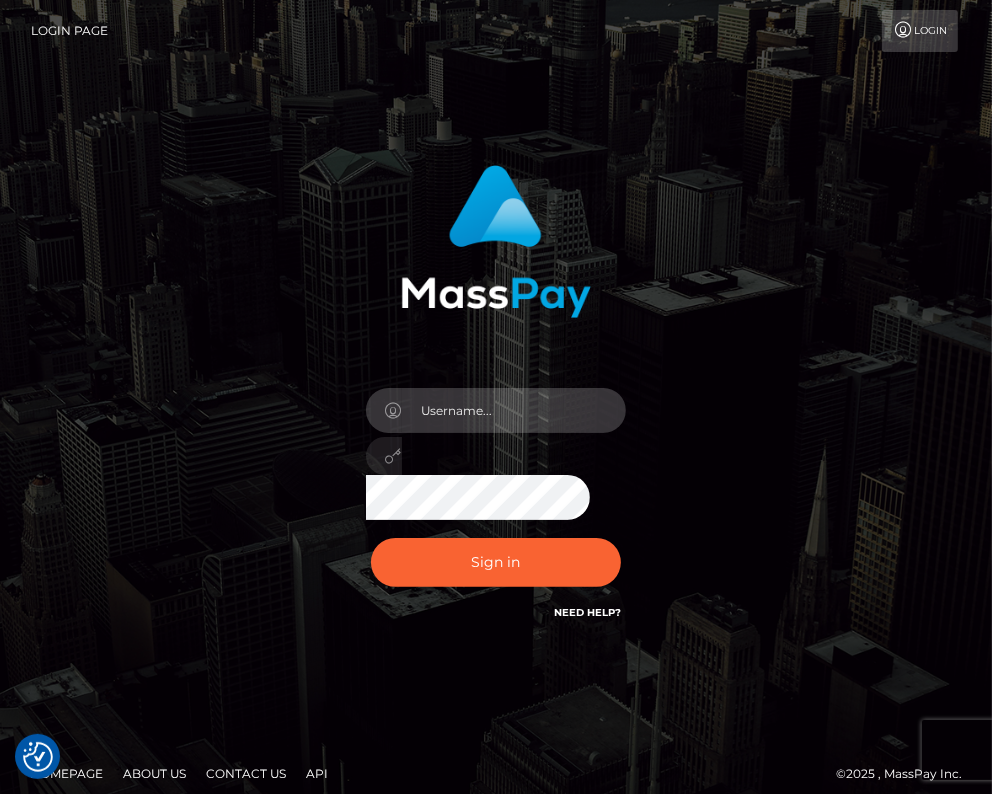 click at bounding box center (514, 410) 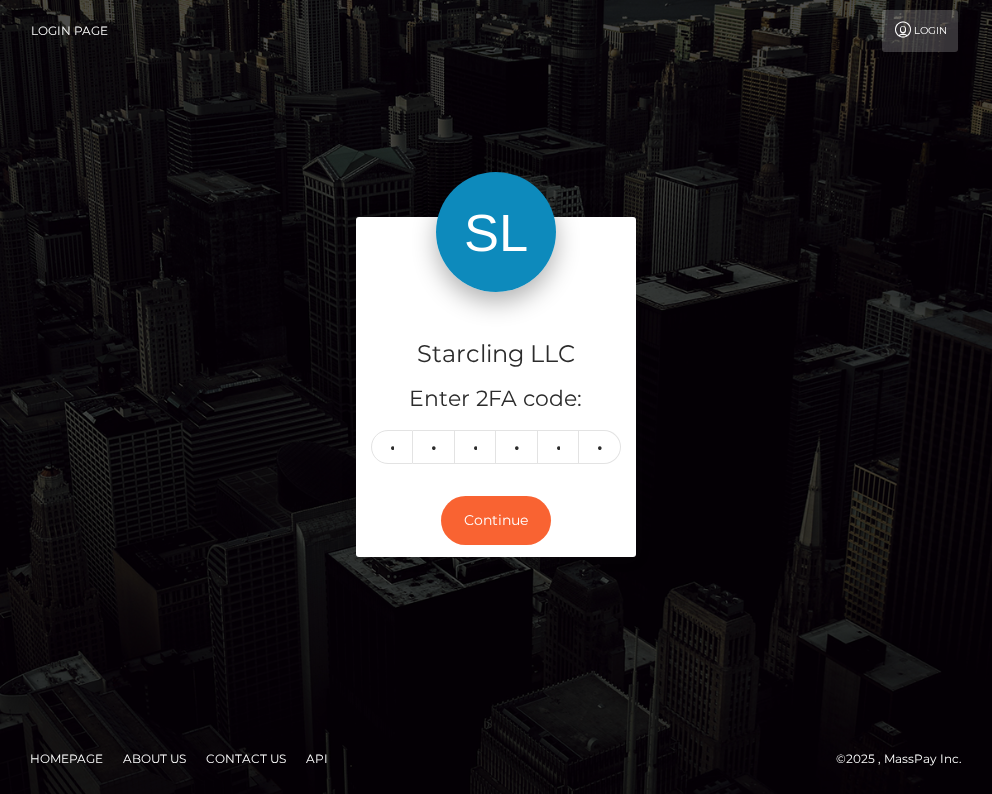scroll, scrollTop: 0, scrollLeft: 0, axis: both 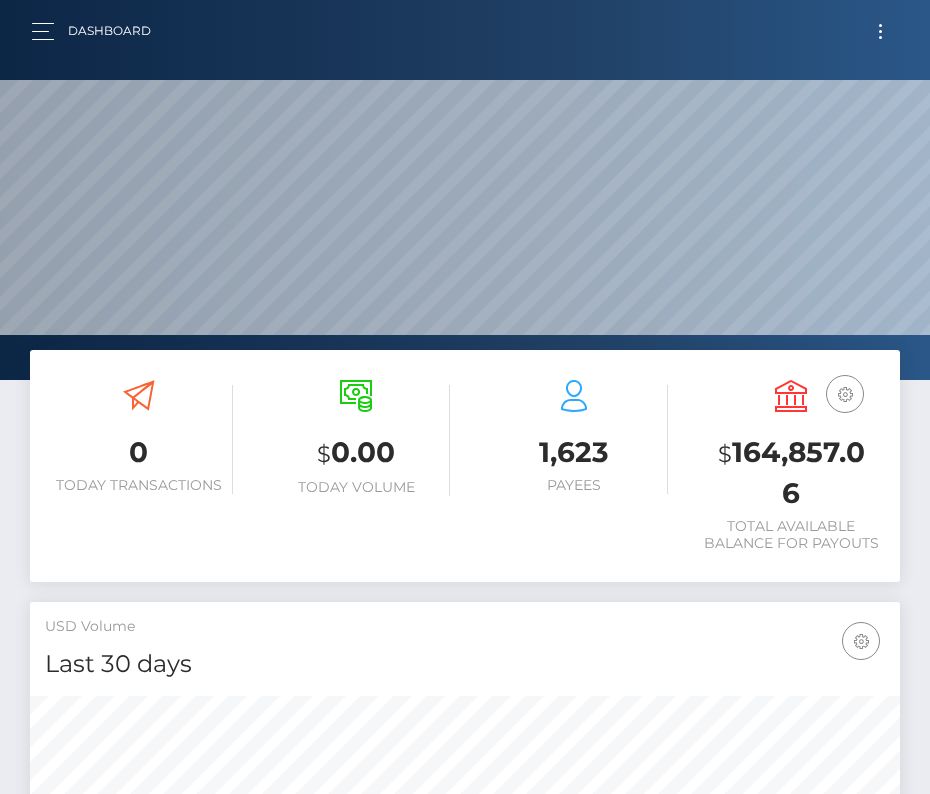 click at bounding box center (880, 25) 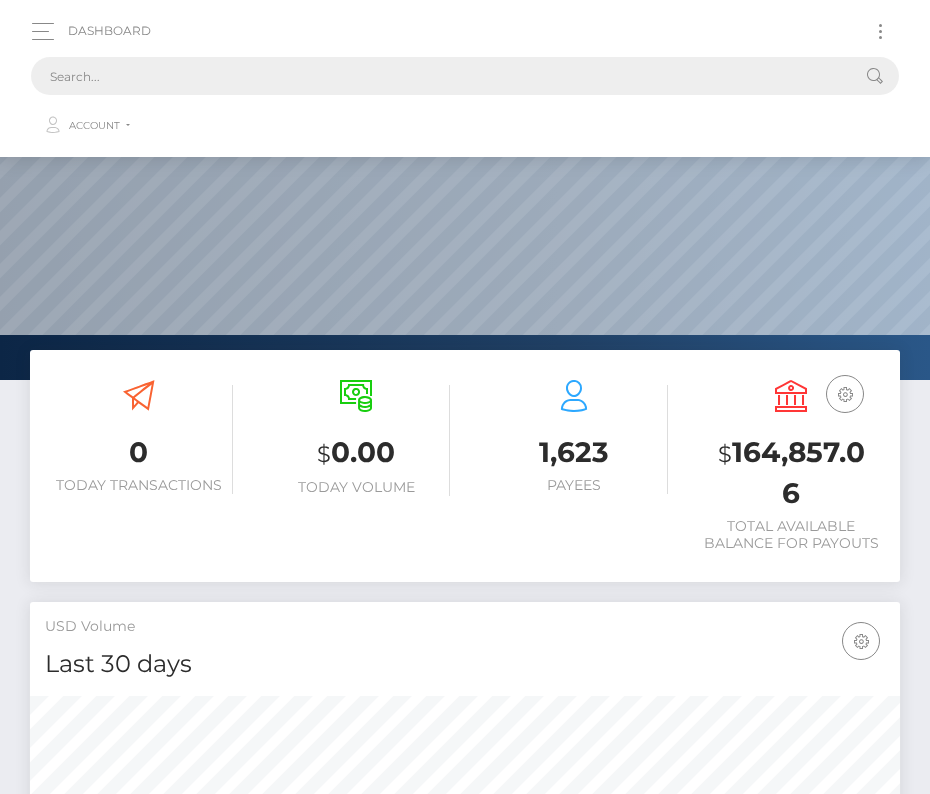 click at bounding box center (439, 76) 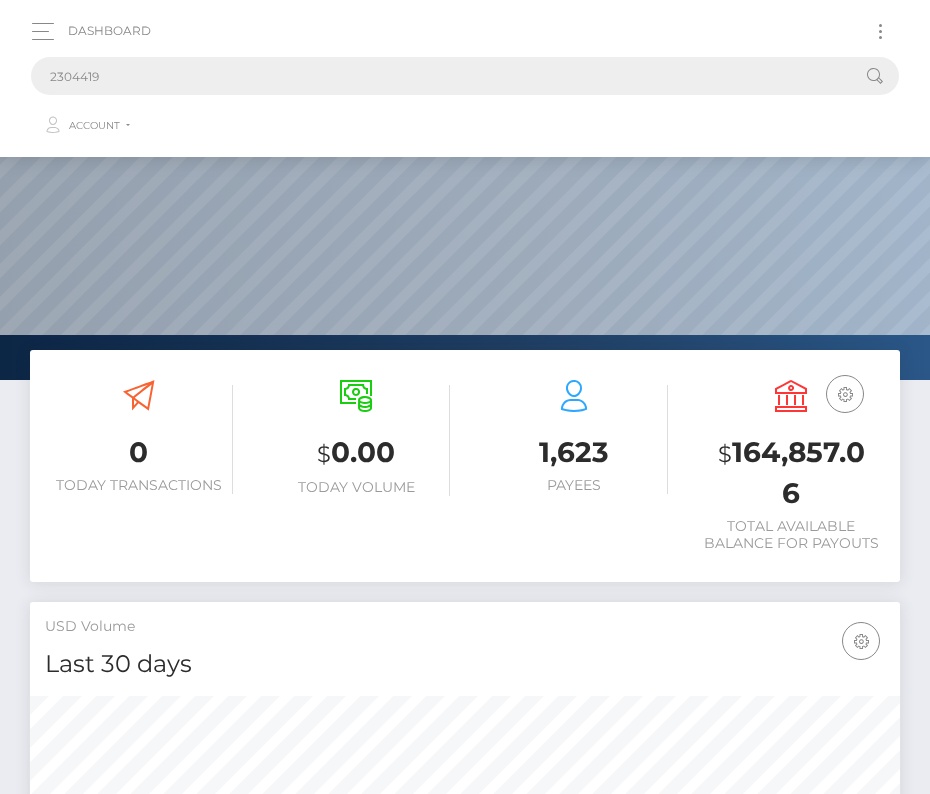 type on "2304419" 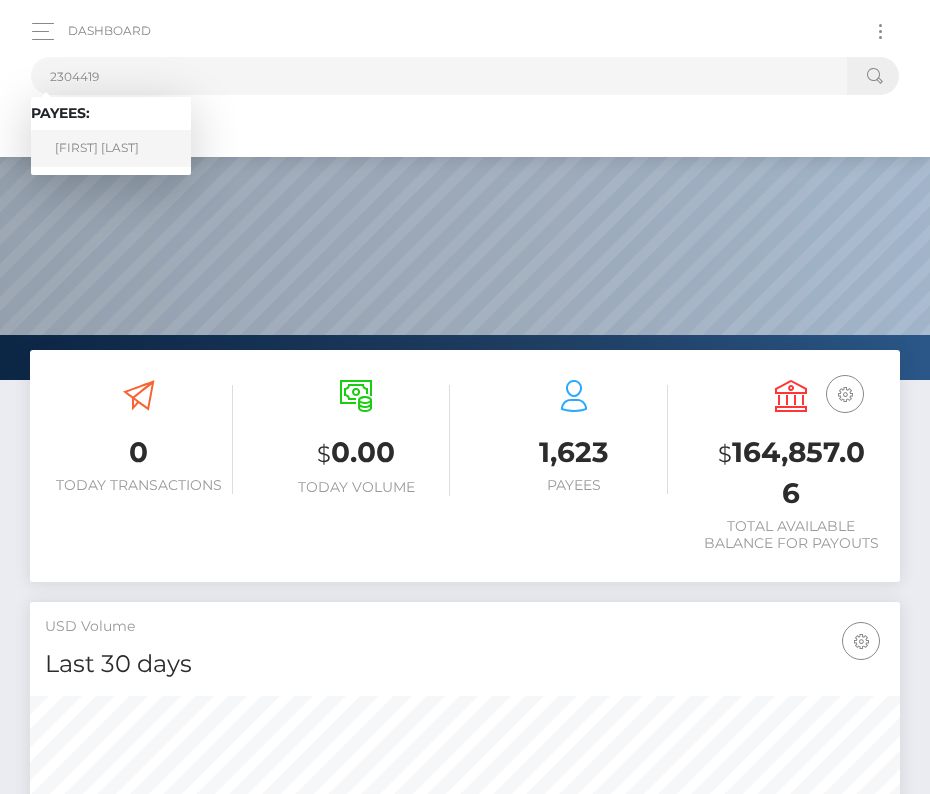 click on "Daniel  Shumway" at bounding box center [111, 148] 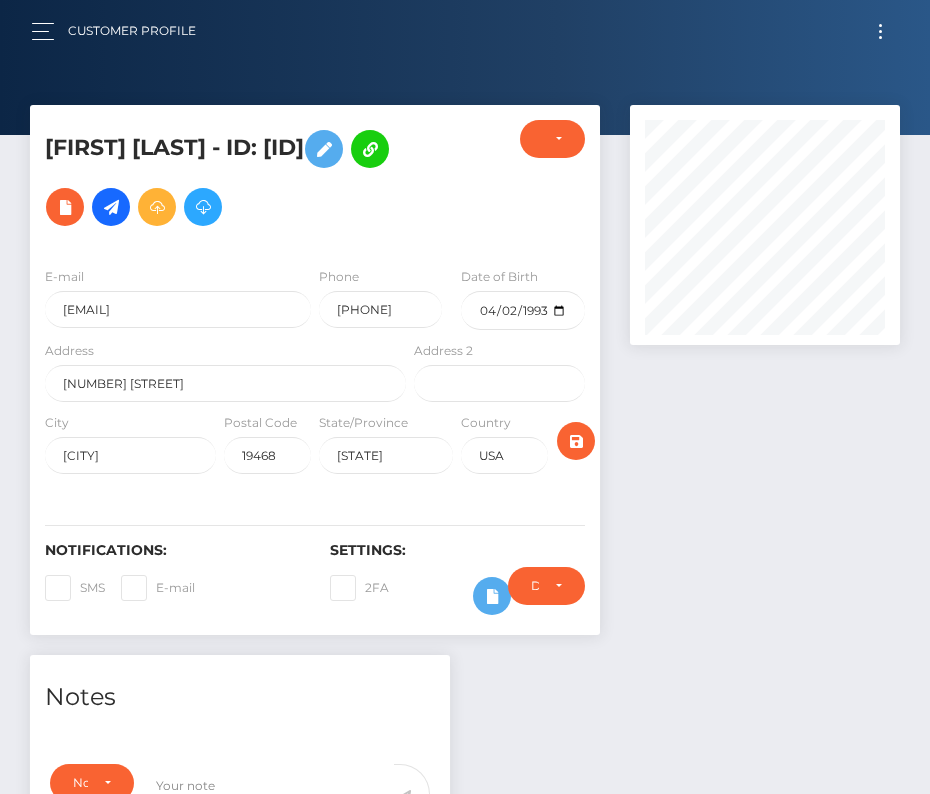 scroll, scrollTop: 0, scrollLeft: 0, axis: both 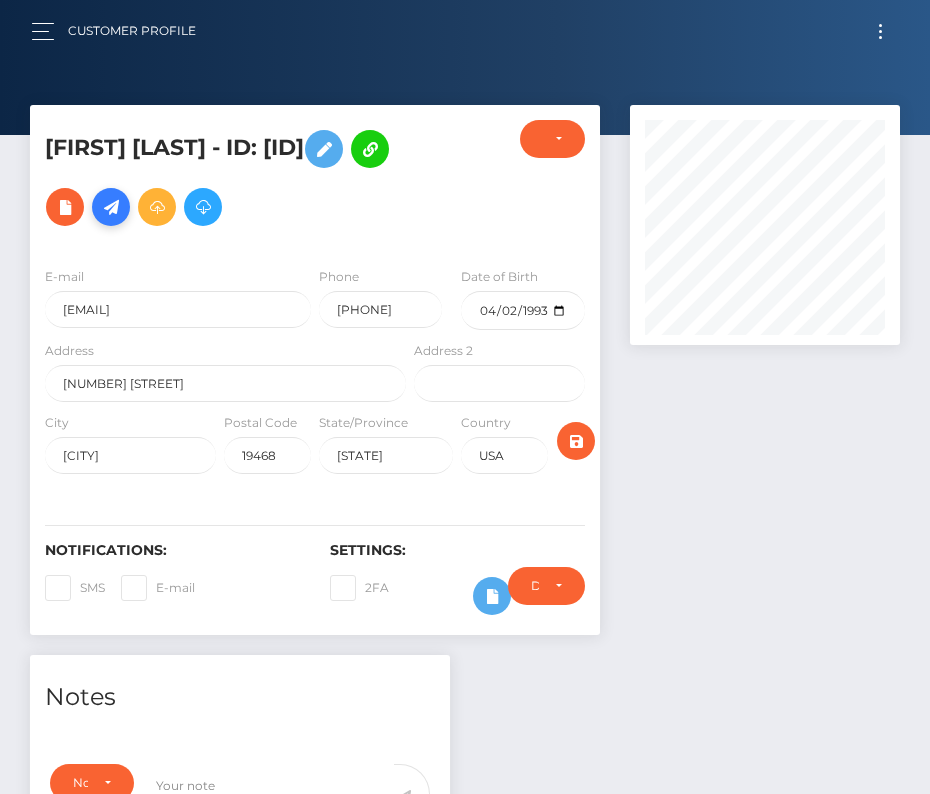 click at bounding box center [111, 207] 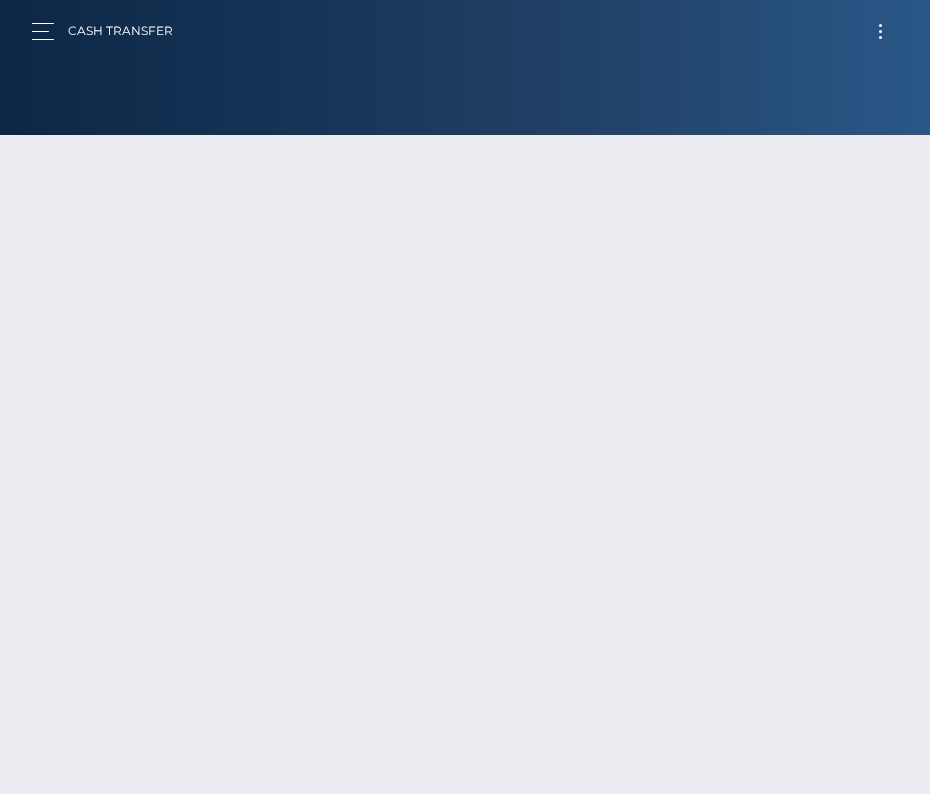 scroll, scrollTop: 0, scrollLeft: 0, axis: both 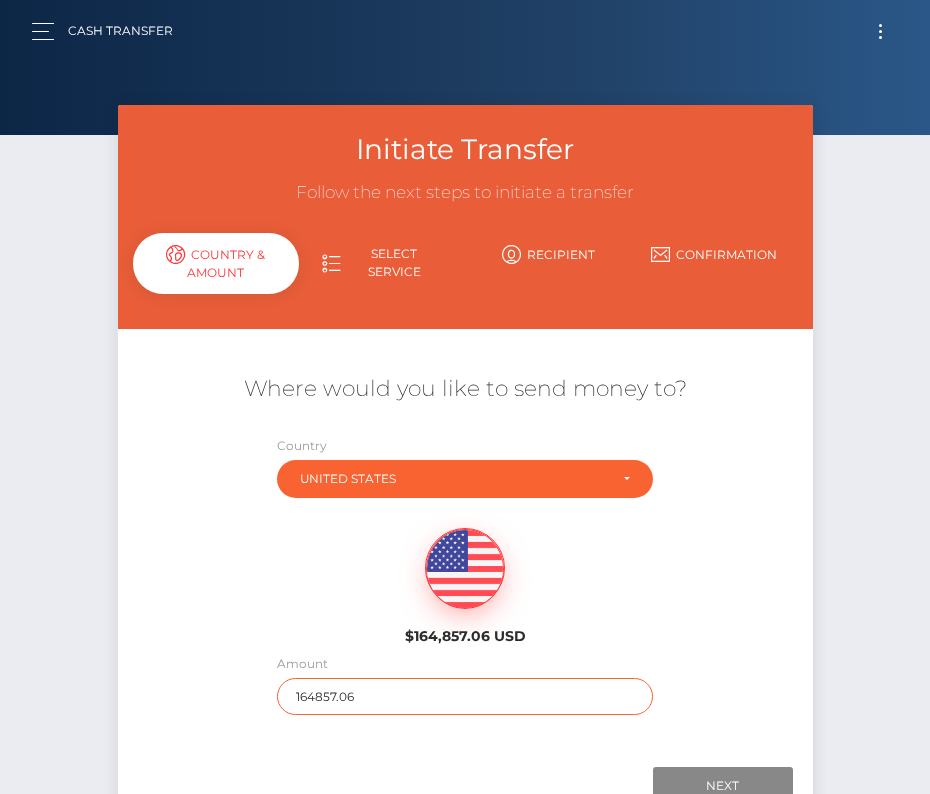 click on "164857.06" at bounding box center [464, 696] 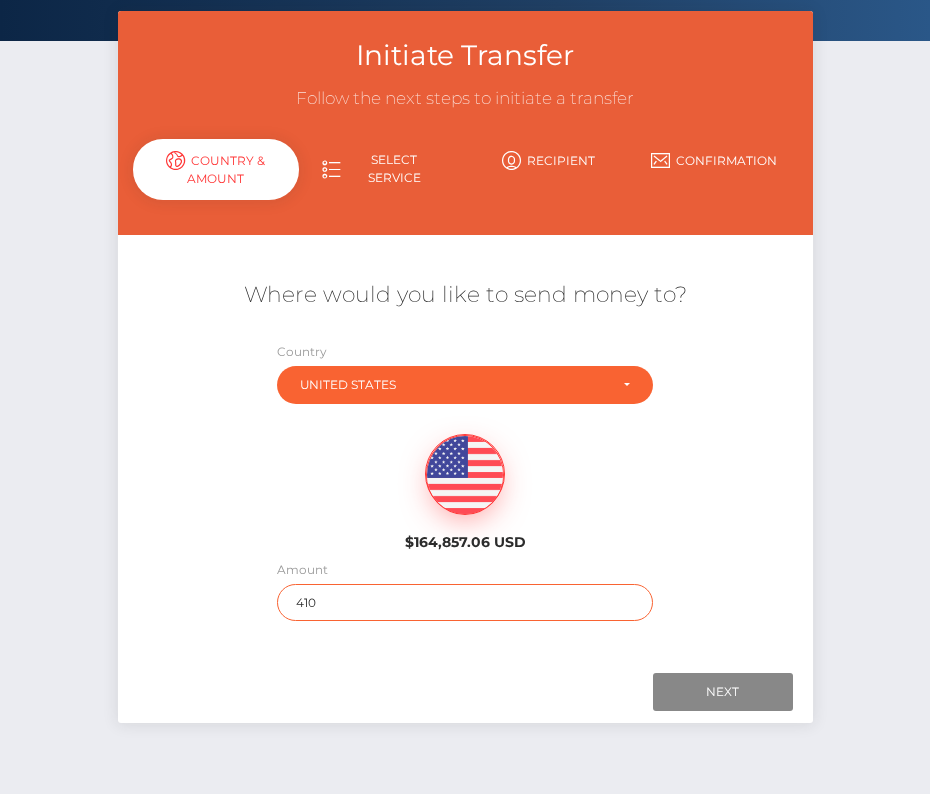 scroll, scrollTop: 140, scrollLeft: 0, axis: vertical 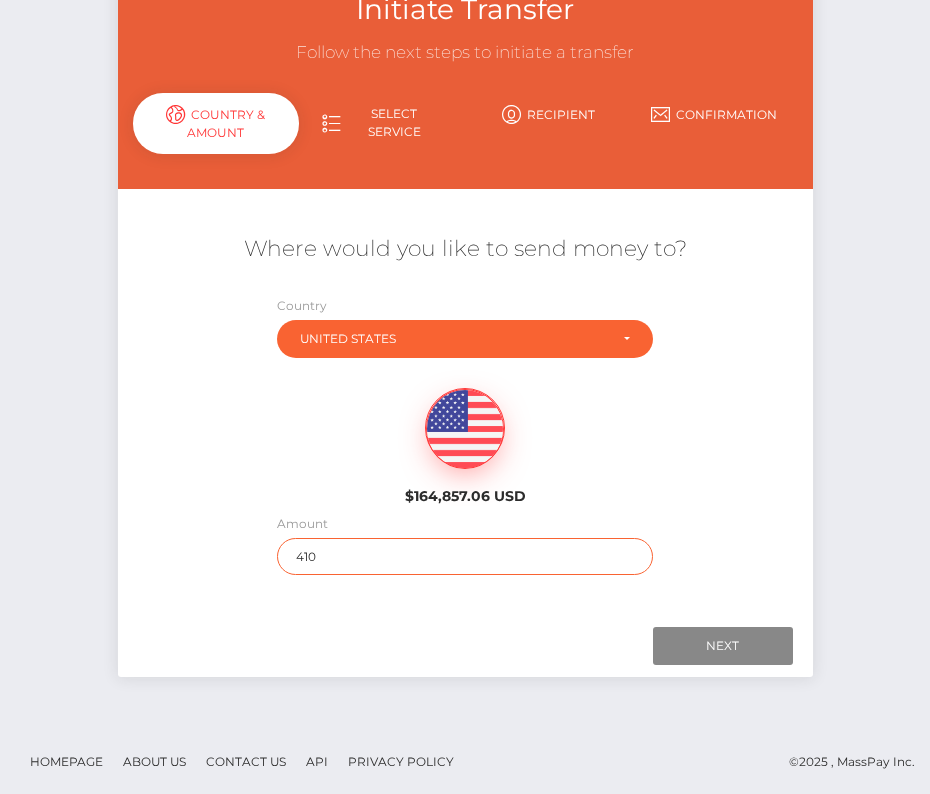 click on "410" at bounding box center [464, 556] 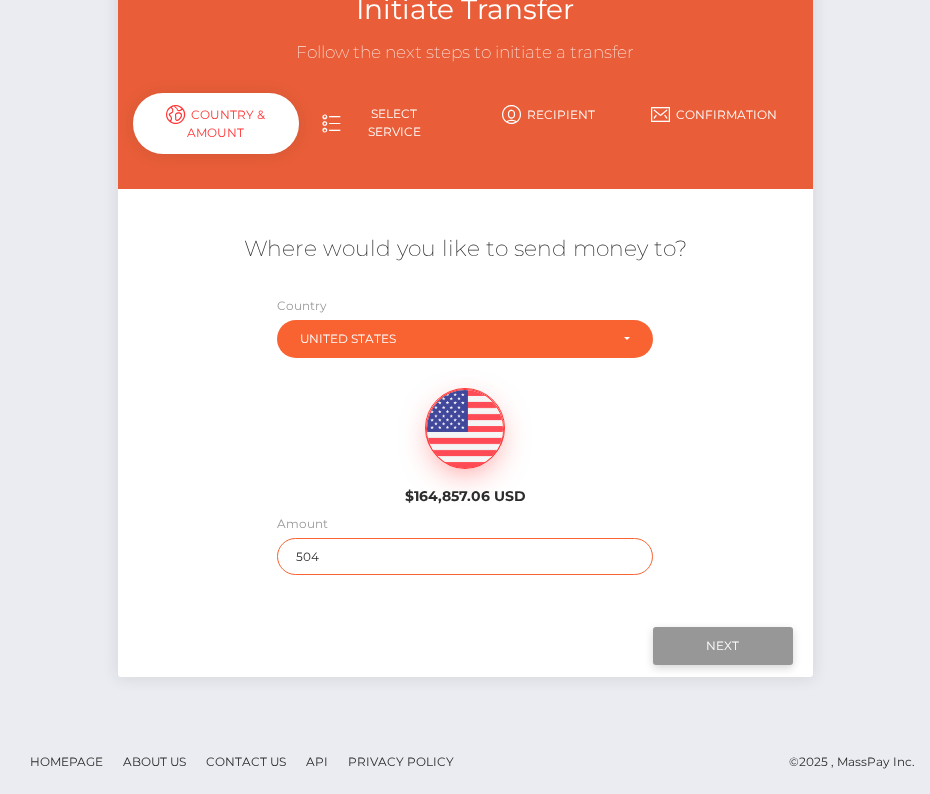 type on "504" 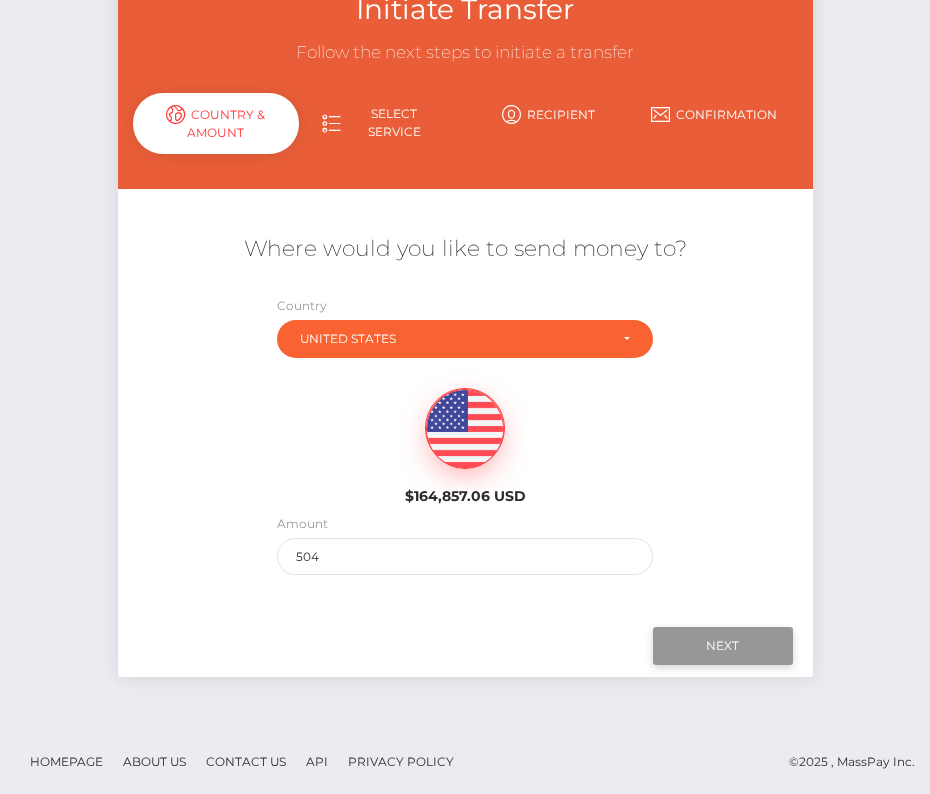 click on "Next" at bounding box center [723, 646] 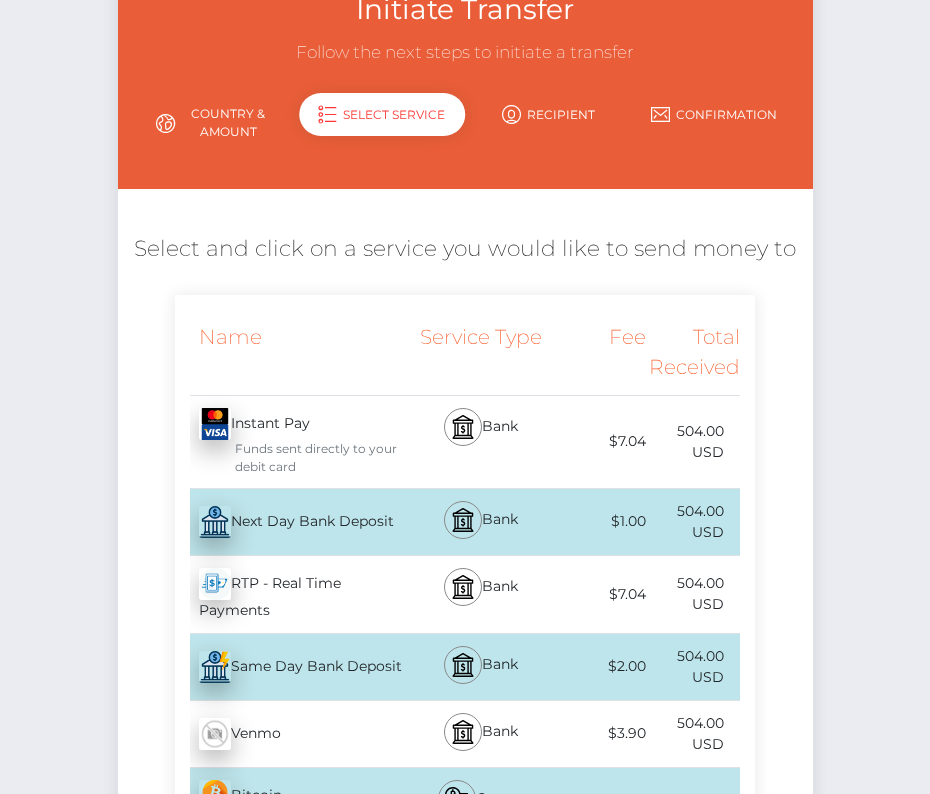 click on "Next Day Bank Deposit  - USD" at bounding box center (292, 522) 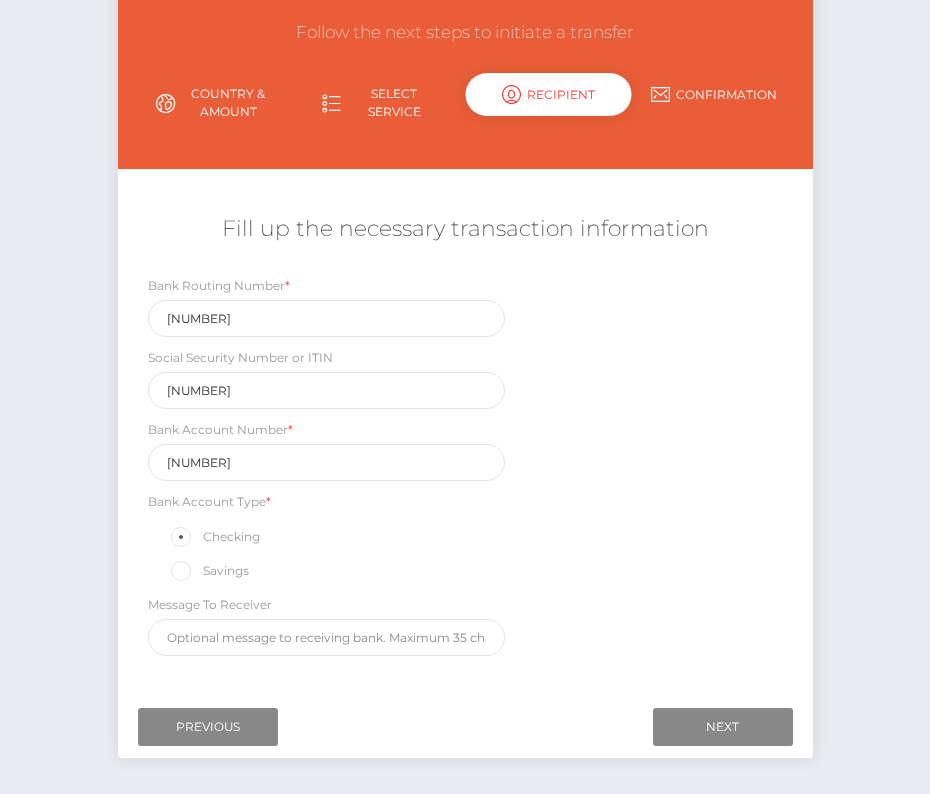 scroll, scrollTop: 235, scrollLeft: 0, axis: vertical 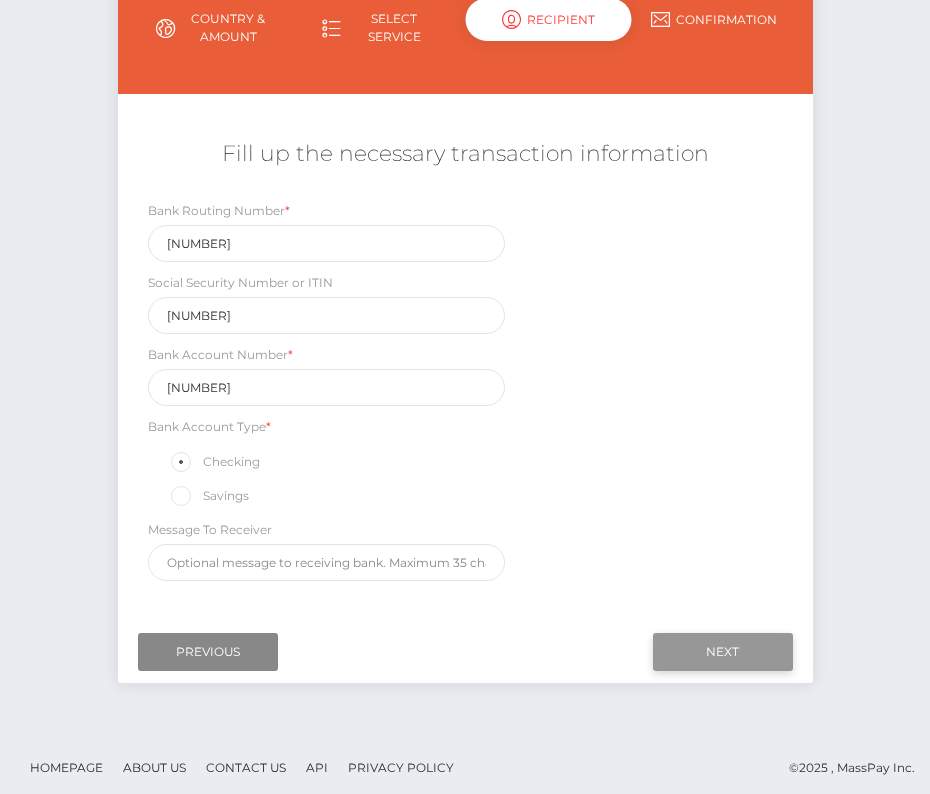 click on "Next" at bounding box center (723, 652) 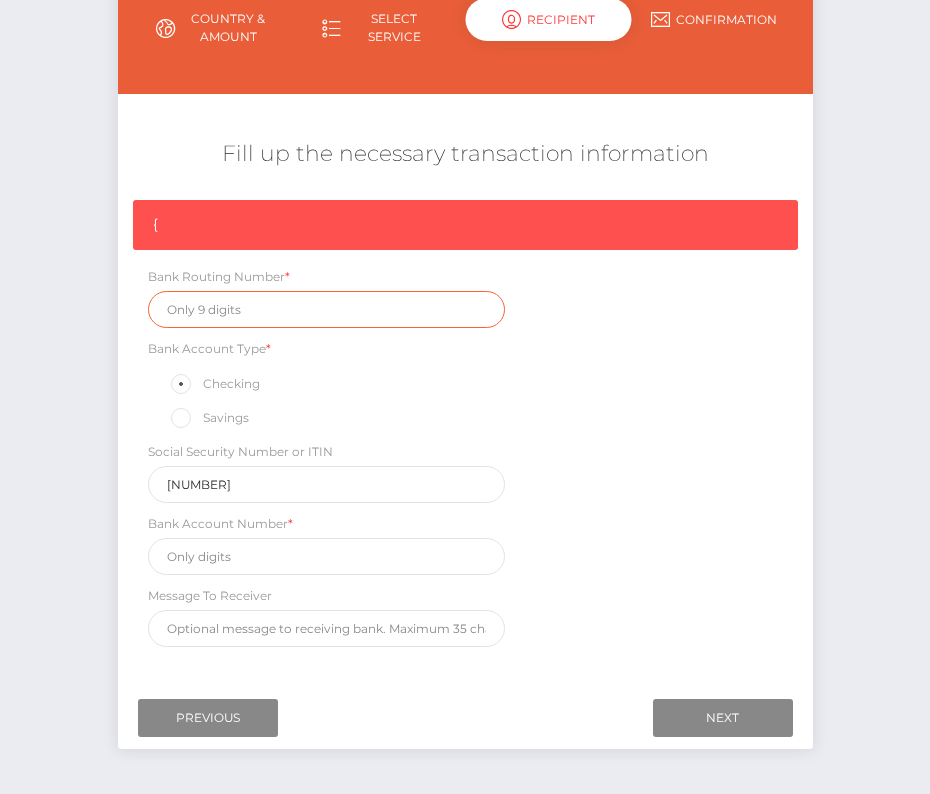 click at bounding box center (327, 309) 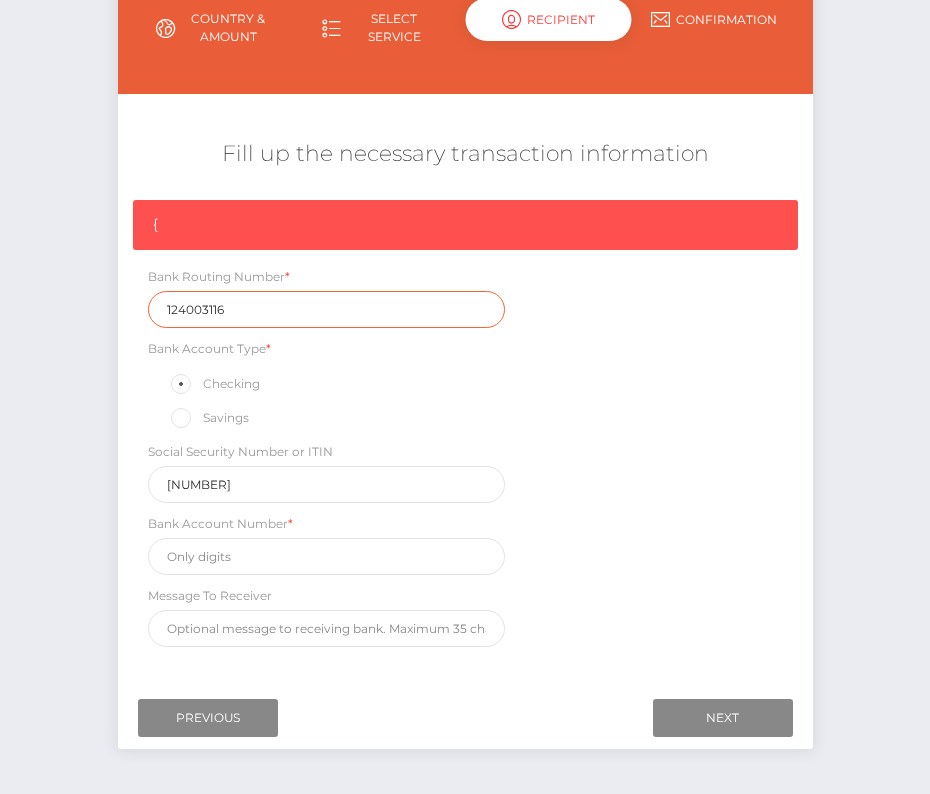 type on "124003116" 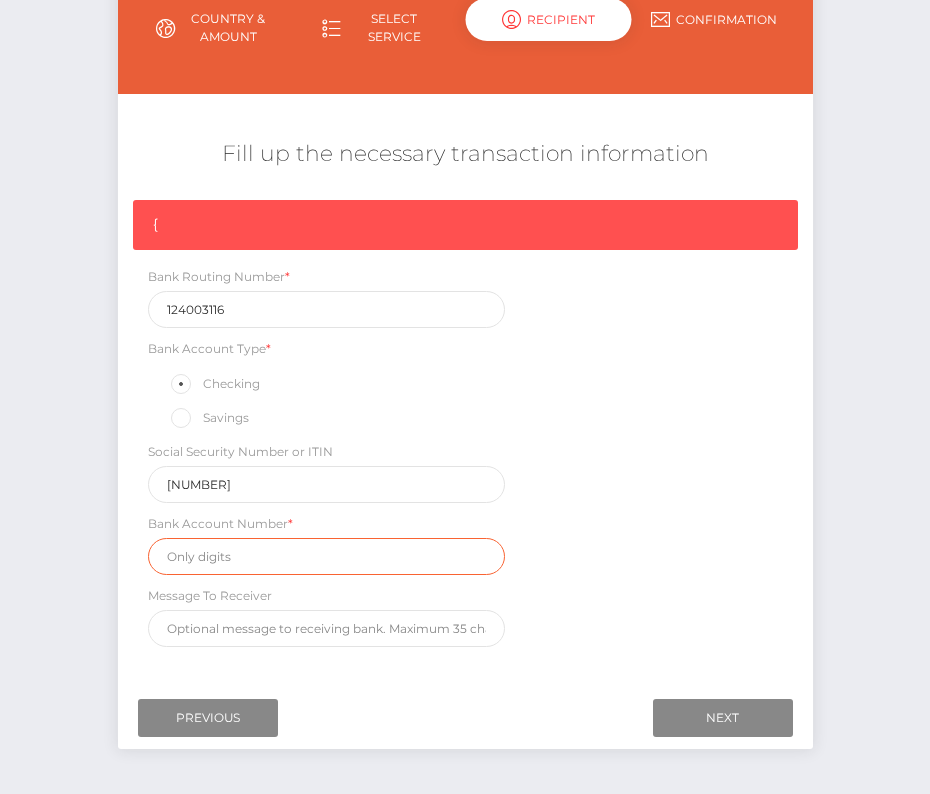 click at bounding box center [327, 556] 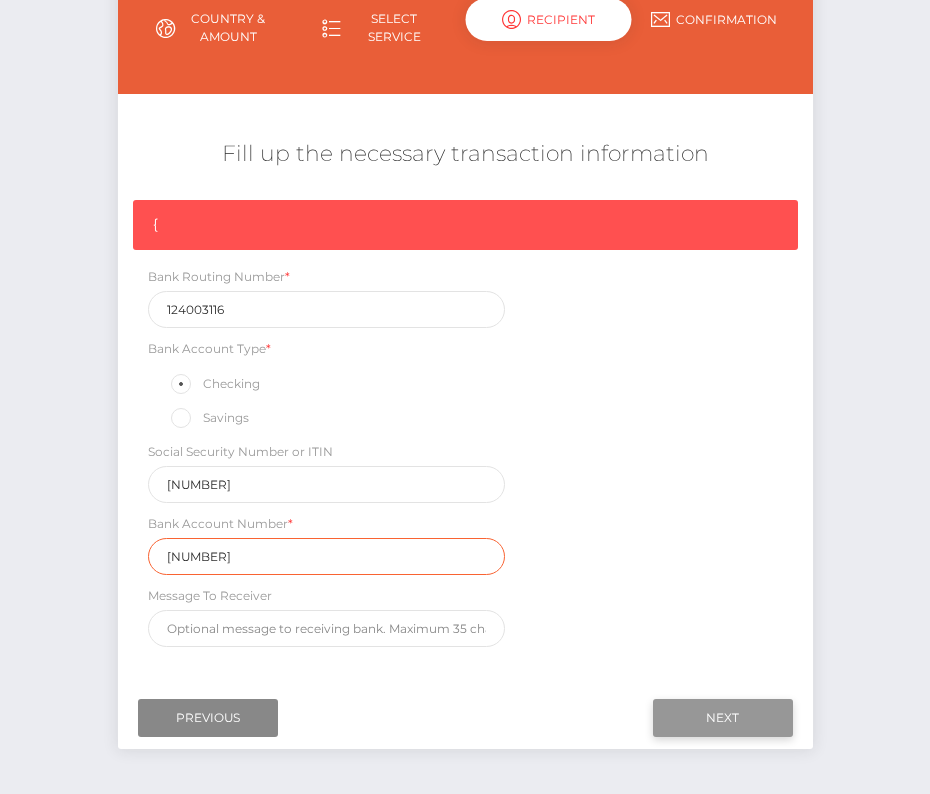 type on "1075003952" 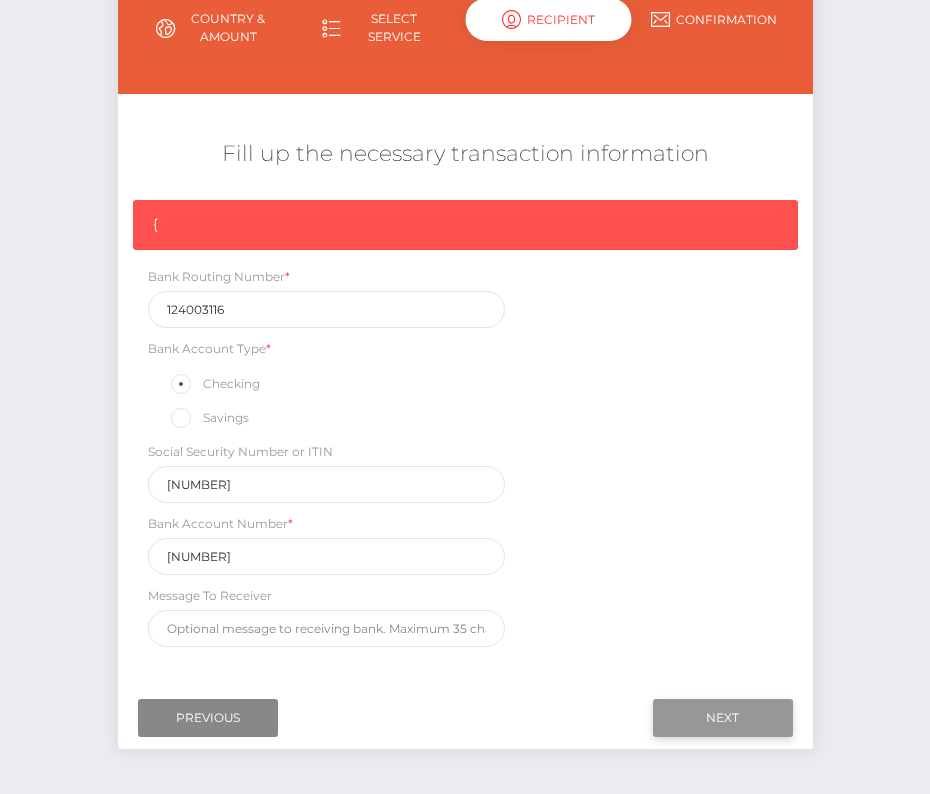 click on "Next" at bounding box center [723, 718] 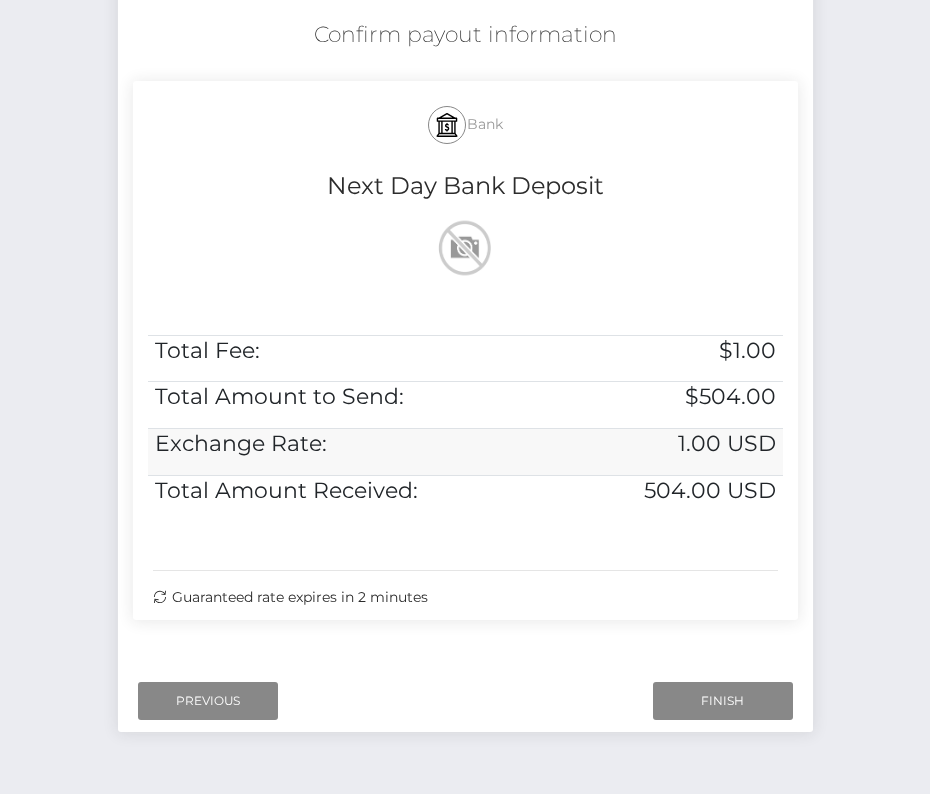 scroll, scrollTop: 408, scrollLeft: 0, axis: vertical 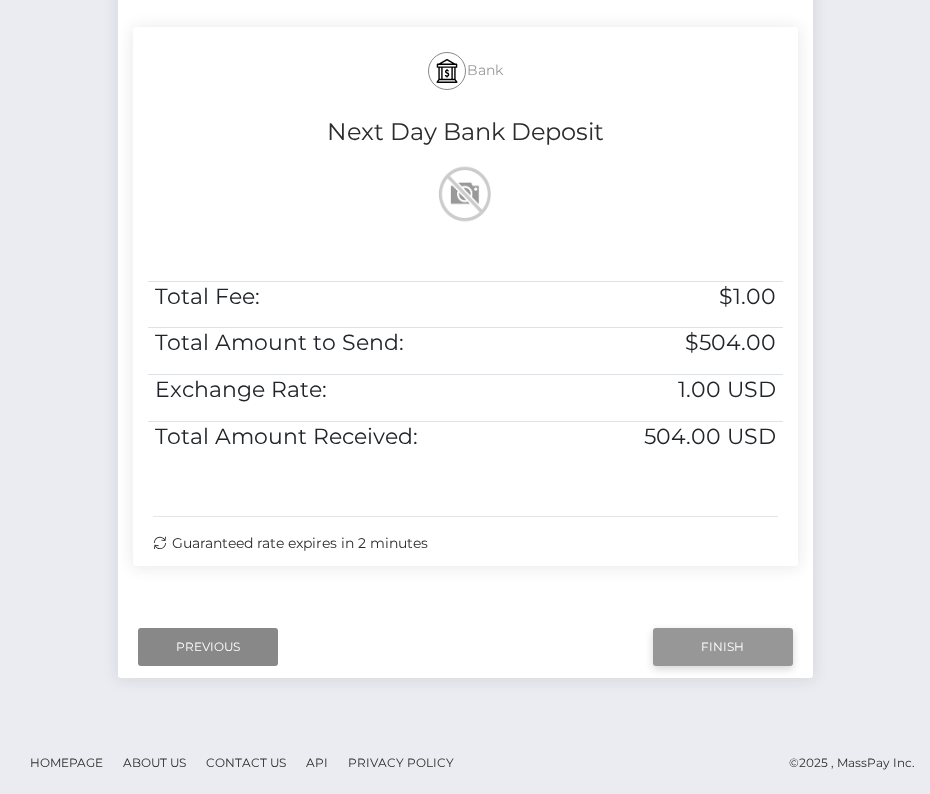 click on "Finish" at bounding box center [723, 647] 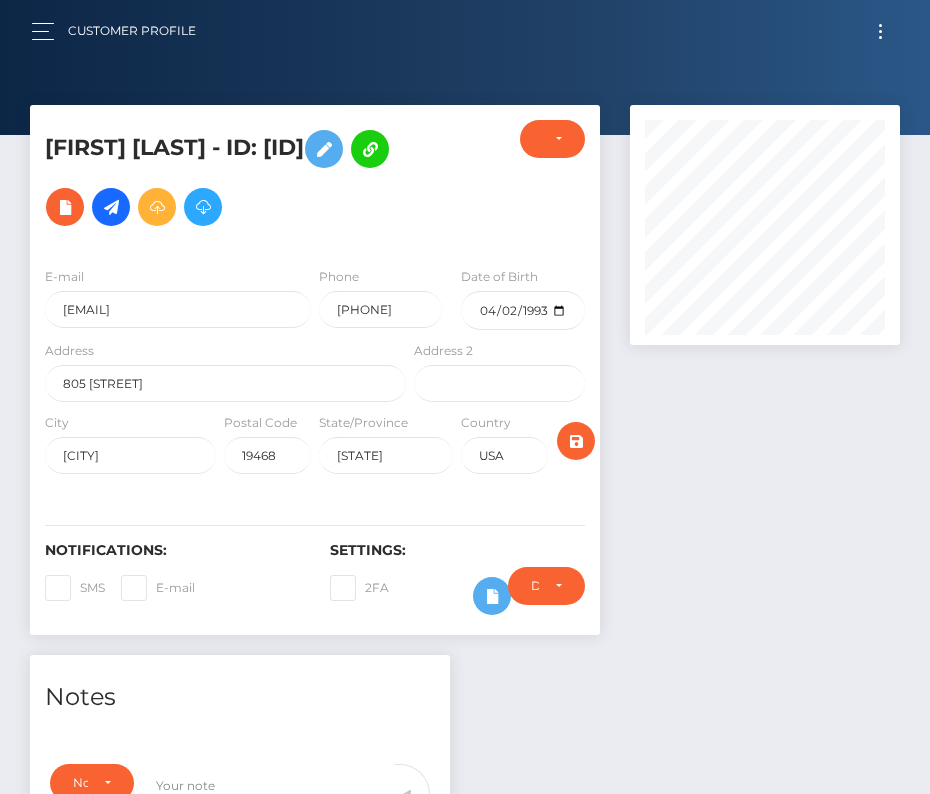 scroll, scrollTop: 0, scrollLeft: 0, axis: both 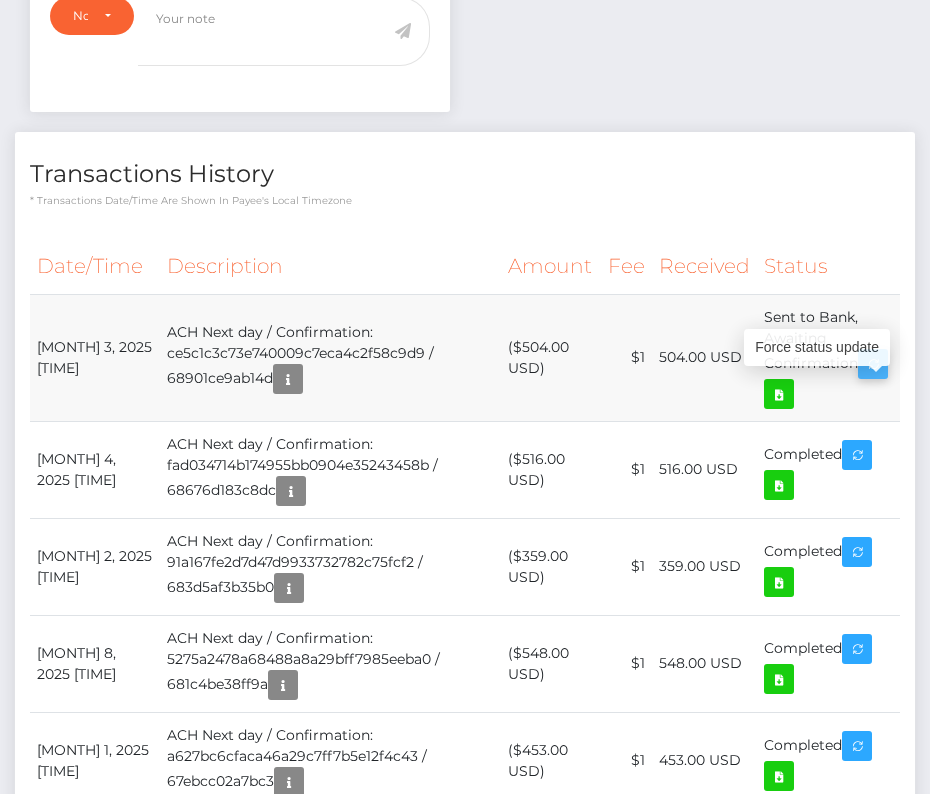 drag, startPoint x: 34, startPoint y: 368, endPoint x: 862, endPoint y: 388, distance: 828.2415 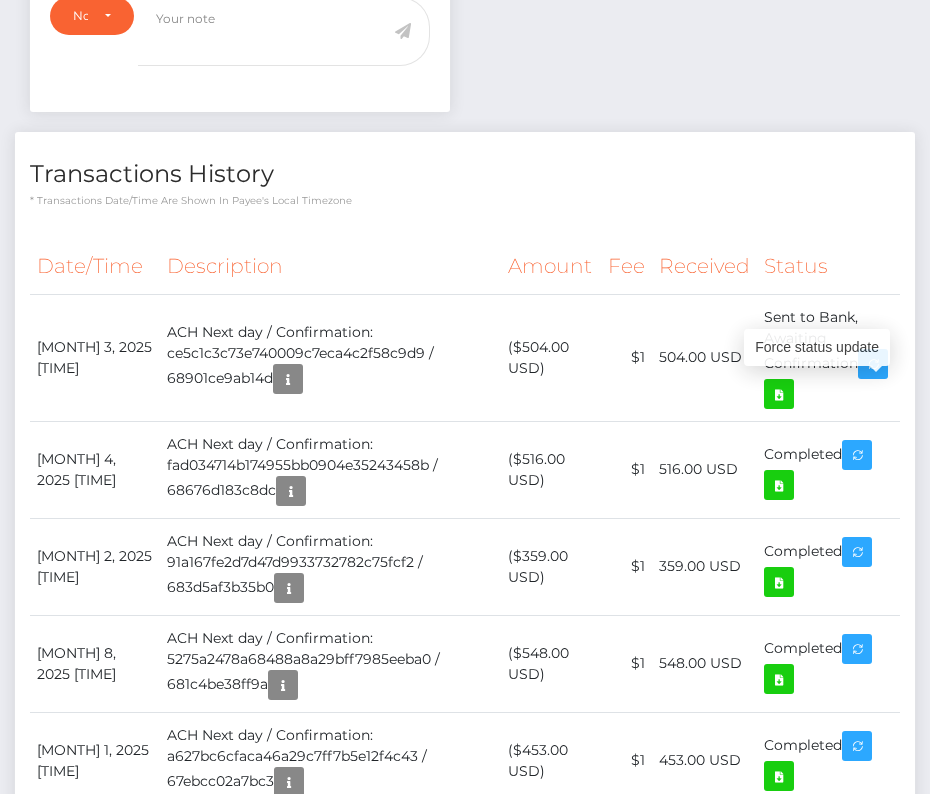 copy on "August  3, 2025 10:39PM
ACH Next day / Confirmation: ce5c1c3c73e740009c7eca4c2f58c9d9 / 68901ce9ab14d
($504.00 USD)
$1
504.00 USD
Sent to Bank, Awaiting Confirmation" 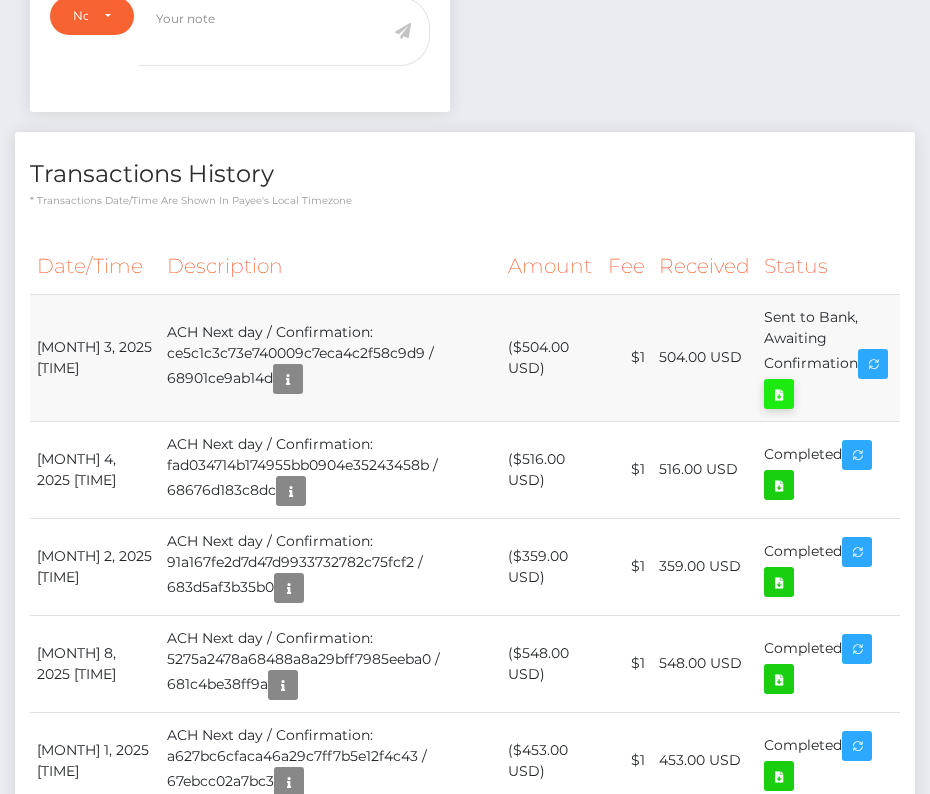 click at bounding box center (779, 394) 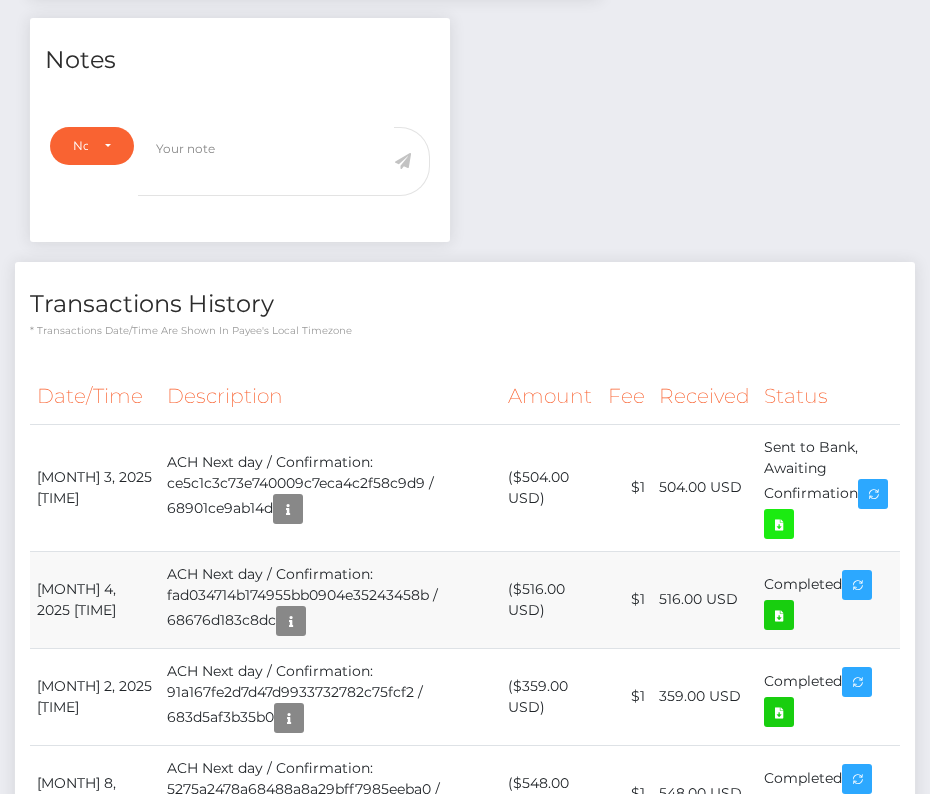 scroll, scrollTop: 0, scrollLeft: 0, axis: both 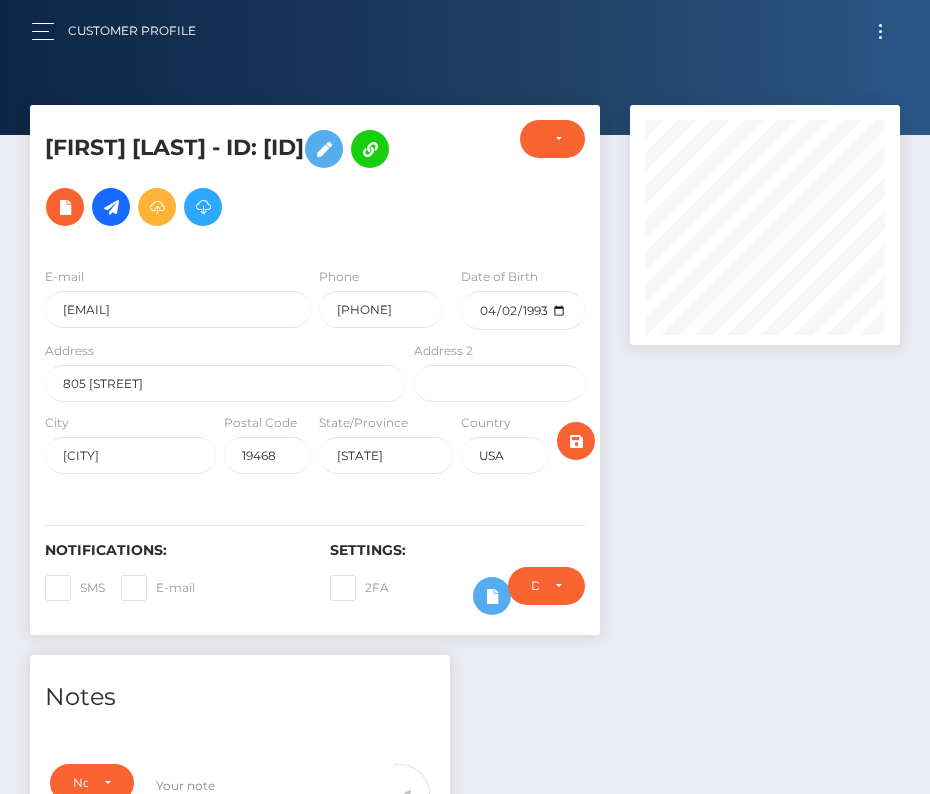 click at bounding box center (880, 31) 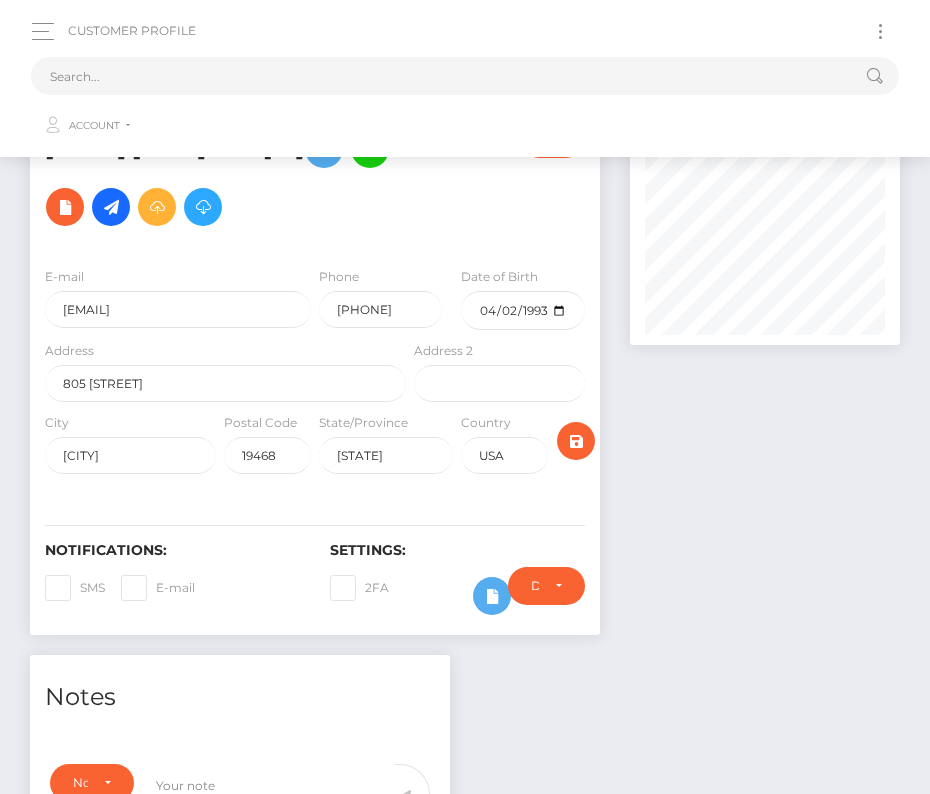 click on "Loading...
Loading...
Account
Edit Profile Logout" at bounding box center (465, 99) 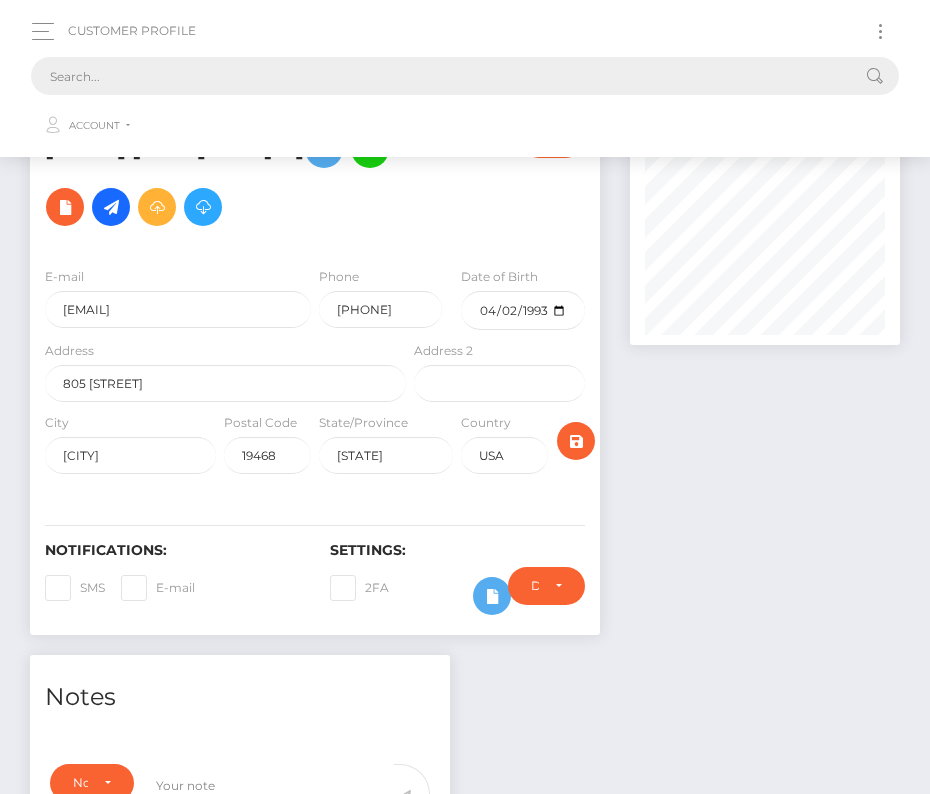 click at bounding box center (439, 76) 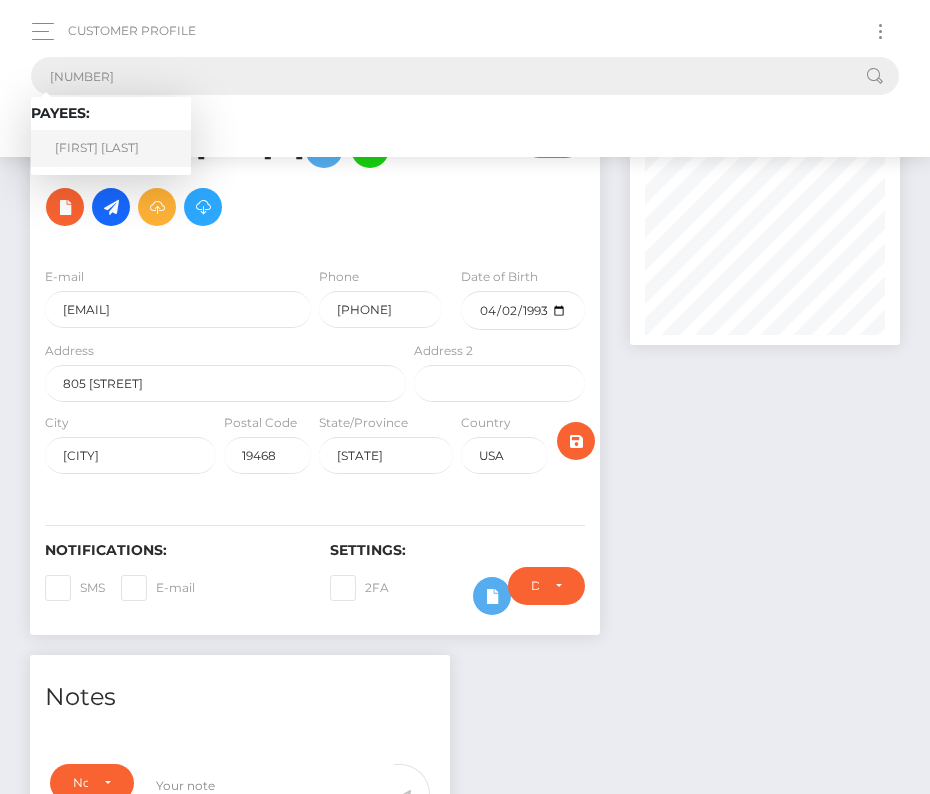type on "314767" 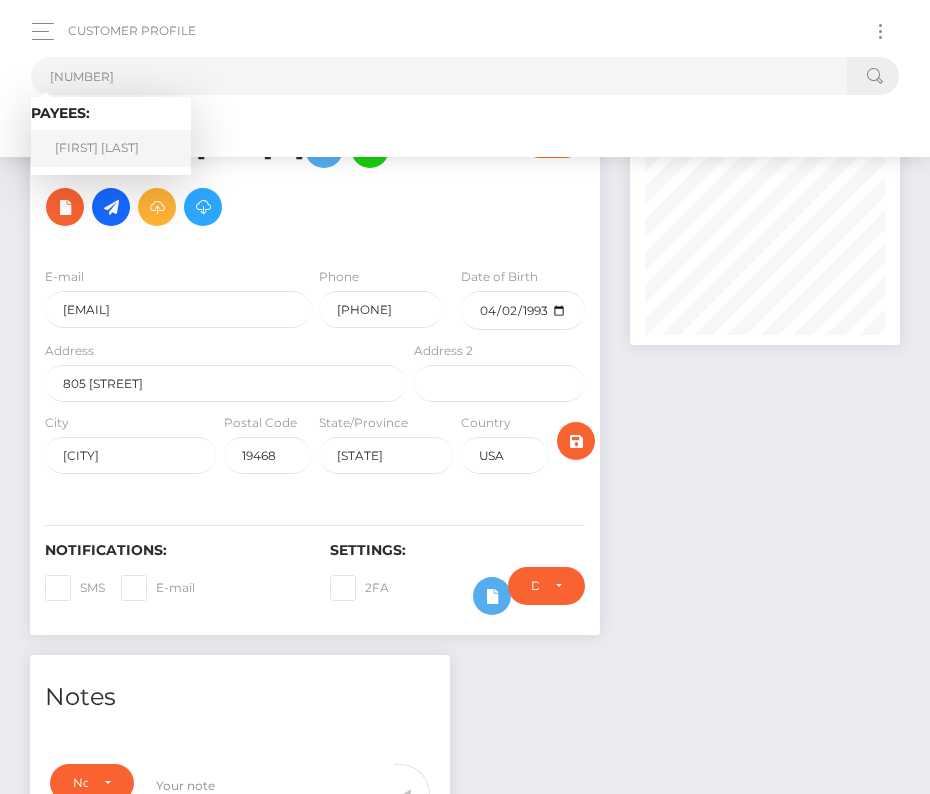 click on "Asher  Cowan" at bounding box center [111, 148] 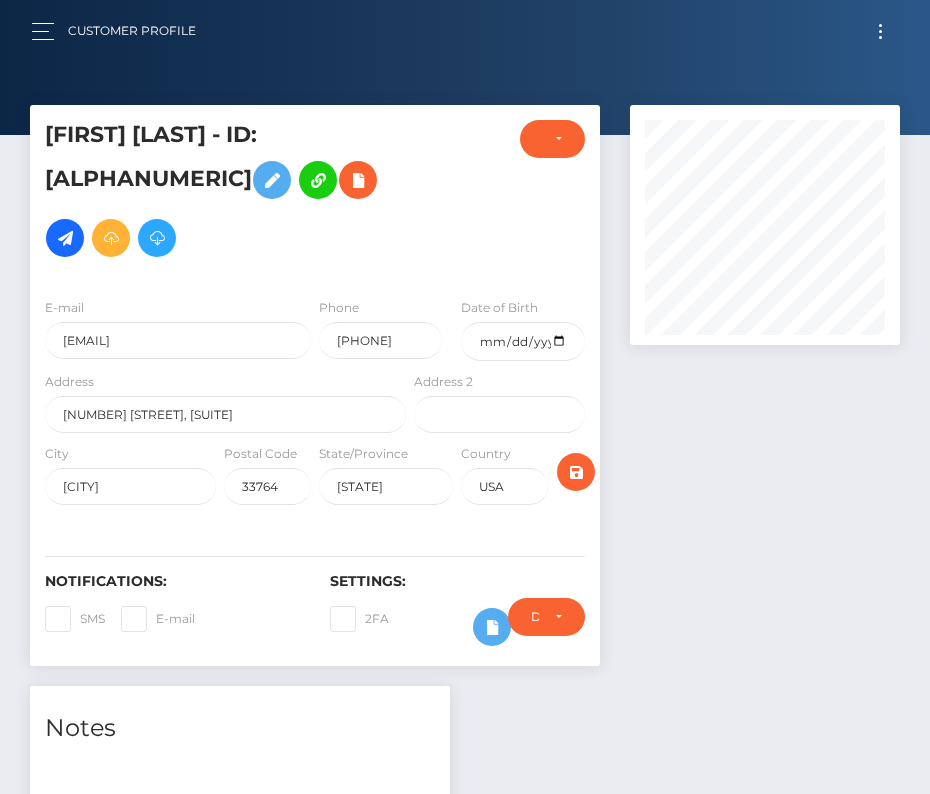 scroll, scrollTop: 0, scrollLeft: 0, axis: both 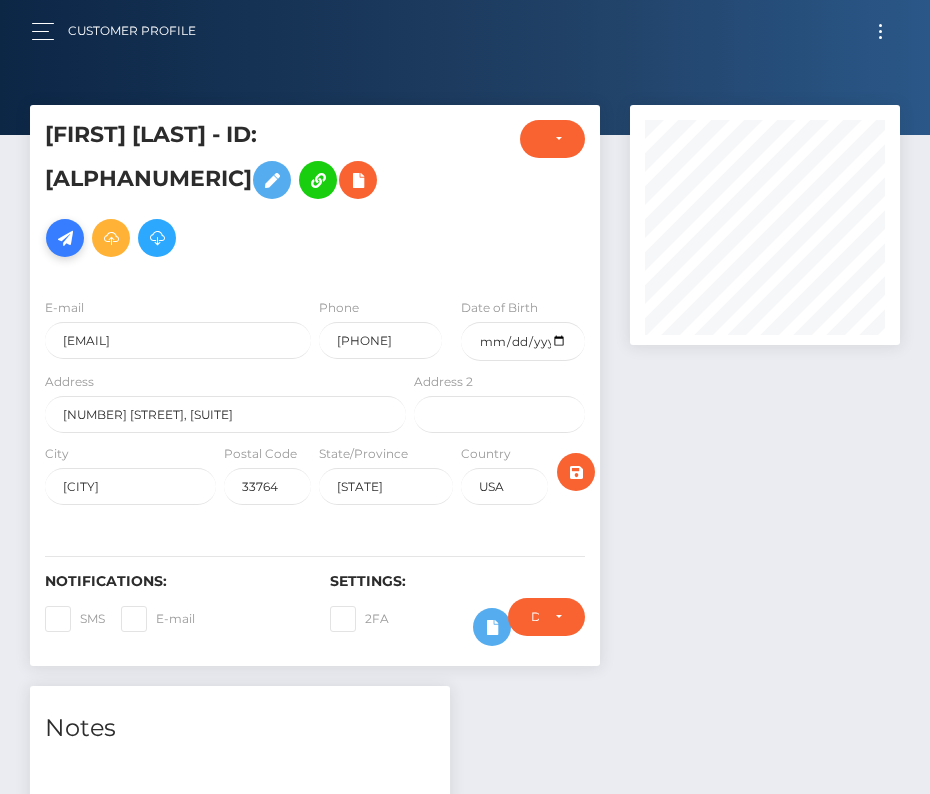 click at bounding box center [65, 238] 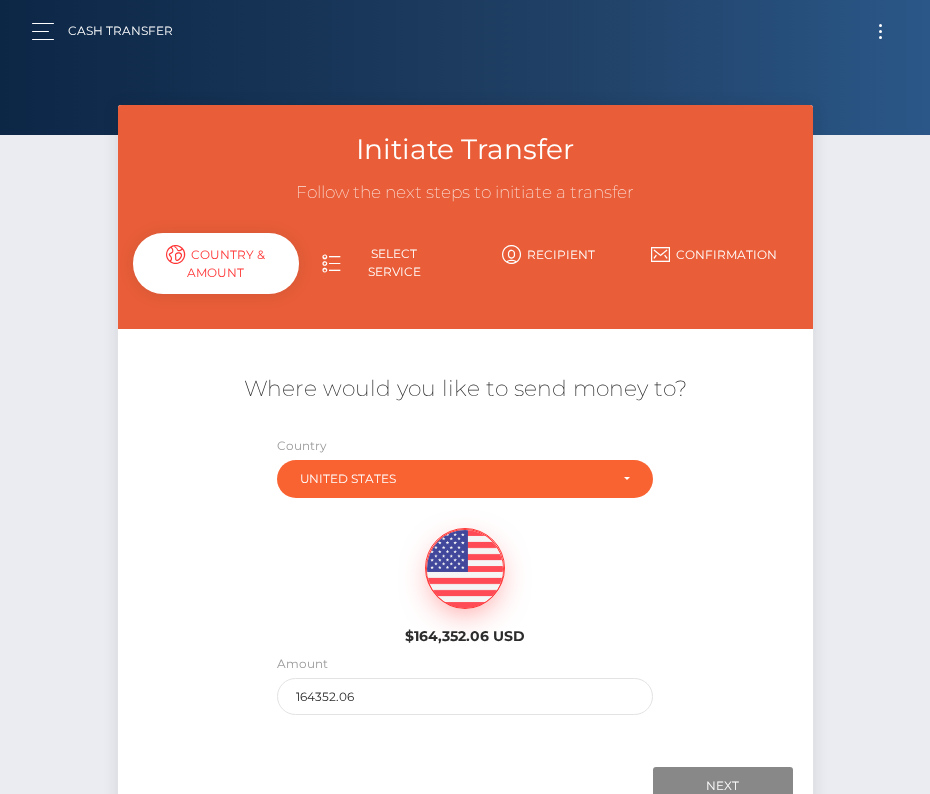 scroll, scrollTop: 0, scrollLeft: 0, axis: both 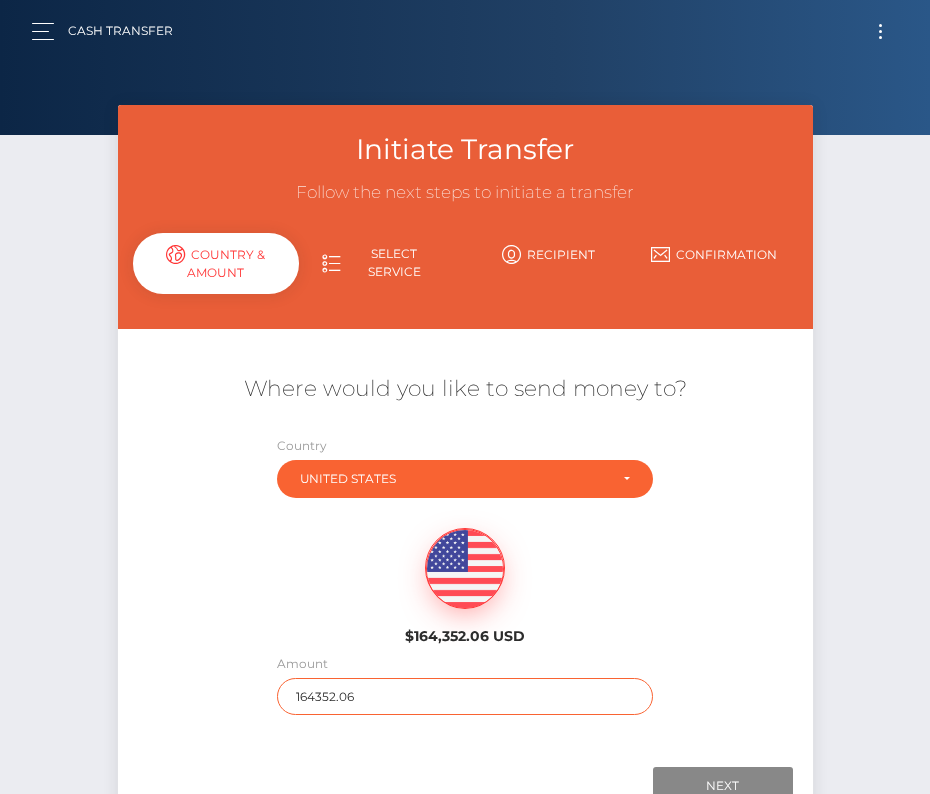 click on "164352.06" at bounding box center (464, 696) 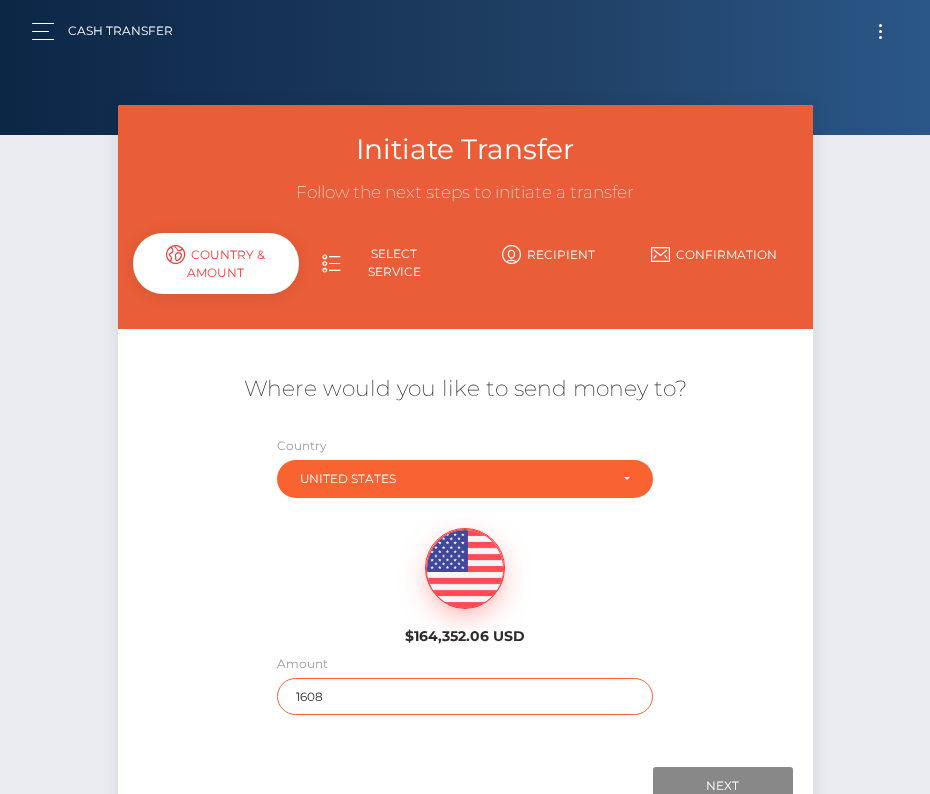 type on "1608" 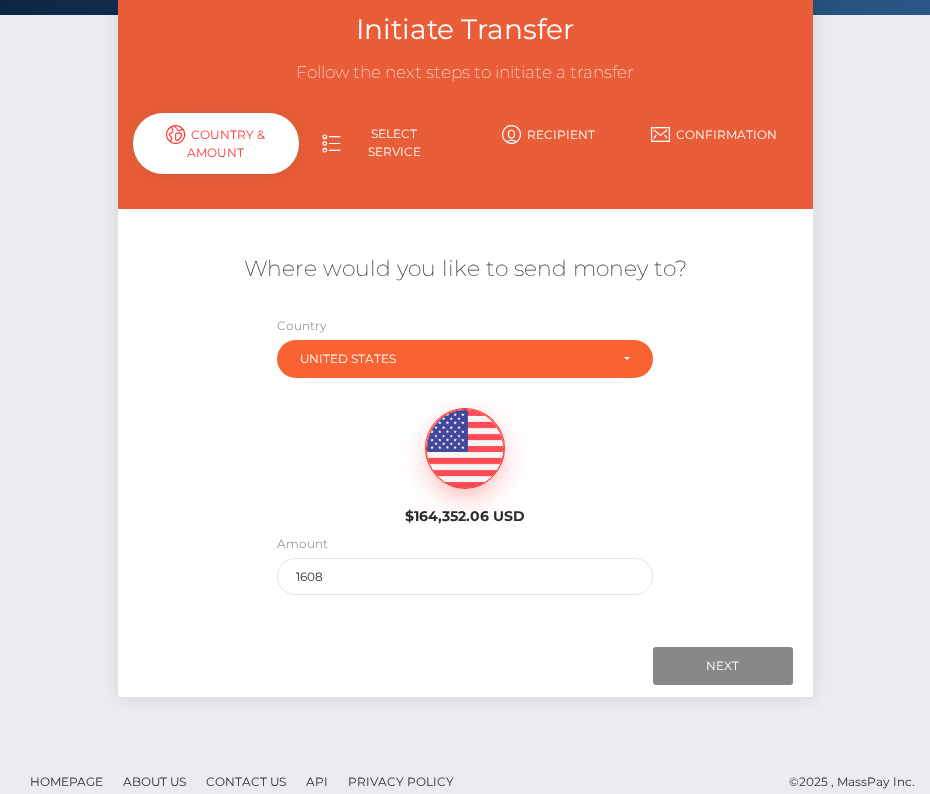 scroll, scrollTop: 131, scrollLeft: 0, axis: vertical 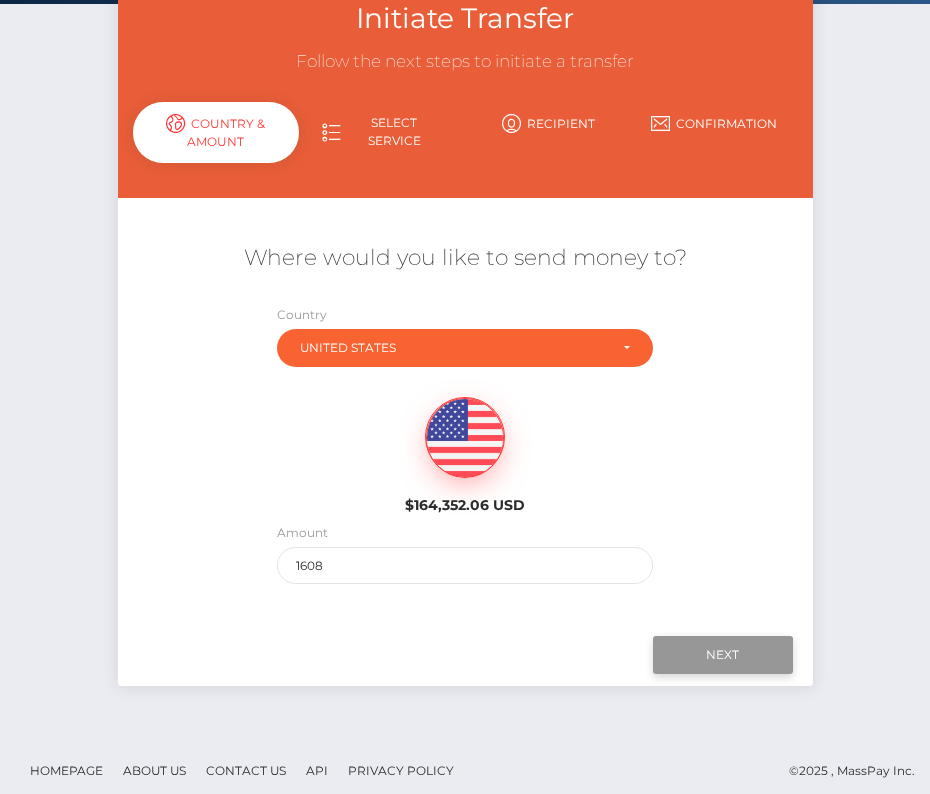click on "Next" at bounding box center [723, 655] 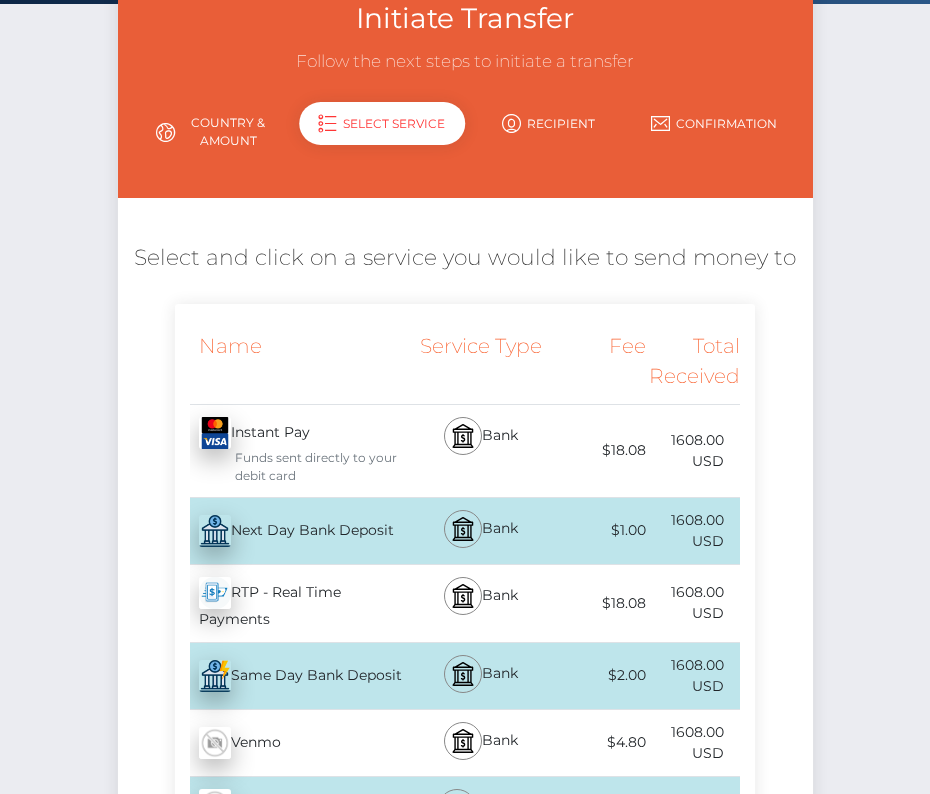 click on "Next Day Bank Deposit  - USD" at bounding box center [292, 531] 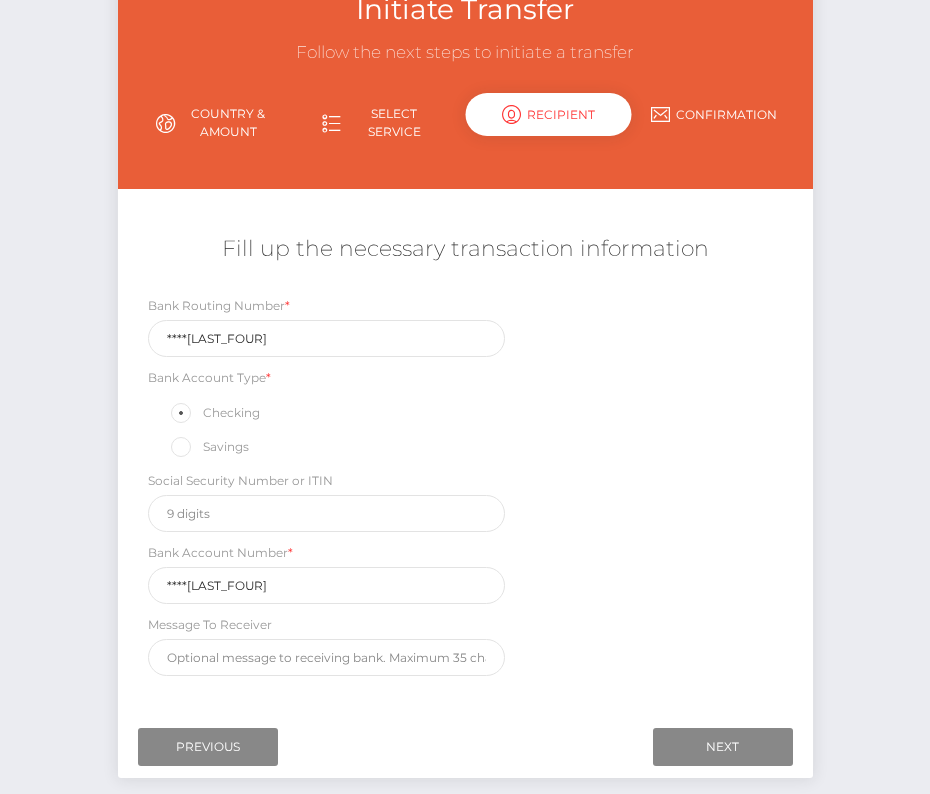 scroll, scrollTop: 171, scrollLeft: 0, axis: vertical 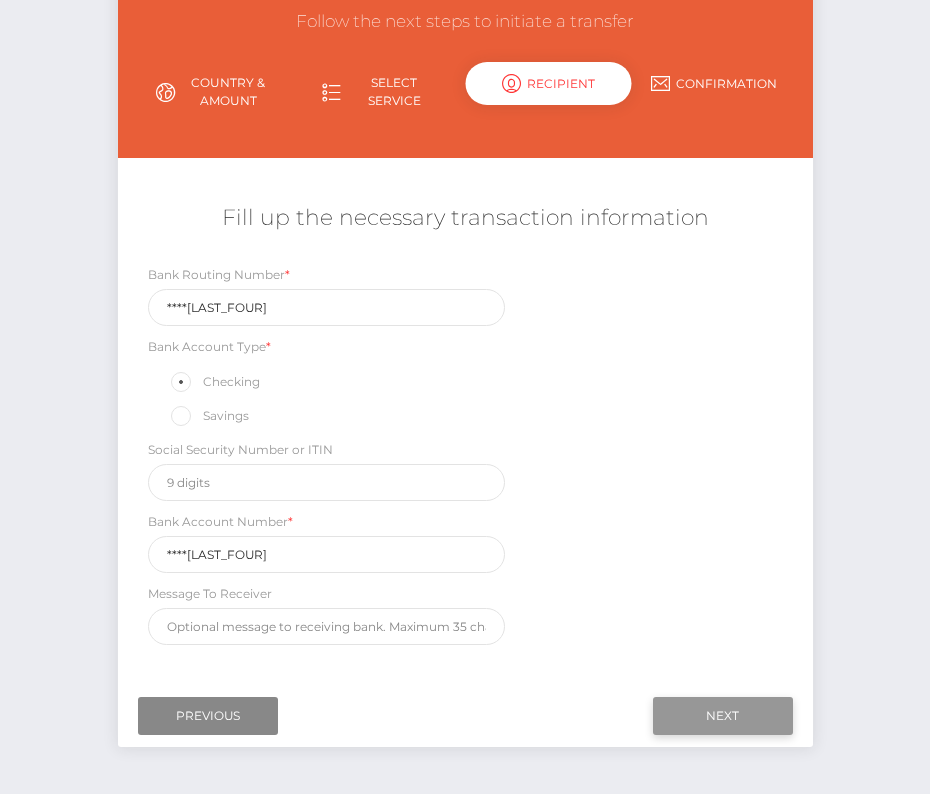click on "Next" at bounding box center (723, 716) 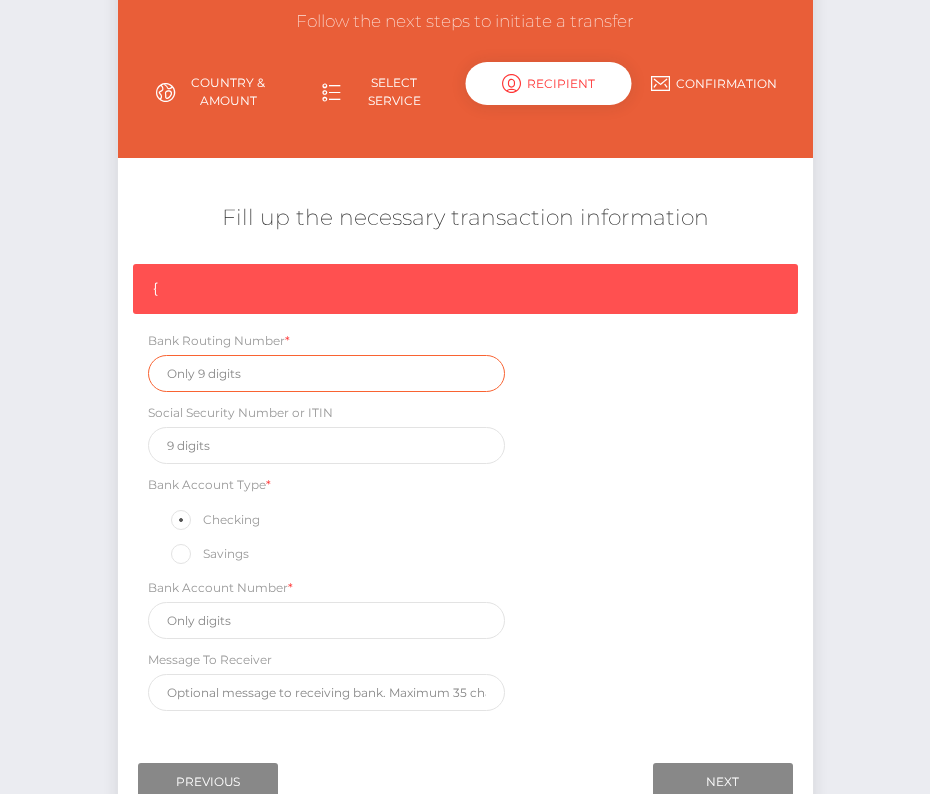 click at bounding box center [327, 373] 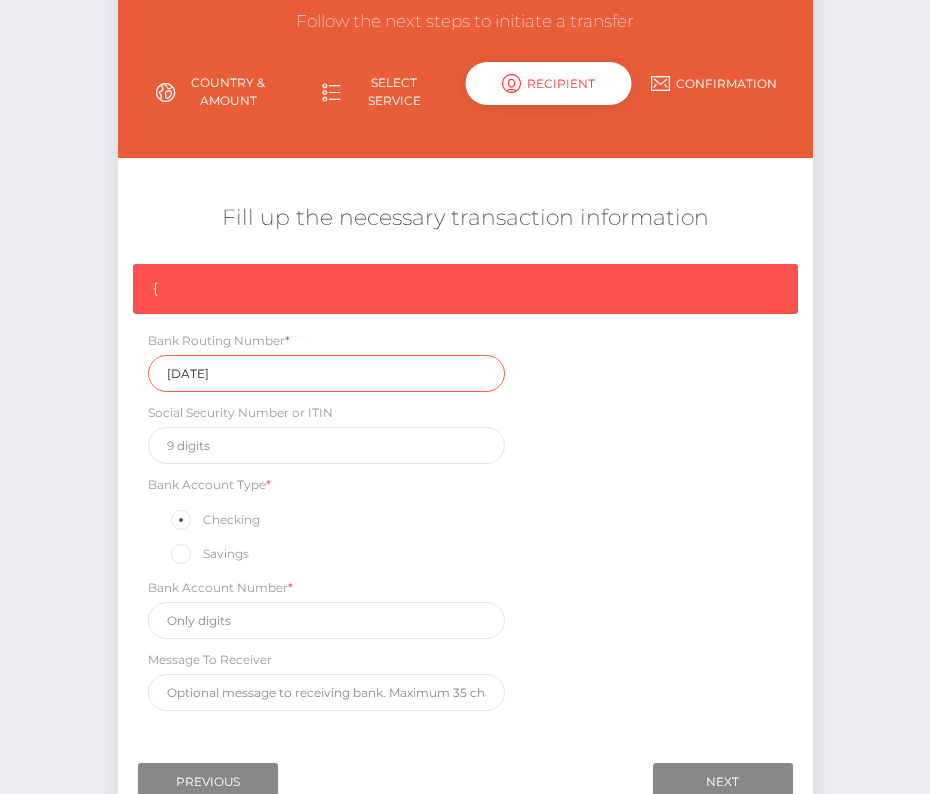 type on "[DATE]" 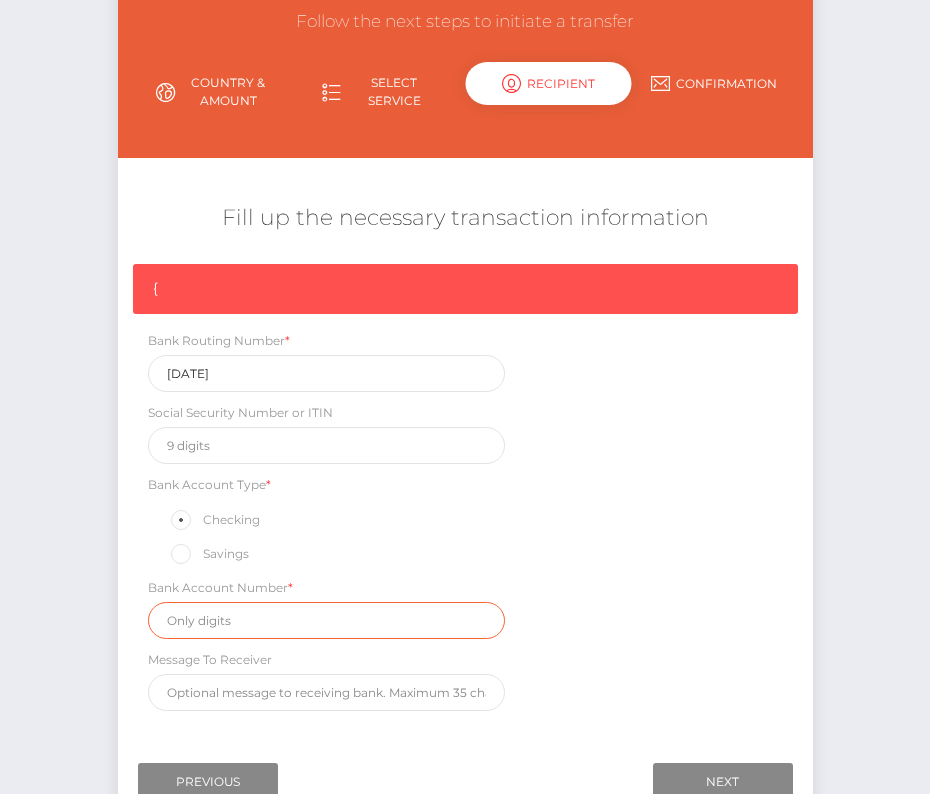 click at bounding box center [327, 620] 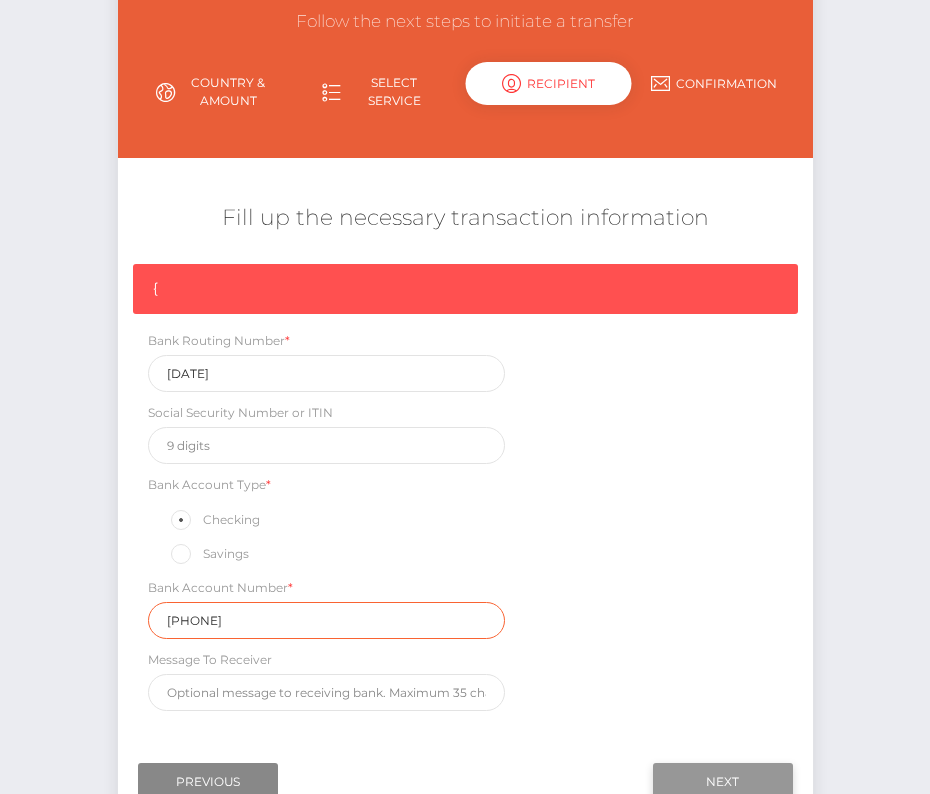 type on "535068825" 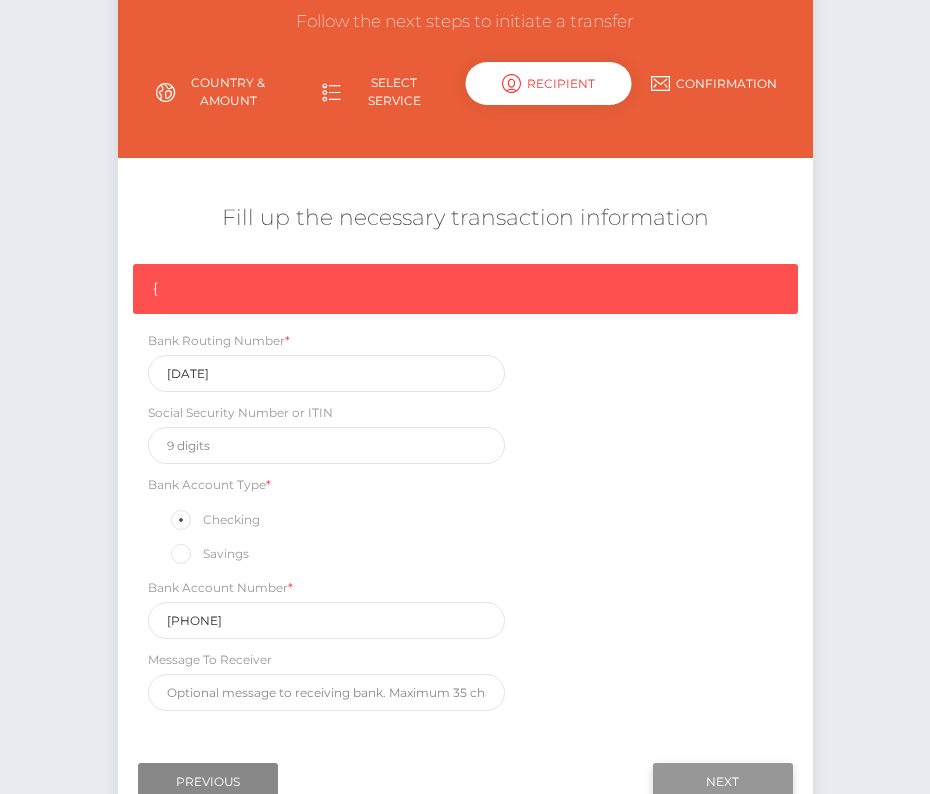 click on "Next" at bounding box center [723, 782] 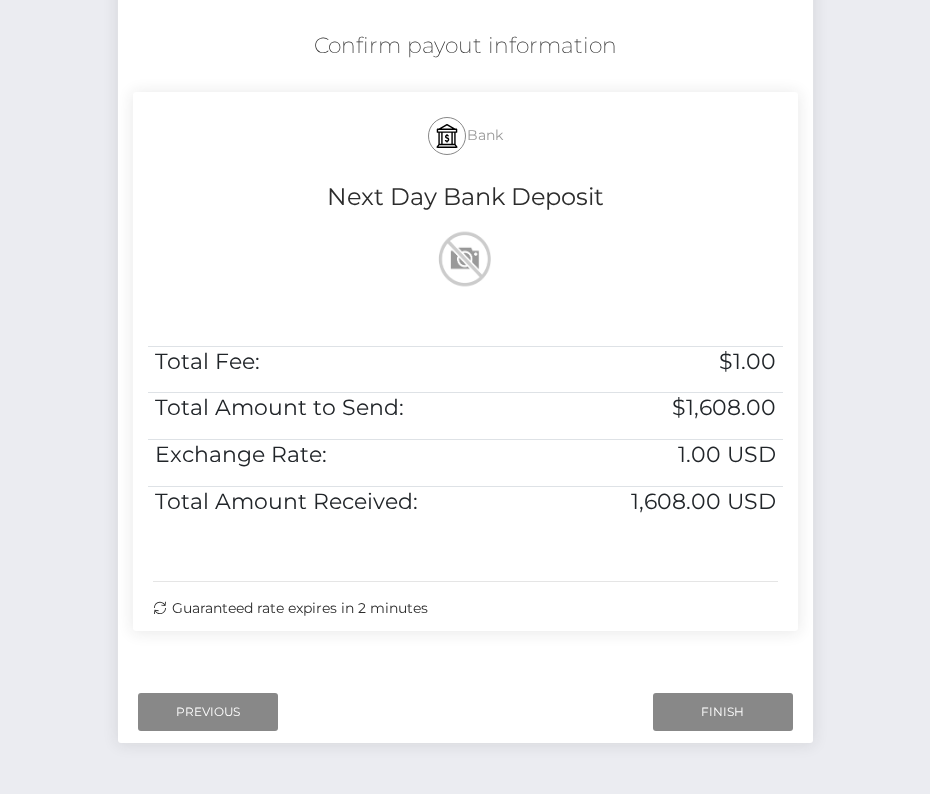 scroll, scrollTop: 390, scrollLeft: 0, axis: vertical 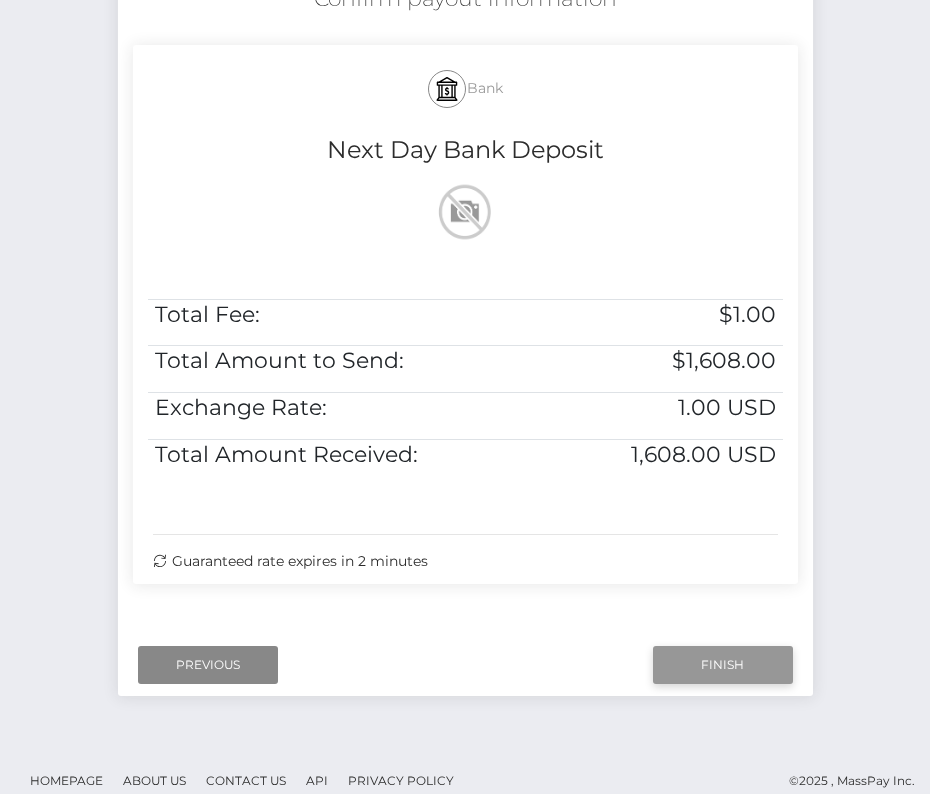 click on "Finish" at bounding box center (723, 665) 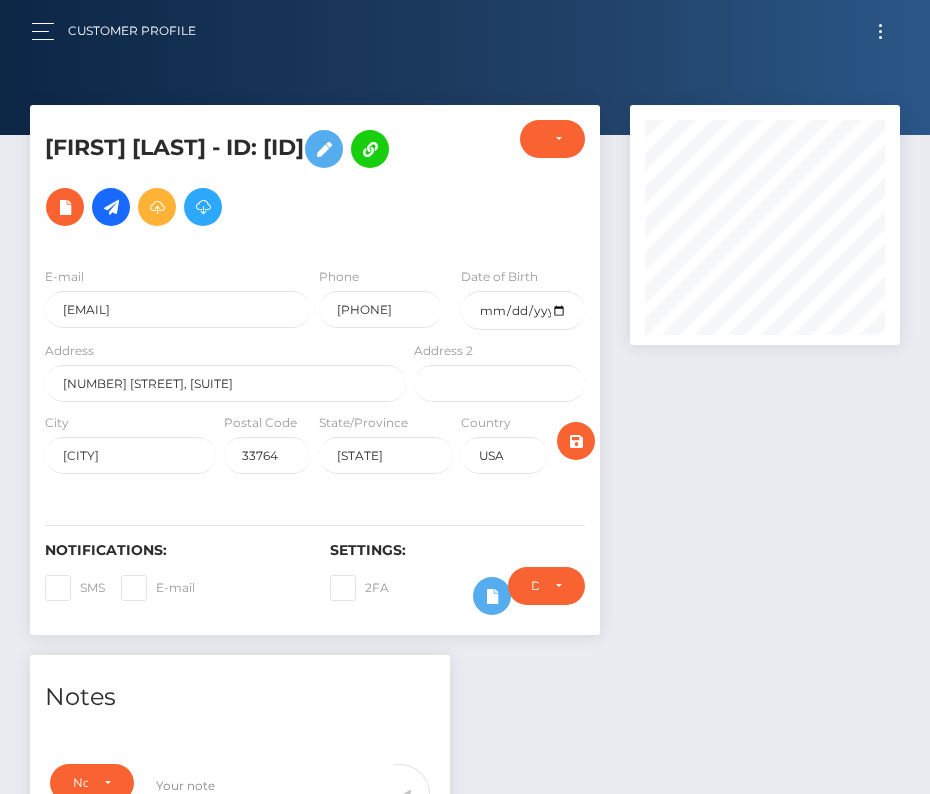 scroll, scrollTop: 611, scrollLeft: 0, axis: vertical 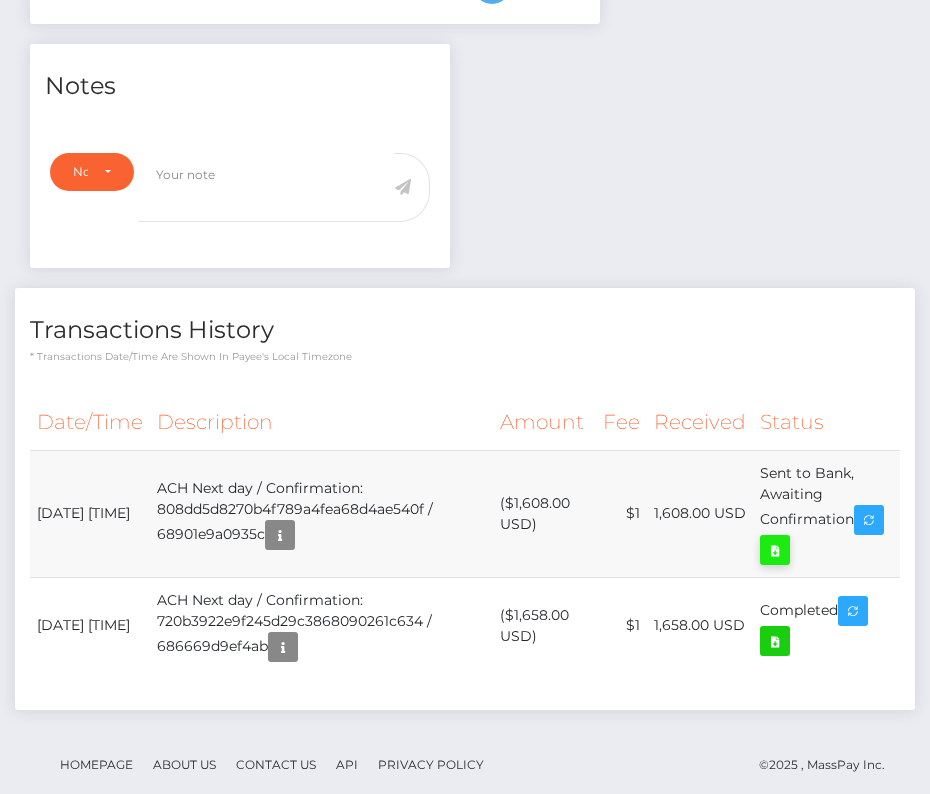 click at bounding box center (775, 550) 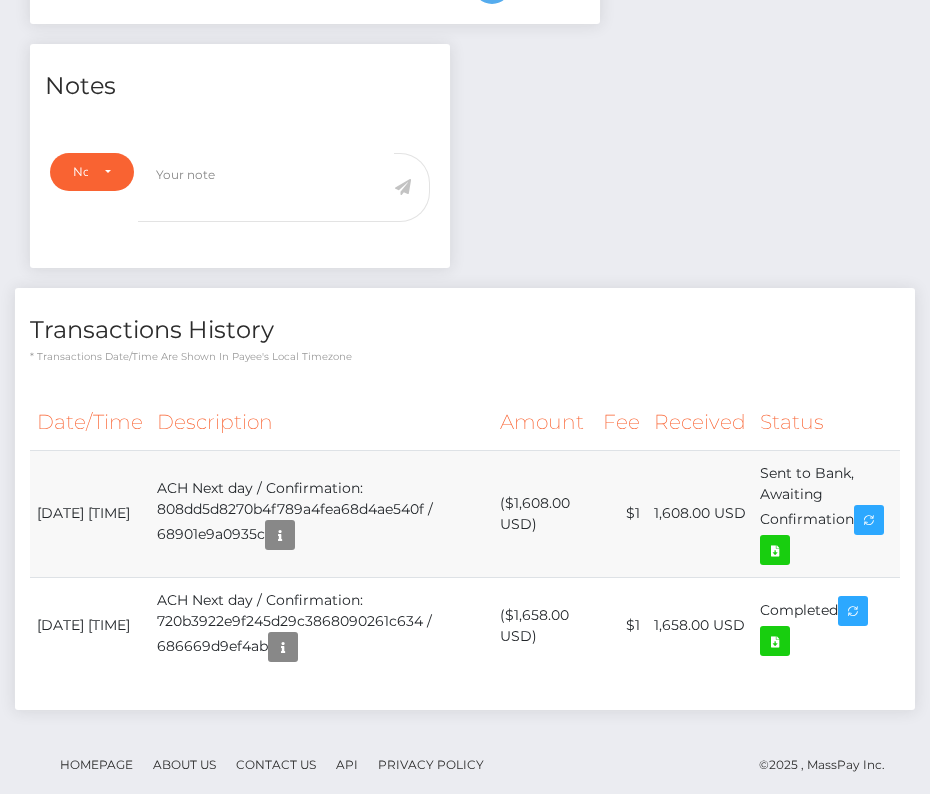 drag, startPoint x: 37, startPoint y: 469, endPoint x: 852, endPoint y: 486, distance: 815.1773 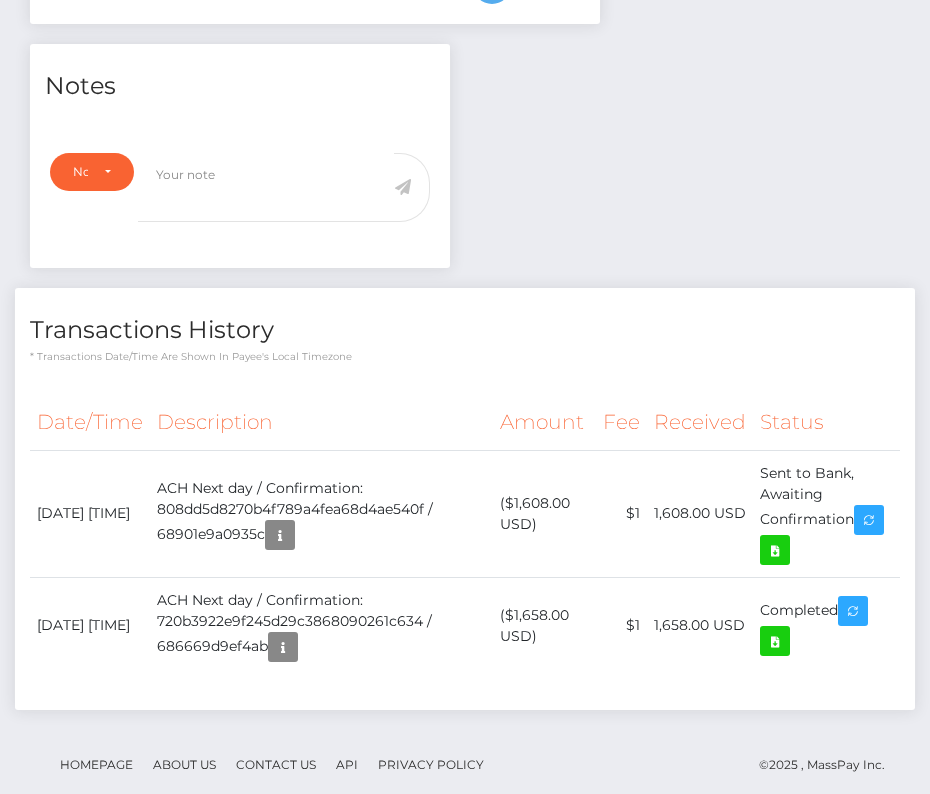 copy on "August  3, 2025 10:46PM
ACH Next day / Confirmation: 808dd5d8270b4f789a4fea68d4ae540f / 68901e9a0935c
($1,608.00 USD)
$1
1,608.00 USD
Sent to Bank, Awaiting Confirmation" 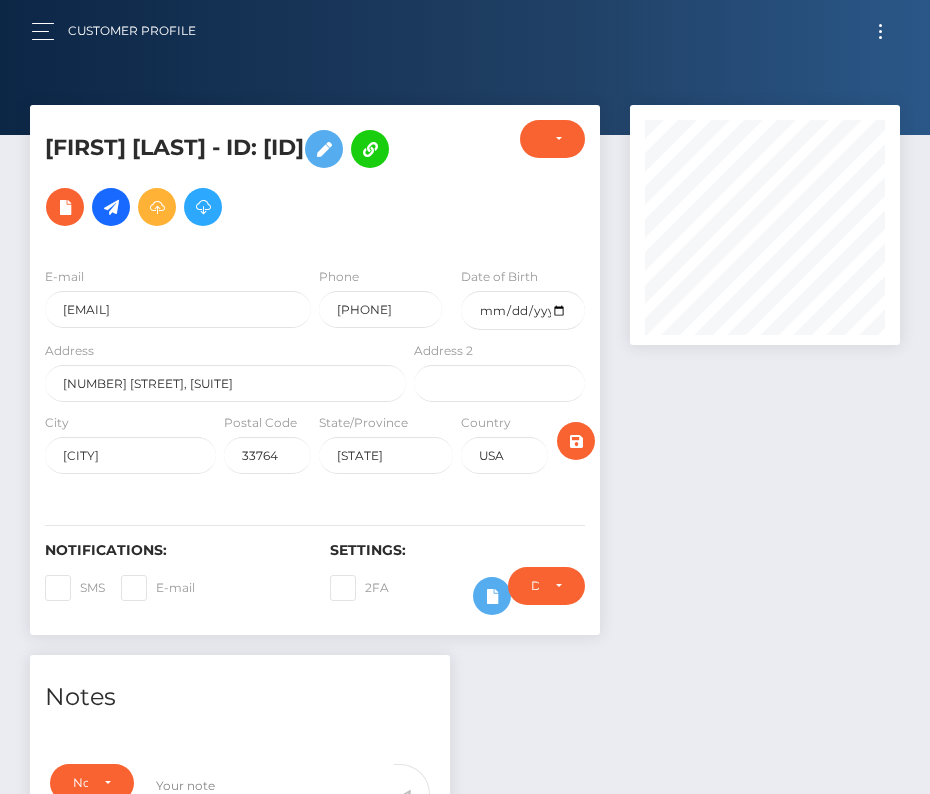 click at bounding box center [880, 31] 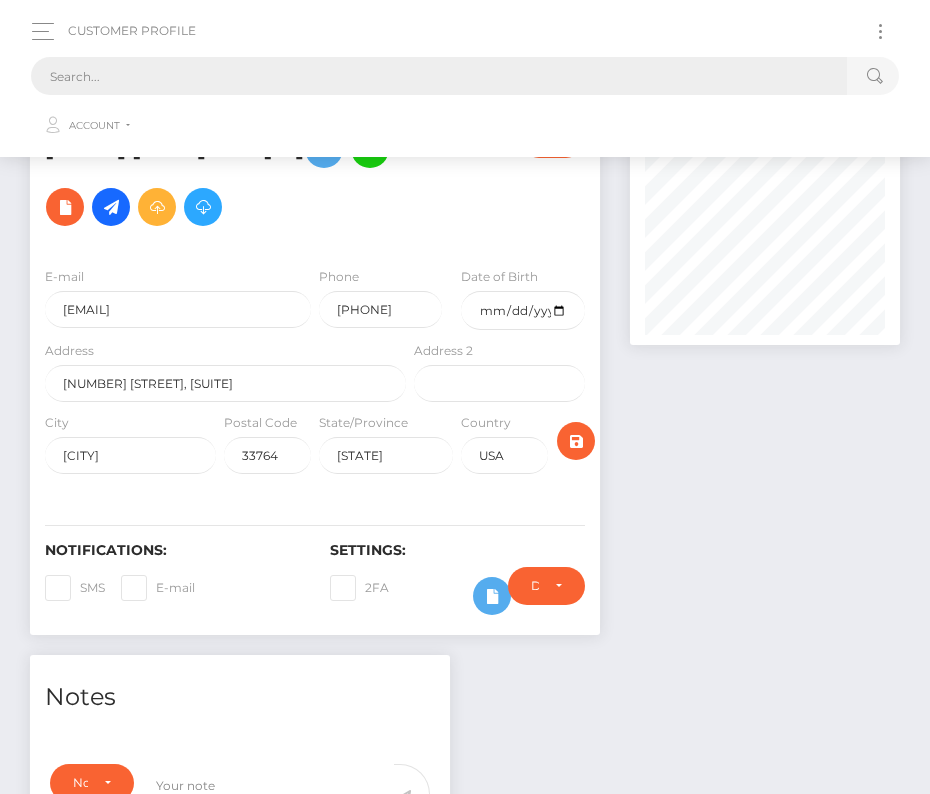 click at bounding box center [439, 76] 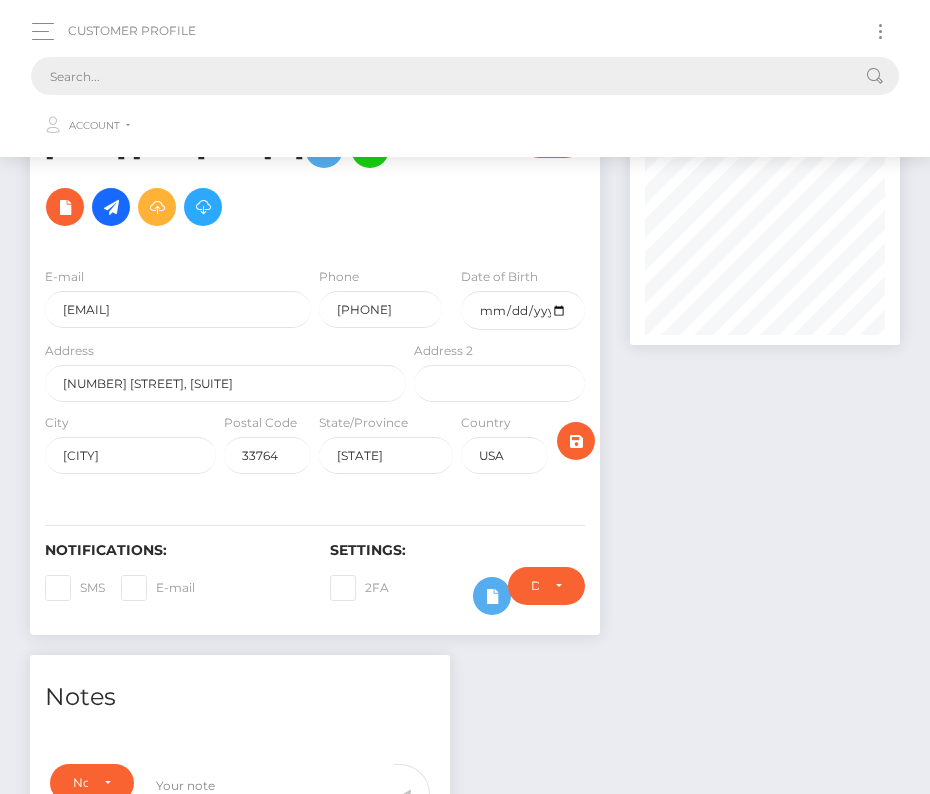 paste on "151998" 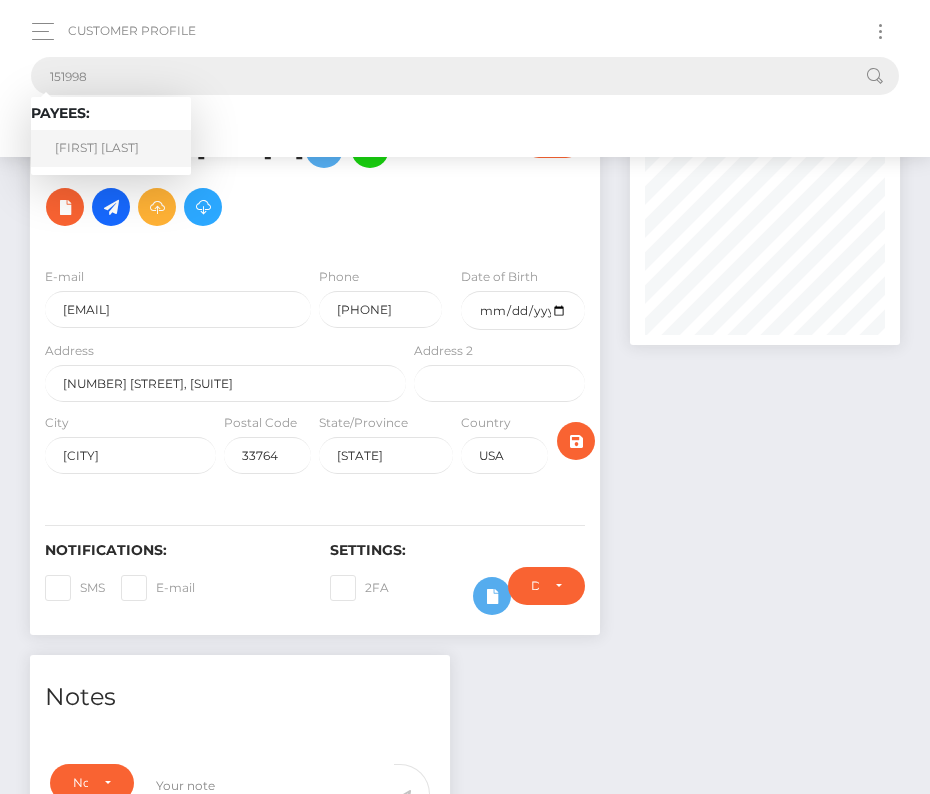 type on "151998" 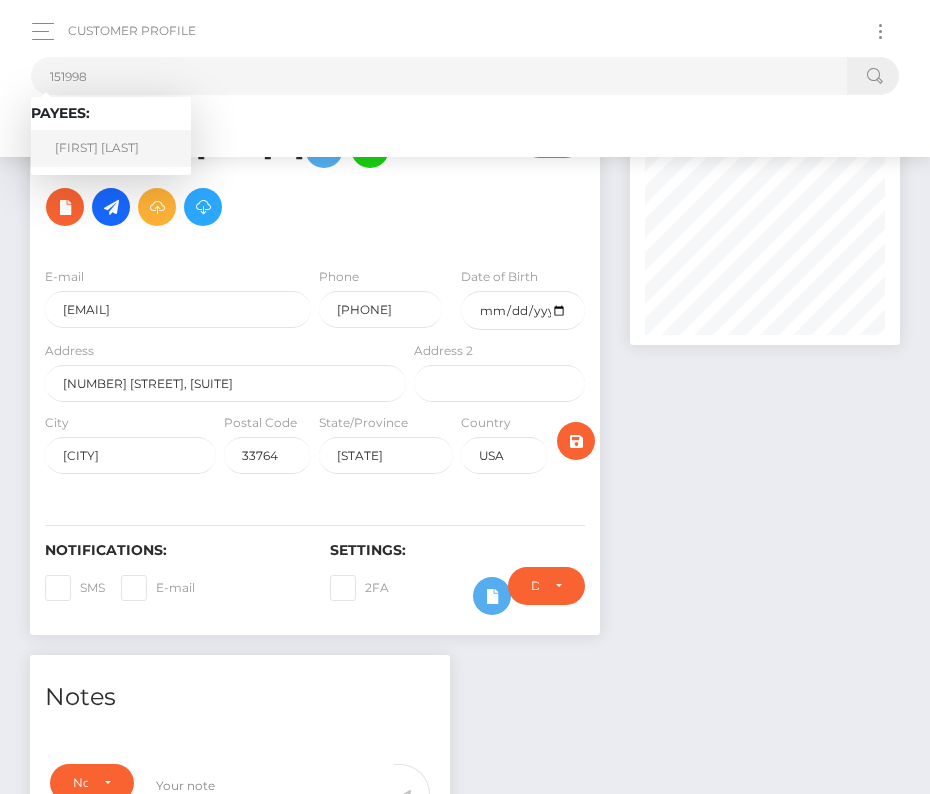 click on "Nicolai  Mostad" at bounding box center (111, 148) 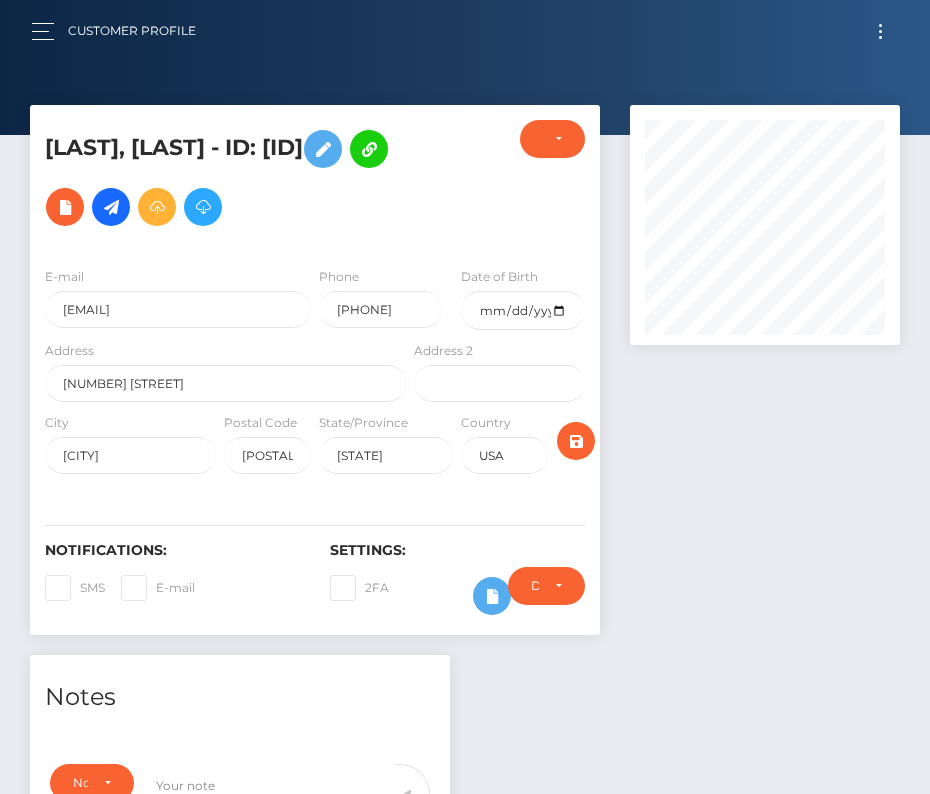 scroll, scrollTop: 0, scrollLeft: 0, axis: both 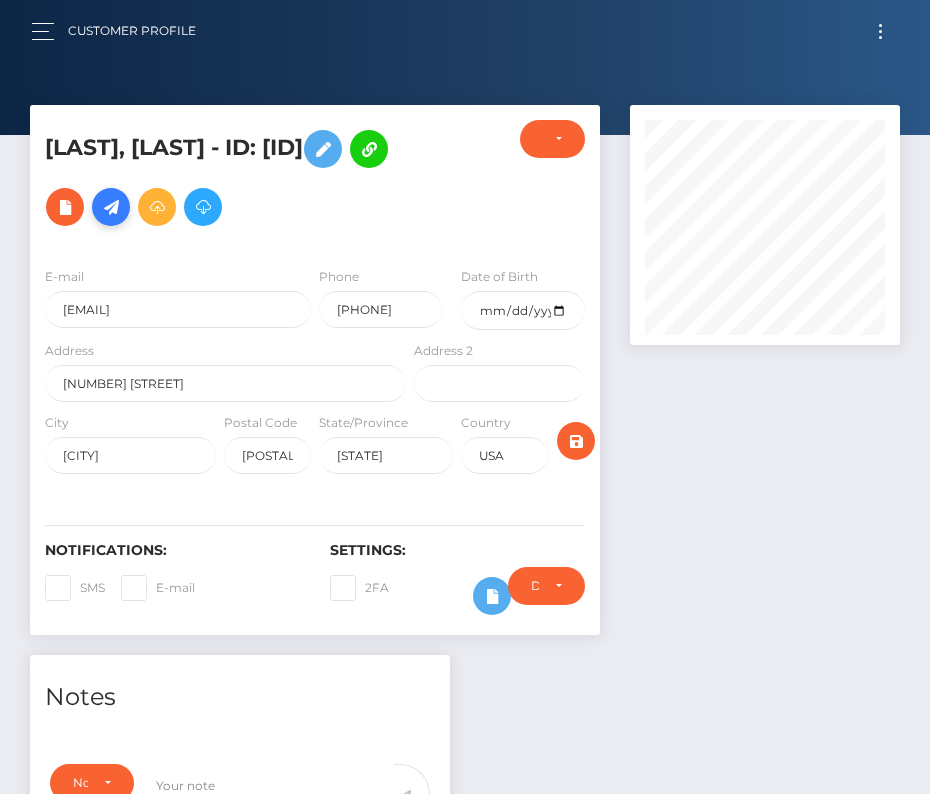 click at bounding box center [111, 207] 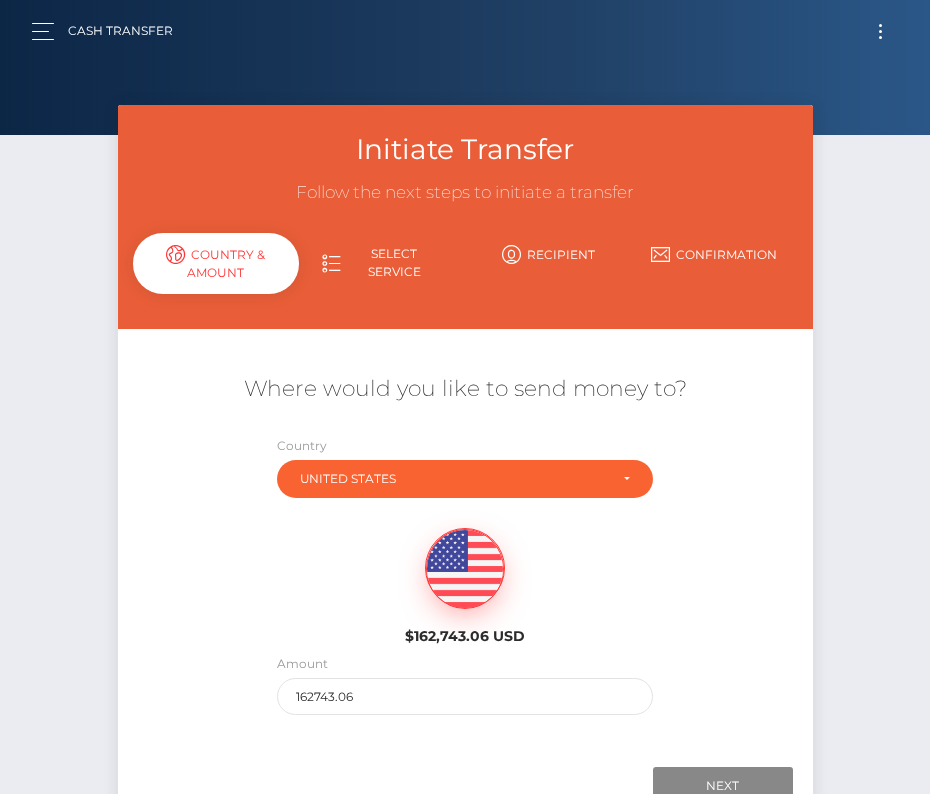 scroll, scrollTop: 0, scrollLeft: 0, axis: both 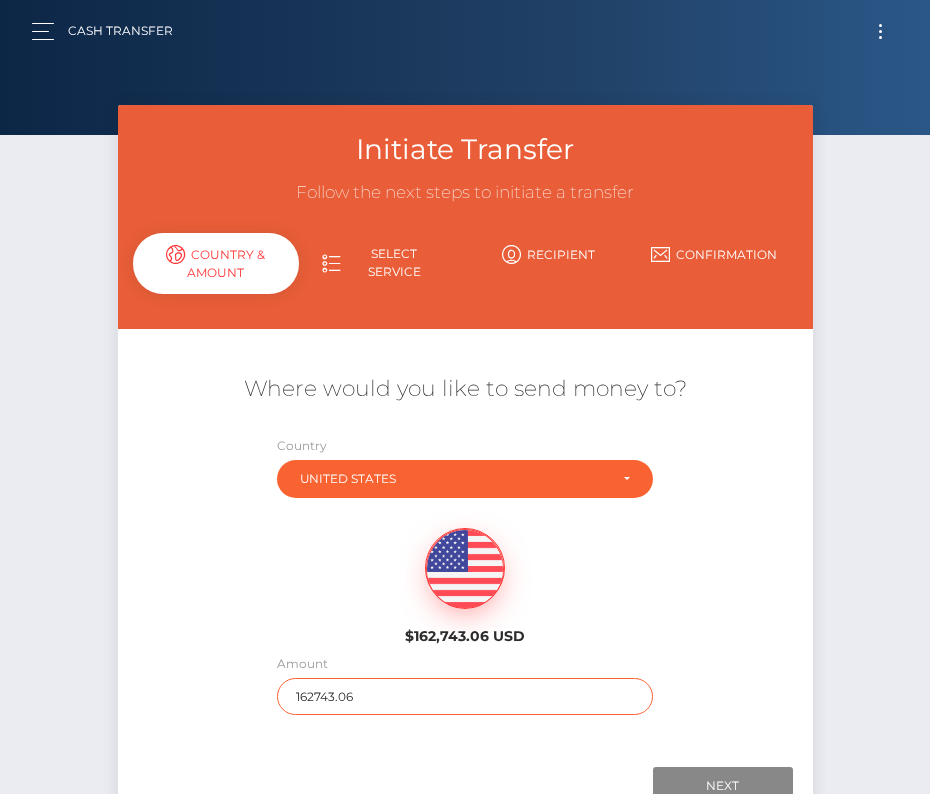 click on "162743.06" at bounding box center [464, 696] 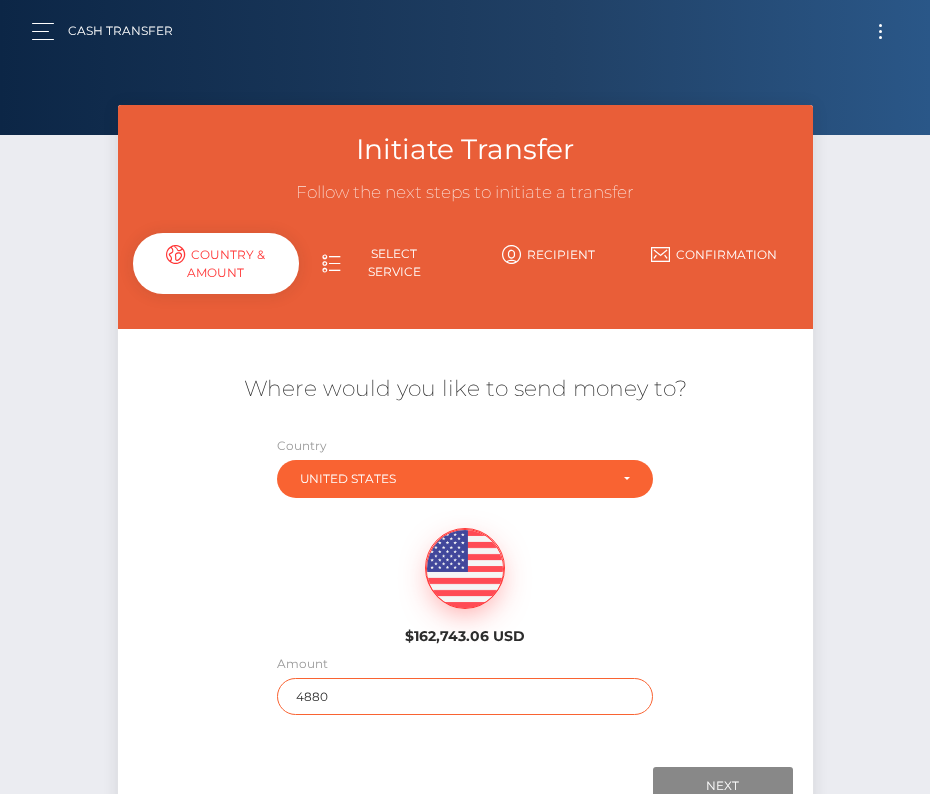 scroll, scrollTop: 140, scrollLeft: 0, axis: vertical 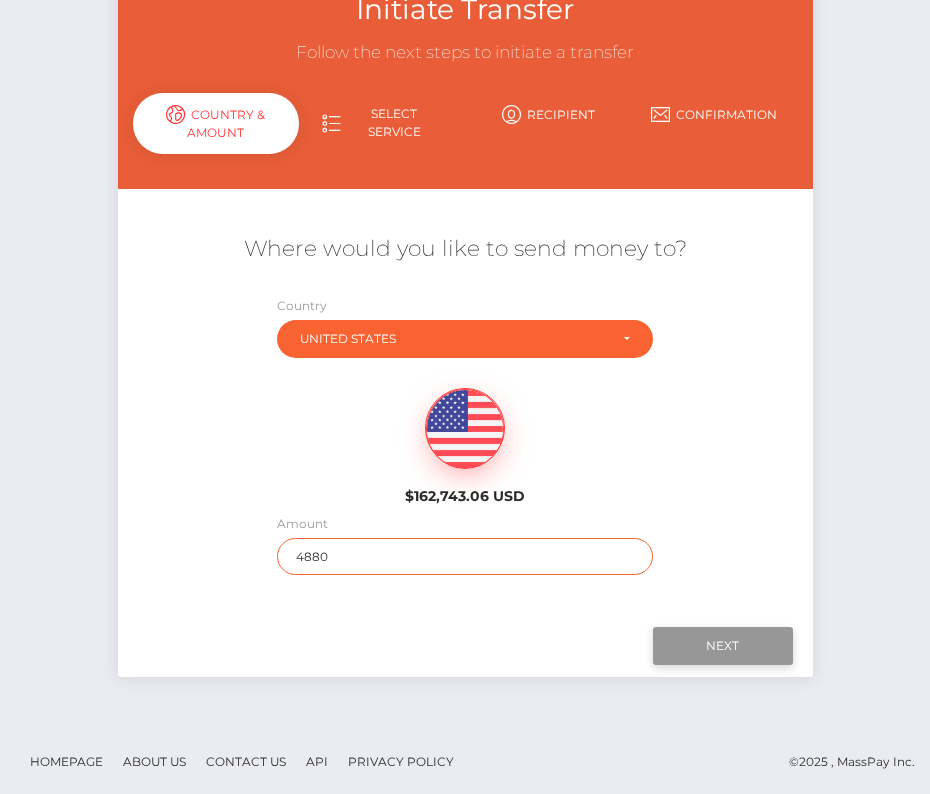 type on "4880" 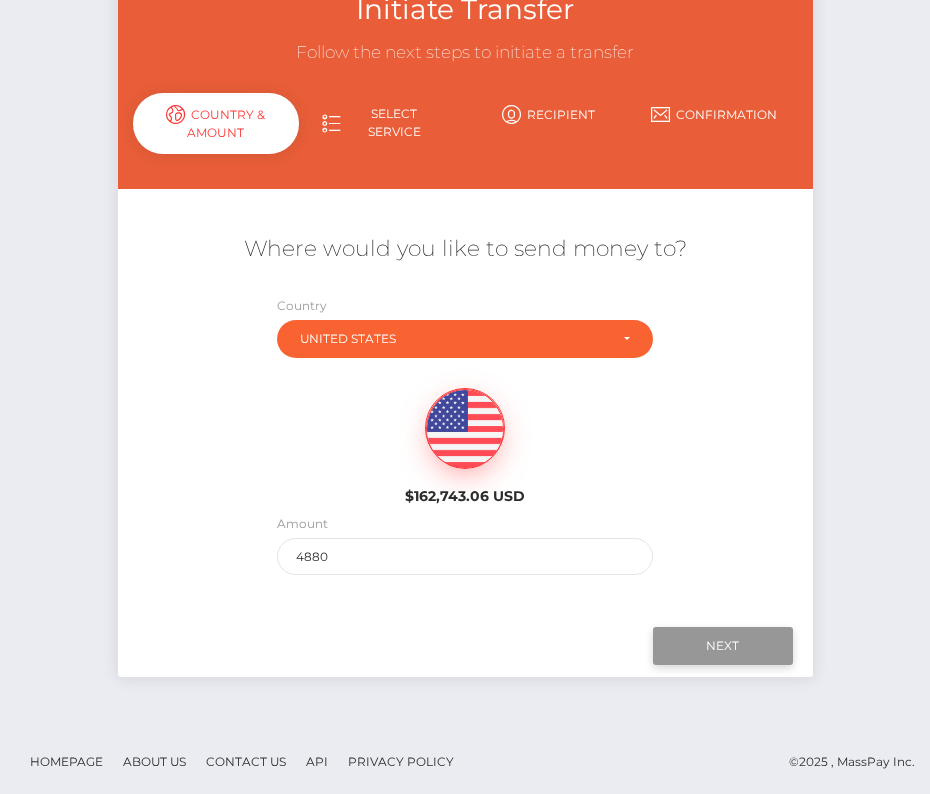 click on "Next" at bounding box center (723, 646) 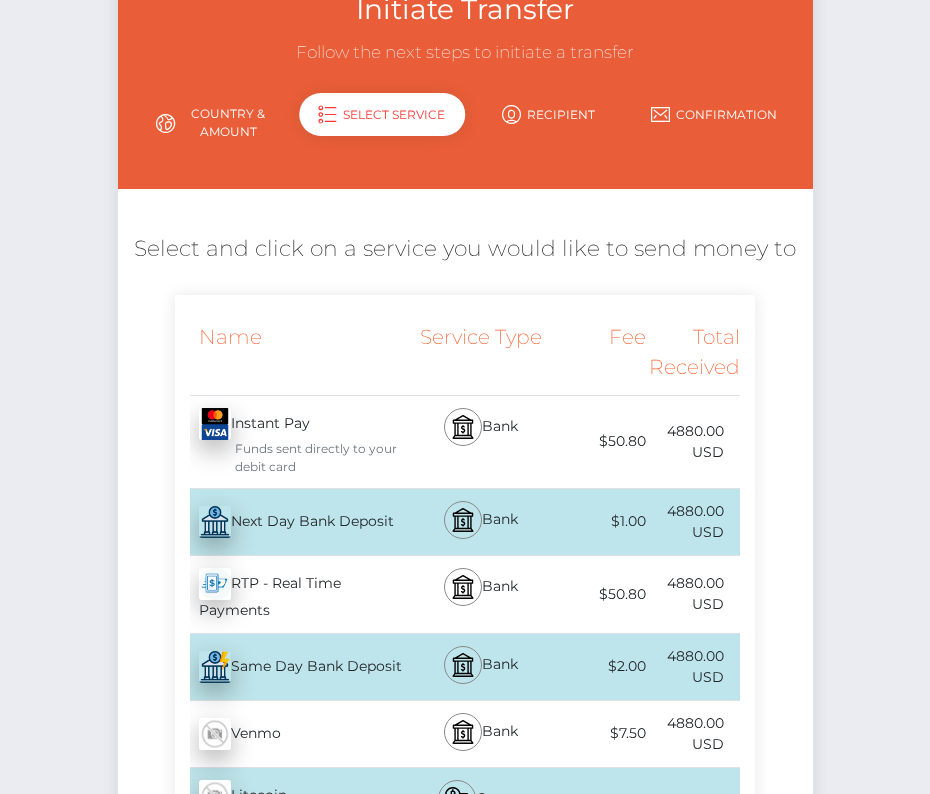 click on "Next Day Bank Deposit  - USD" at bounding box center [292, 522] 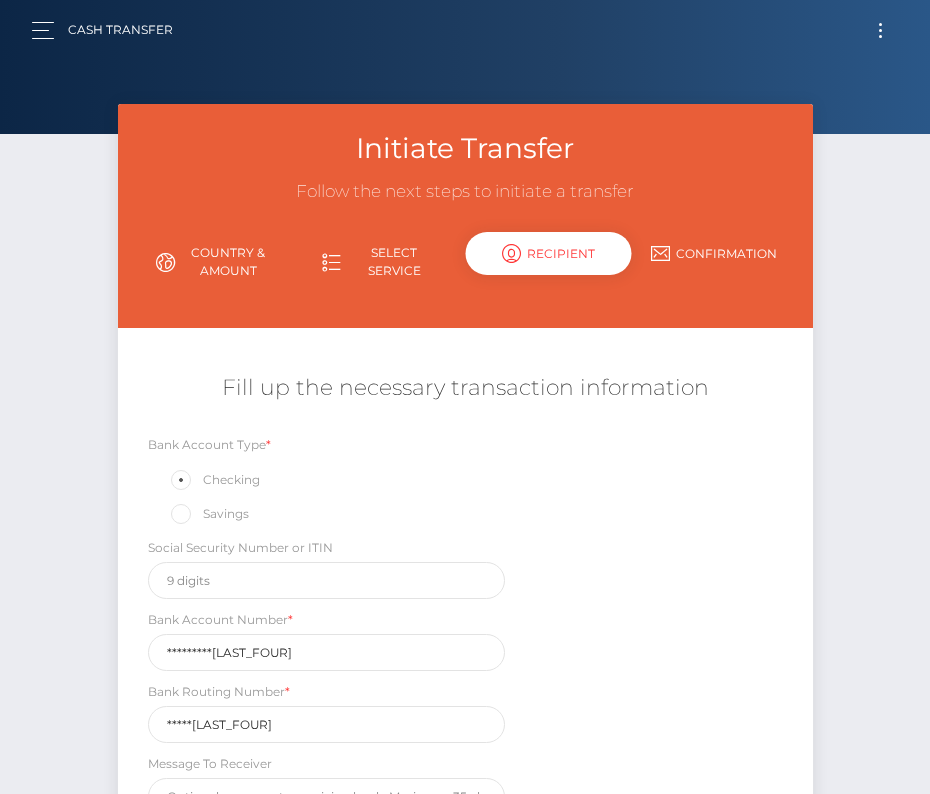 scroll, scrollTop: 0, scrollLeft: 0, axis: both 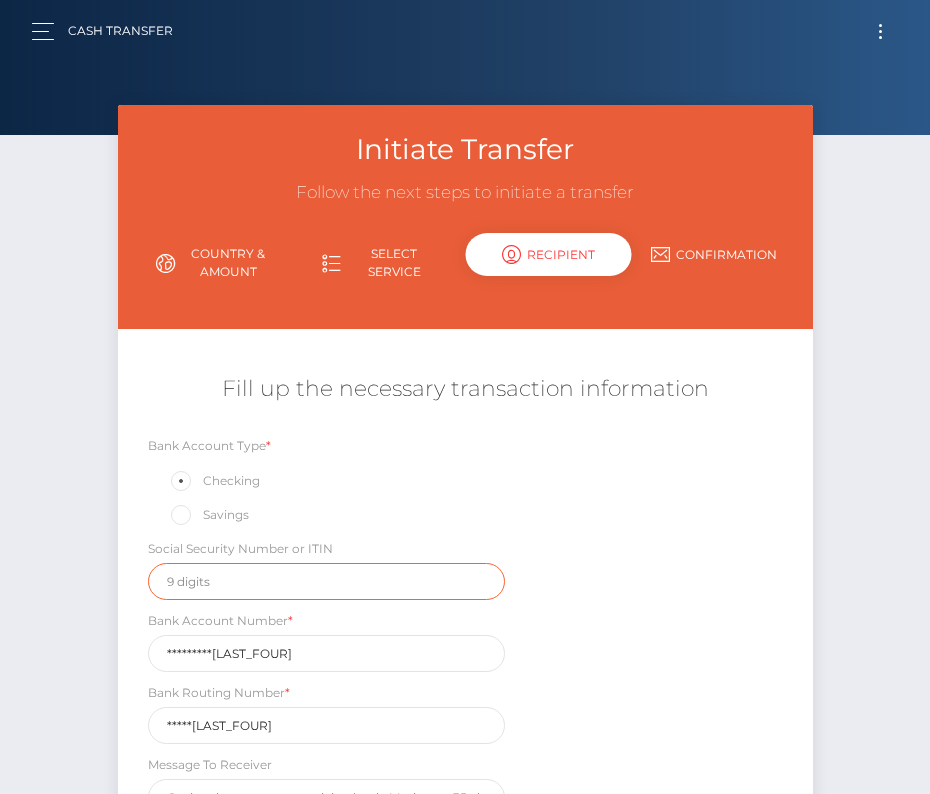 click at bounding box center (327, 581) 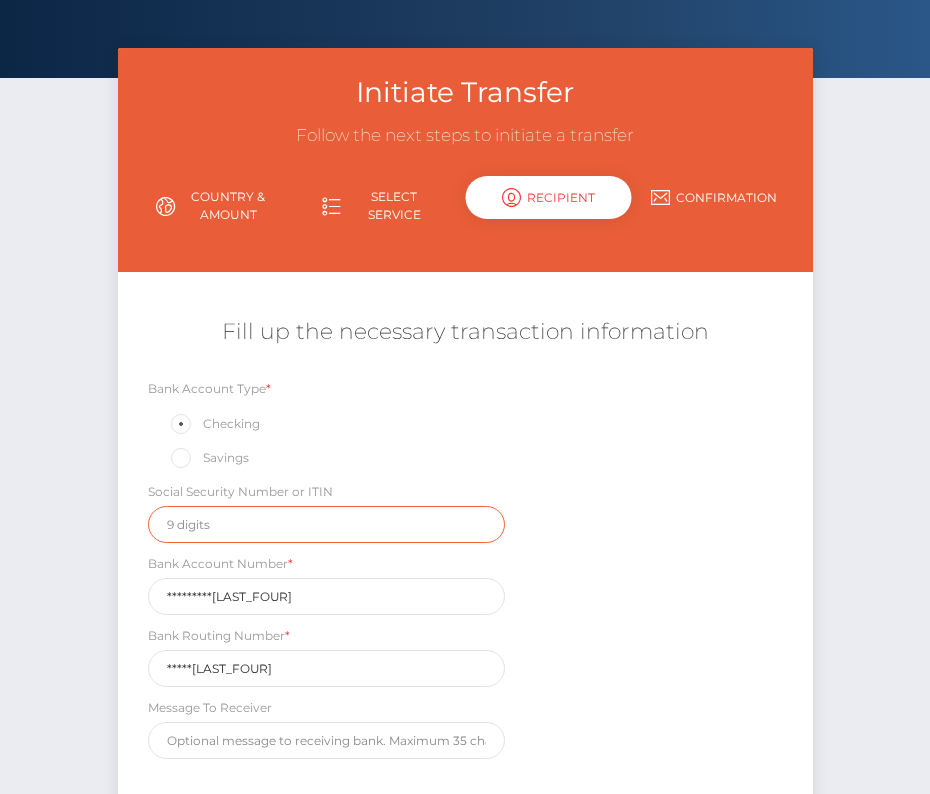 scroll, scrollTop: 135, scrollLeft: 0, axis: vertical 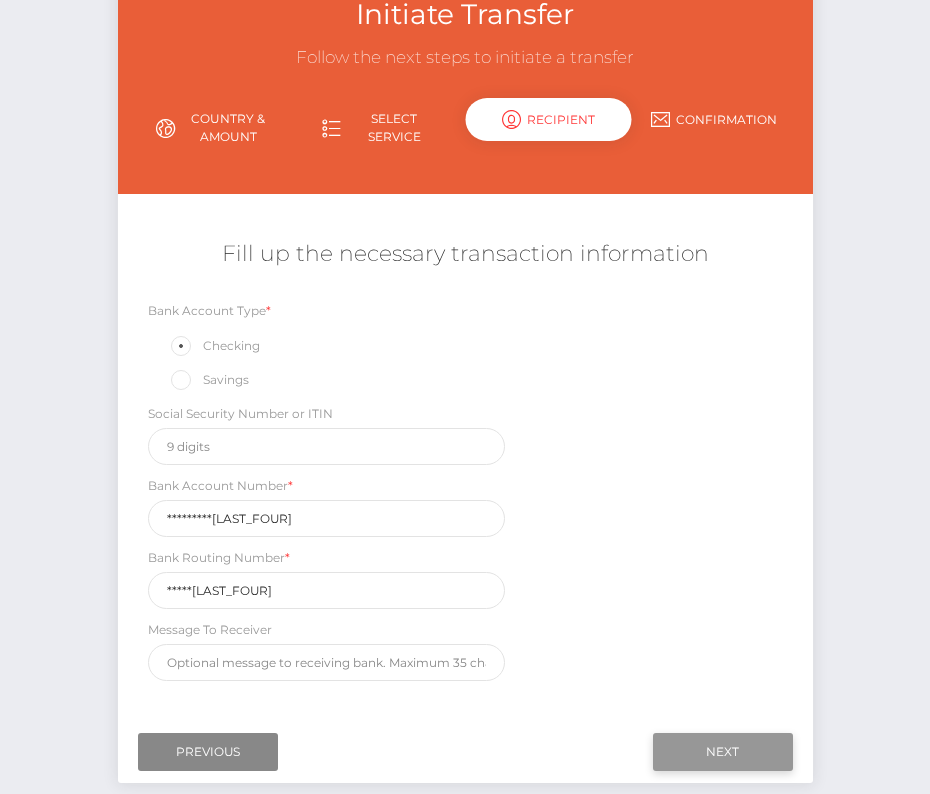 click on "Next" at bounding box center (723, 752) 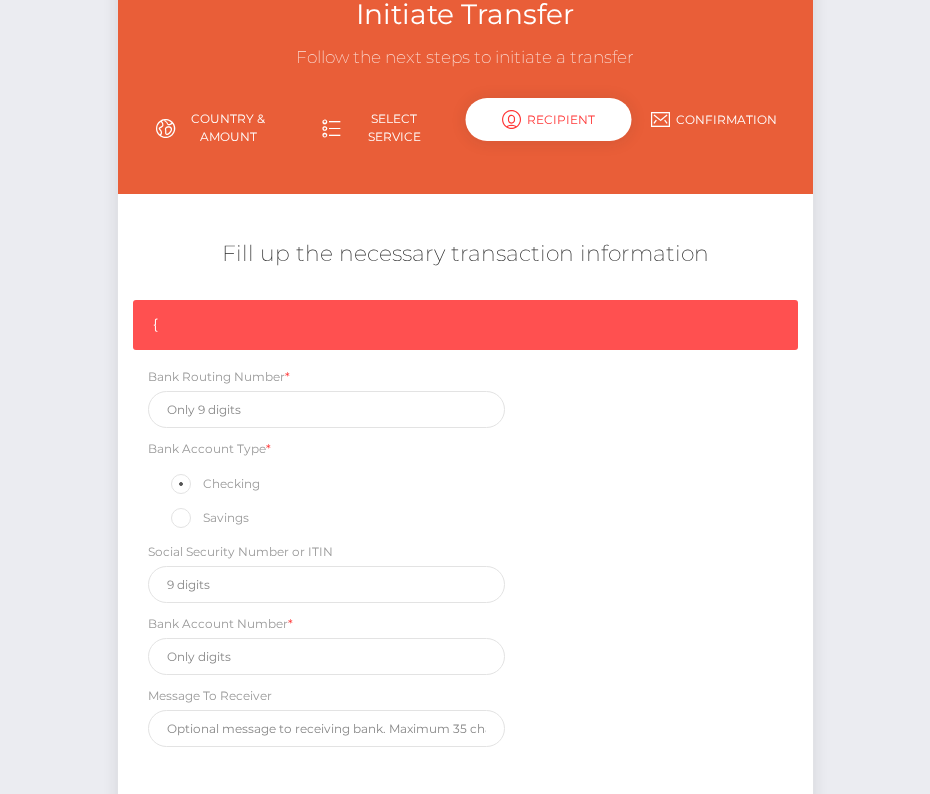 scroll, scrollTop: 169, scrollLeft: 0, axis: vertical 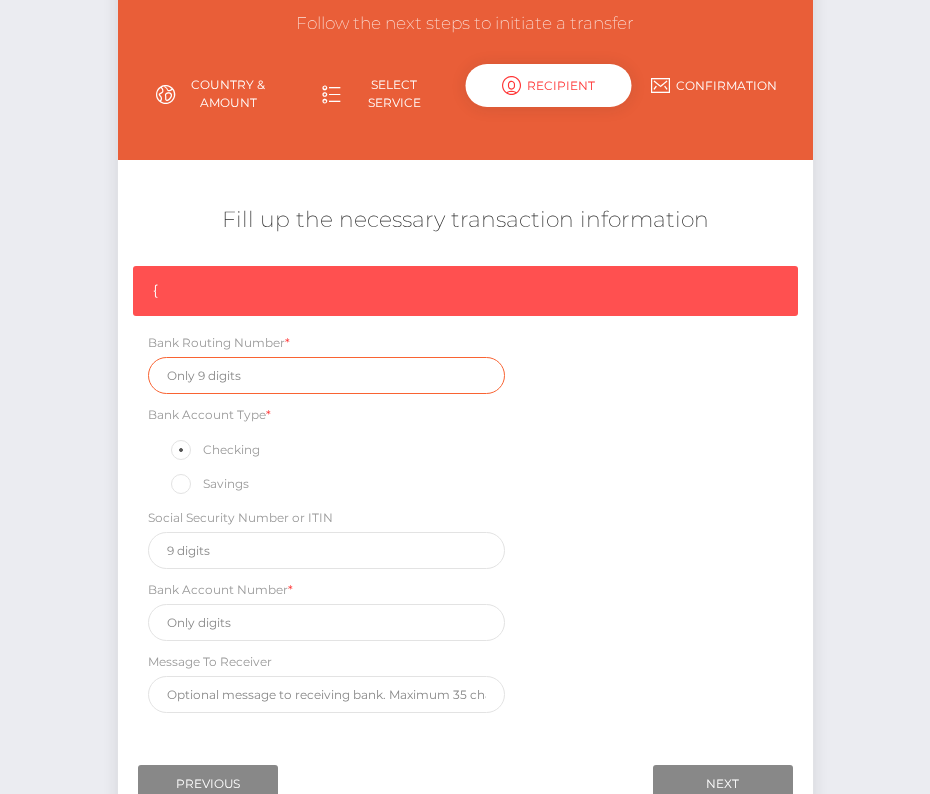 click at bounding box center (327, 375) 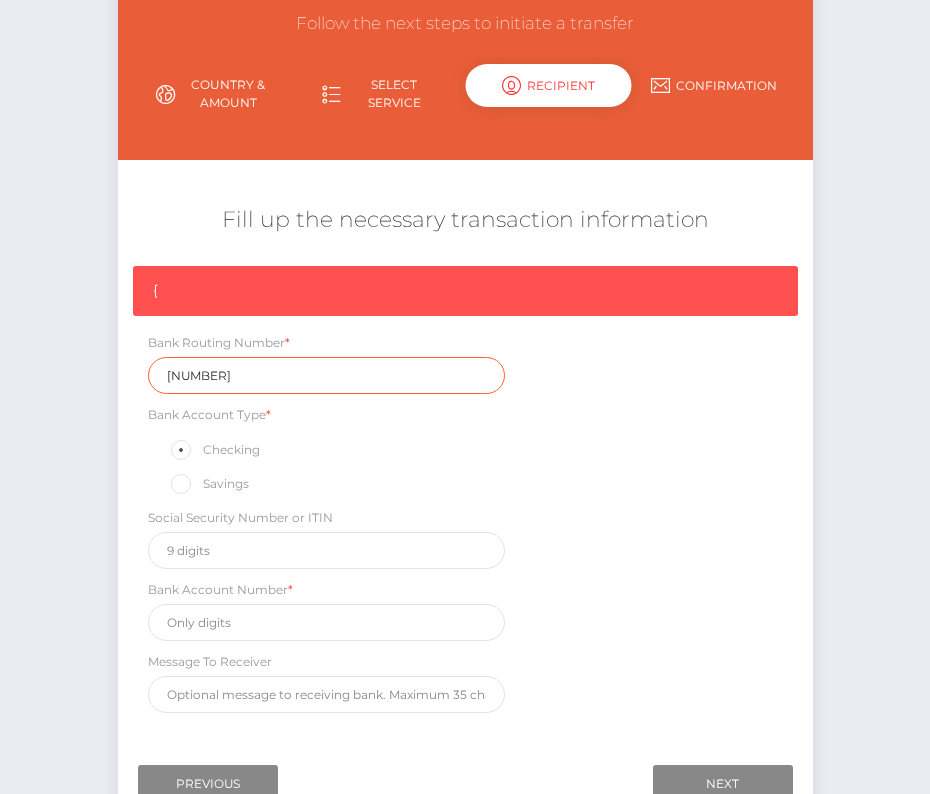 type on "264281432" 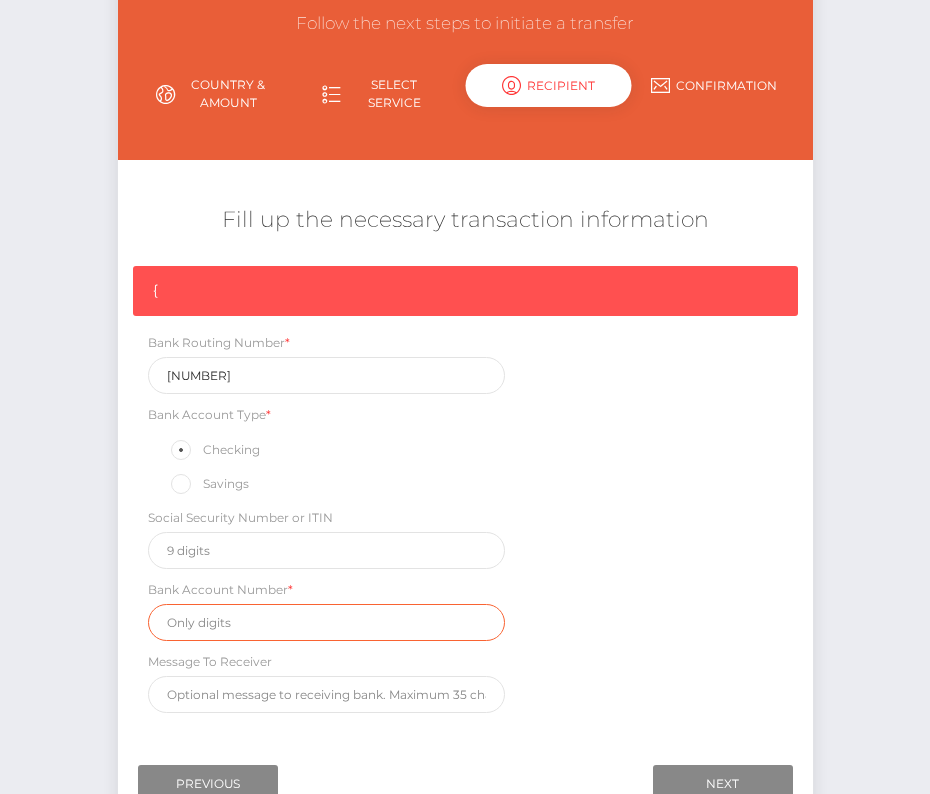 click at bounding box center (327, 622) 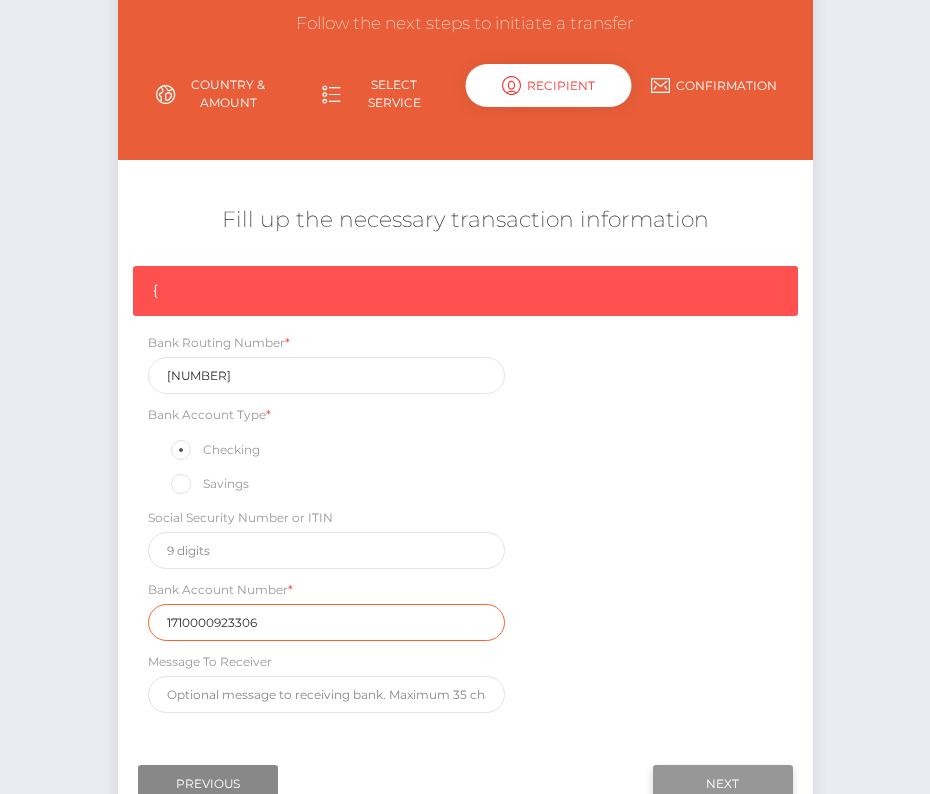 type on "1710000923306" 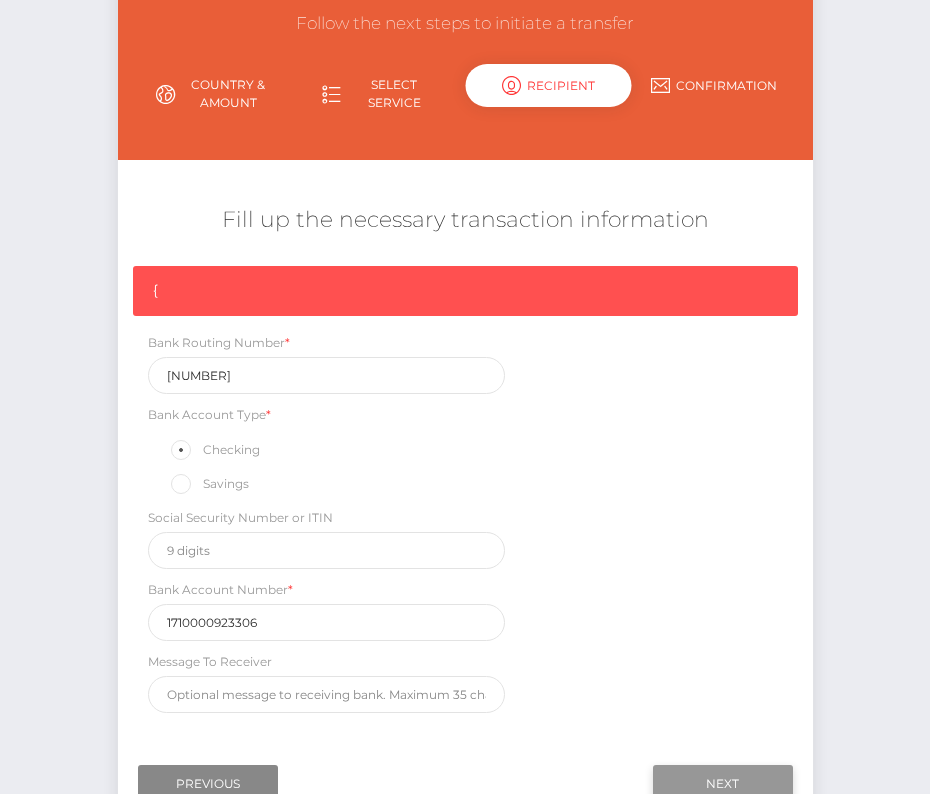 click on "Next" at bounding box center (723, 784) 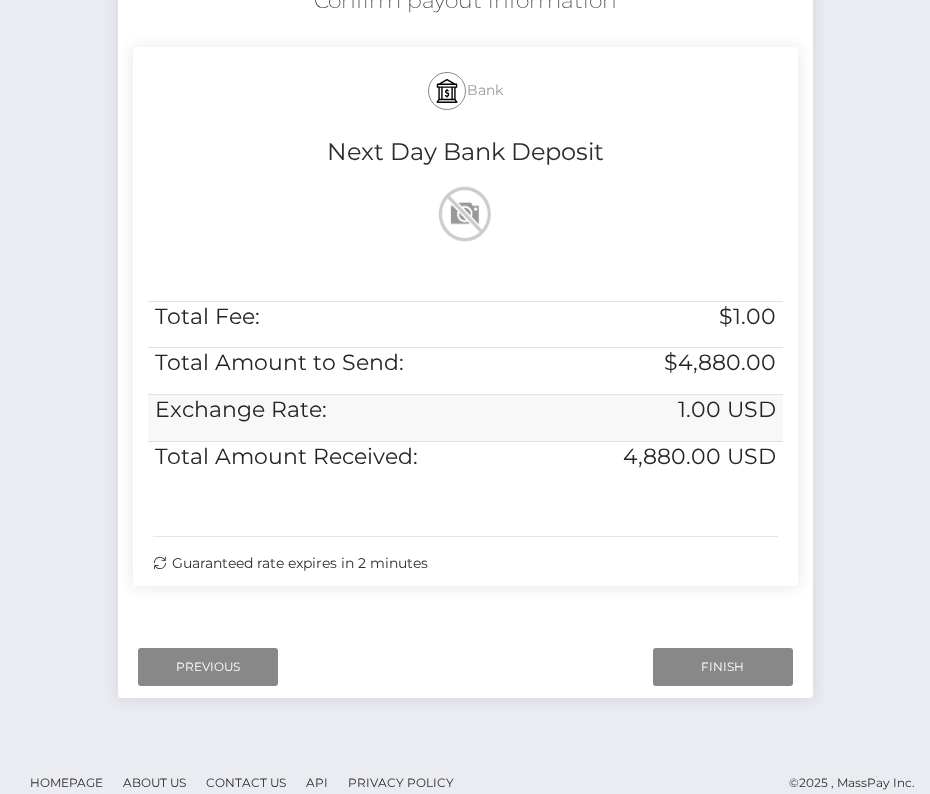 scroll, scrollTop: 408, scrollLeft: 0, axis: vertical 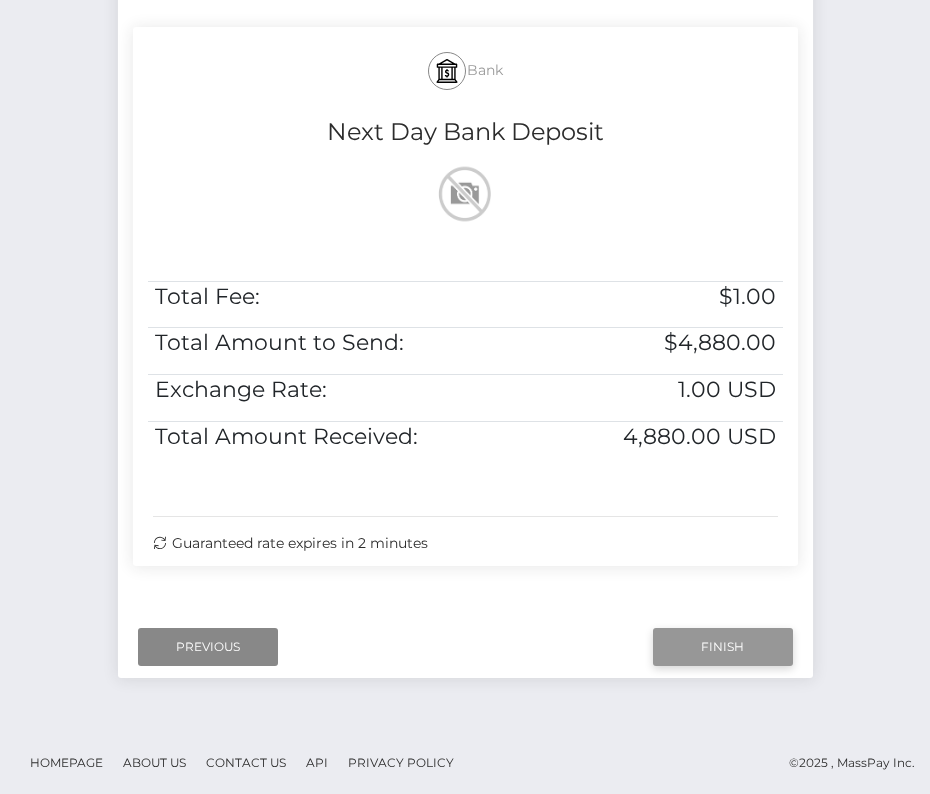 click on "Finish" at bounding box center (723, 647) 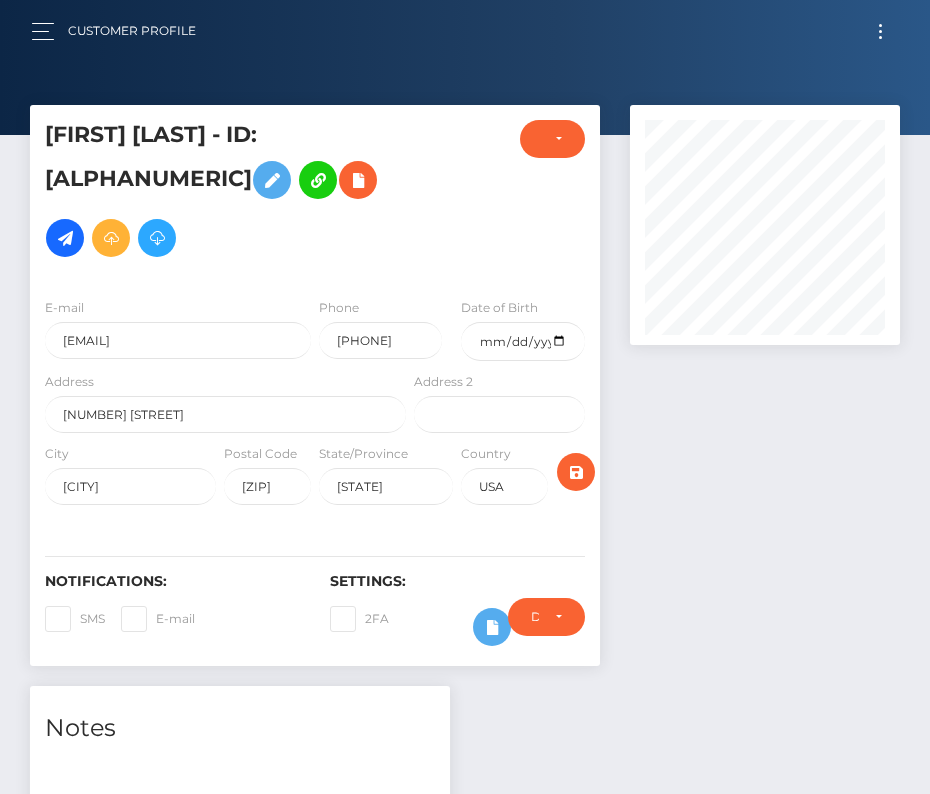 scroll, scrollTop: 0, scrollLeft: 0, axis: both 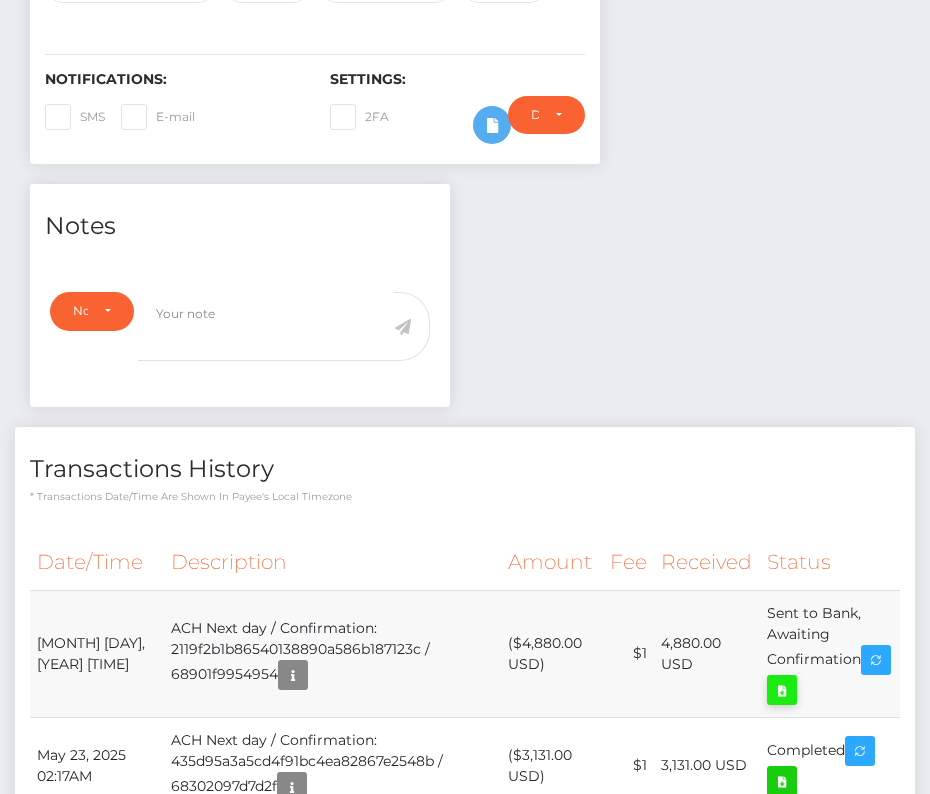 click at bounding box center (782, 690) 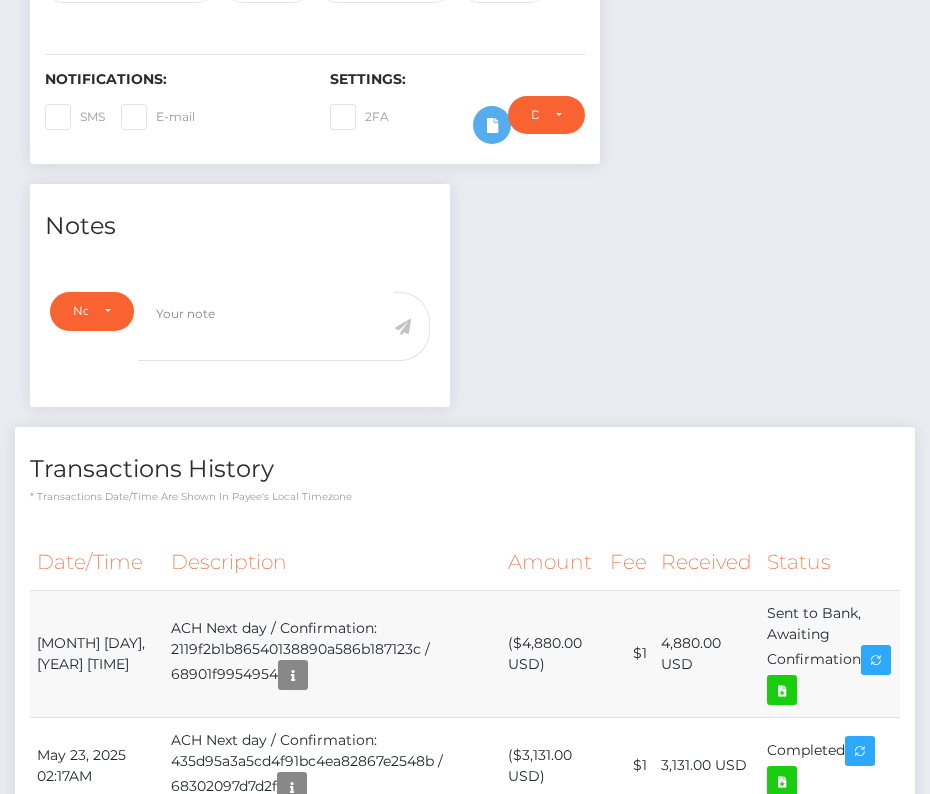 drag, startPoint x: 32, startPoint y: 568, endPoint x: 871, endPoint y: 589, distance: 839.26276 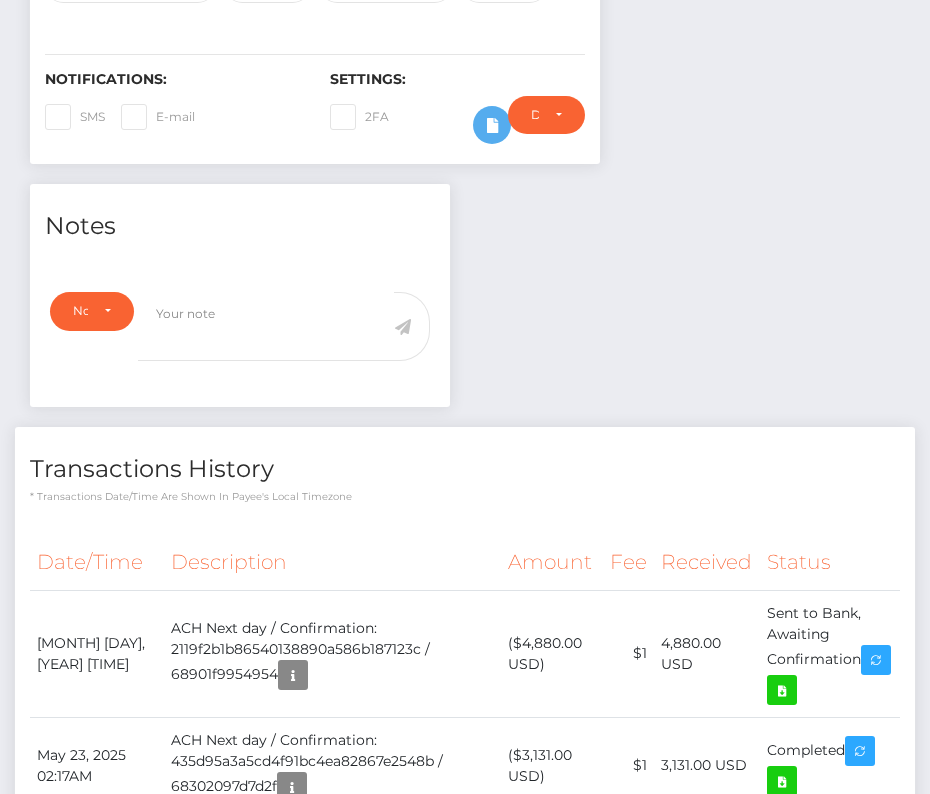 copy on "August  3, 2025 09:50PM
ACH Next day / Confirmation: 2119f2b1b86540138890a586b187123c / 68901f9954954
($4,880.00 USD)
$1
4,880.00 USD
Sent to Bank, Awaiting Confirmation" 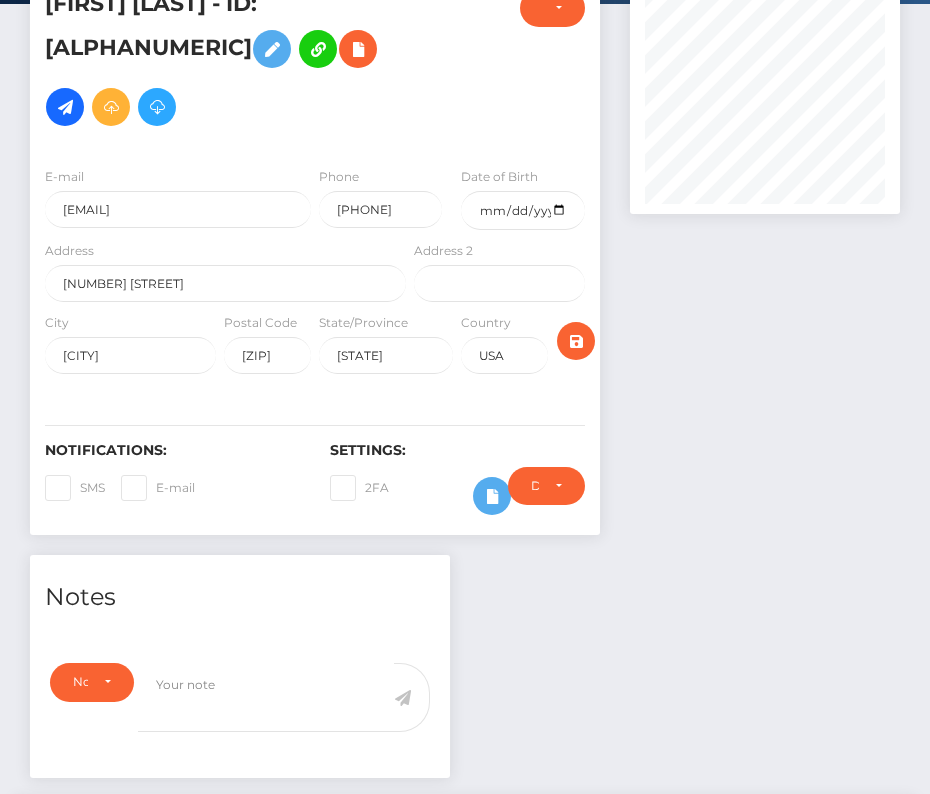 scroll, scrollTop: 0, scrollLeft: 0, axis: both 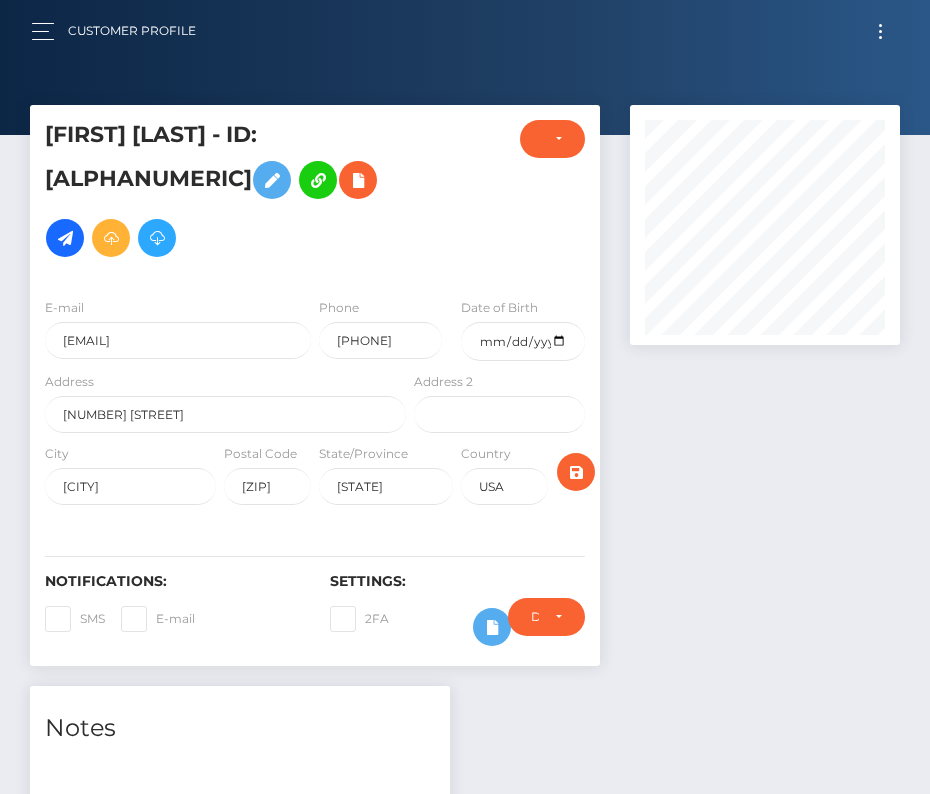 click at bounding box center (880, 31) 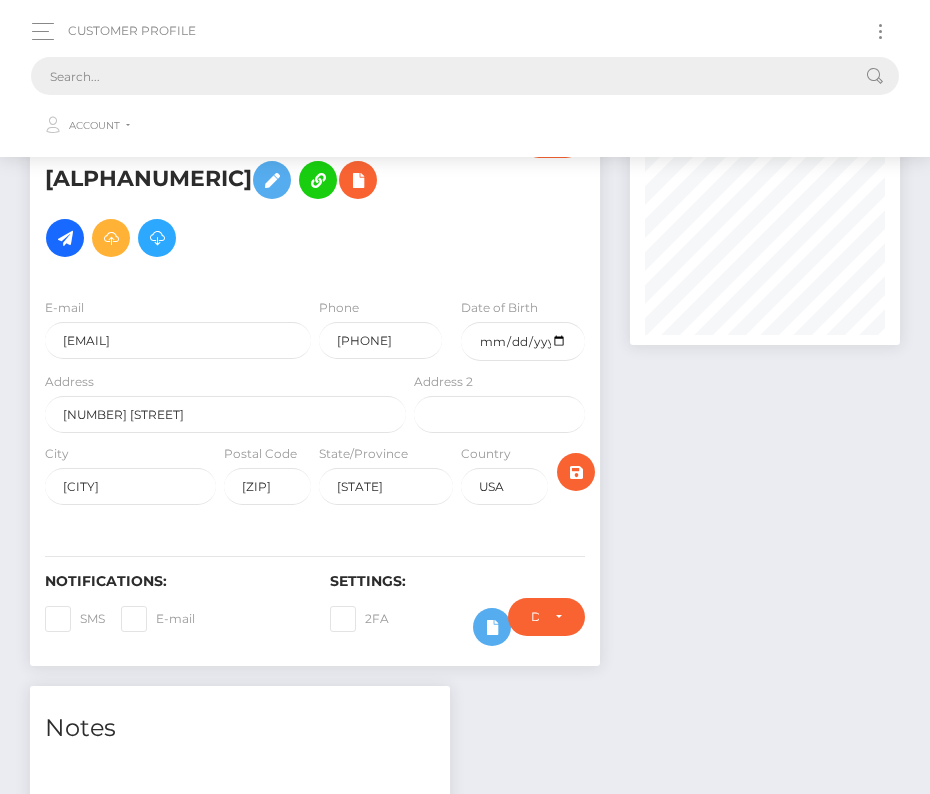 click at bounding box center [439, 76] 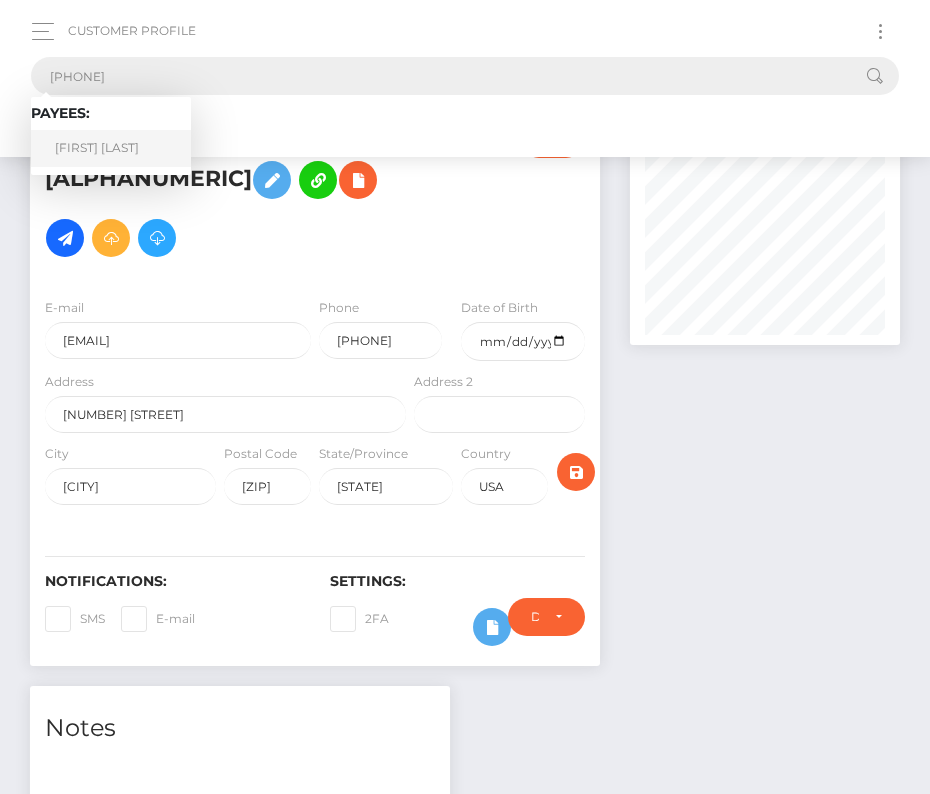 type on "2901450" 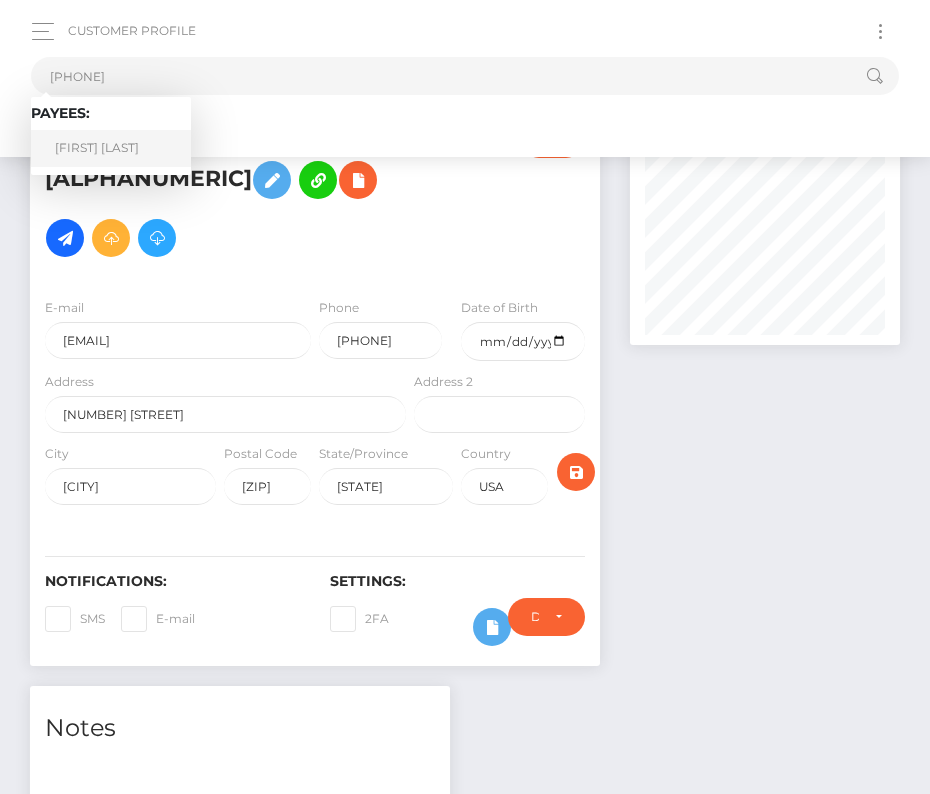 click on "Rodney Marquette McDowell" at bounding box center (111, 148) 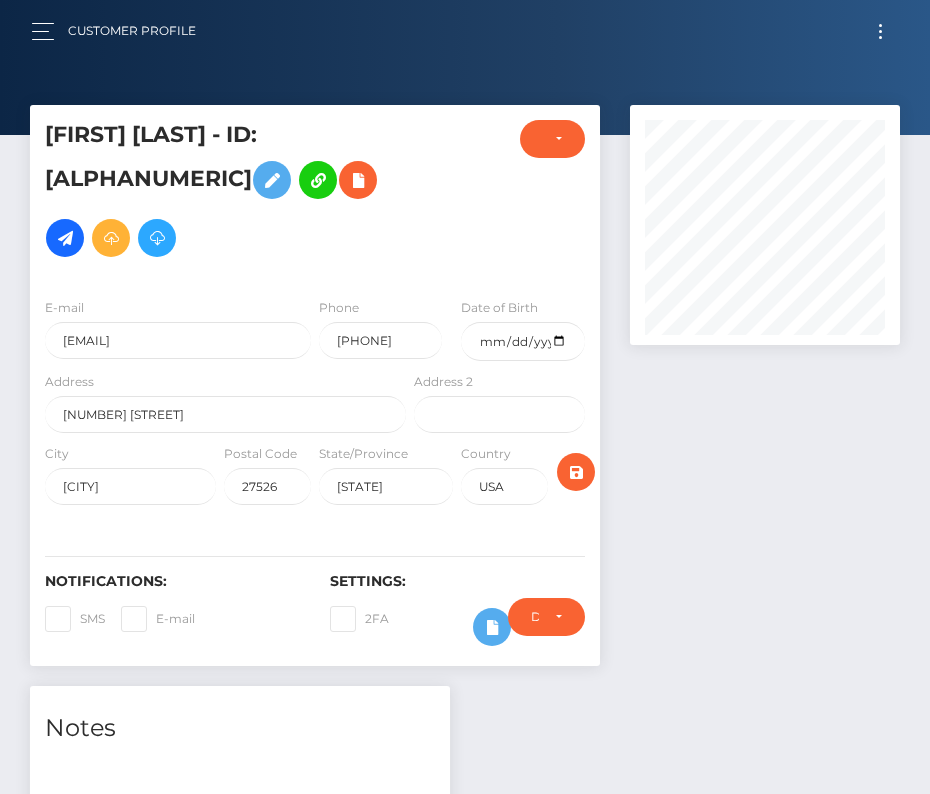 scroll, scrollTop: 0, scrollLeft: 0, axis: both 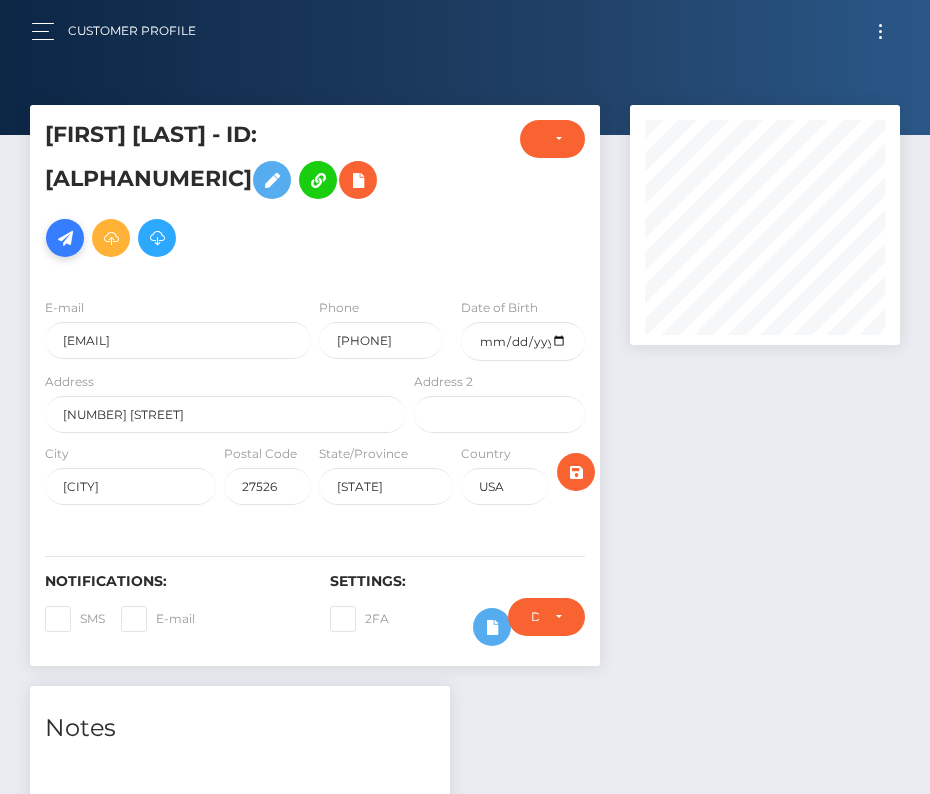 click at bounding box center (65, 238) 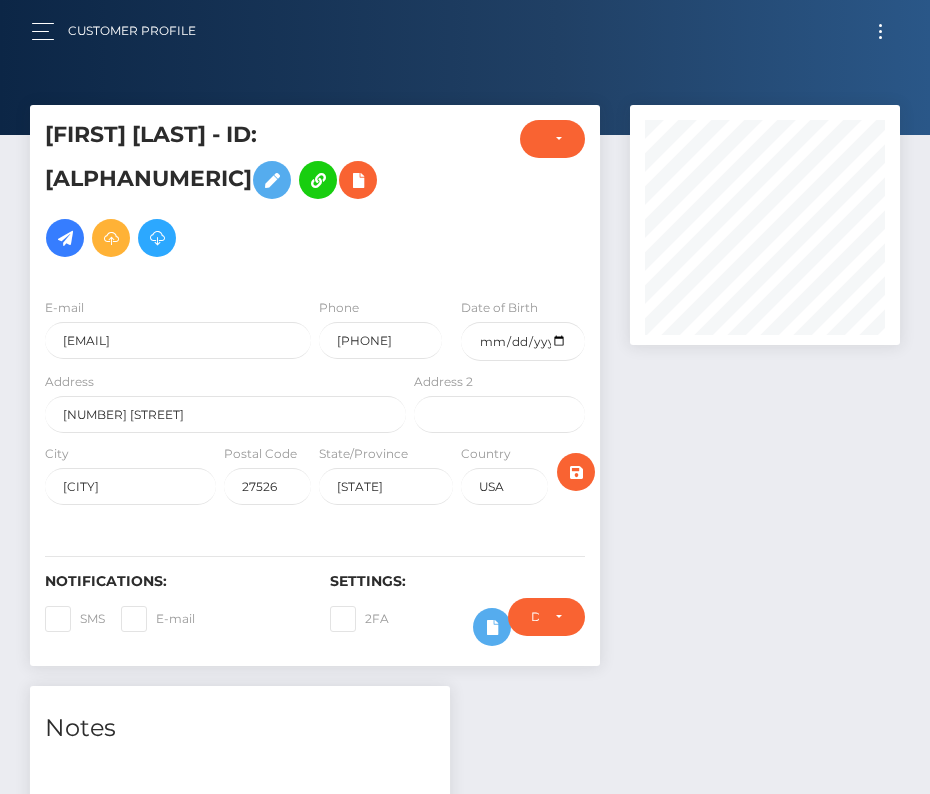 scroll, scrollTop: 639, scrollLeft: 0, axis: vertical 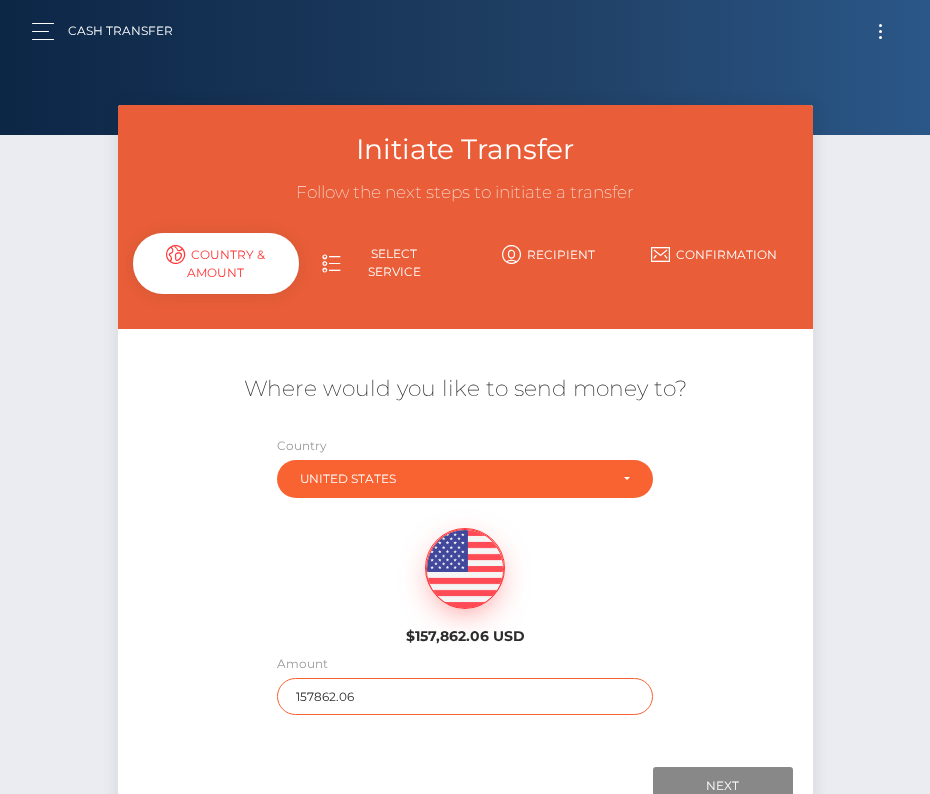 click on "157862.06" at bounding box center (464, 696) 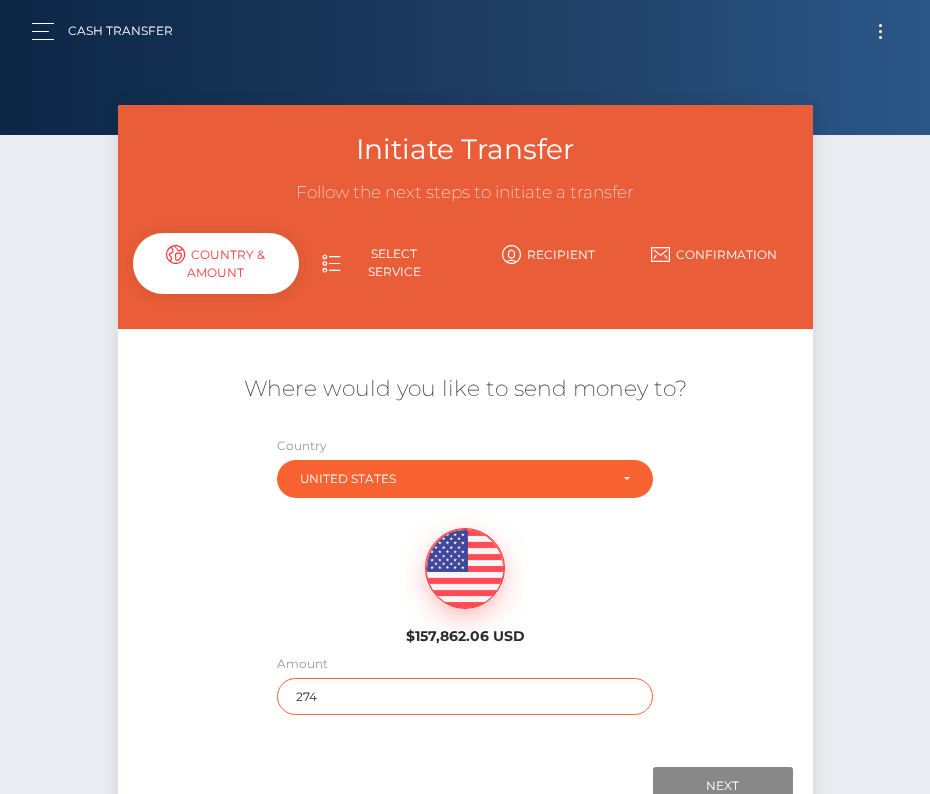 scroll, scrollTop: 44, scrollLeft: 0, axis: vertical 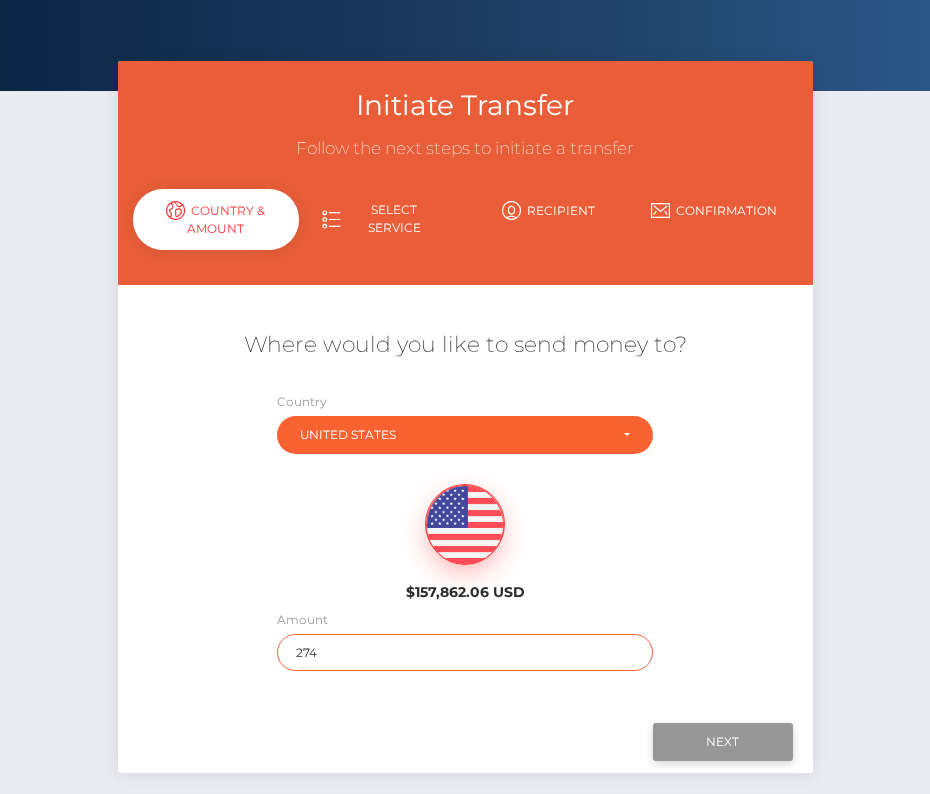 type on "274" 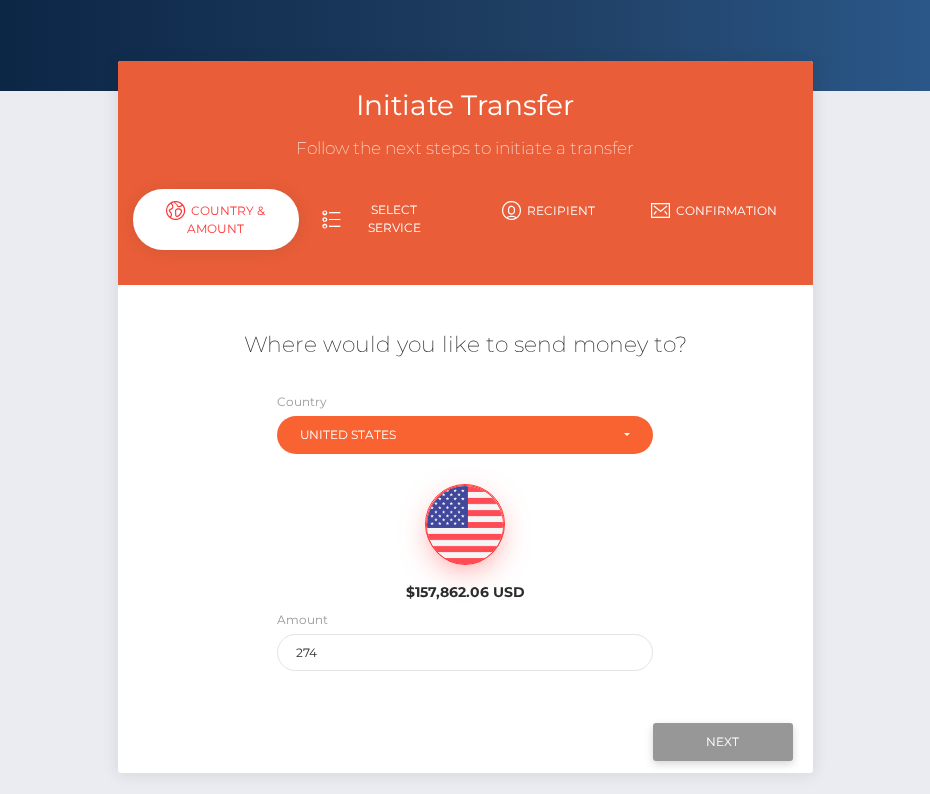 click on "Next" at bounding box center [723, 742] 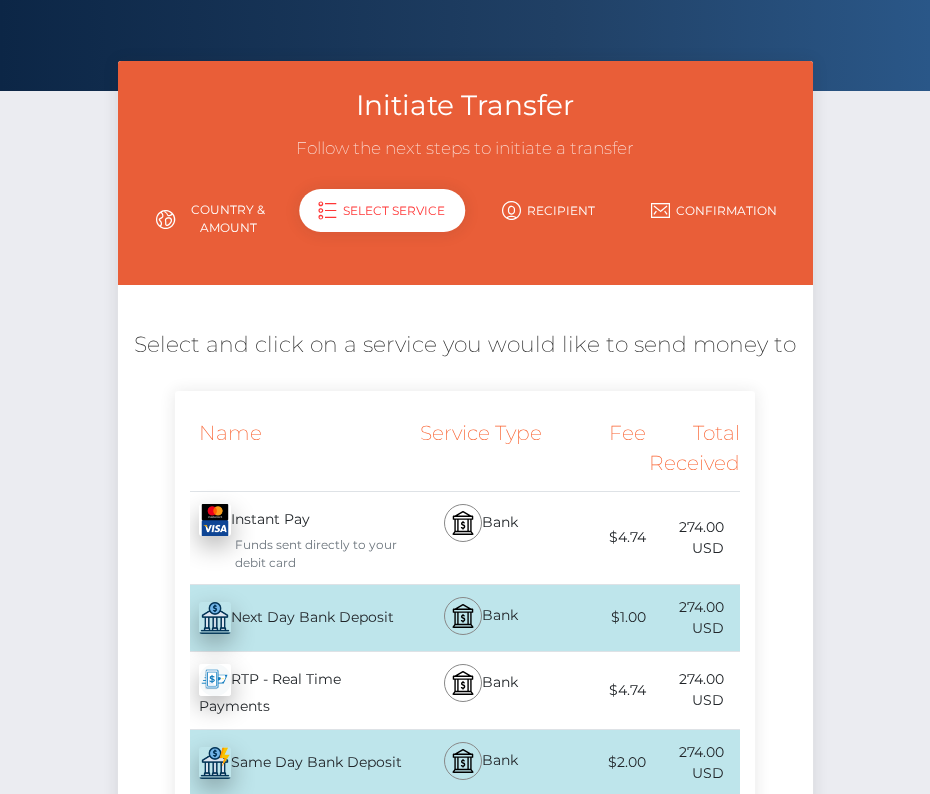 click on "Next Day Bank Deposit  - USD" at bounding box center (292, 618) 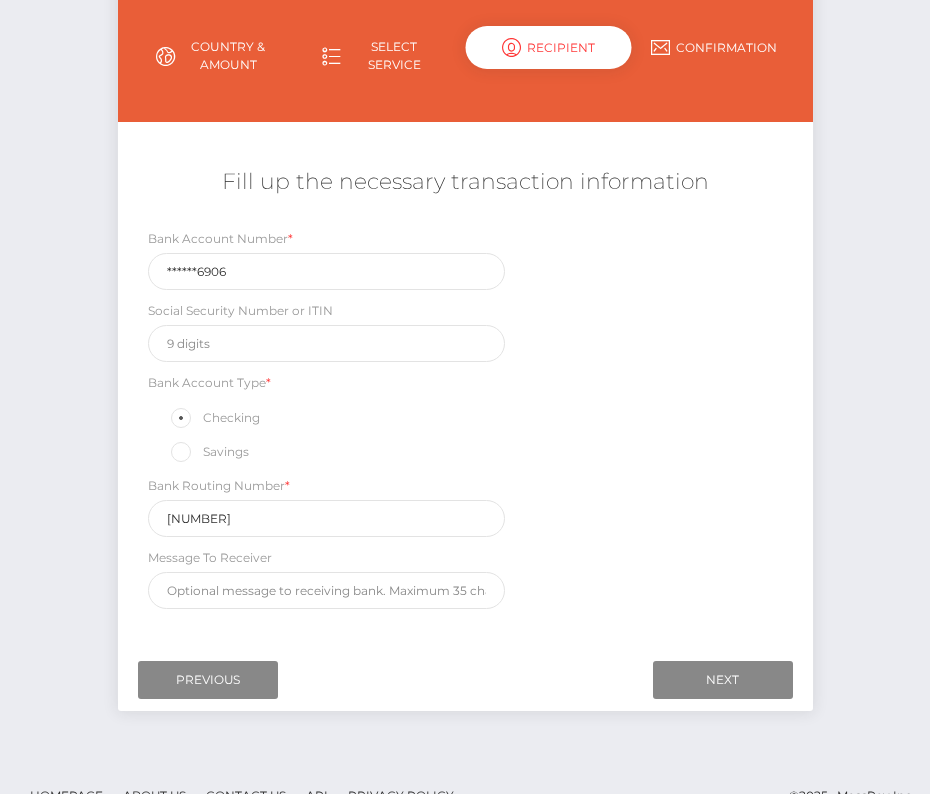 scroll, scrollTop: 235, scrollLeft: 0, axis: vertical 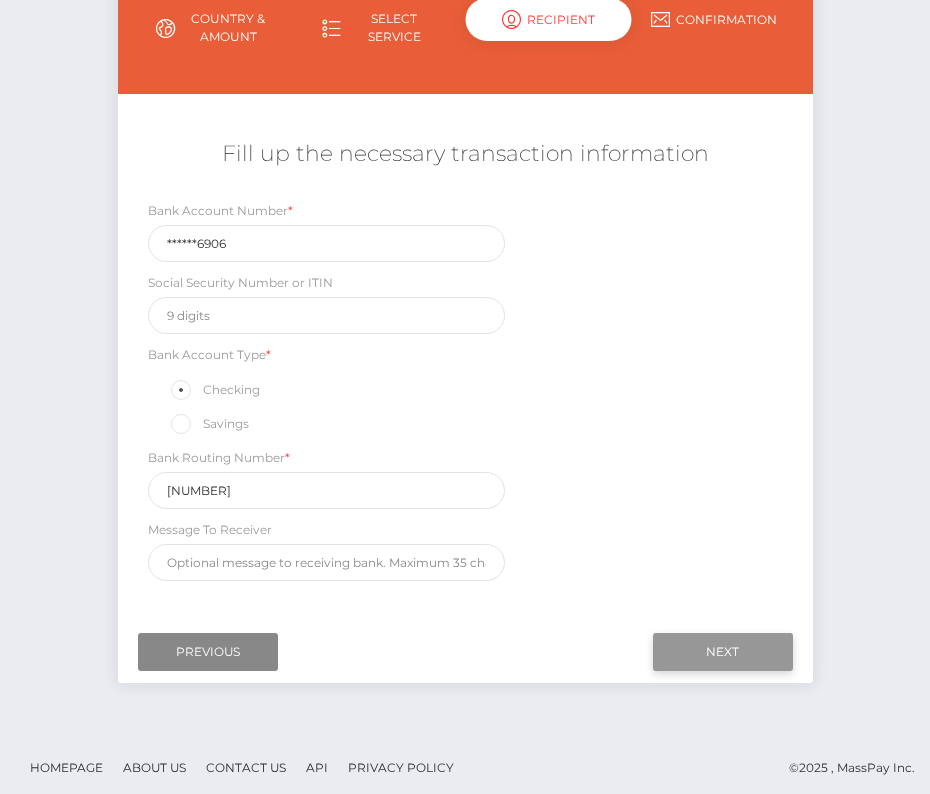 click on "Next" at bounding box center [723, 652] 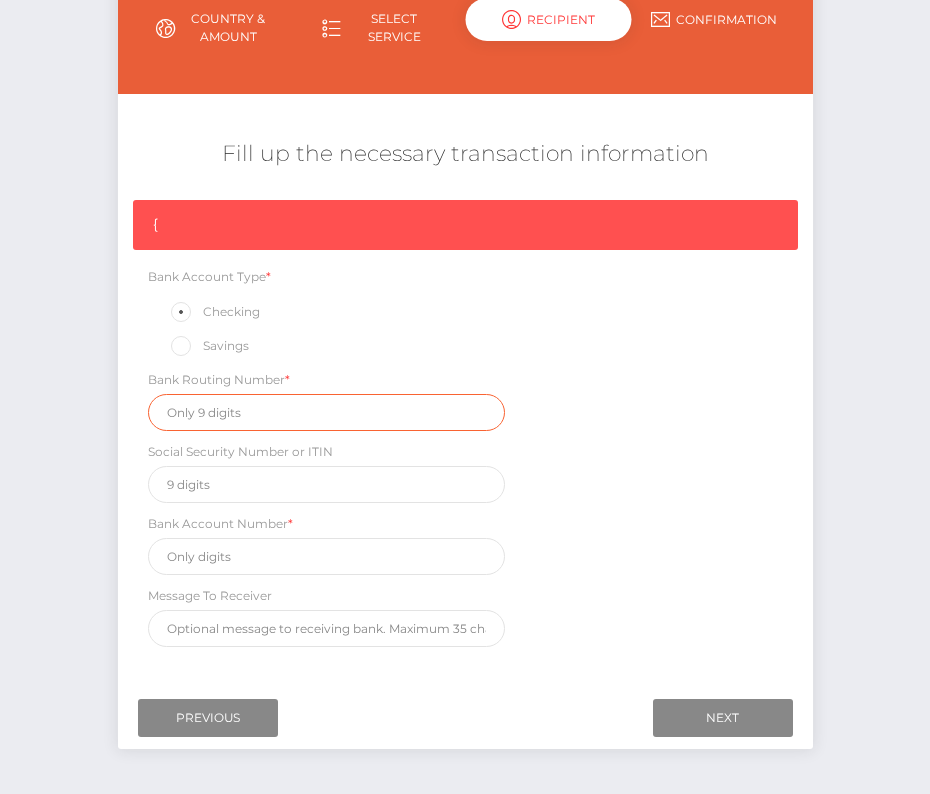 click at bounding box center [327, 412] 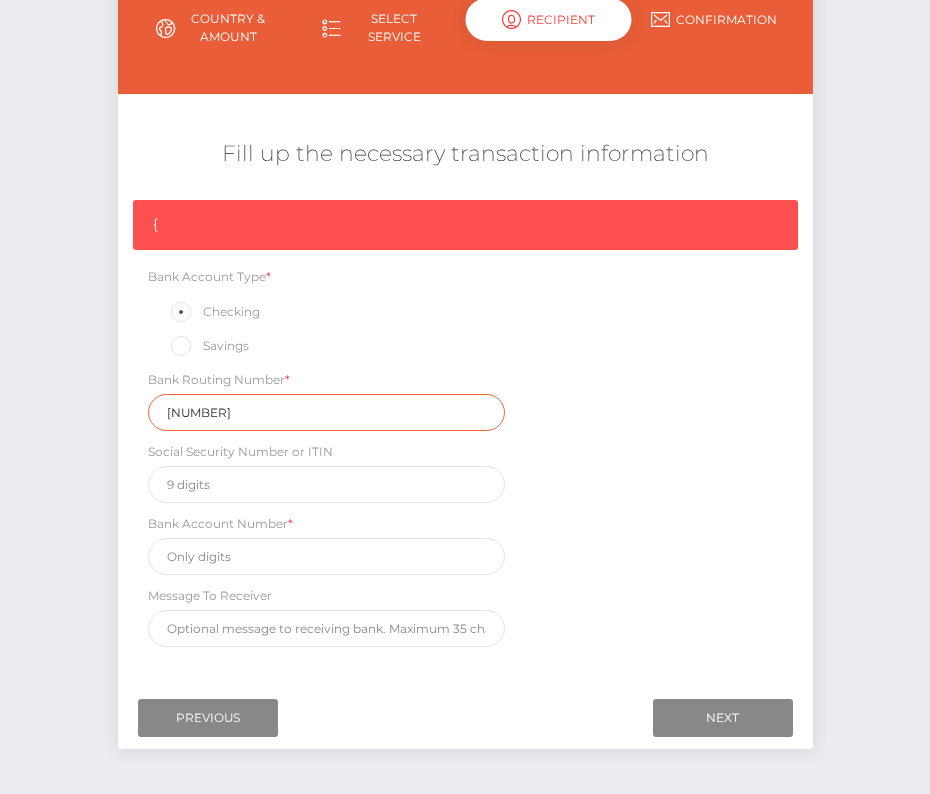 type on "256074974" 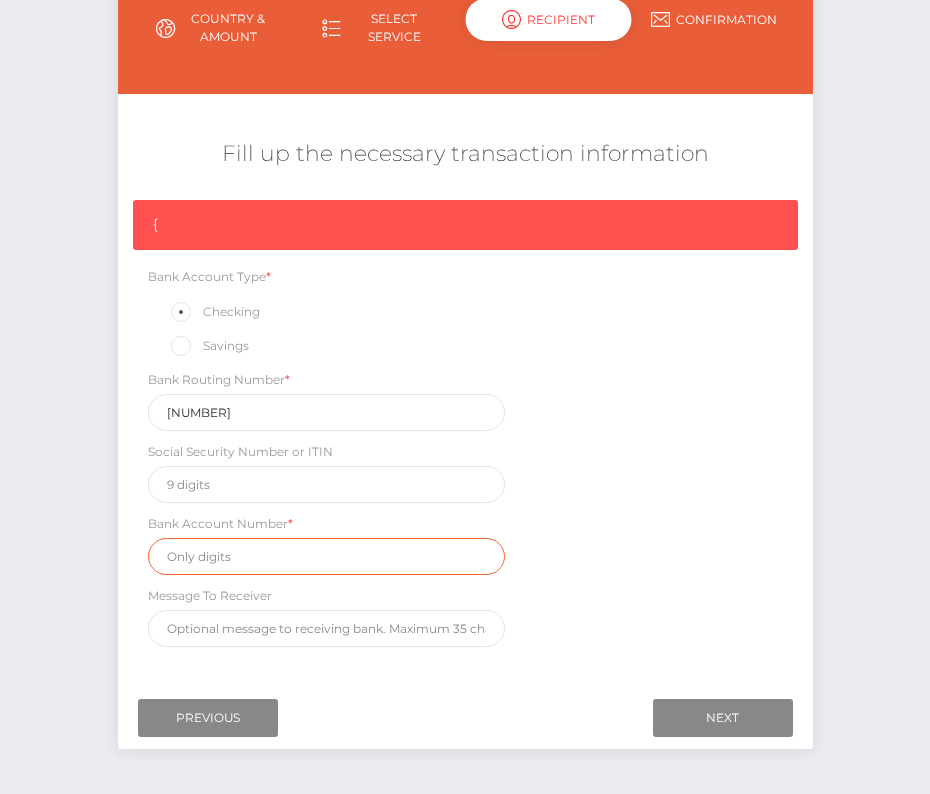 click at bounding box center (327, 556) 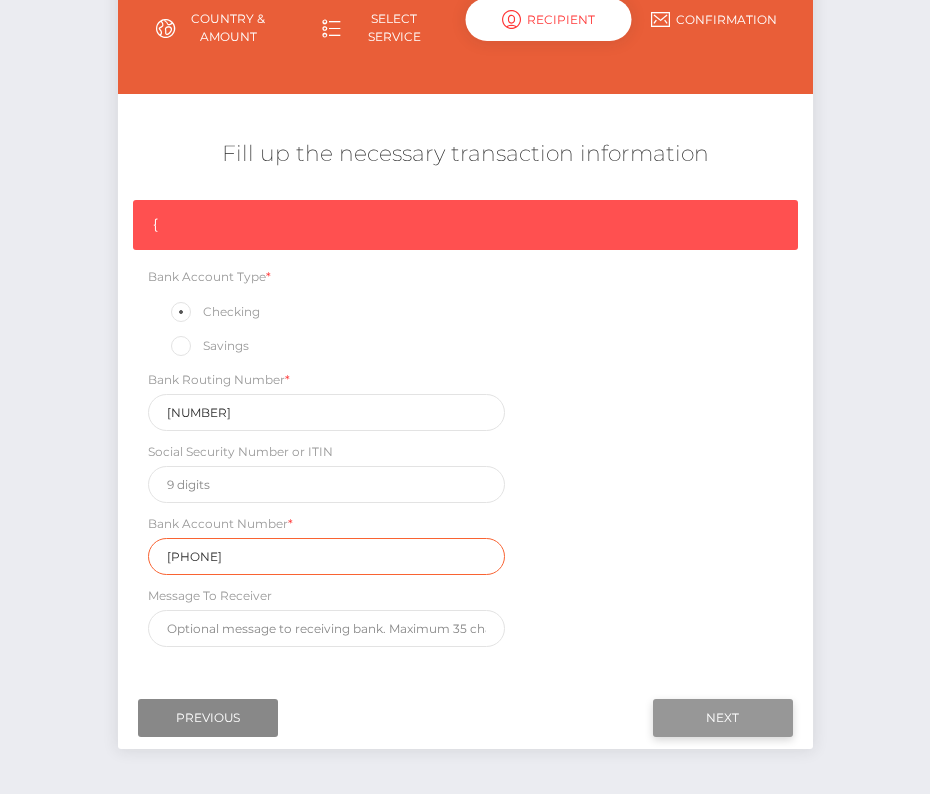 type on "7043226906" 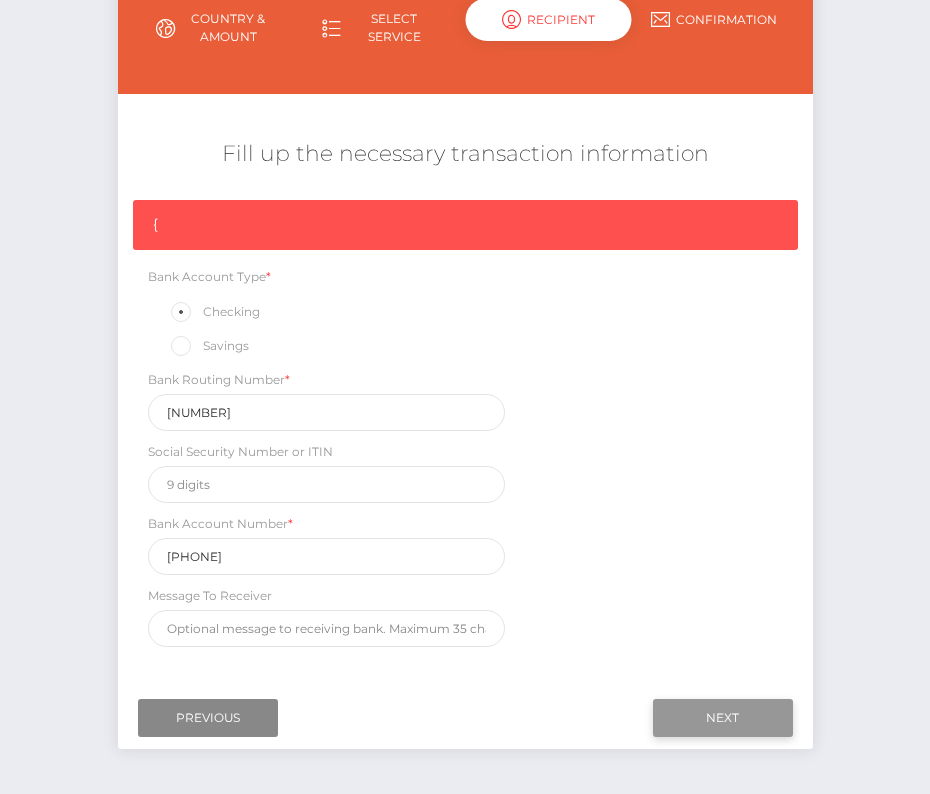 click on "Next" at bounding box center [723, 718] 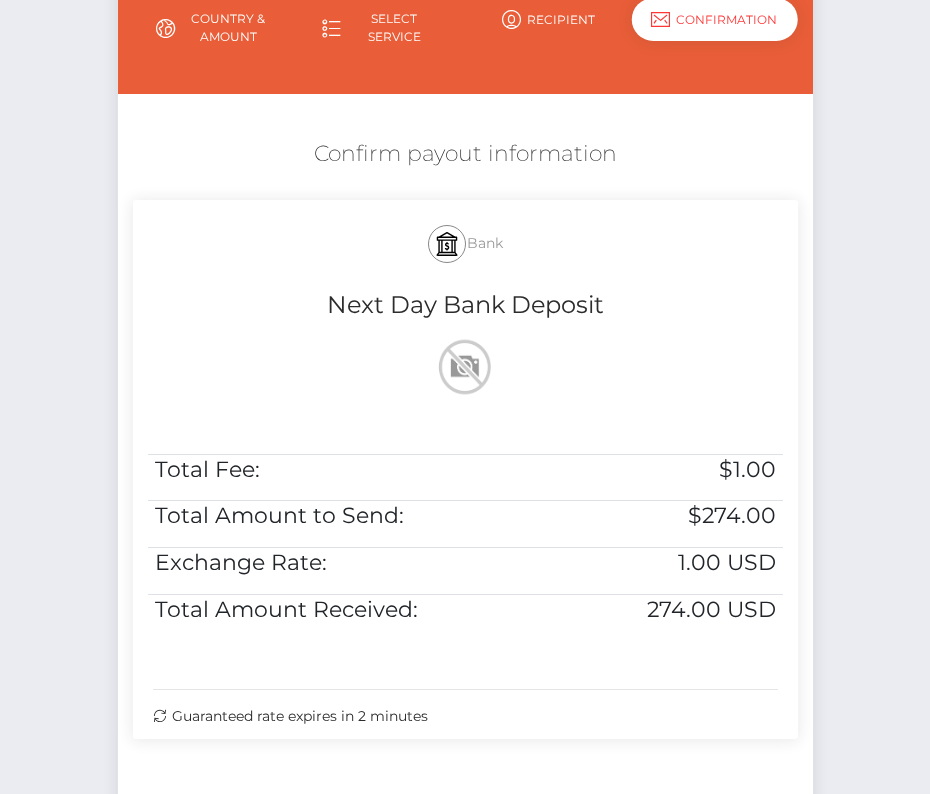 scroll, scrollTop: 408, scrollLeft: 0, axis: vertical 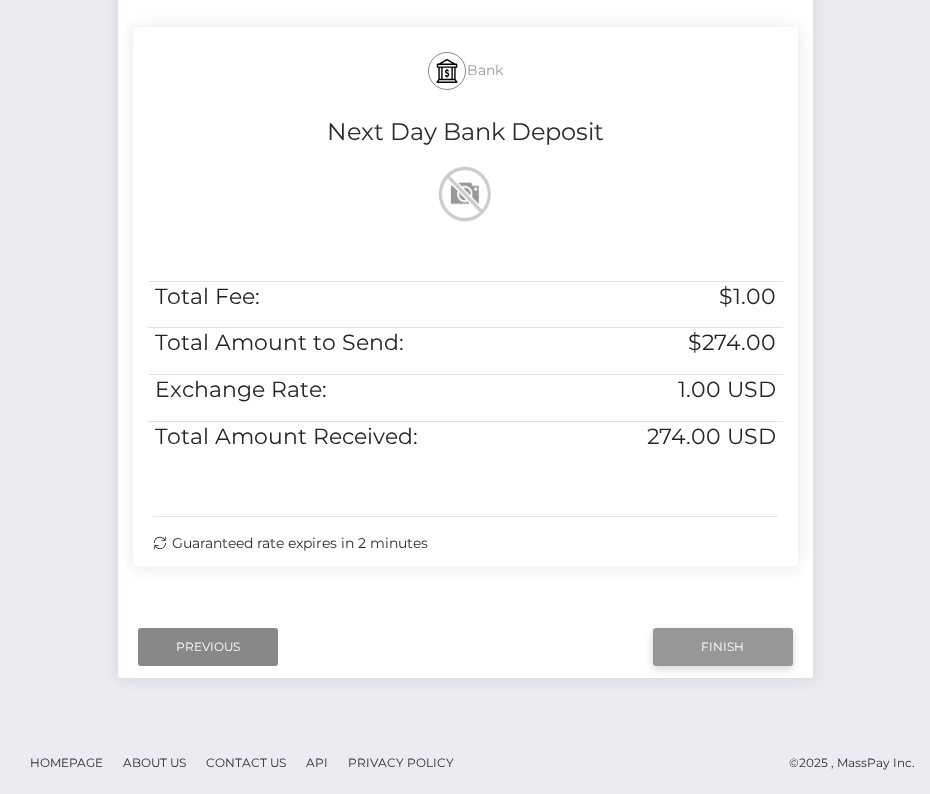 click on "Finish" at bounding box center [723, 647] 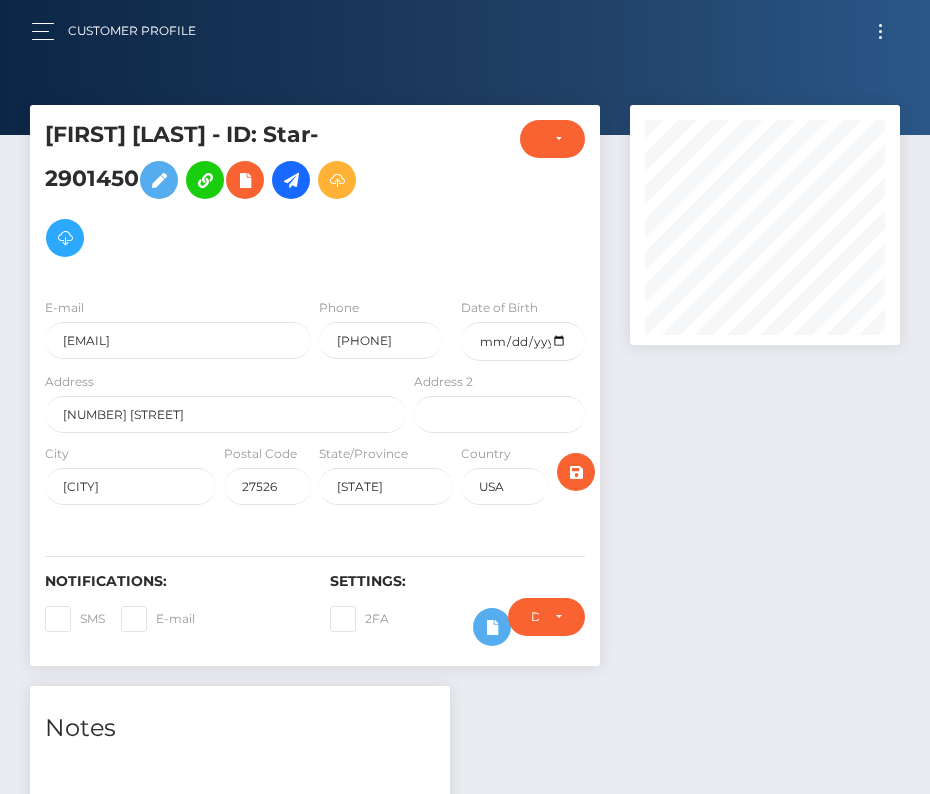 scroll, scrollTop: 0, scrollLeft: 0, axis: both 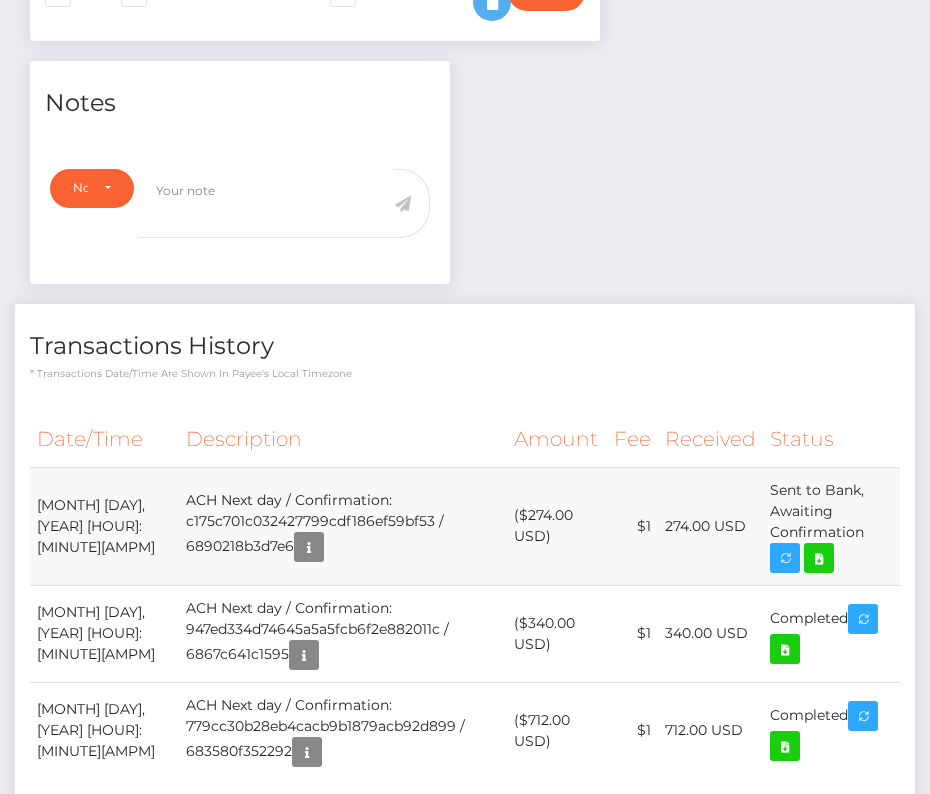 click on "[MONTH] [DAY], [YEAR] [HOUR]:[MINUTE][AMPM]" at bounding box center [104, 526] 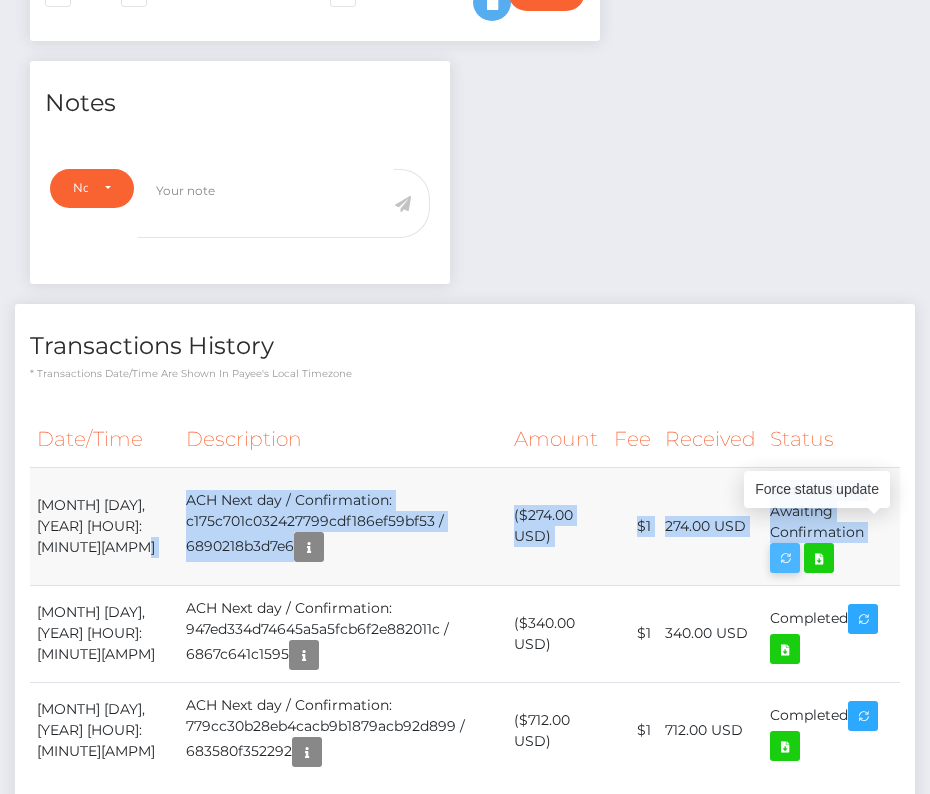 drag, startPoint x: 35, startPoint y: 506, endPoint x: 872, endPoint y: 536, distance: 837.5375 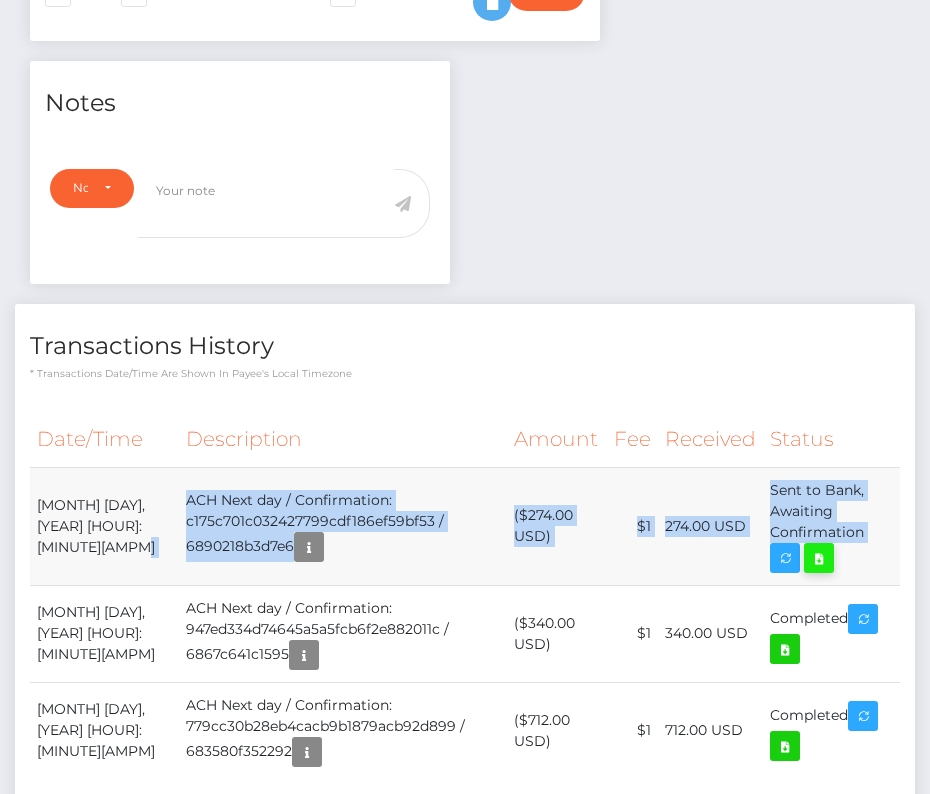 click at bounding box center (819, 558) 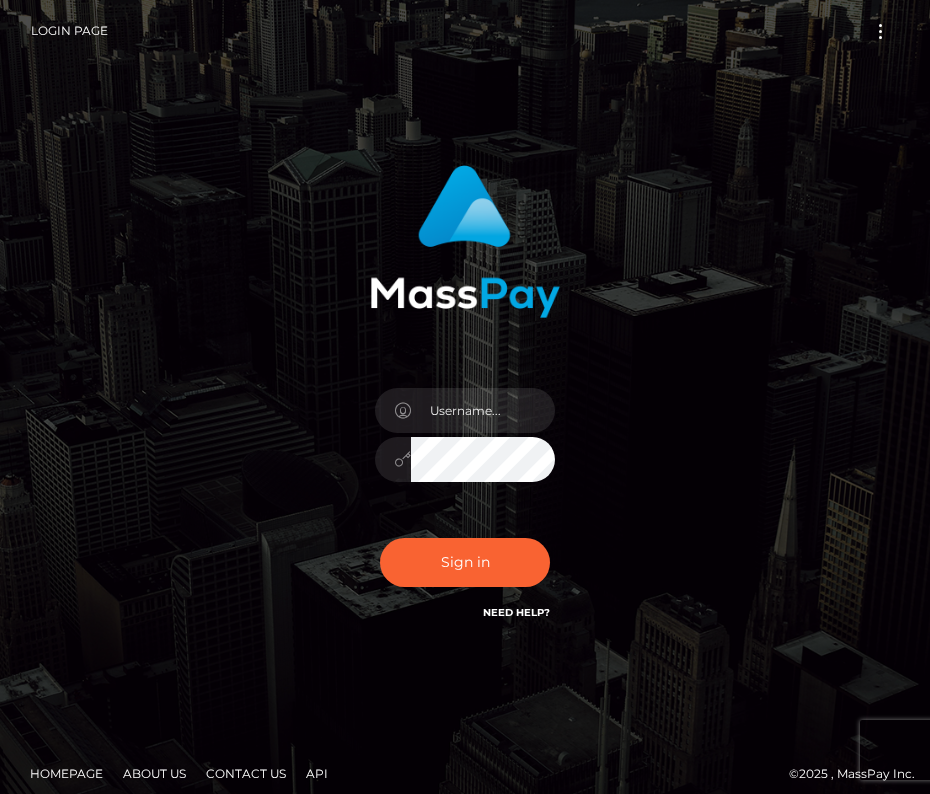 scroll, scrollTop: 0, scrollLeft: 0, axis: both 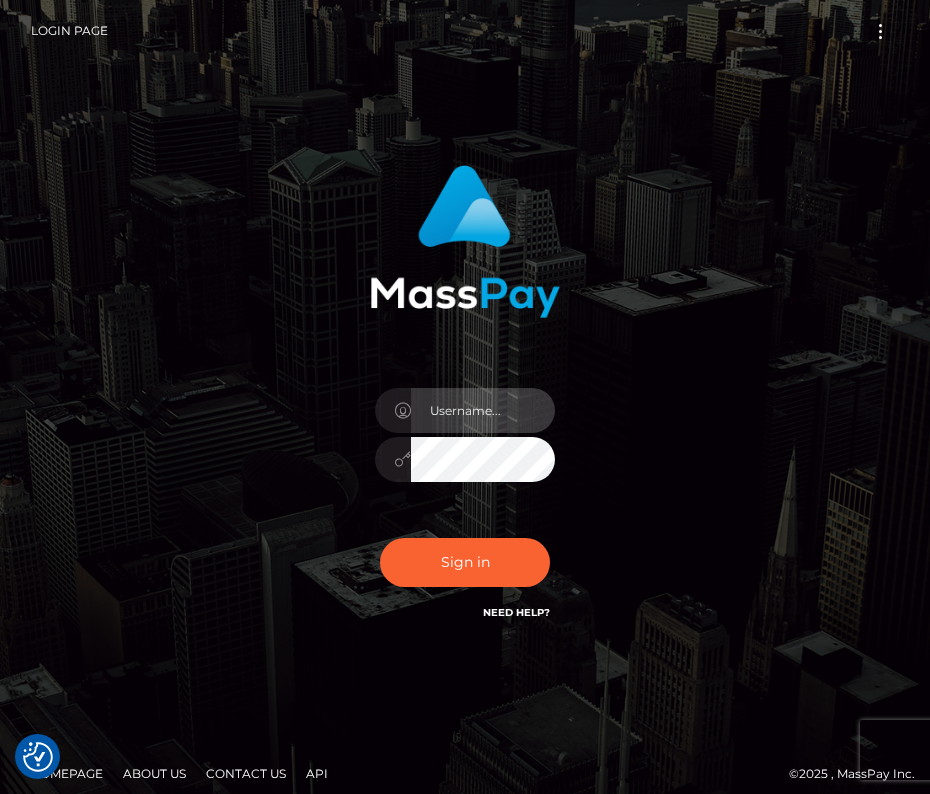 click at bounding box center [483, 410] 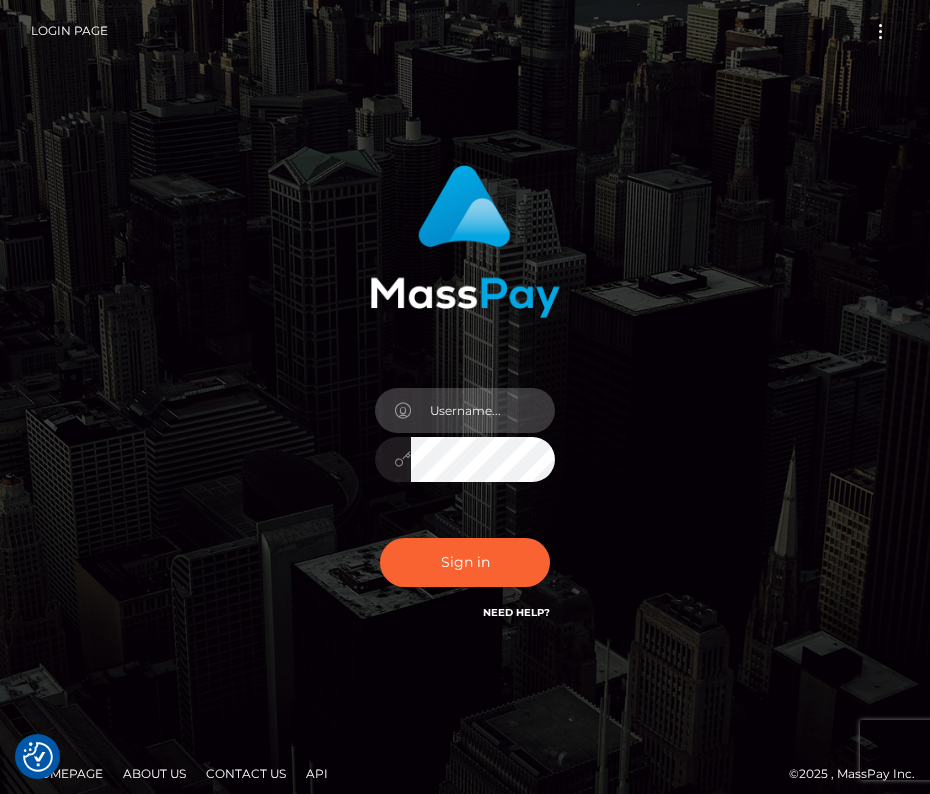 type on "kateo" 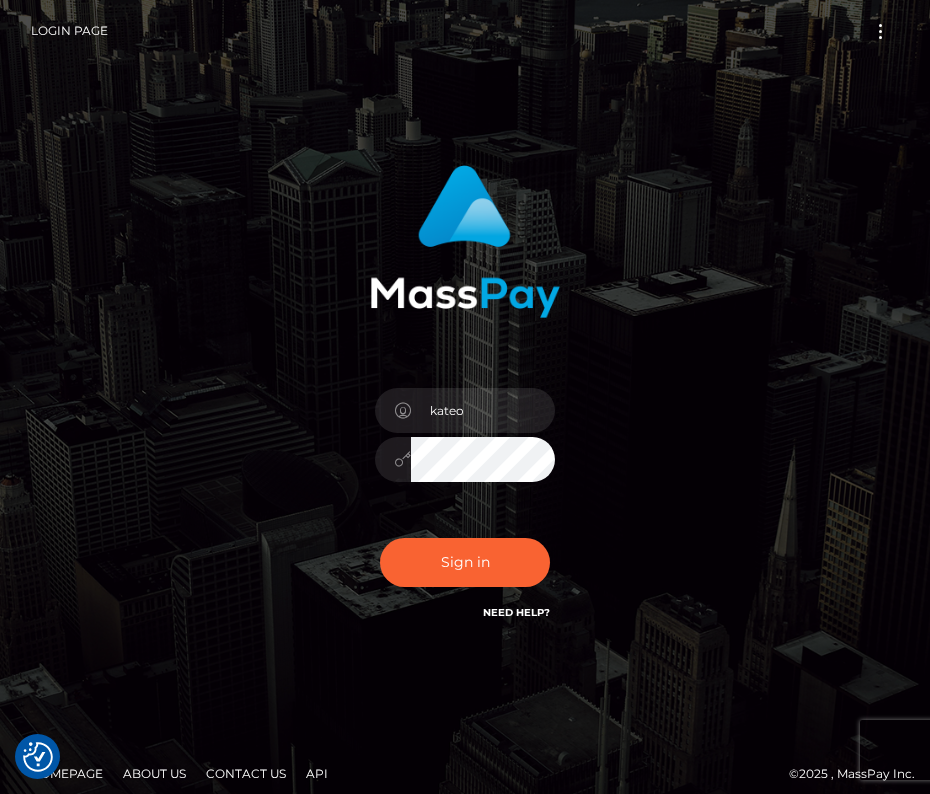click on "kateo" at bounding box center (465, 449) 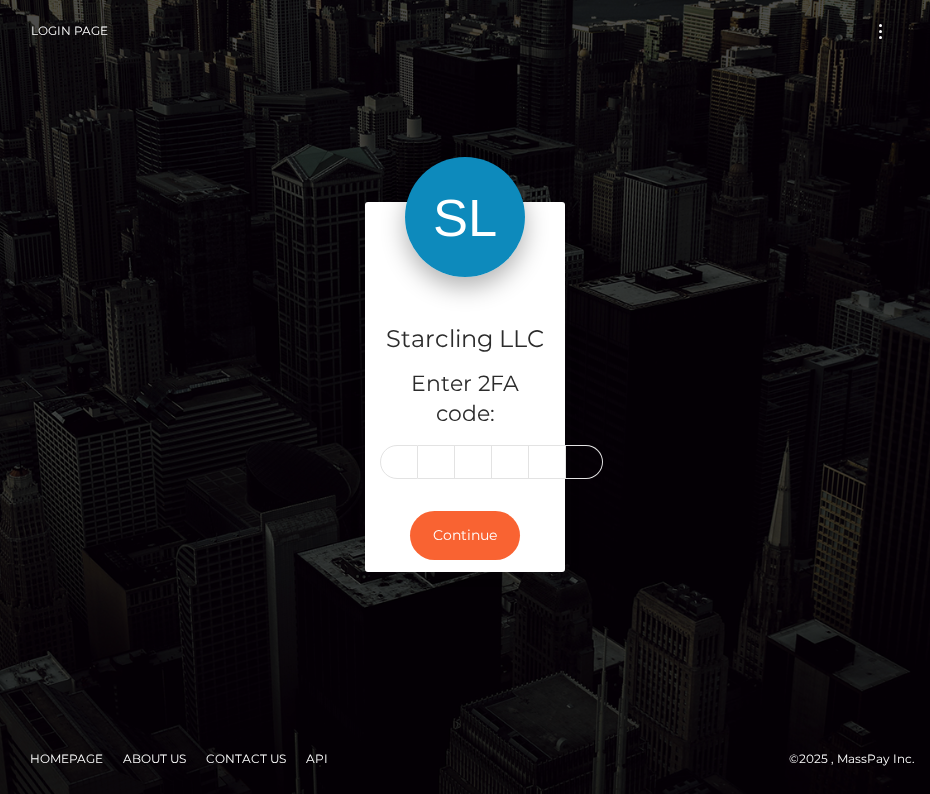 scroll, scrollTop: 0, scrollLeft: 0, axis: both 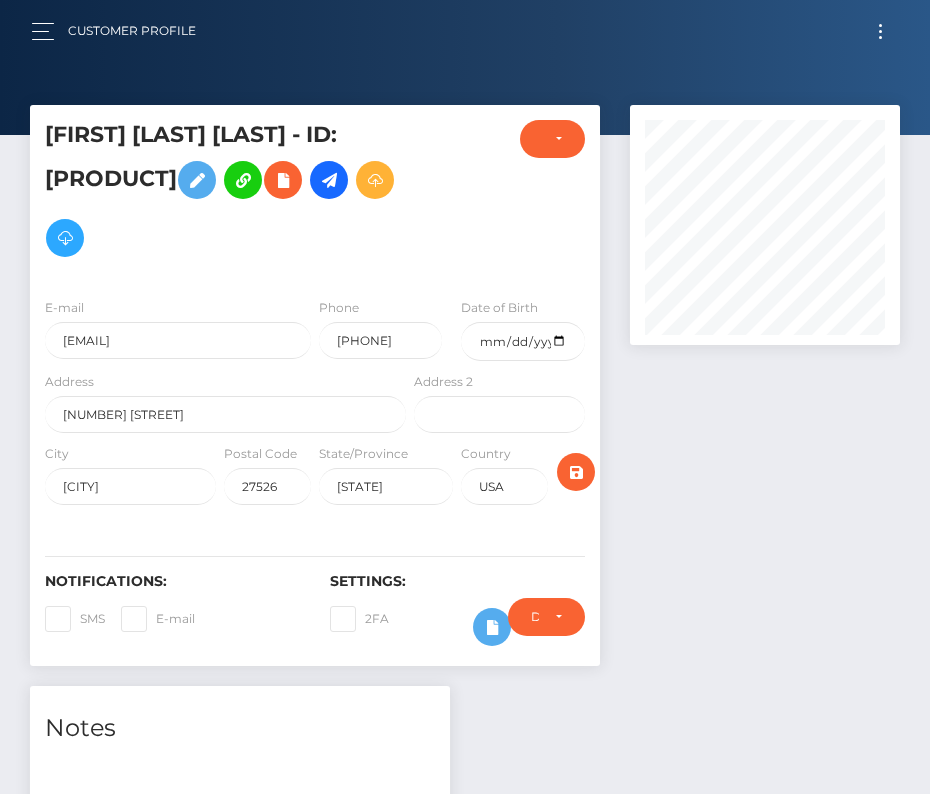 click at bounding box center (880, 31) 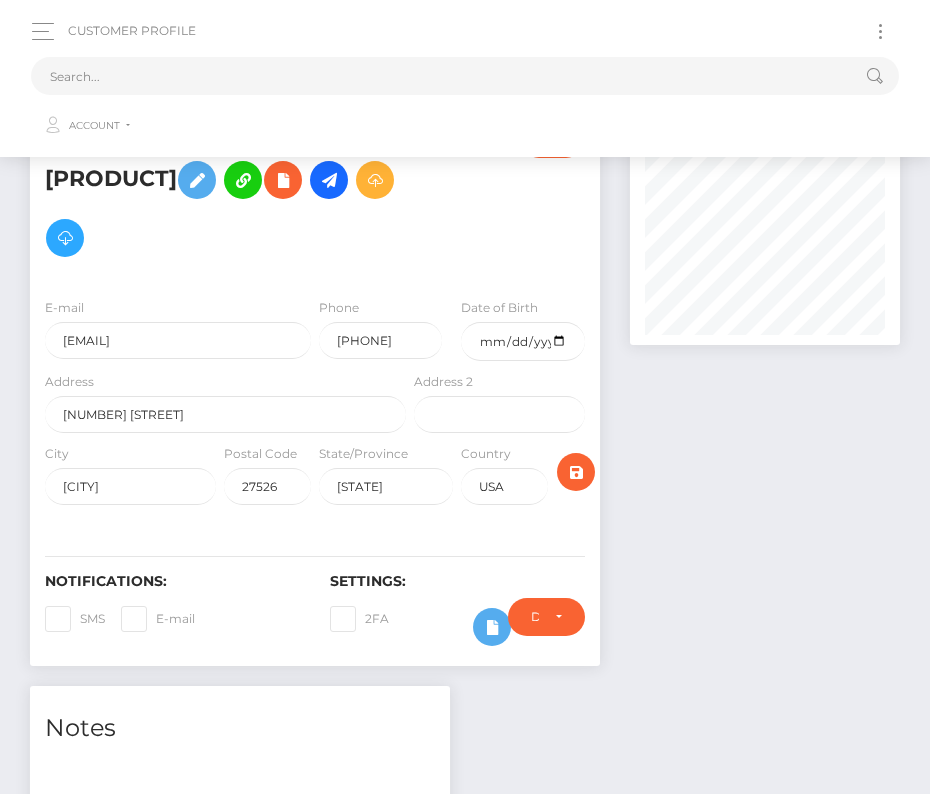 click at bounding box center (880, 31) 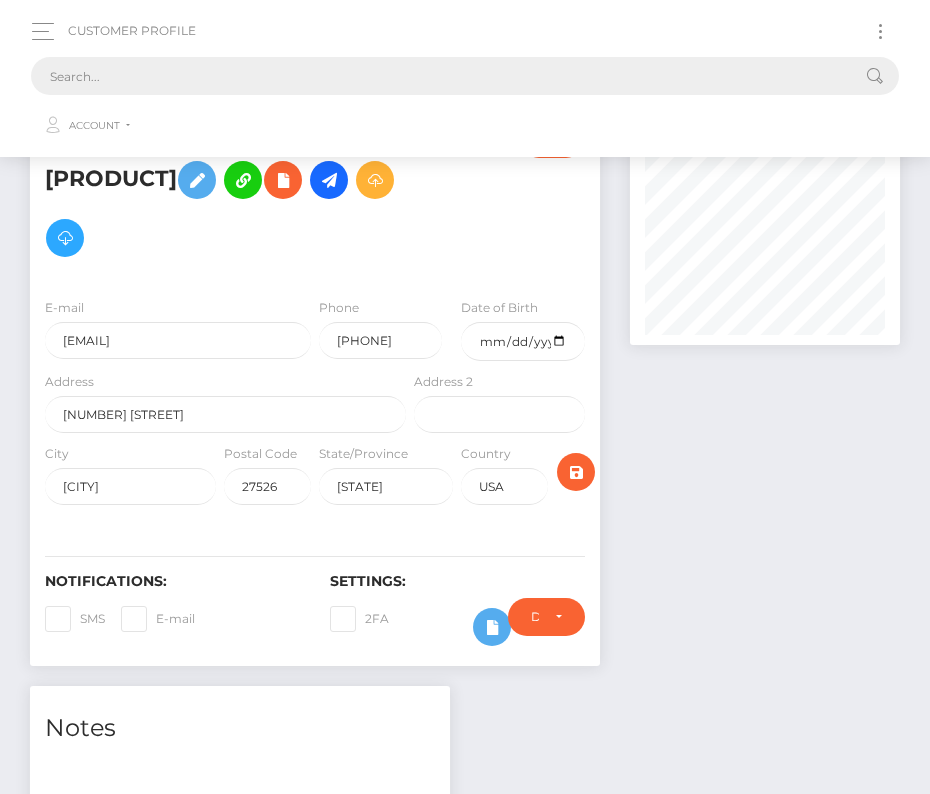 click at bounding box center [439, 76] 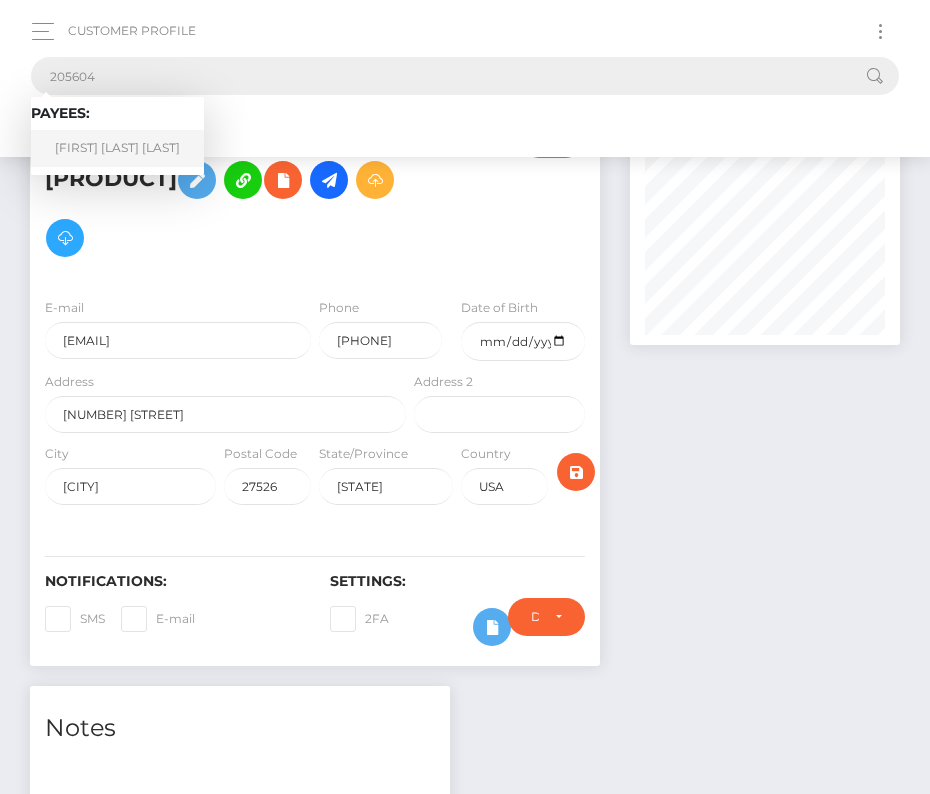 type on "205604" 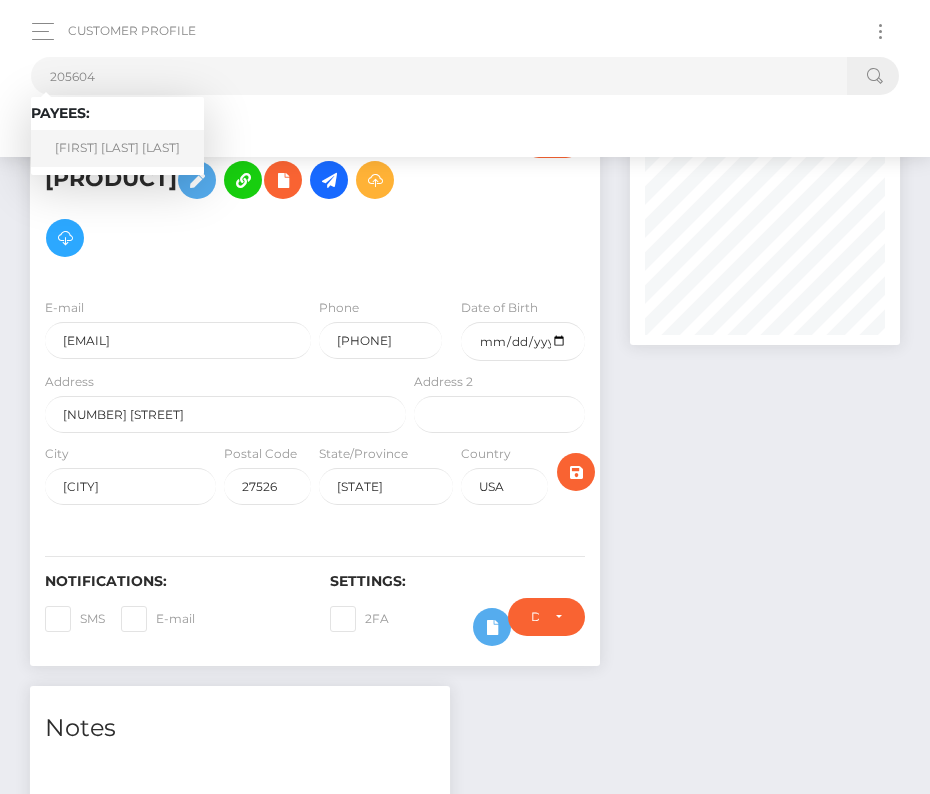click on "Federico Martin Gangemi" at bounding box center (117, 148) 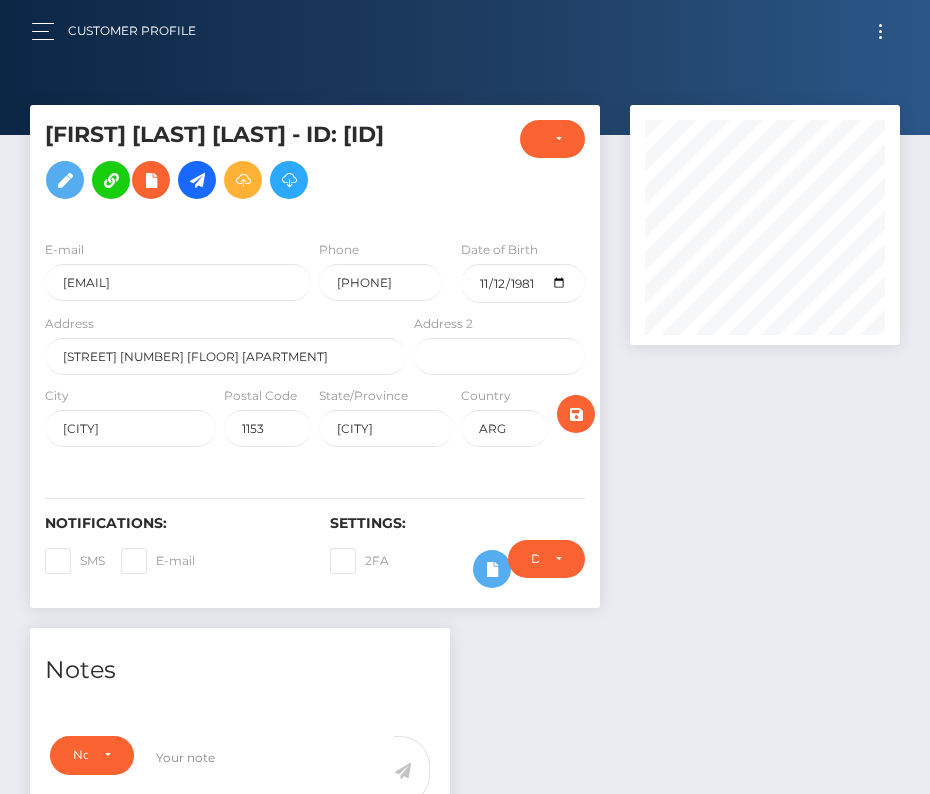 scroll, scrollTop: 0, scrollLeft: 0, axis: both 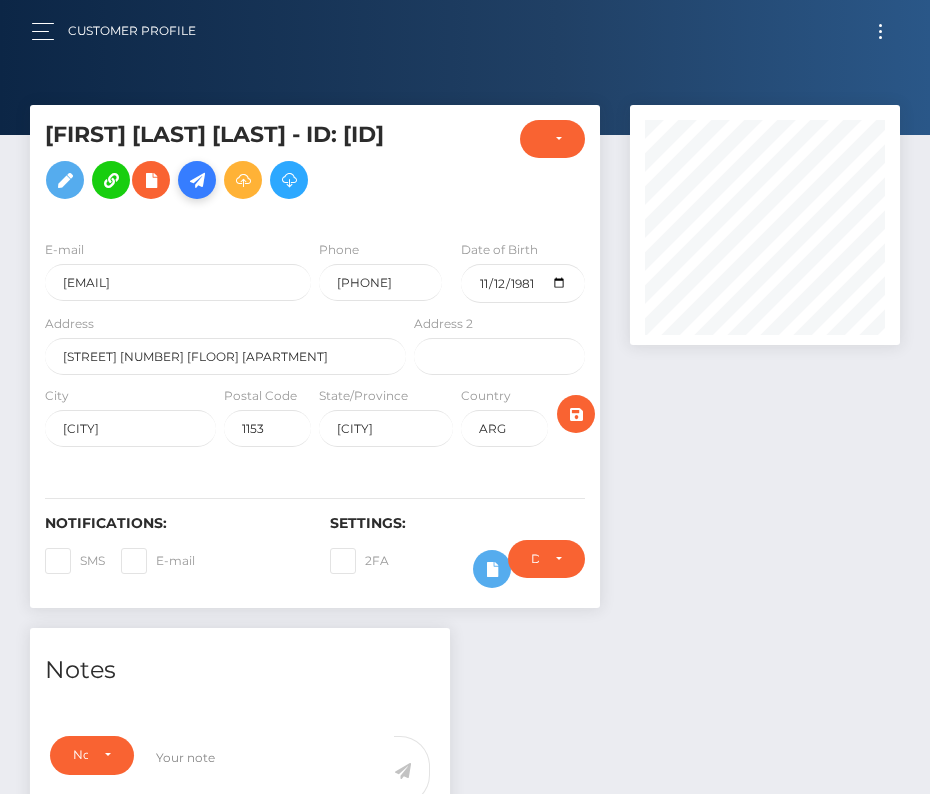 click at bounding box center [197, 180] 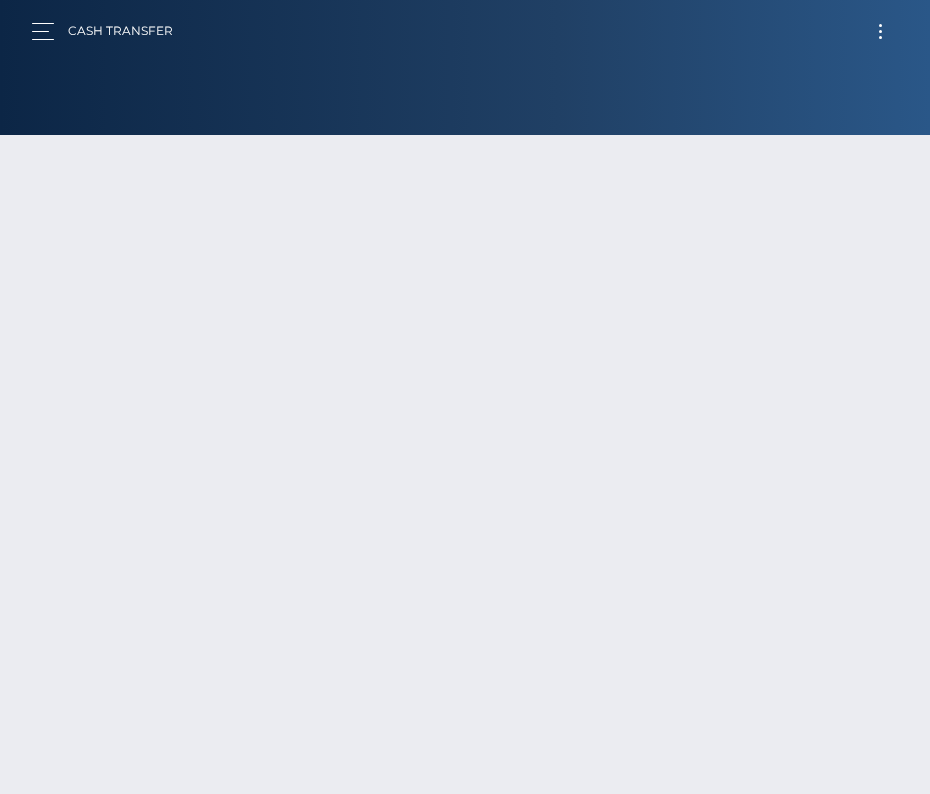 scroll, scrollTop: 0, scrollLeft: 0, axis: both 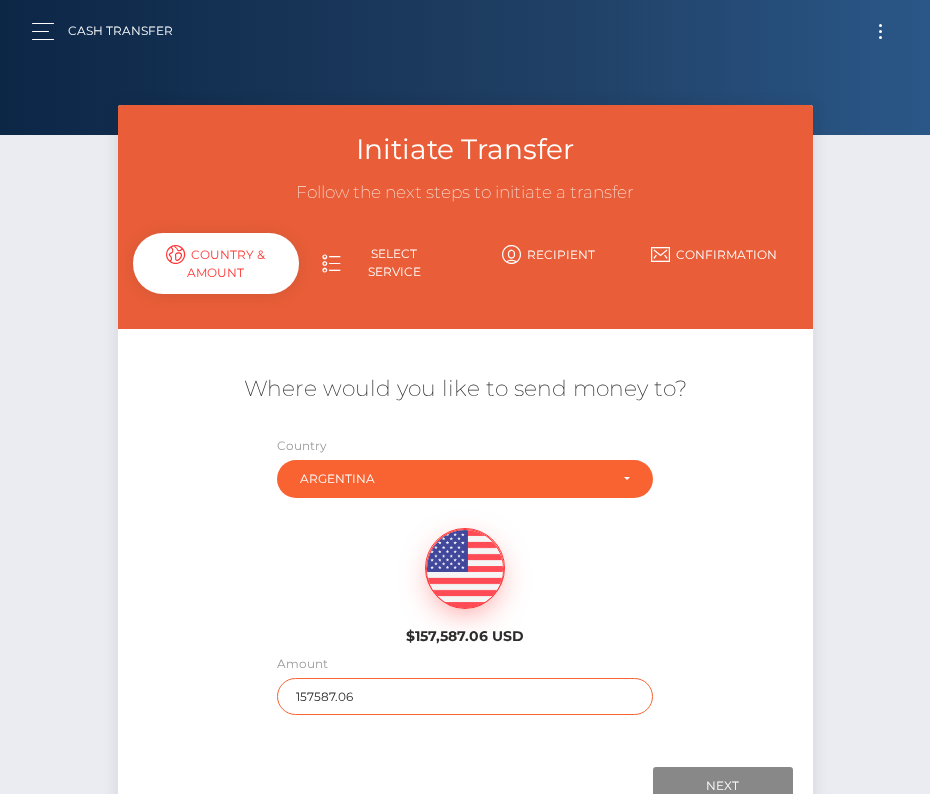 click on "157587.06" at bounding box center [464, 696] 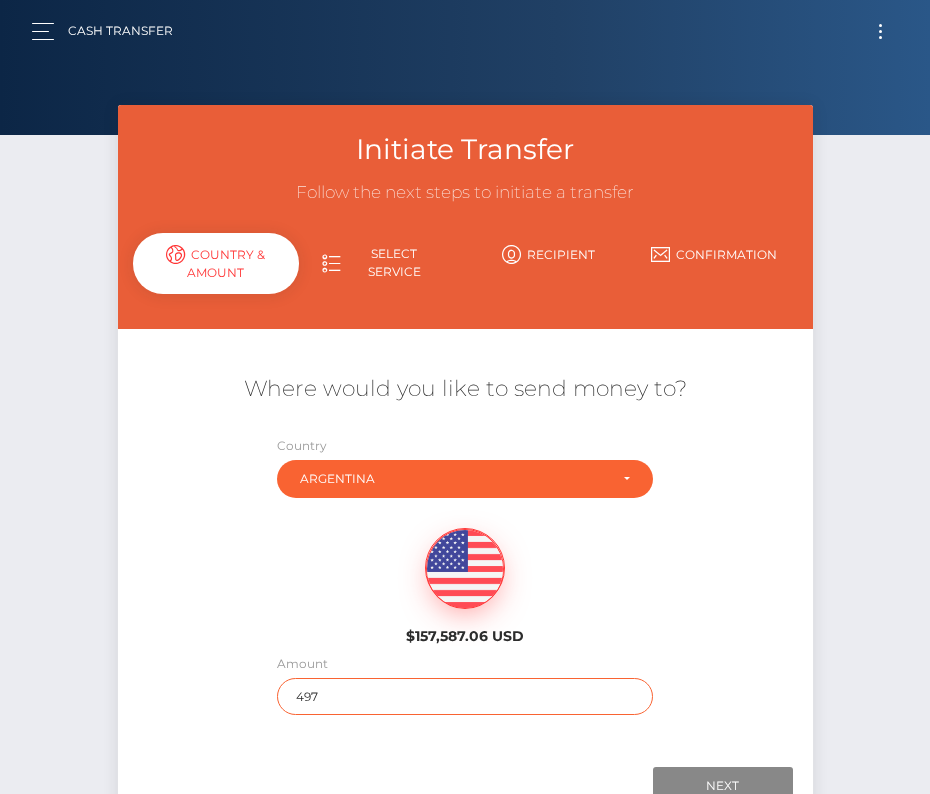 scroll, scrollTop: 140, scrollLeft: 0, axis: vertical 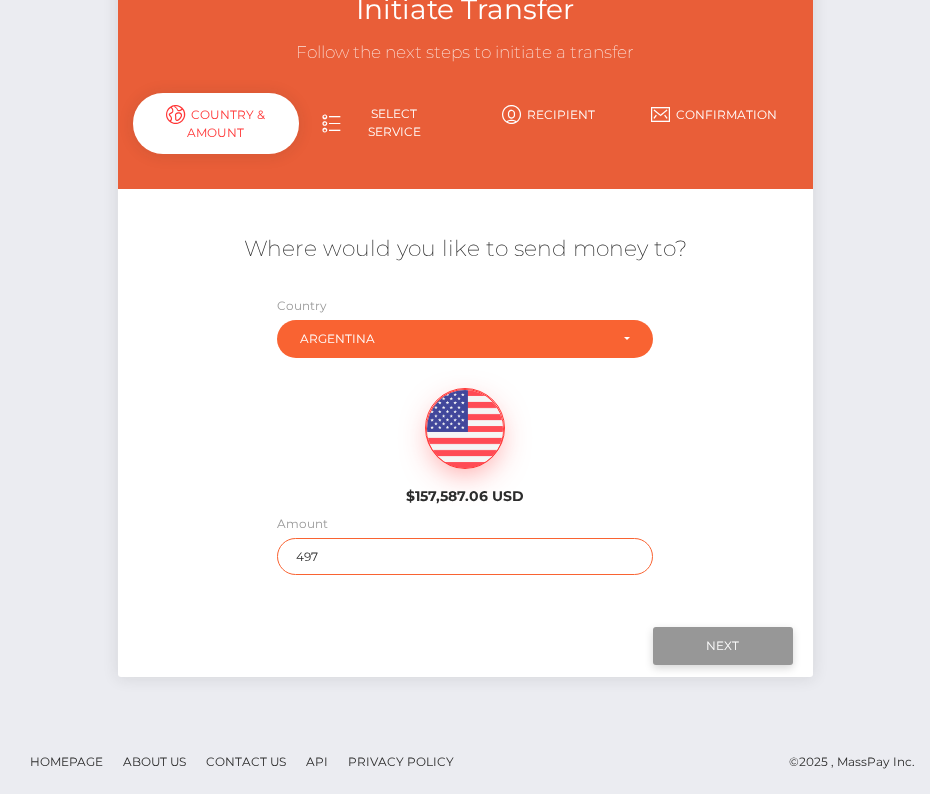 type on "497" 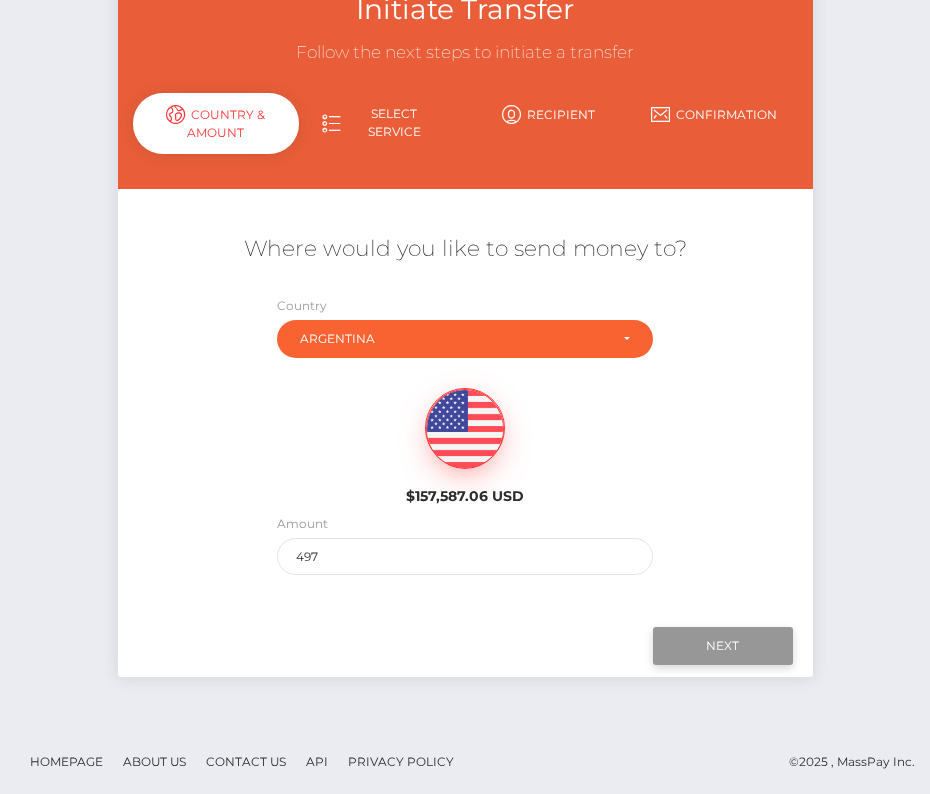 click on "Next" at bounding box center (723, 646) 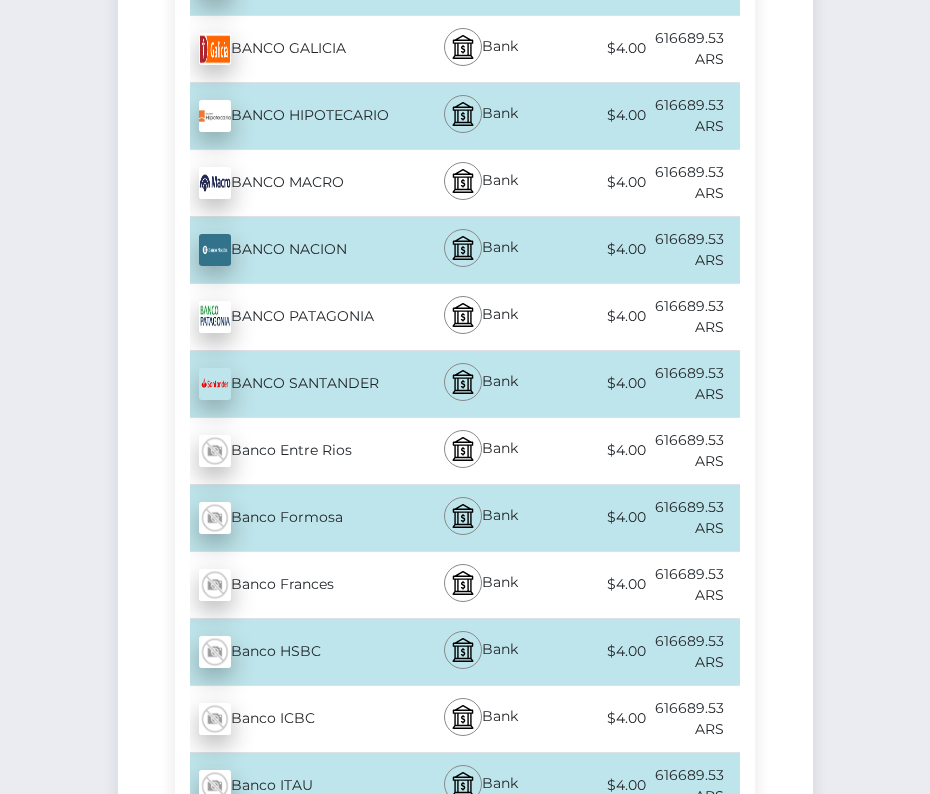 scroll, scrollTop: 0, scrollLeft: 0, axis: both 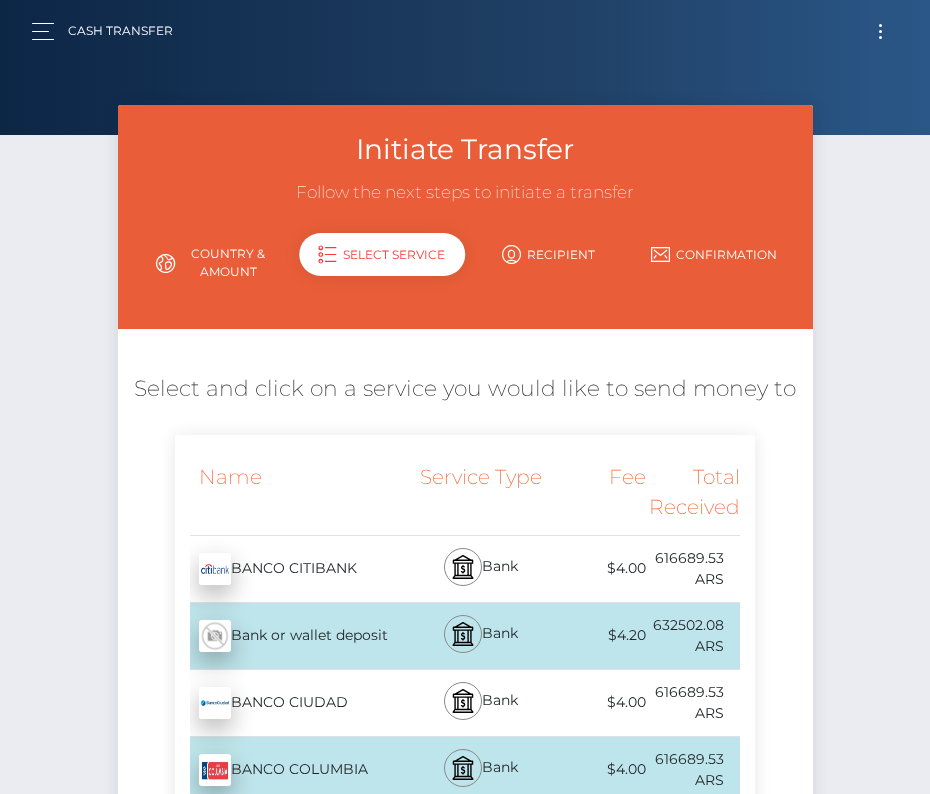 click on "Bank or wallet deposit  - ARS" at bounding box center [292, 636] 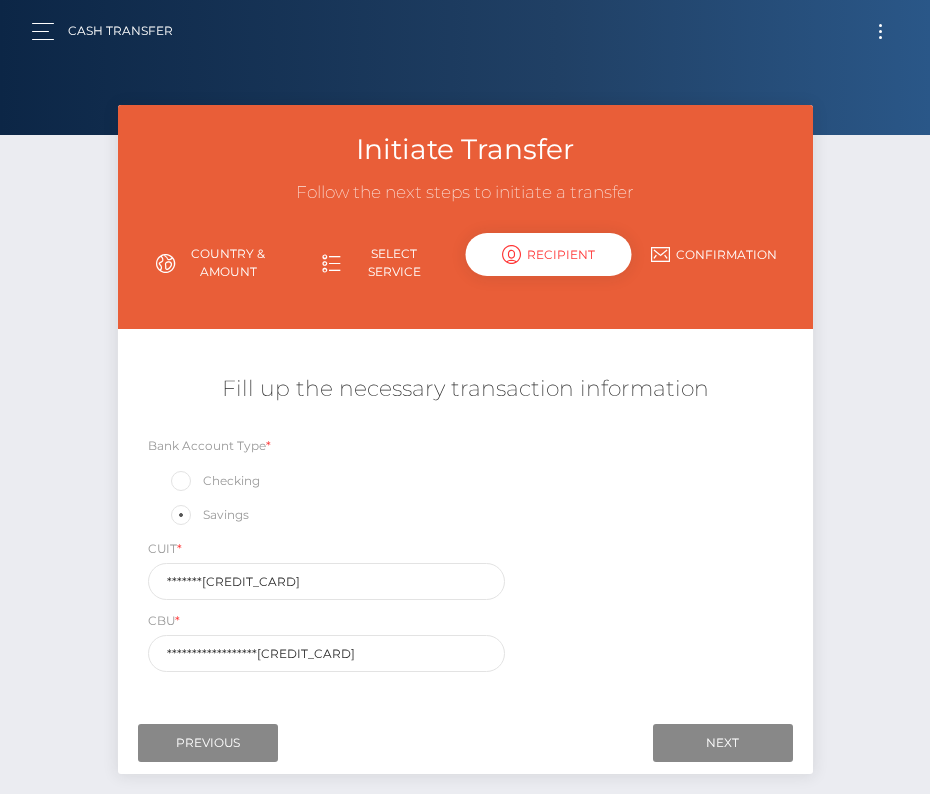 scroll, scrollTop: 96, scrollLeft: 0, axis: vertical 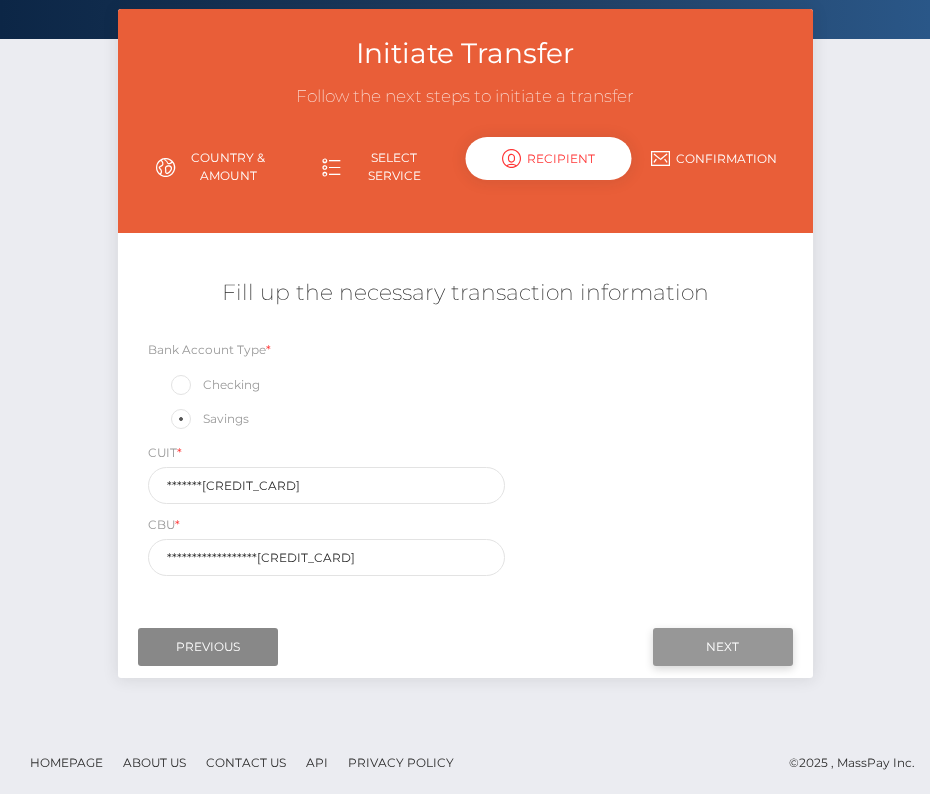 click on "Next" at bounding box center [723, 647] 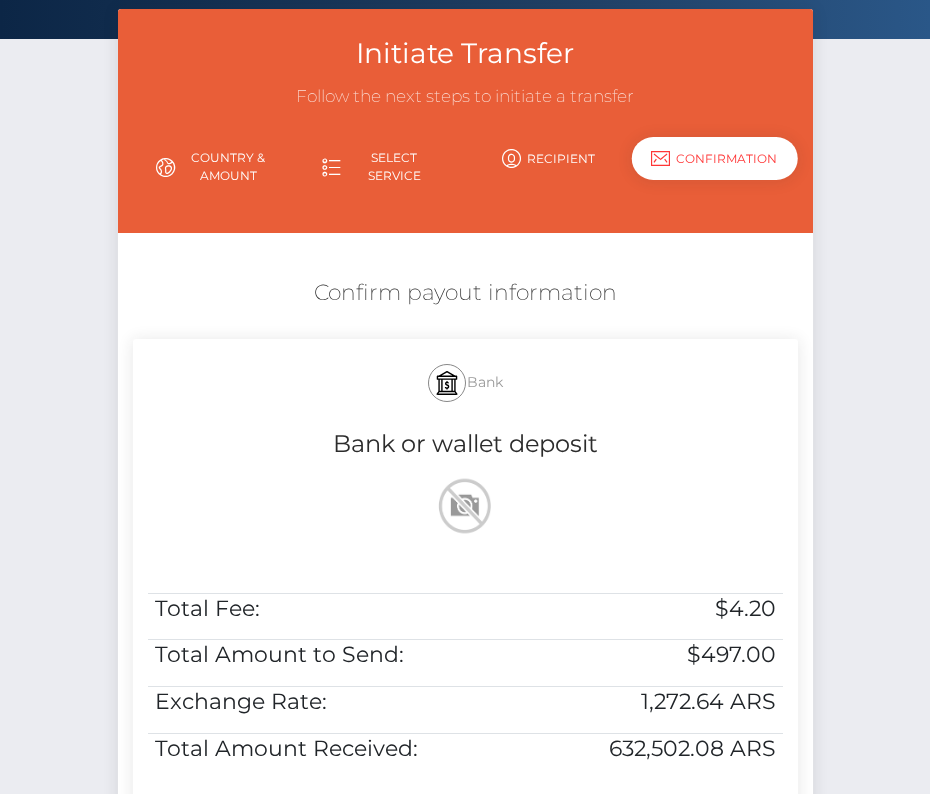 scroll, scrollTop: 408, scrollLeft: 0, axis: vertical 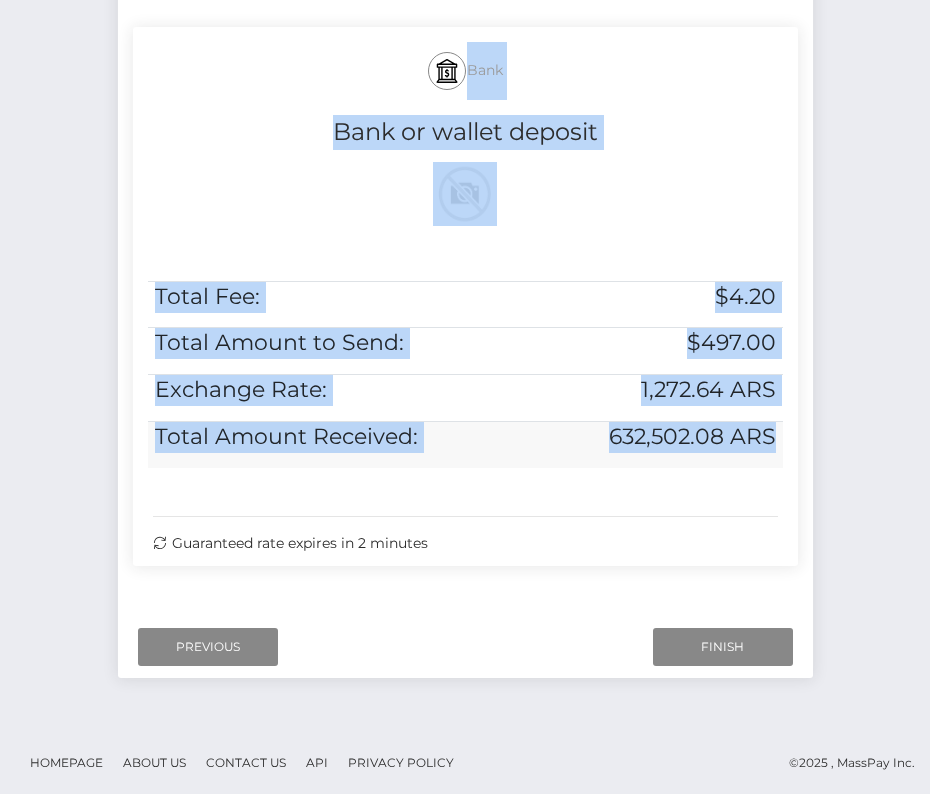 drag, startPoint x: 349, startPoint y: 38, endPoint x: 777, endPoint y: 436, distance: 584.4553 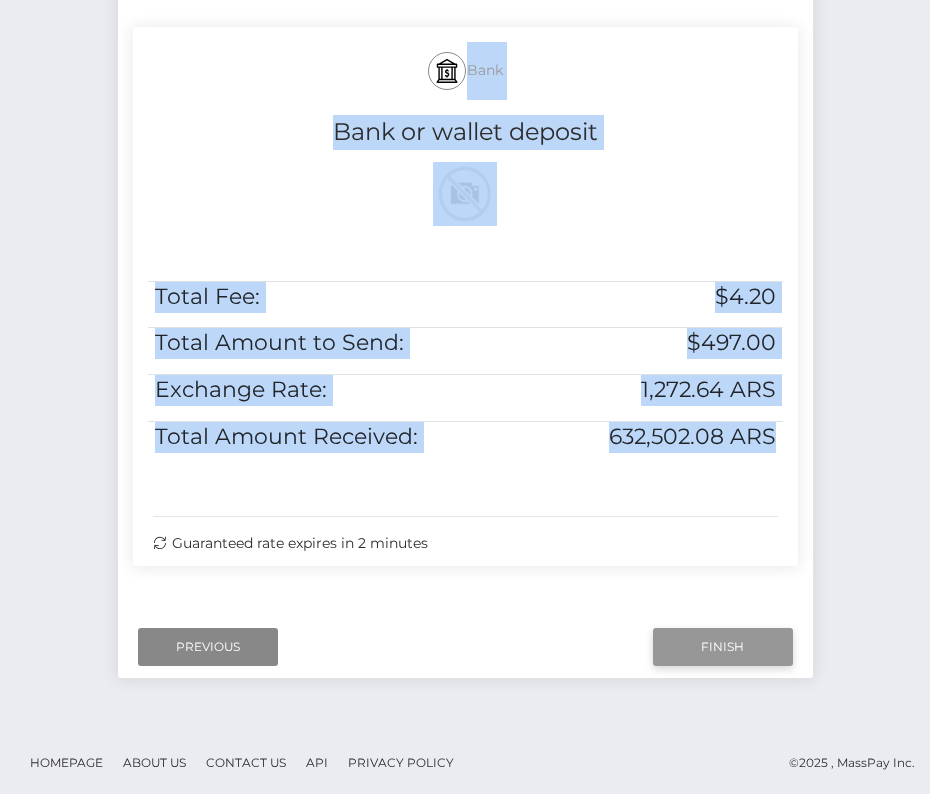 click on "Finish" at bounding box center (723, 647) 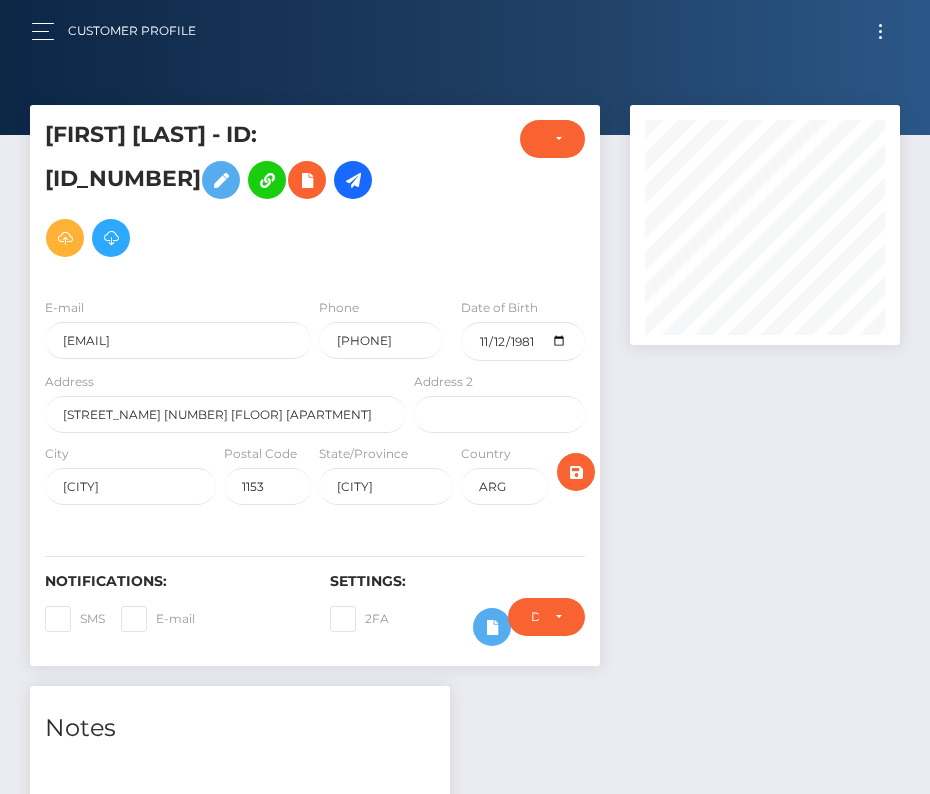 scroll, scrollTop: 0, scrollLeft: 0, axis: both 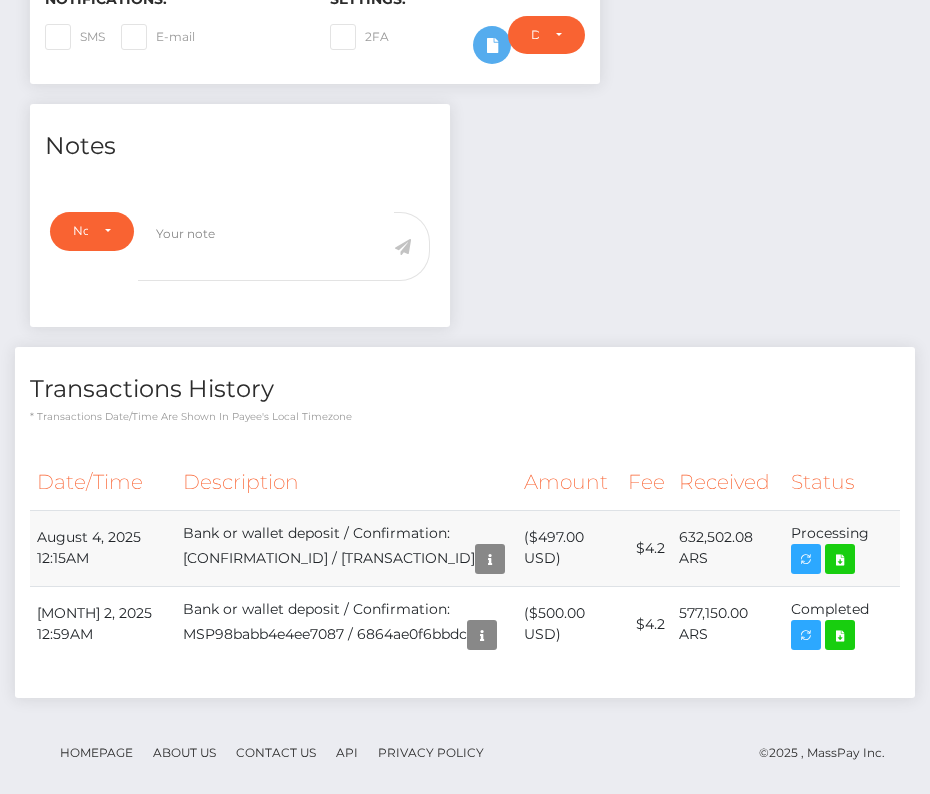 drag, startPoint x: 21, startPoint y: 524, endPoint x: 860, endPoint y: 535, distance: 839.0721 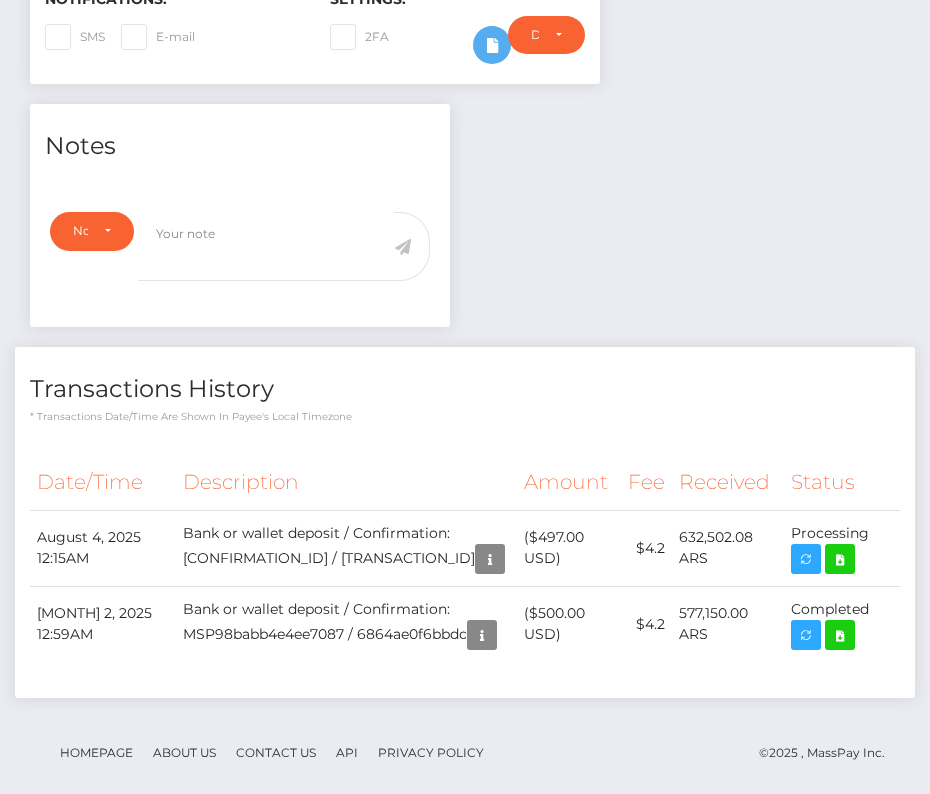 copy on "August  4, 2025 12:15AM
Bank or wallet deposit / Confirmation: MSP44bbf942f177f39 / 689025642dc63
($497.00 USD)
$4.2
632,502.08 ARS
Processing" 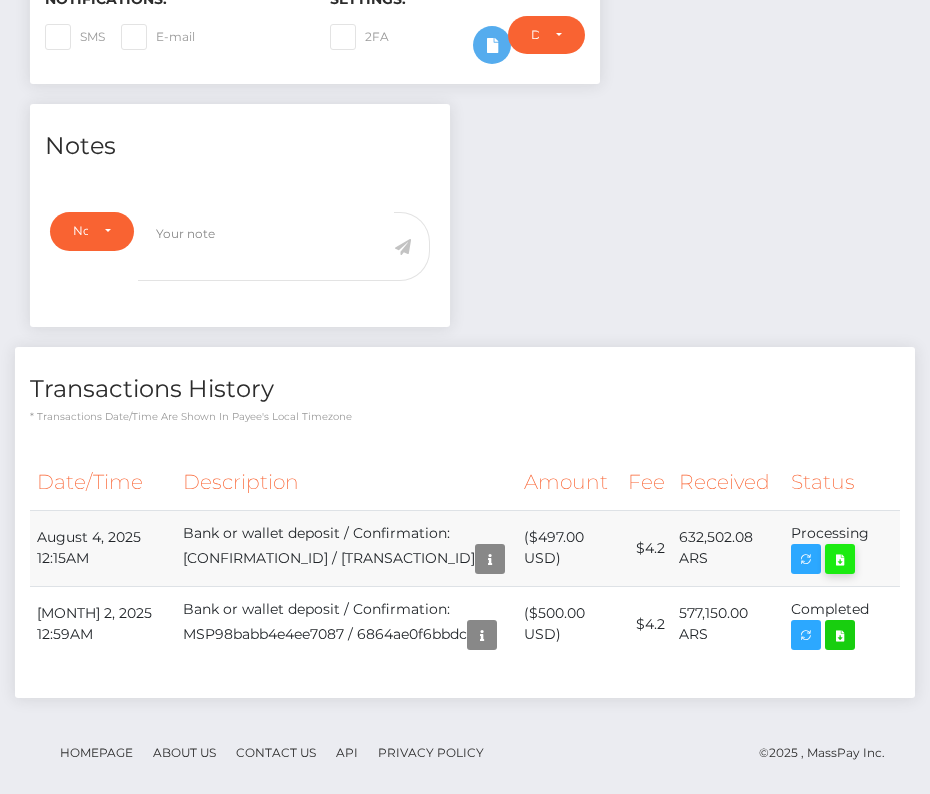 click at bounding box center [840, 559] 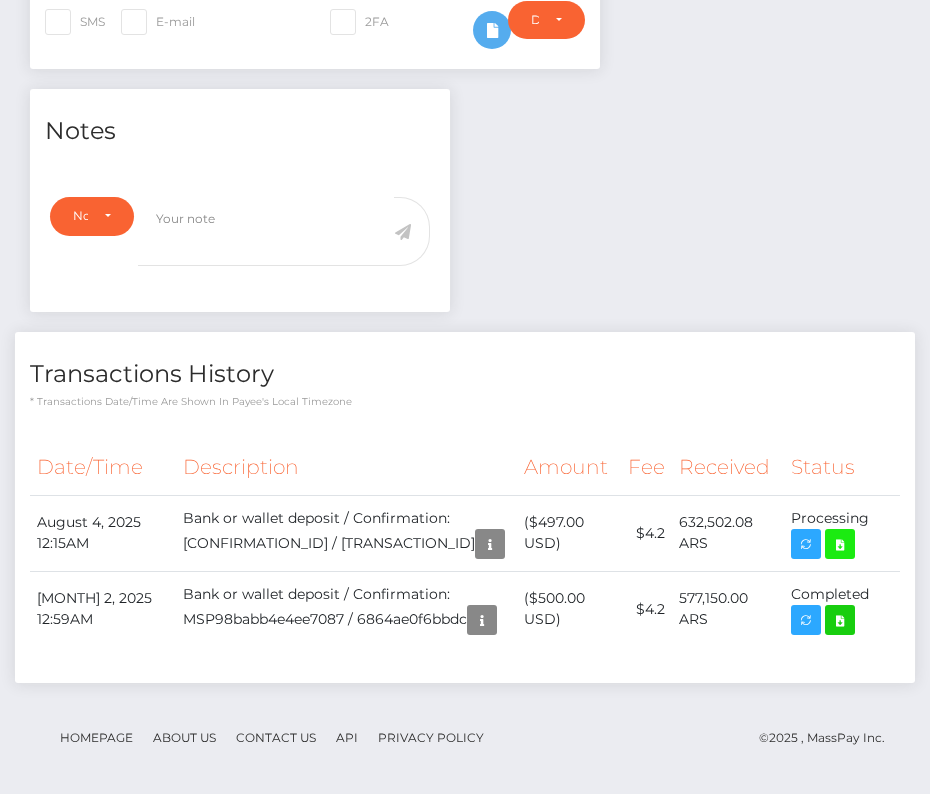 scroll, scrollTop: 0, scrollLeft: 0, axis: both 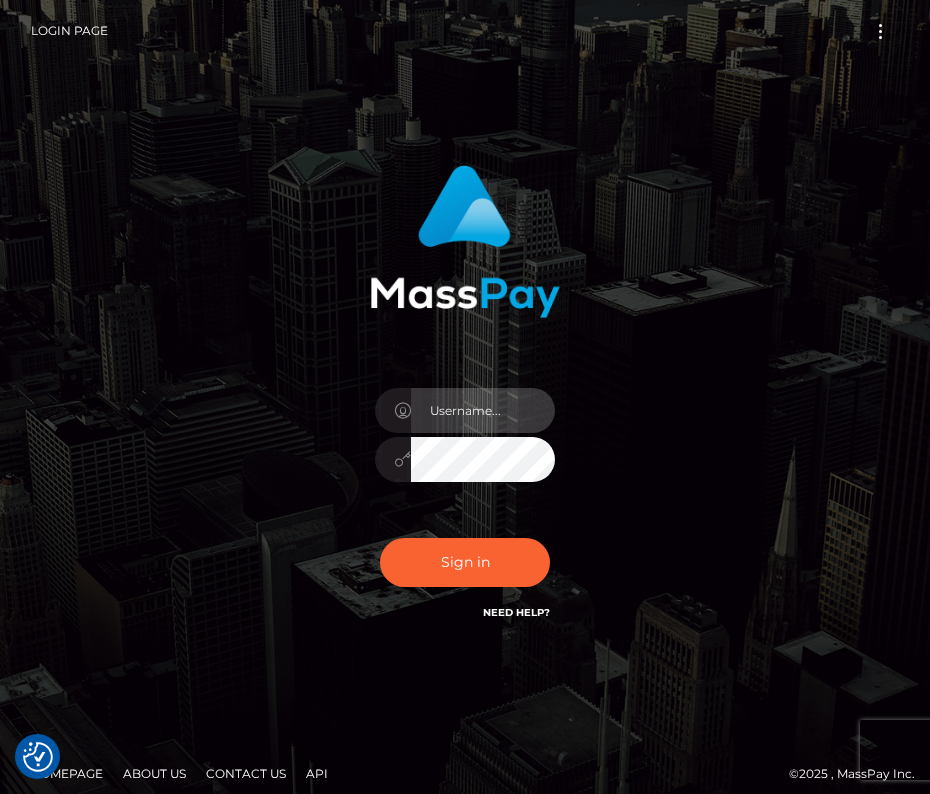 click at bounding box center [483, 410] 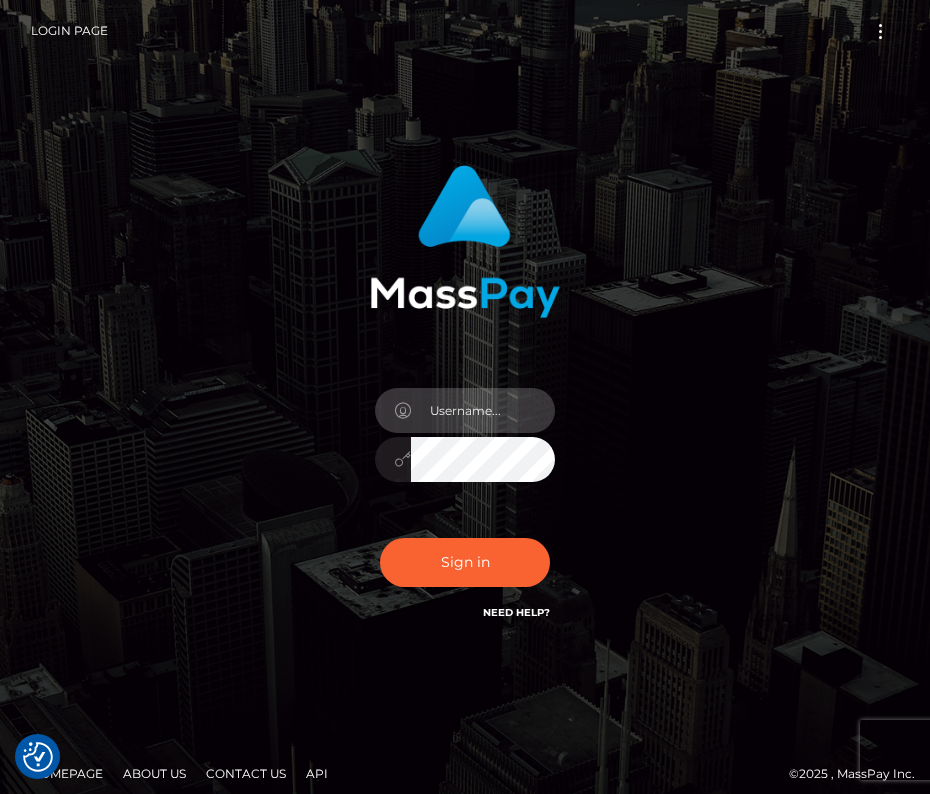 type on "kateo" 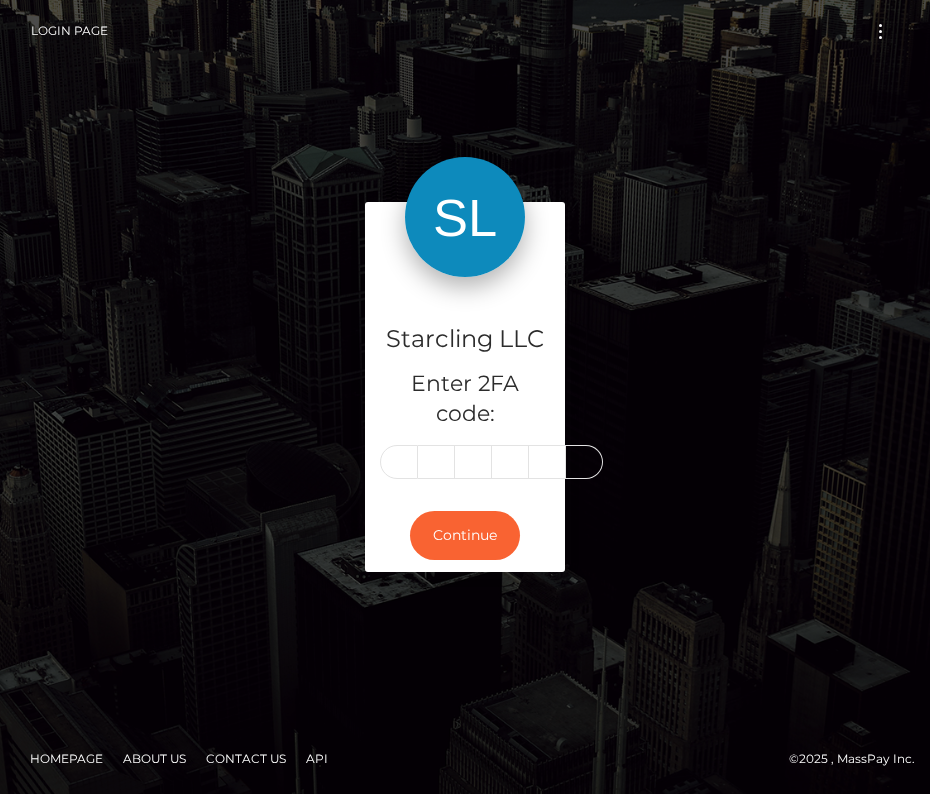 scroll, scrollTop: 0, scrollLeft: 0, axis: both 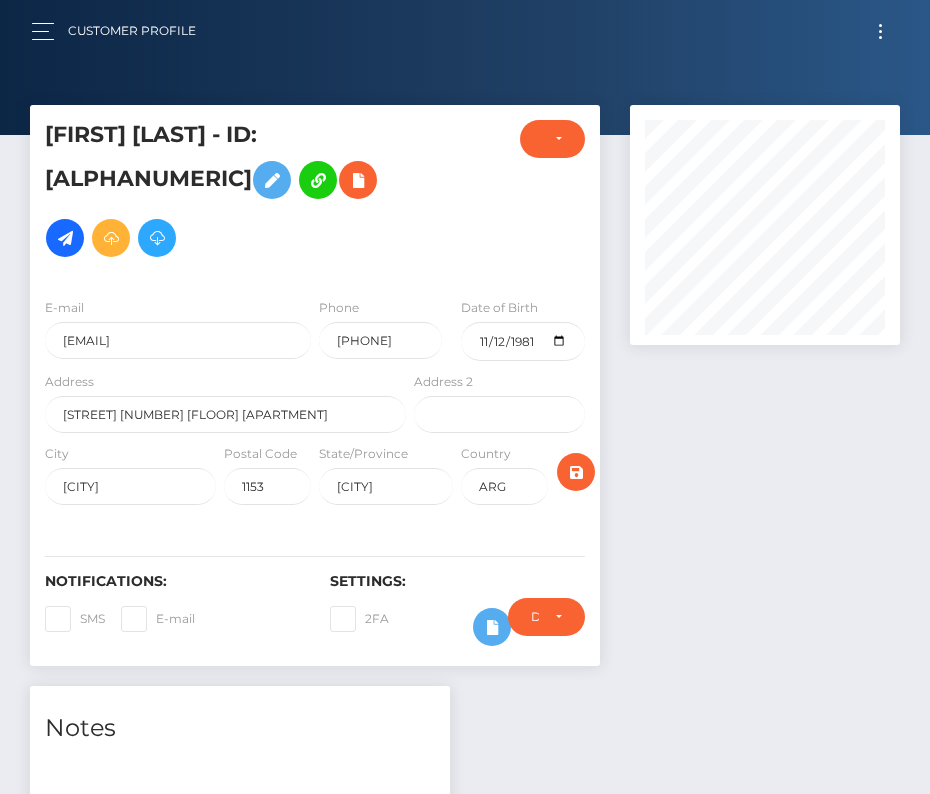 click at bounding box center (880, 31) 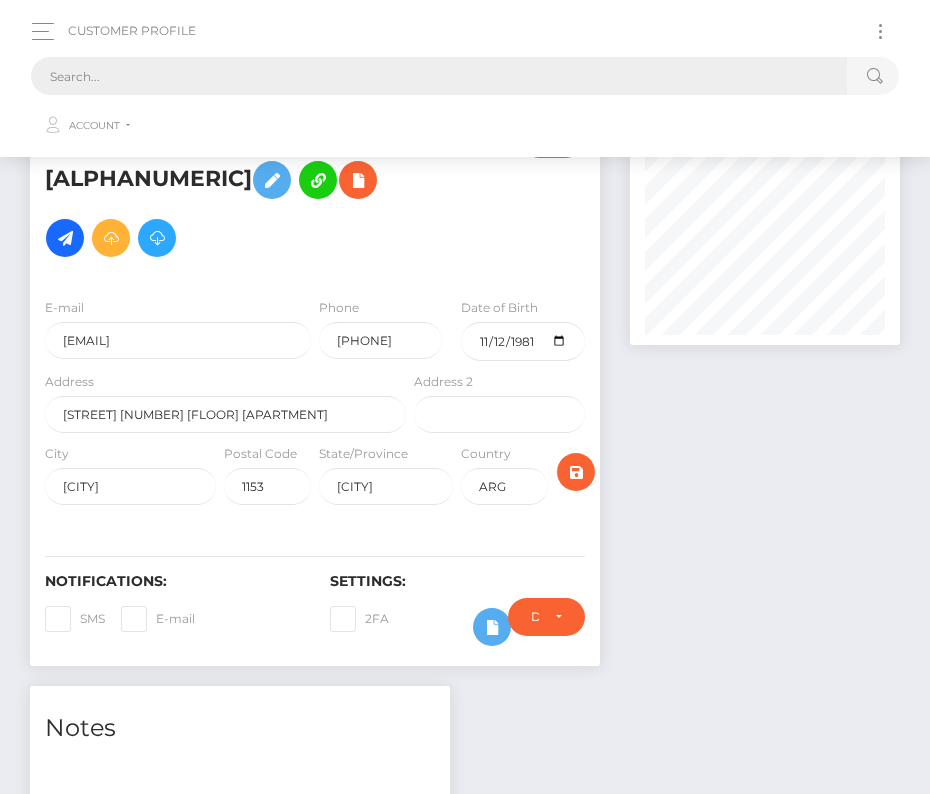 click at bounding box center (439, 76) 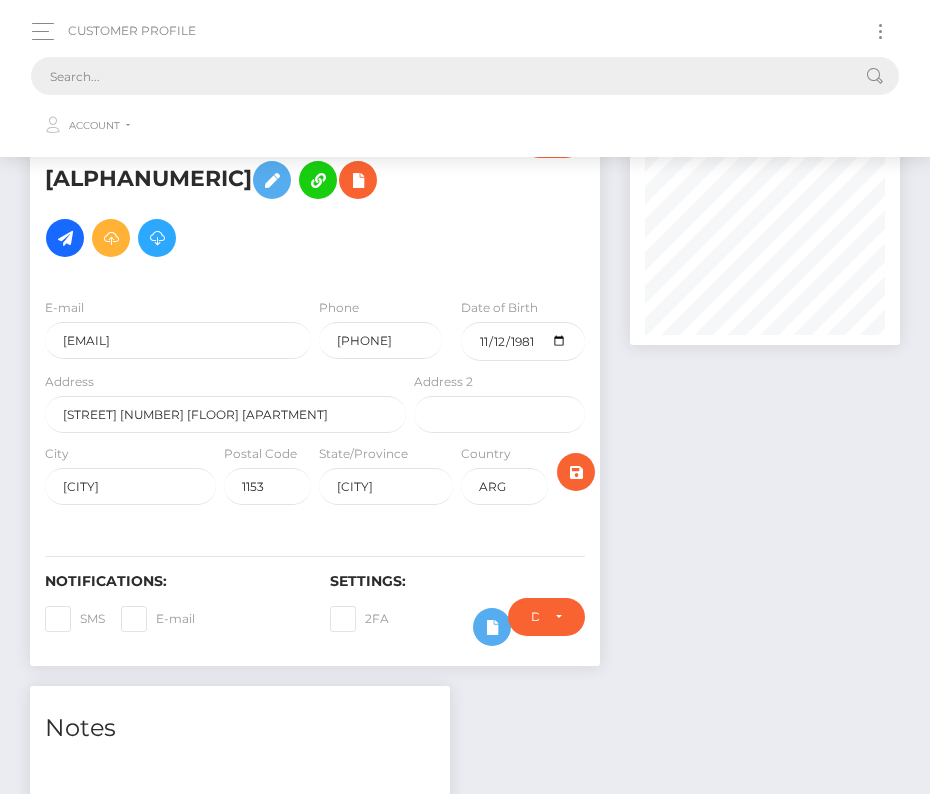 paste on "312833" 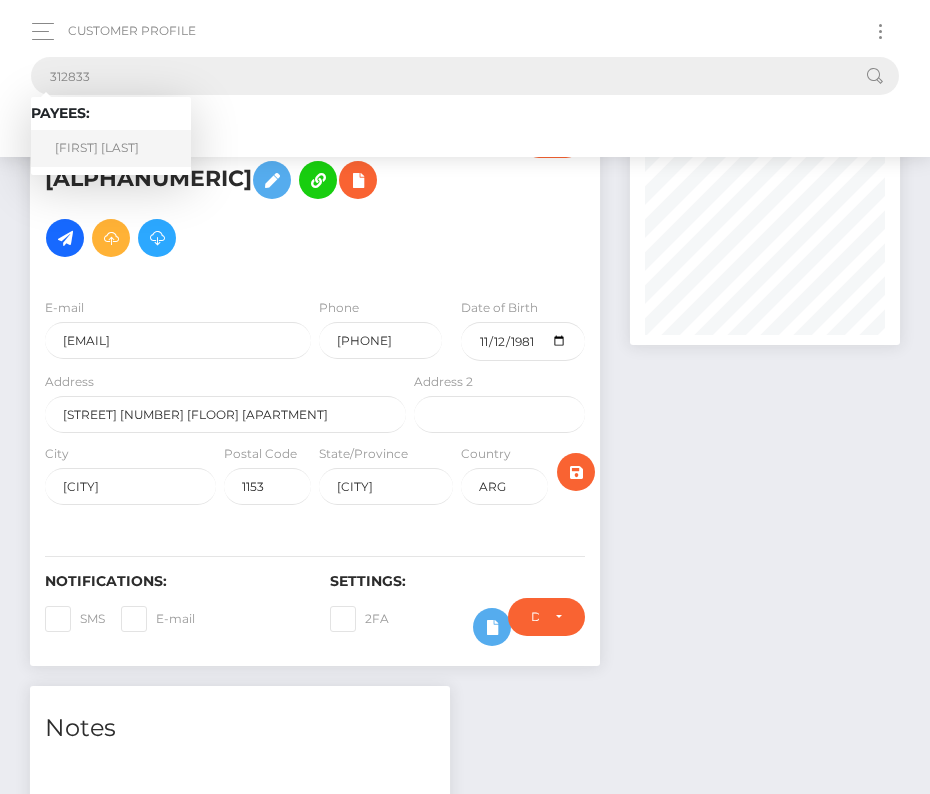 type on "312833" 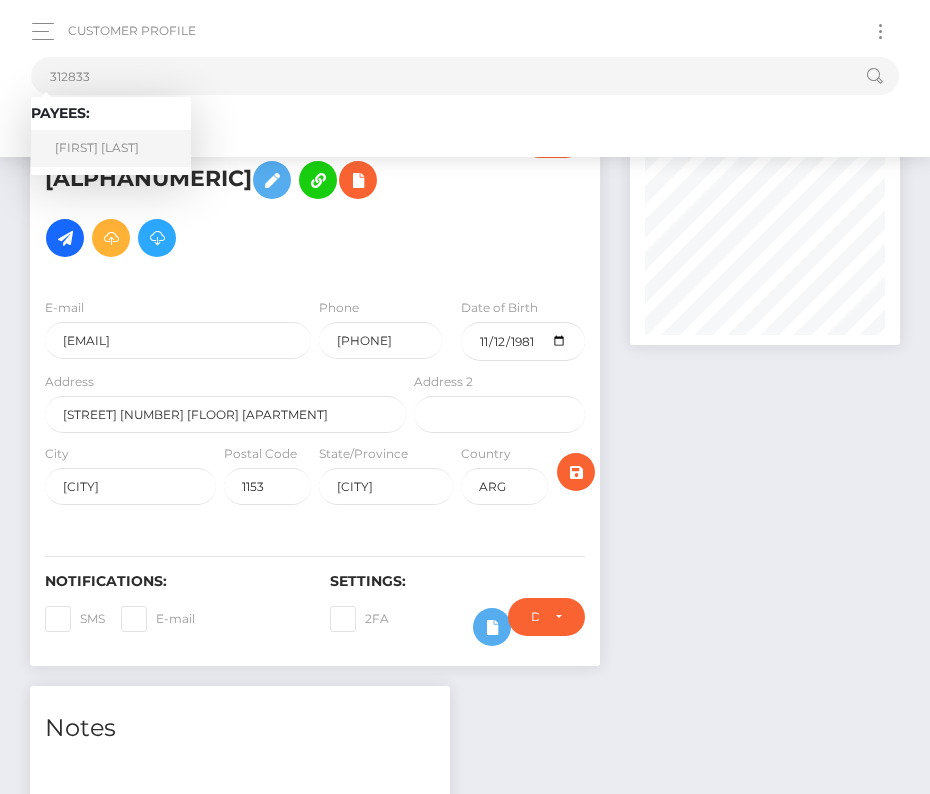 click on "Gianmaria  Gusmati" at bounding box center [111, 148] 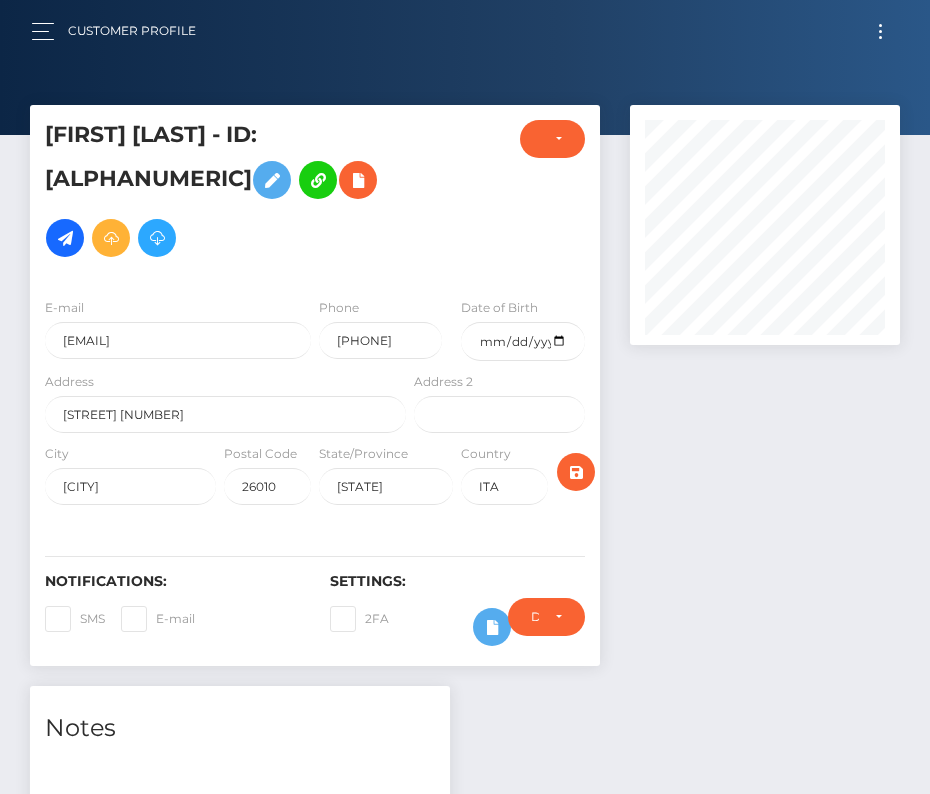 scroll, scrollTop: 0, scrollLeft: 0, axis: both 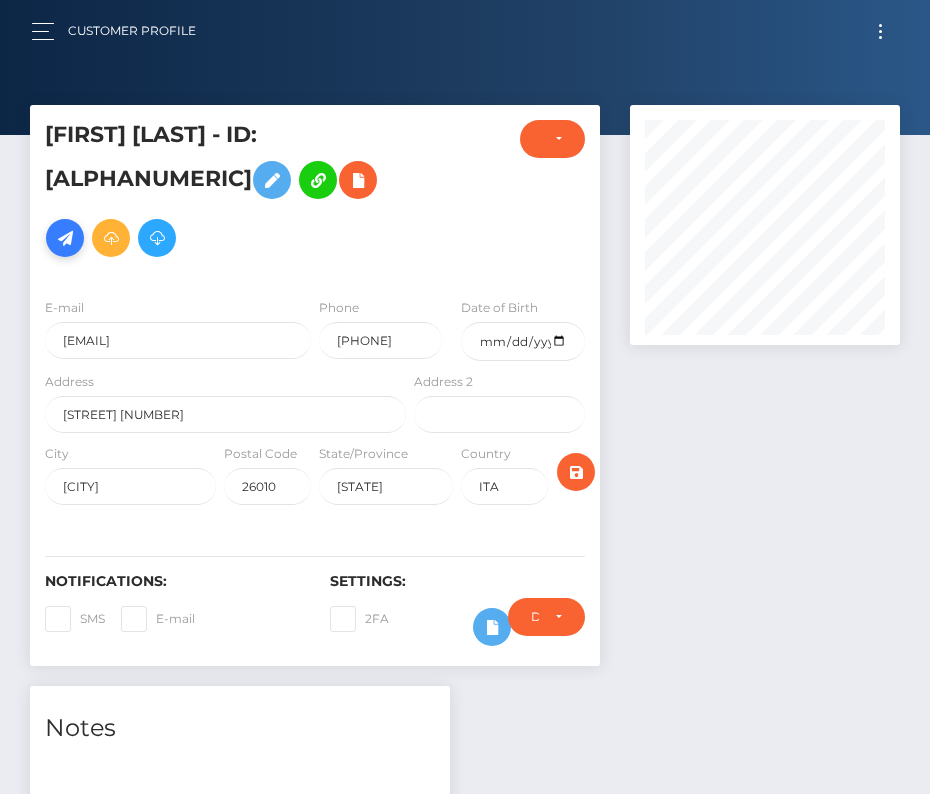 click at bounding box center [65, 238] 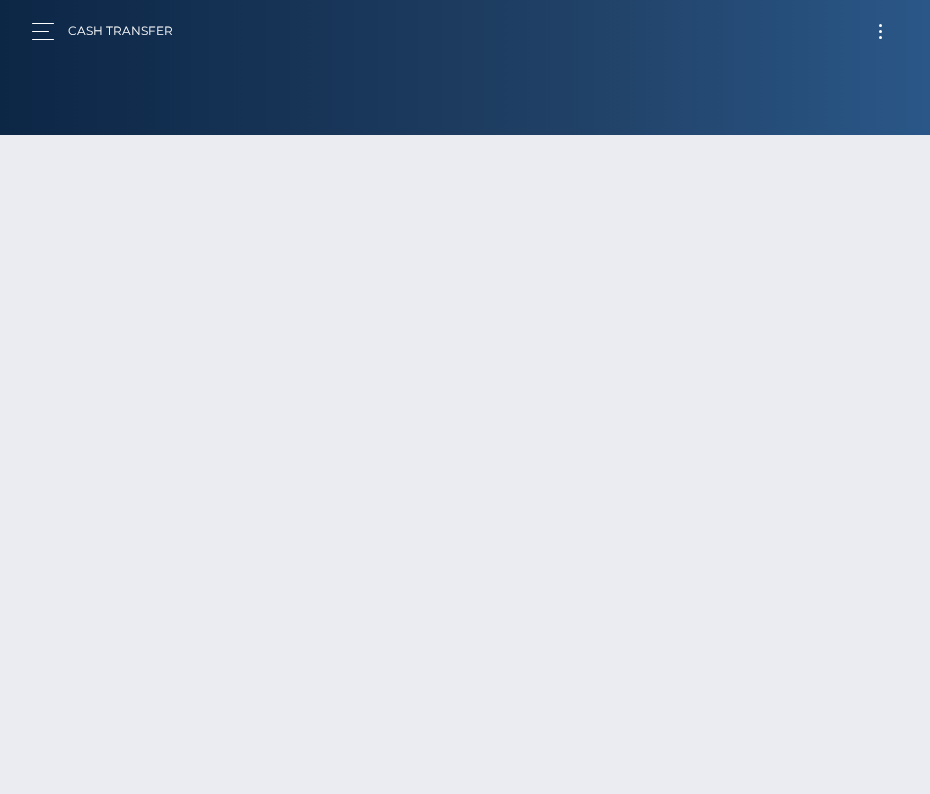 scroll, scrollTop: 0, scrollLeft: 0, axis: both 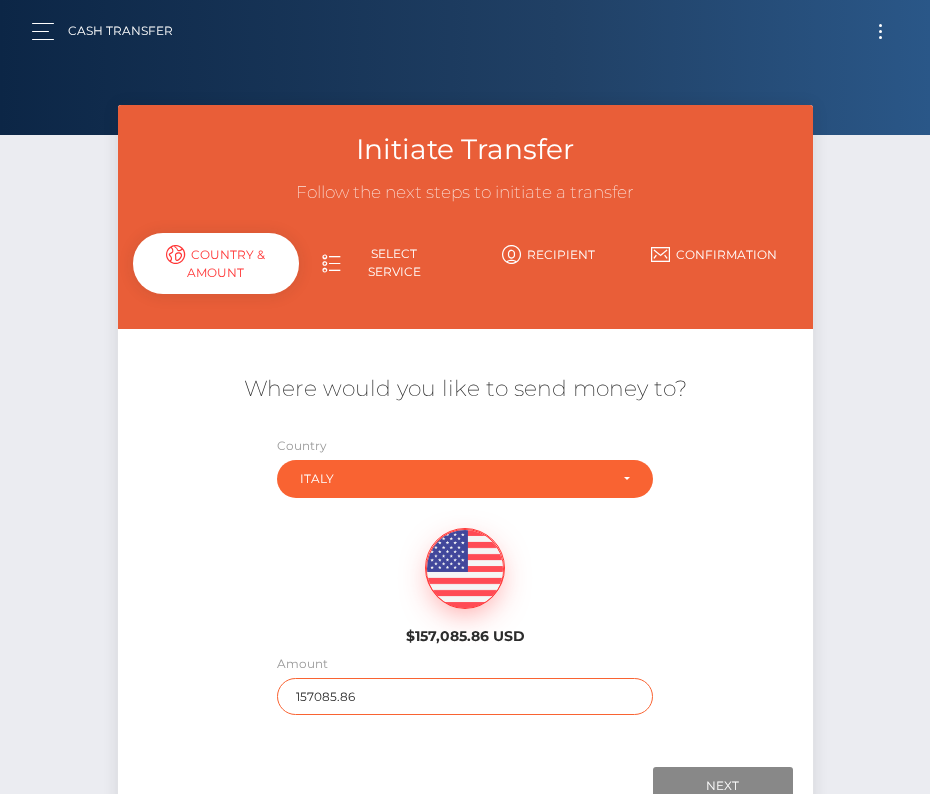 click on "157085.86" at bounding box center (464, 696) 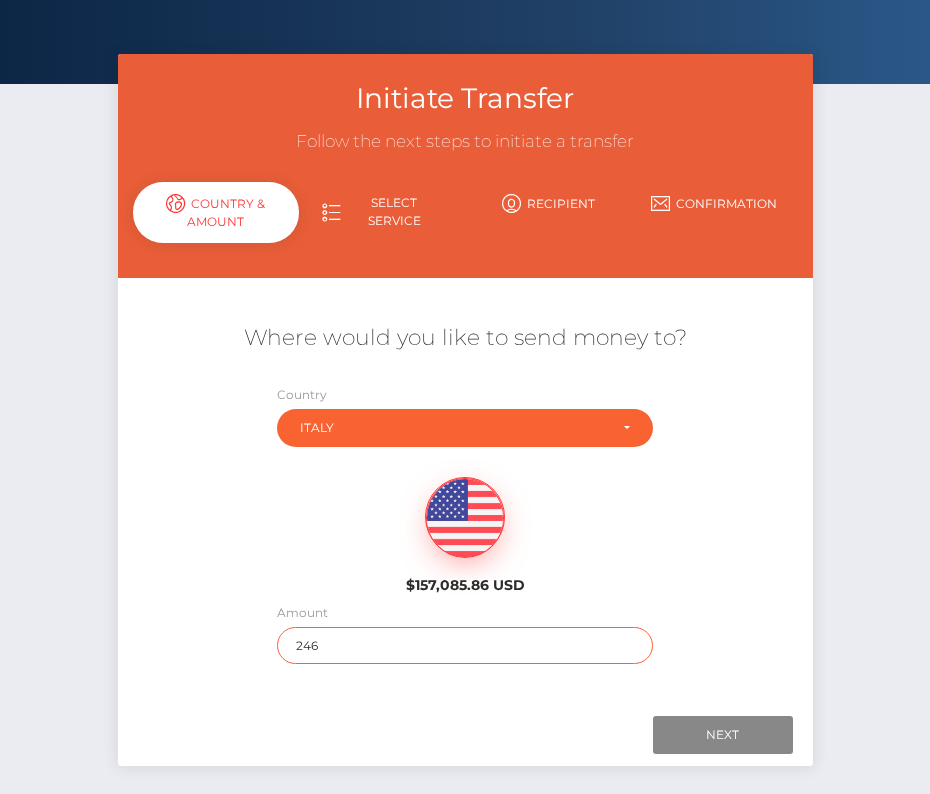 scroll, scrollTop: 88, scrollLeft: 0, axis: vertical 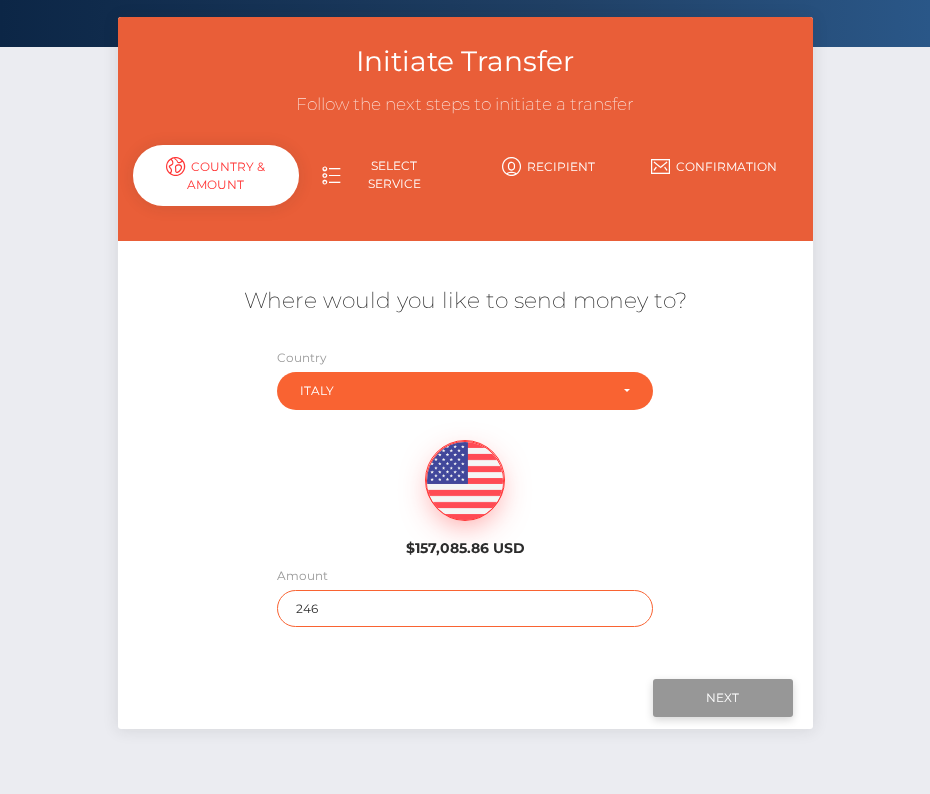 type on "246" 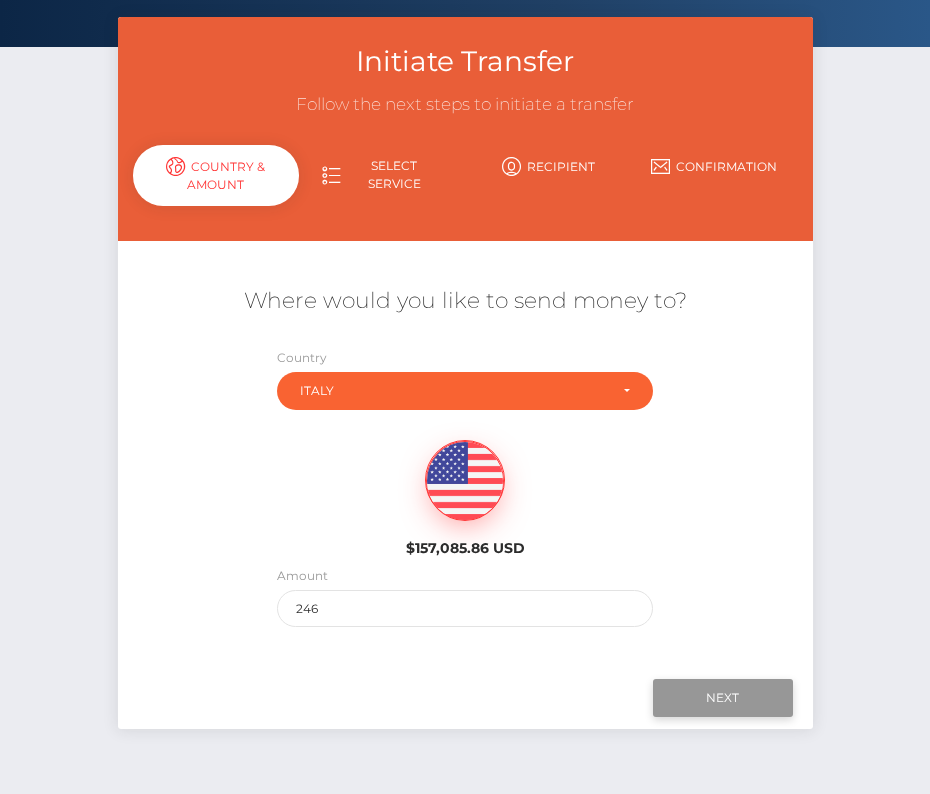 click on "Next" at bounding box center (723, 698) 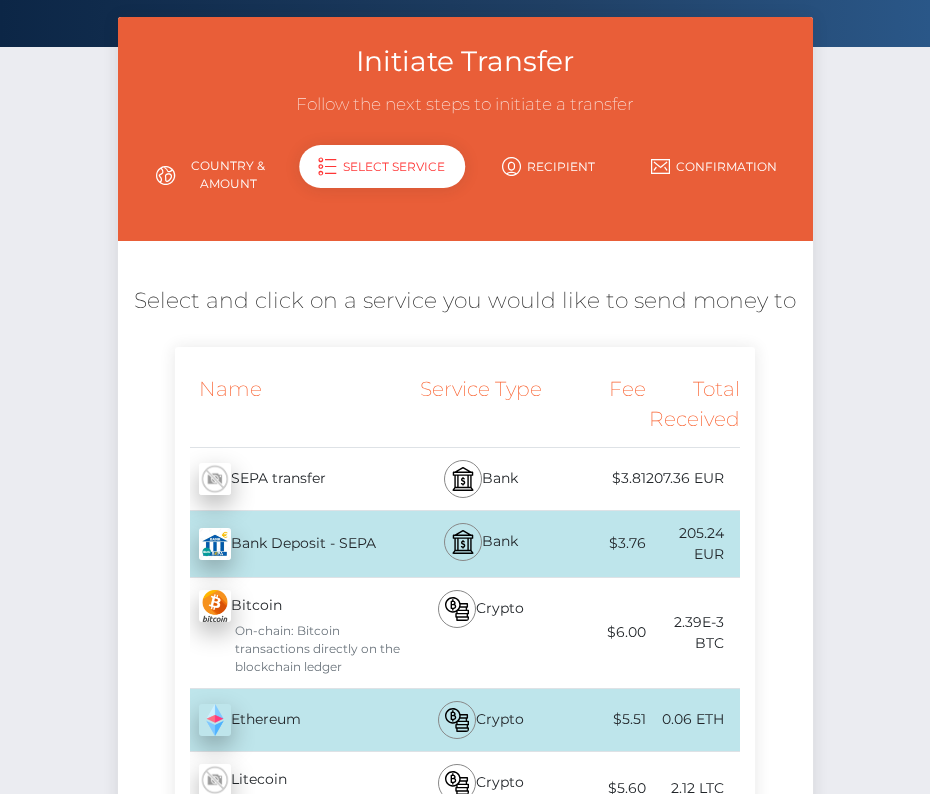 click on "Bank Deposit - SEPA  - EUR" at bounding box center (292, 544) 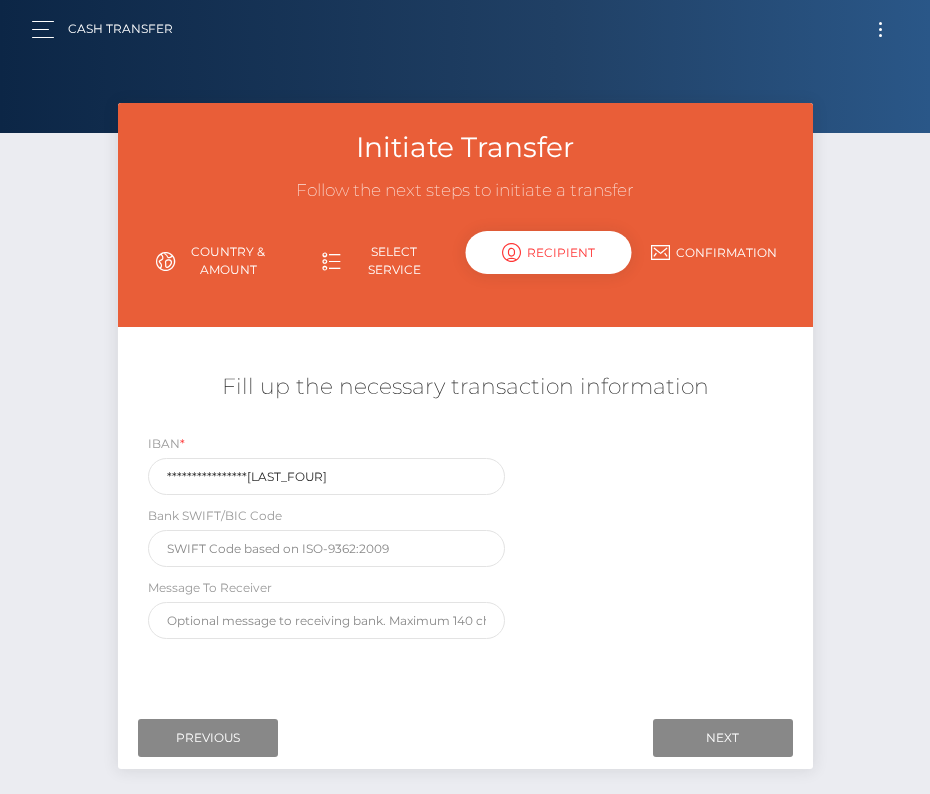 scroll, scrollTop: 0, scrollLeft: 0, axis: both 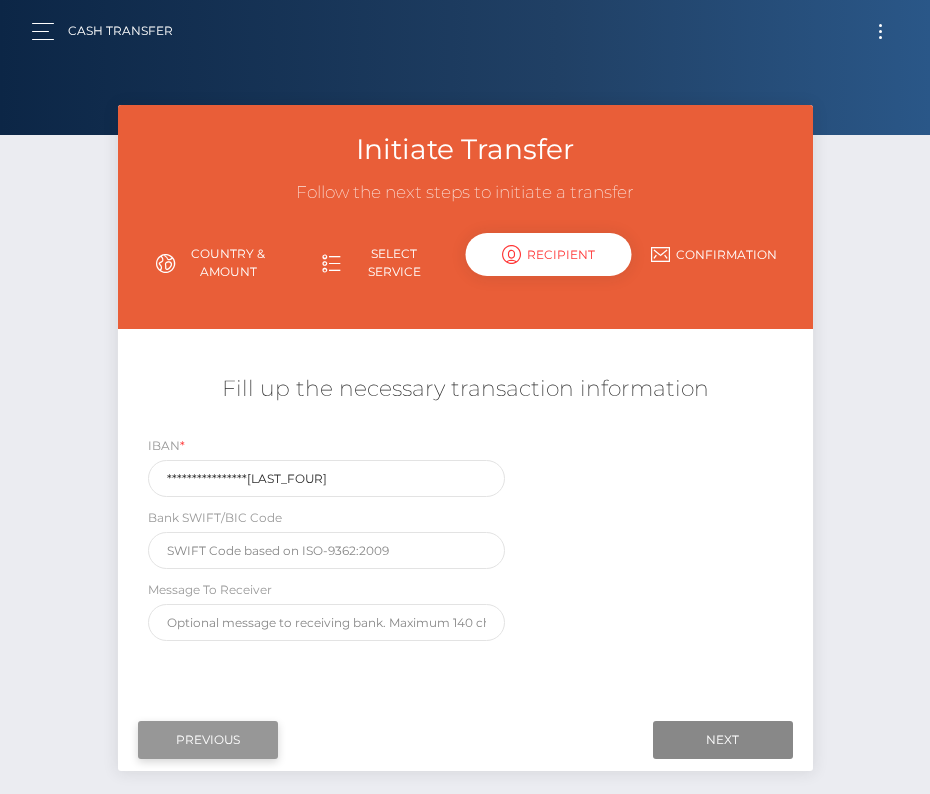 click on "Previous" at bounding box center [208, 740] 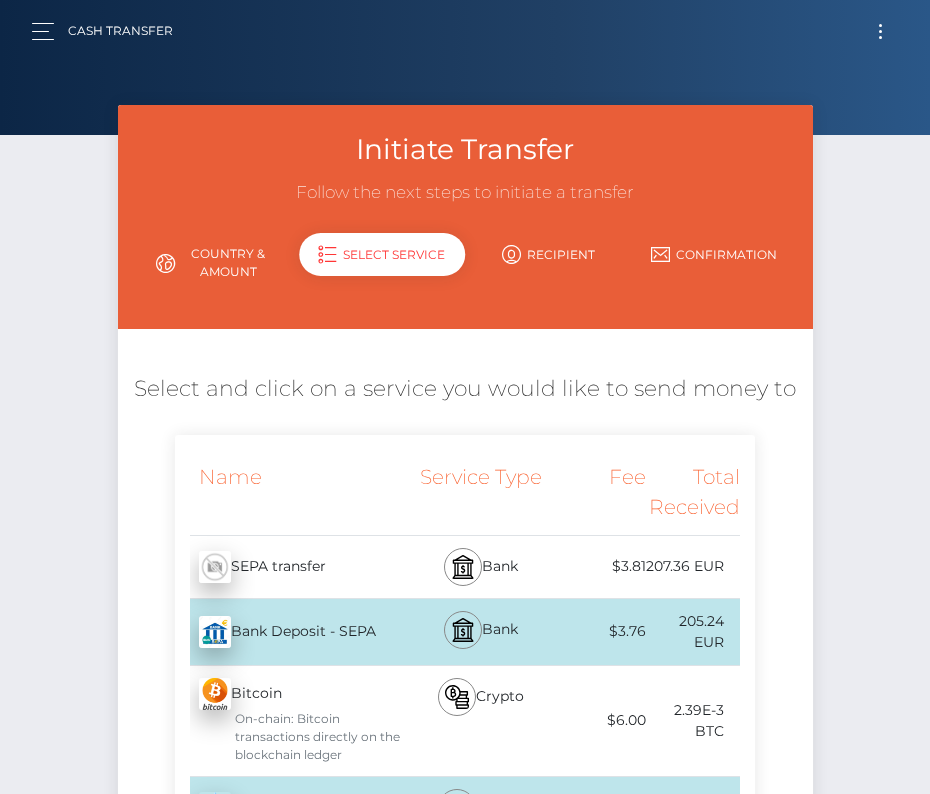 click on "Bank" at bounding box center (480, 632) 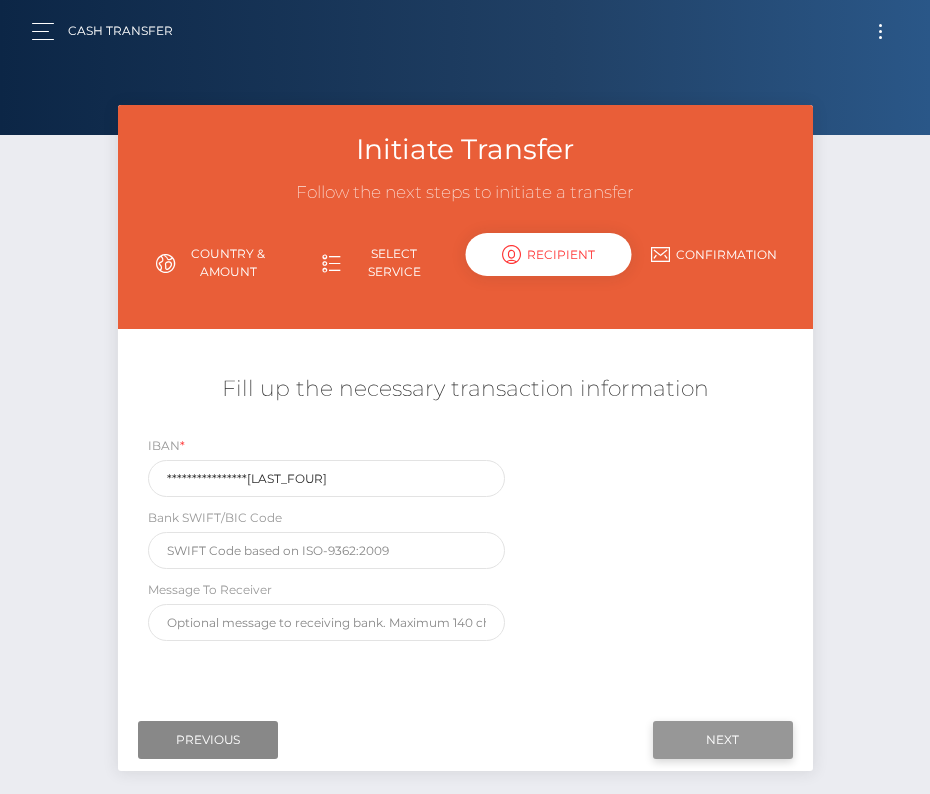 click on "Next" at bounding box center [723, 740] 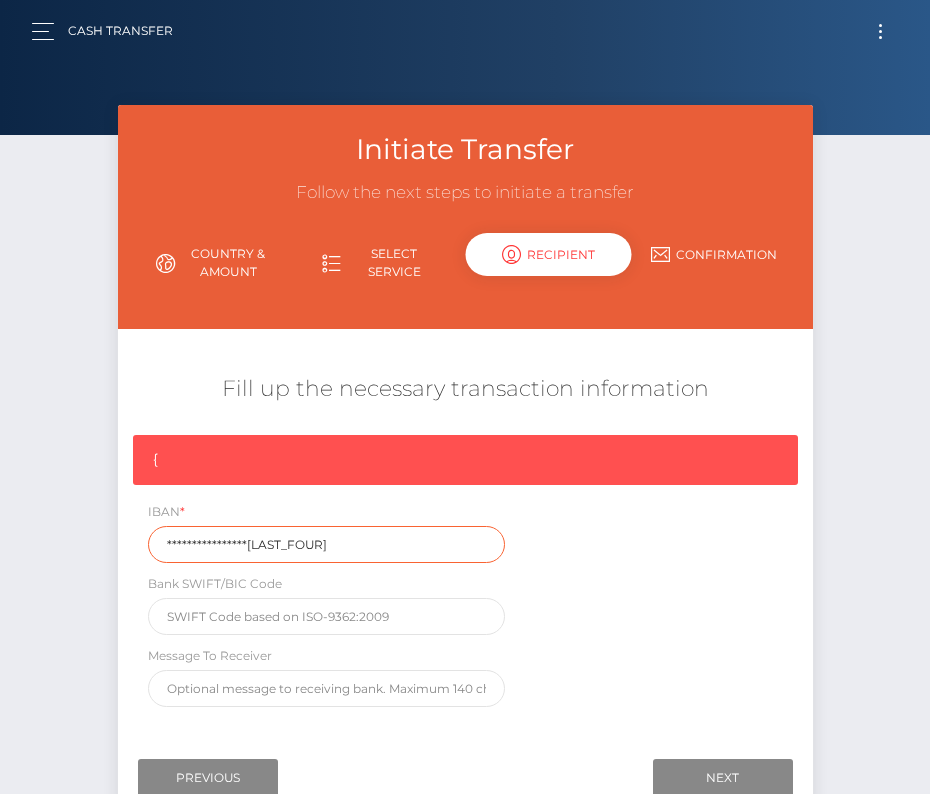 drag, startPoint x: 225, startPoint y: 547, endPoint x: 37, endPoint y: 547, distance: 188 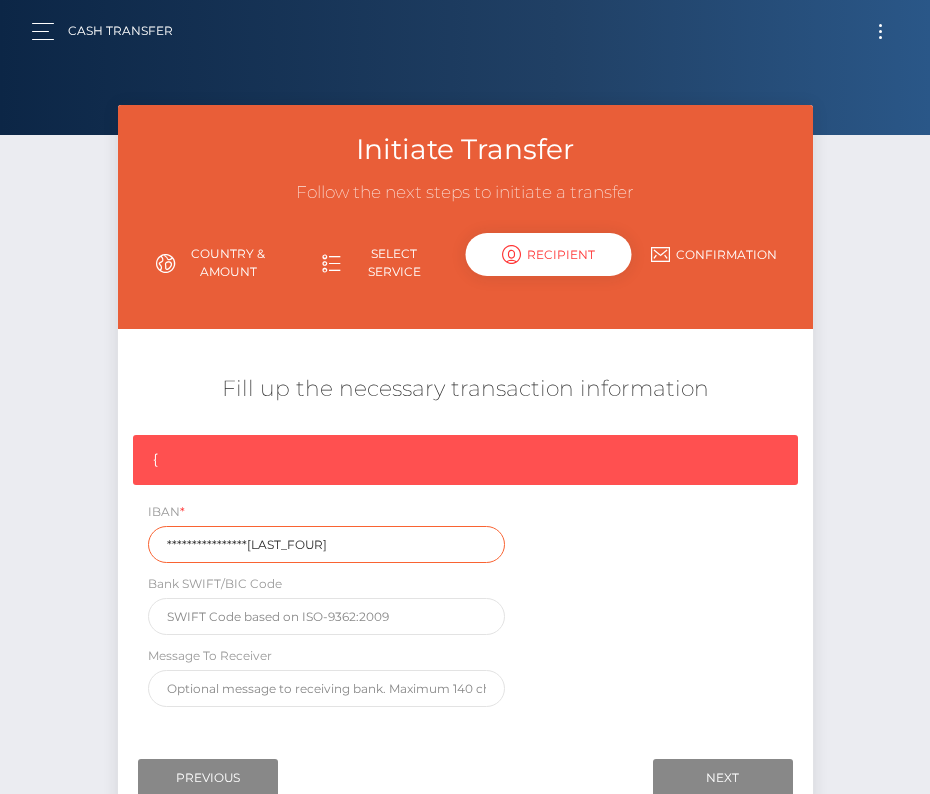 click on "Initiate Transfer
Follow the next steps to initiate a transfer
Country & Amount
Select Service
Recipient
Country" at bounding box center (465, 482) 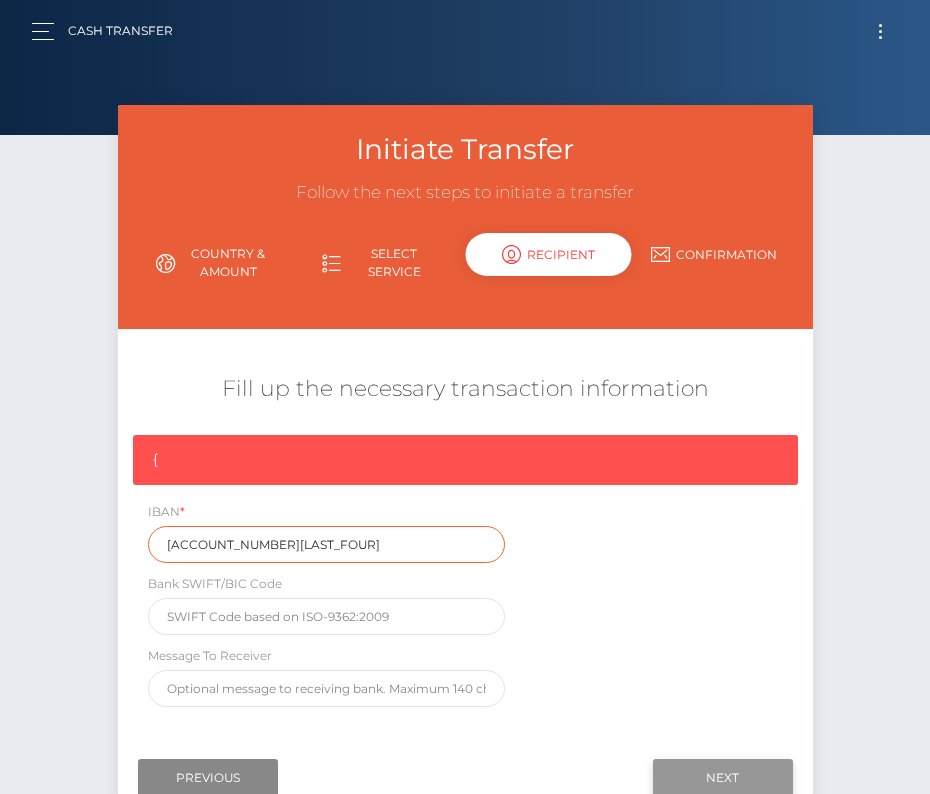 type on "IT91Z3608105138224696224705" 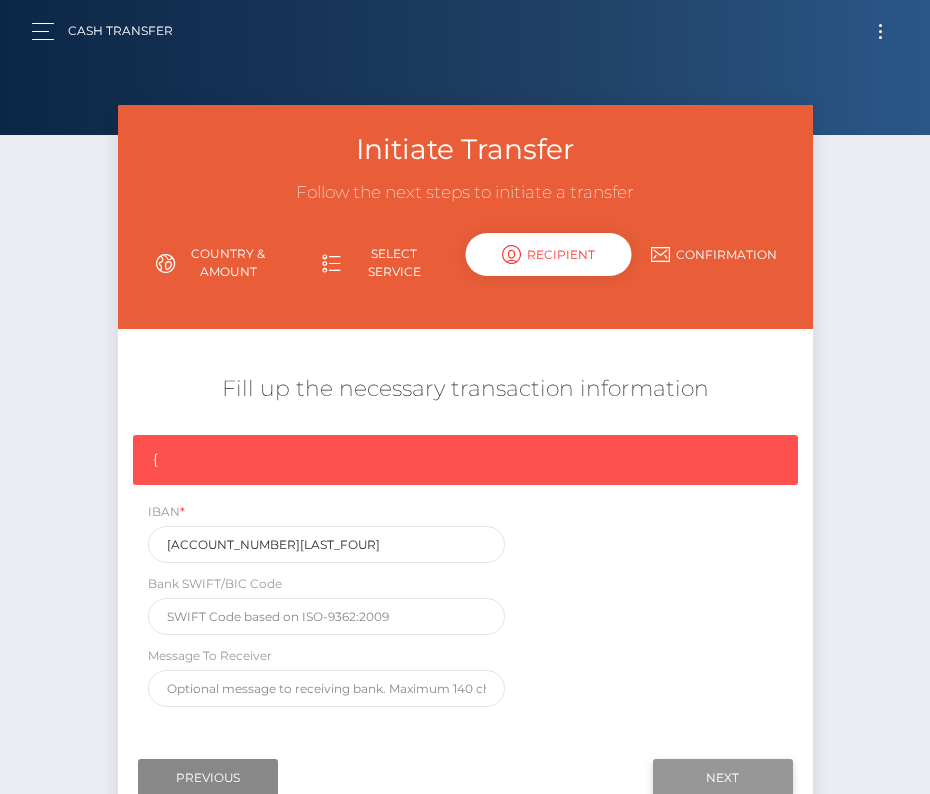 click on "Next" at bounding box center (723, 778) 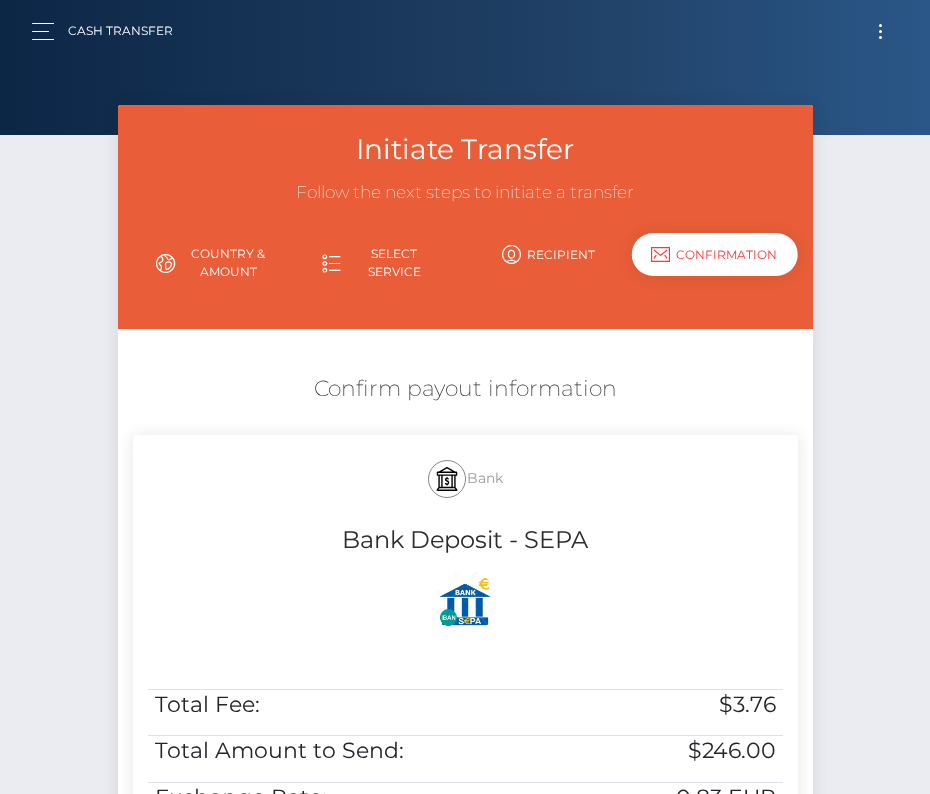 scroll, scrollTop: 315, scrollLeft: 0, axis: vertical 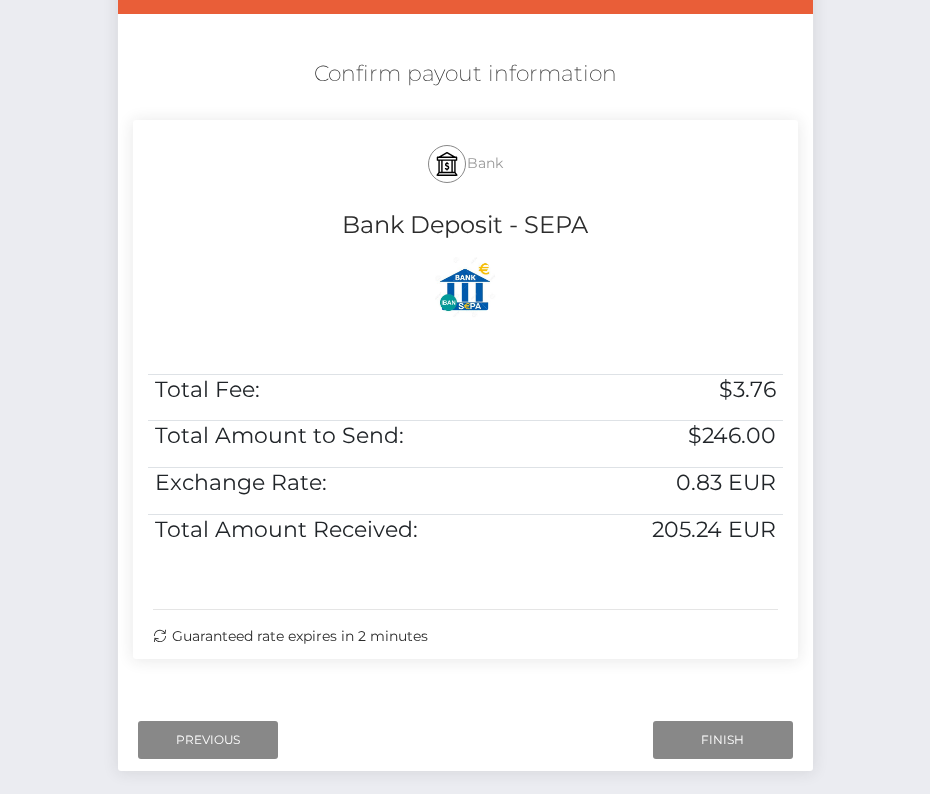 drag, startPoint x: 293, startPoint y: 58, endPoint x: 811, endPoint y: 503, distance: 682.8975 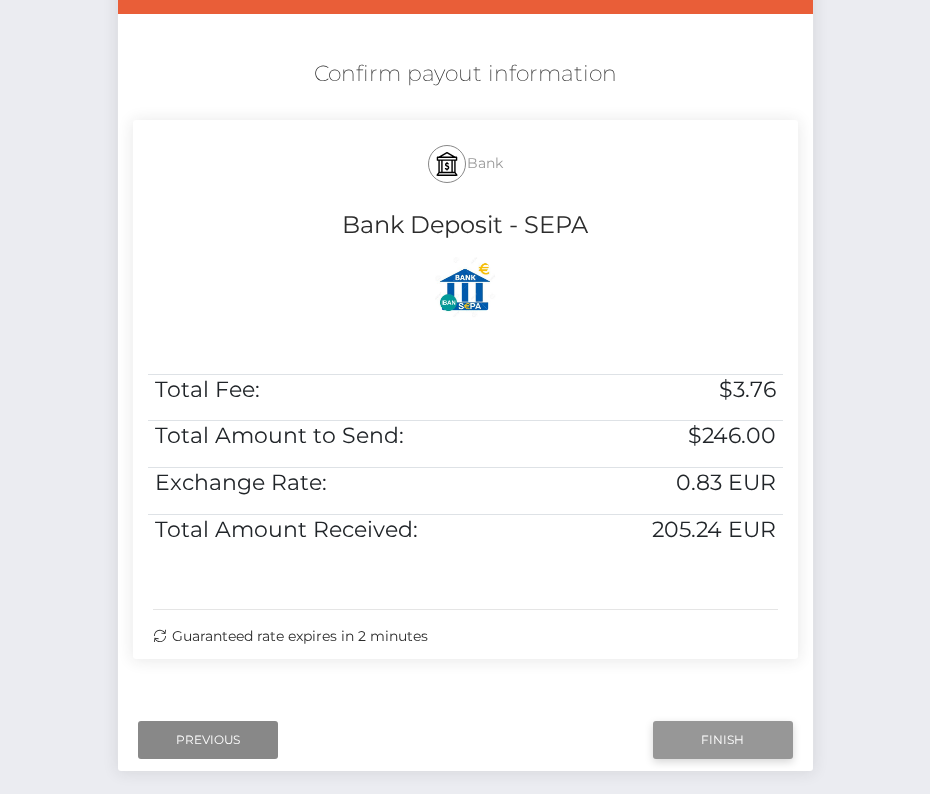 click on "Finish" at bounding box center [723, 740] 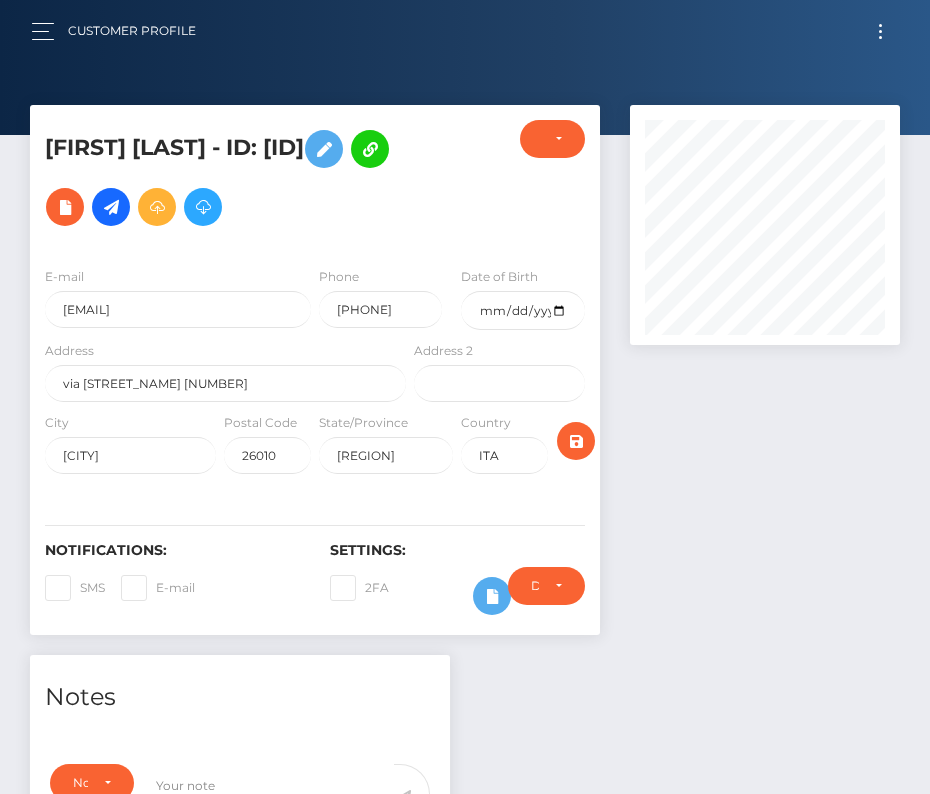 scroll, scrollTop: 0, scrollLeft: 0, axis: both 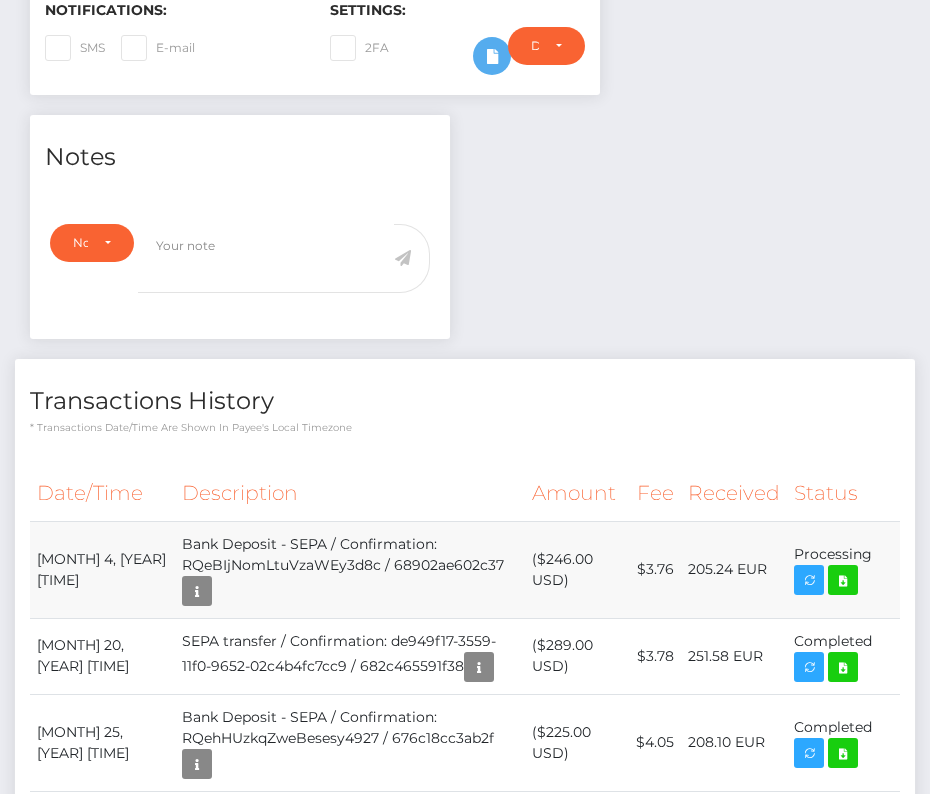 drag, startPoint x: 31, startPoint y: 516, endPoint x: 860, endPoint y: 532, distance: 829.1544 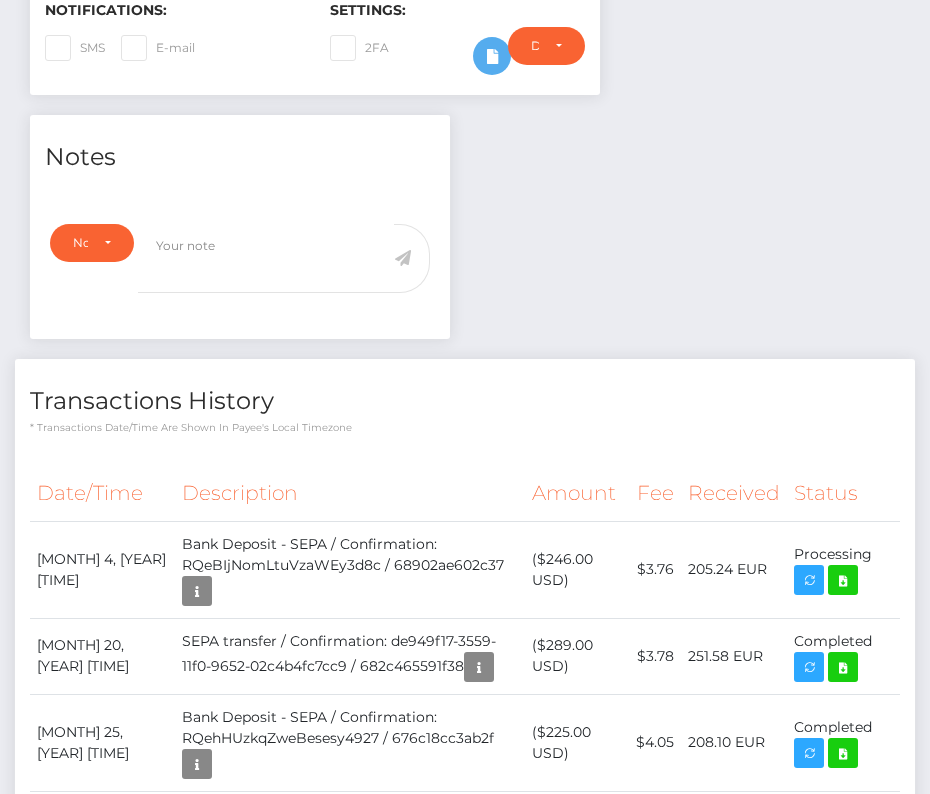 copy on "[MONTH]  4, [YEAR] [TIME]
Bank Deposit - SEPA / Confirmation: [CONFIRMATION] / [HASH]
([CURRENCY][AMOUNT] [CURRENCY_CODE])
[CURRENCY][AMOUNT]
[AMOUNT] [CURRENCY_CODE]
Processing" 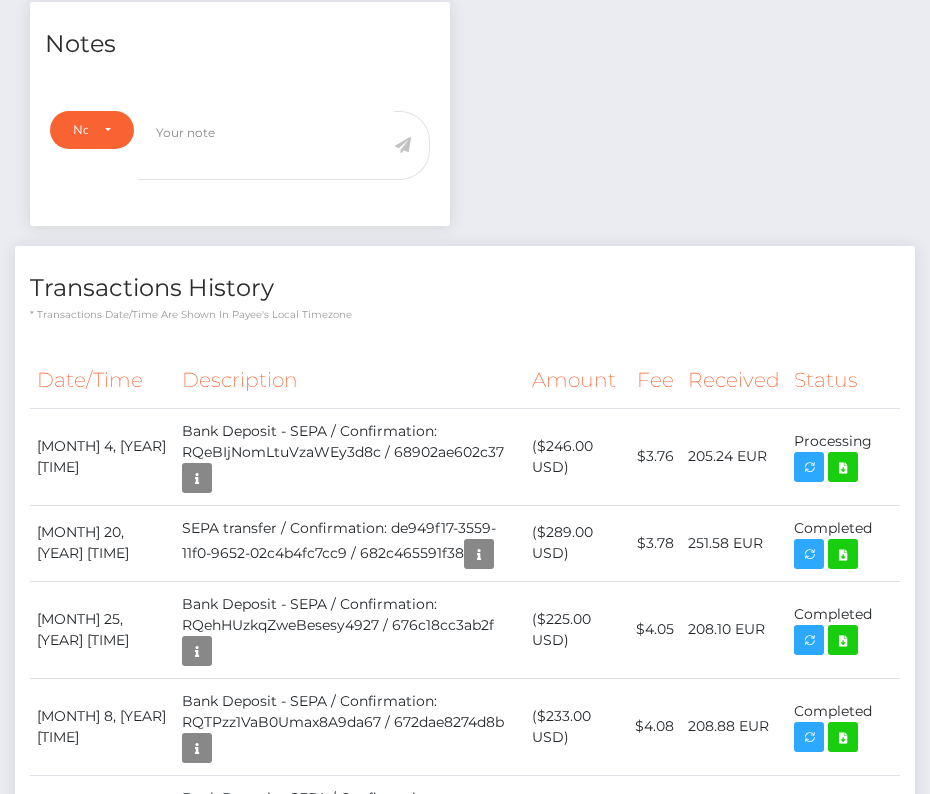 scroll, scrollTop: 643, scrollLeft: 0, axis: vertical 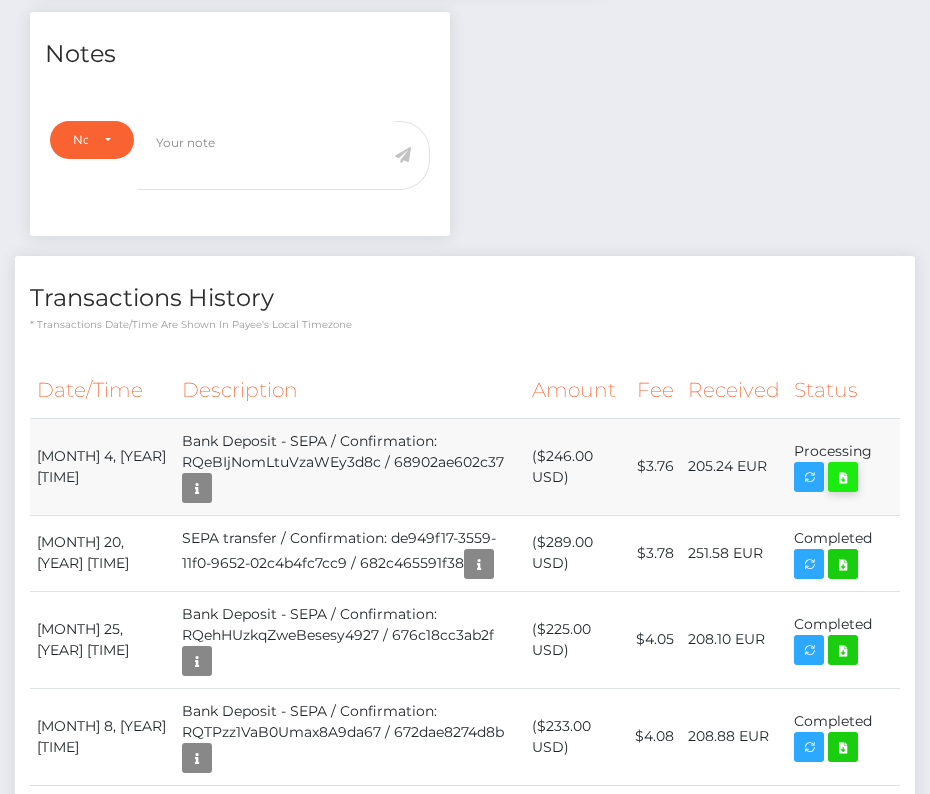 click at bounding box center (843, 477) 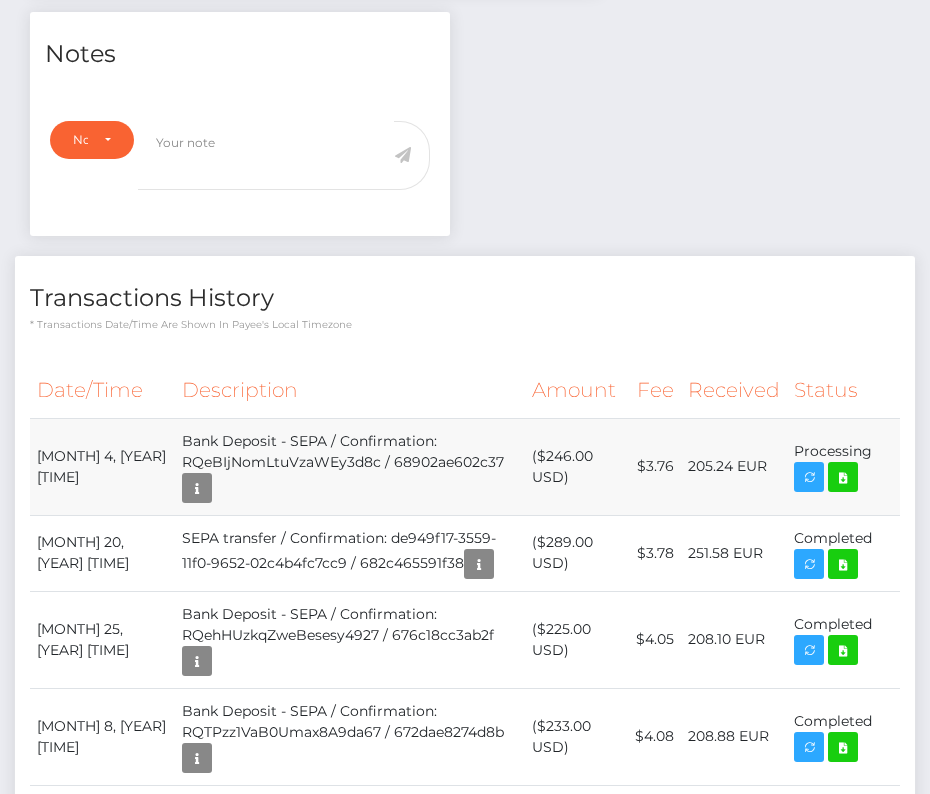 click on "Bank Deposit - SEPA / Confirmation: RQeBIjNomLtuVzaWEy3d8c / 68902ae602c37" at bounding box center (350, 466) 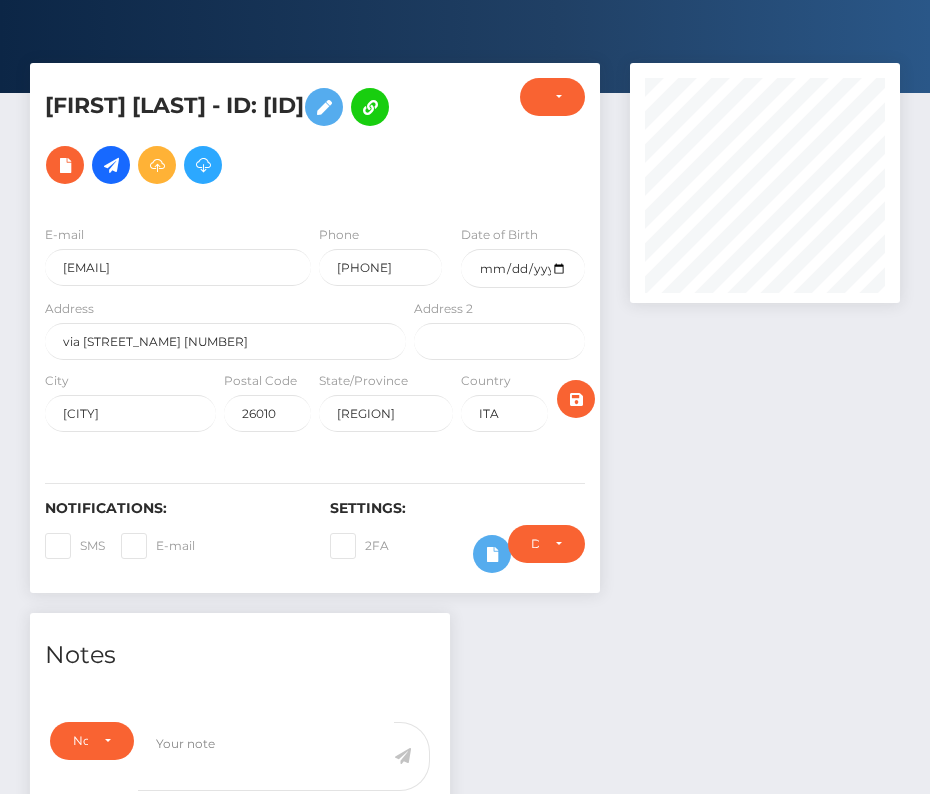scroll, scrollTop: 0, scrollLeft: 0, axis: both 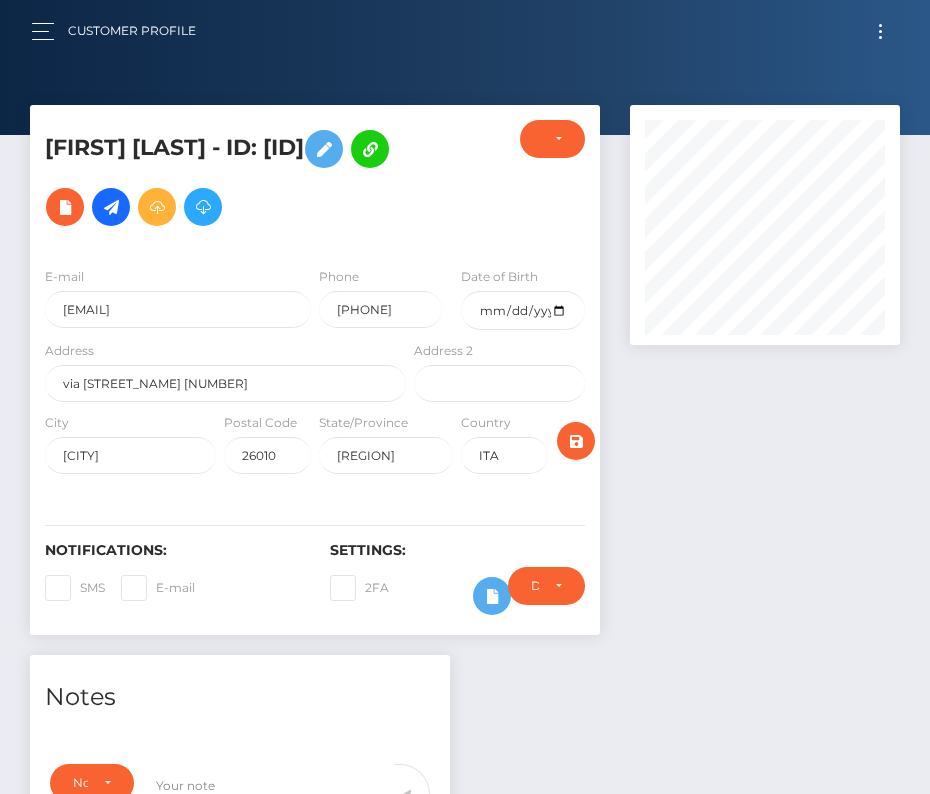 click at bounding box center [880, 31] 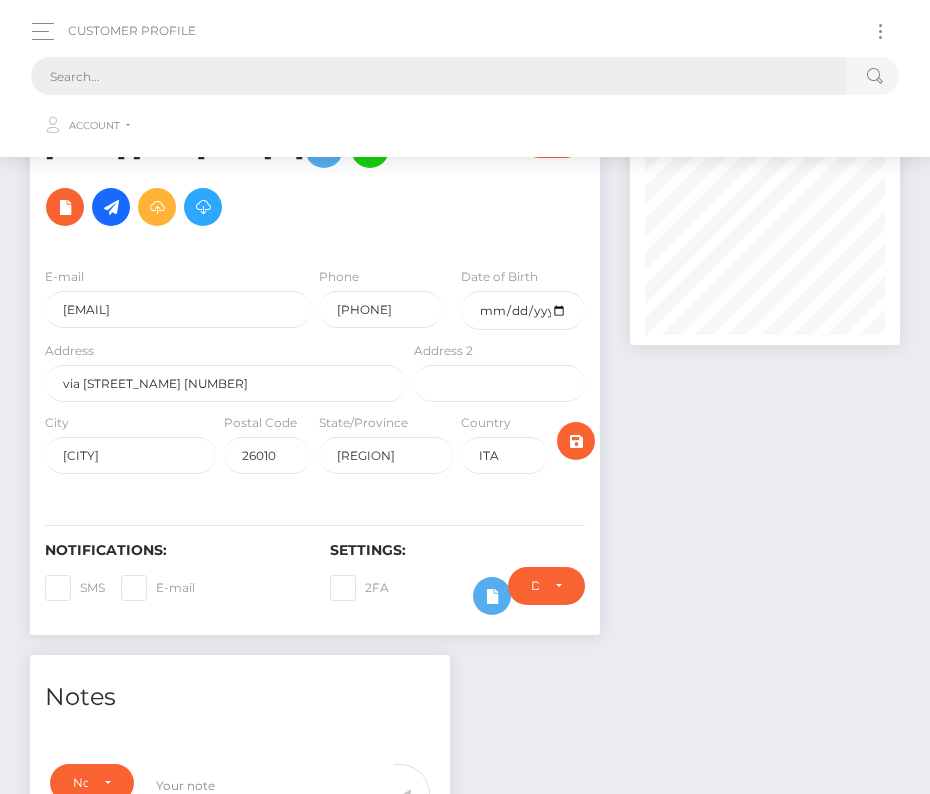 click at bounding box center (439, 76) 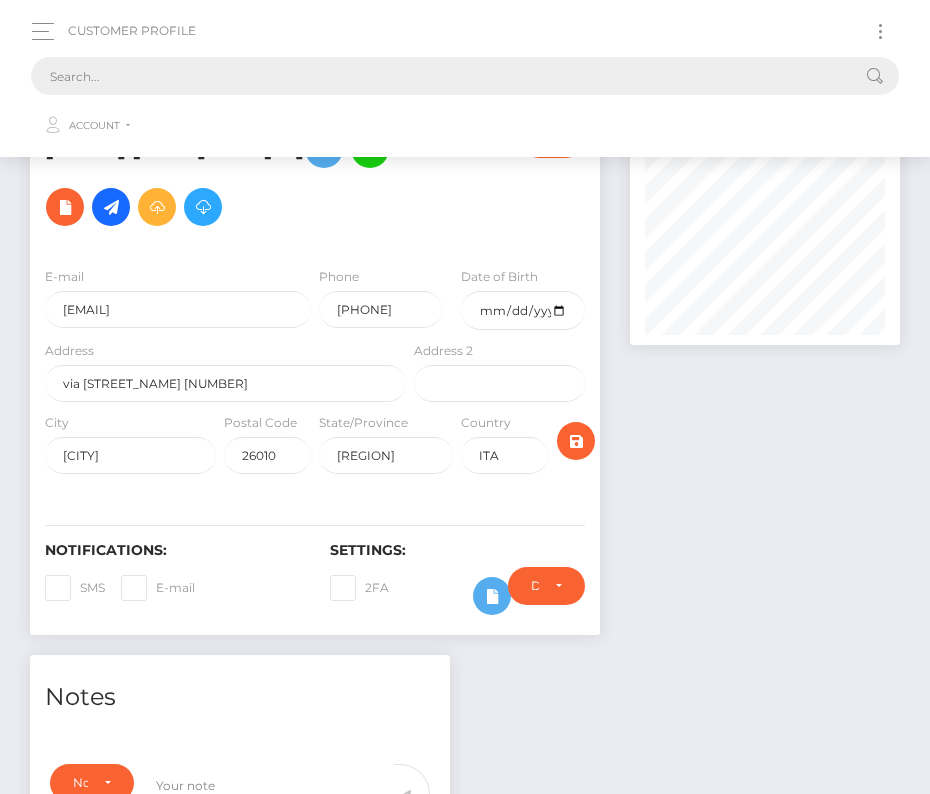 paste on "98689" 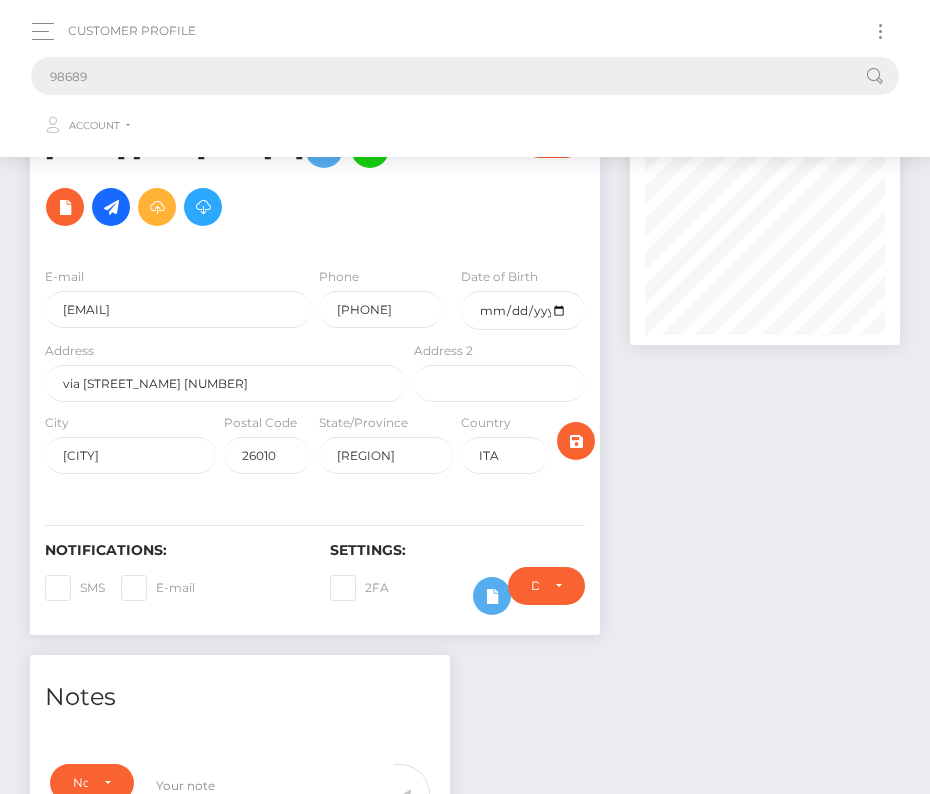 type on "98689" 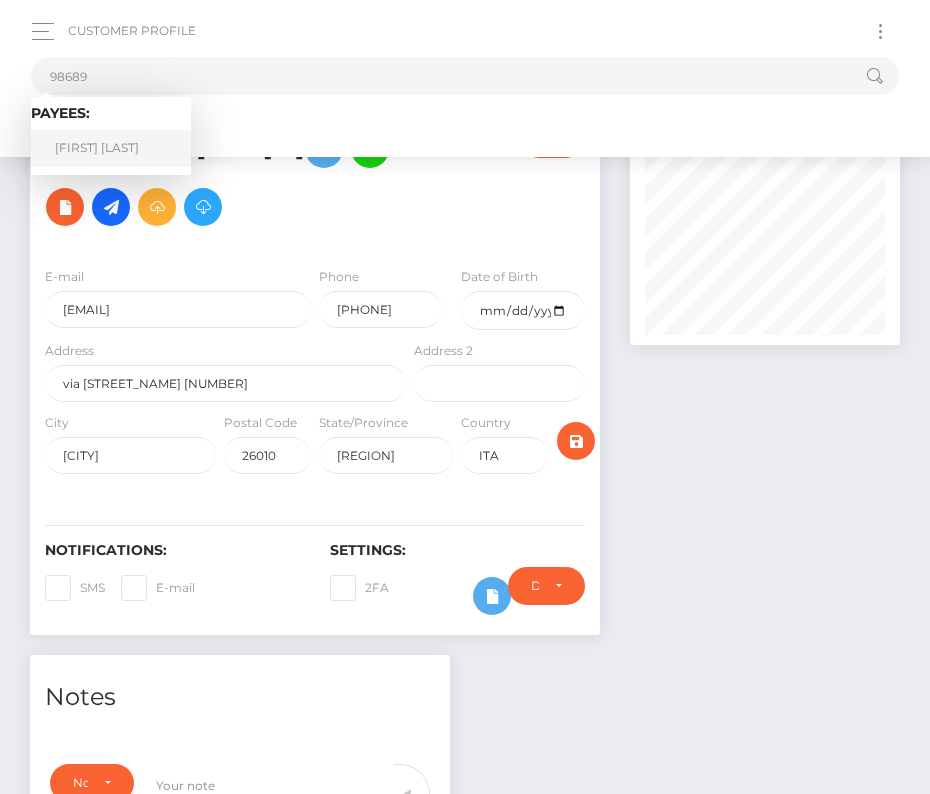 click on "Scott  Weinmann" at bounding box center [111, 148] 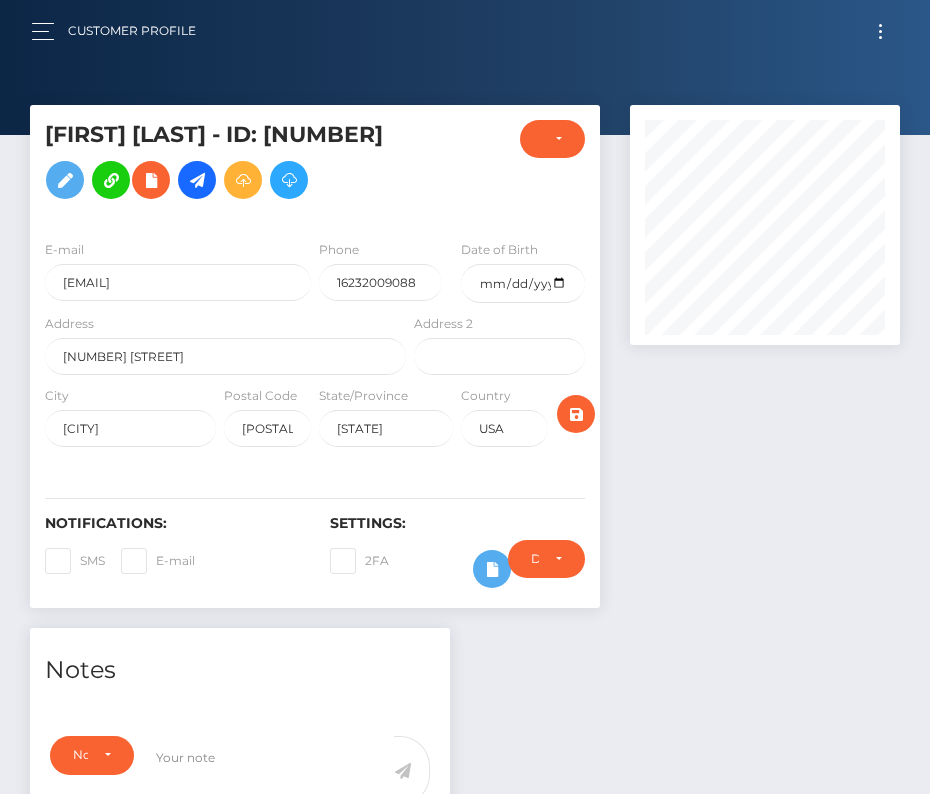 scroll, scrollTop: 0, scrollLeft: 0, axis: both 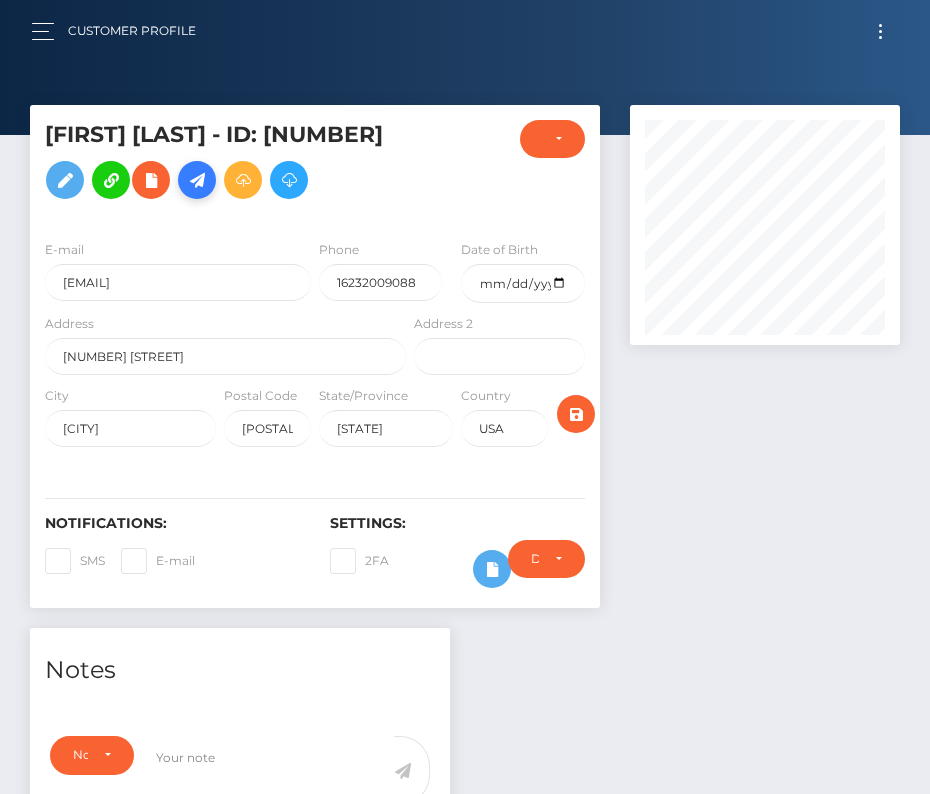 click at bounding box center [197, 180] 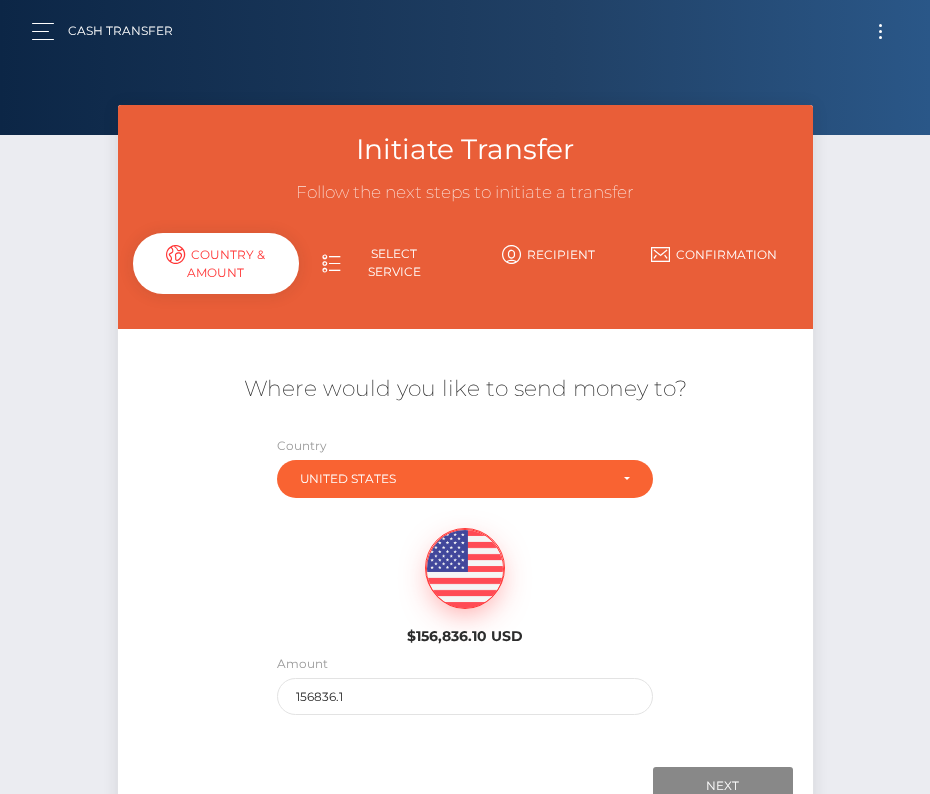 scroll, scrollTop: 0, scrollLeft: 0, axis: both 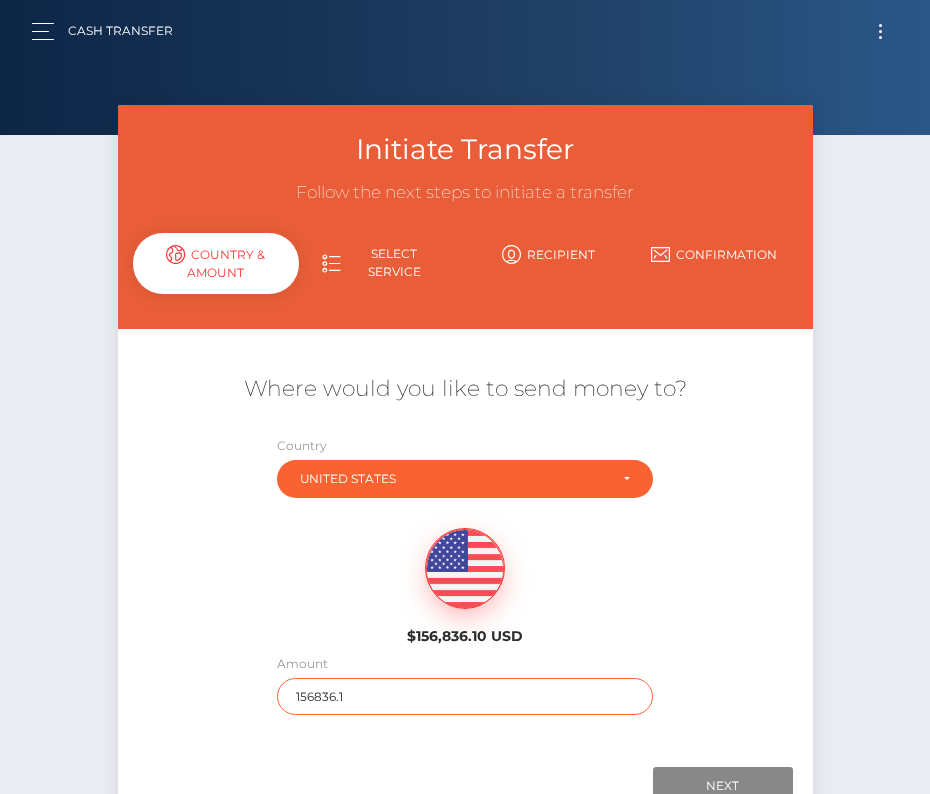 click on "156836.1" at bounding box center (464, 696) 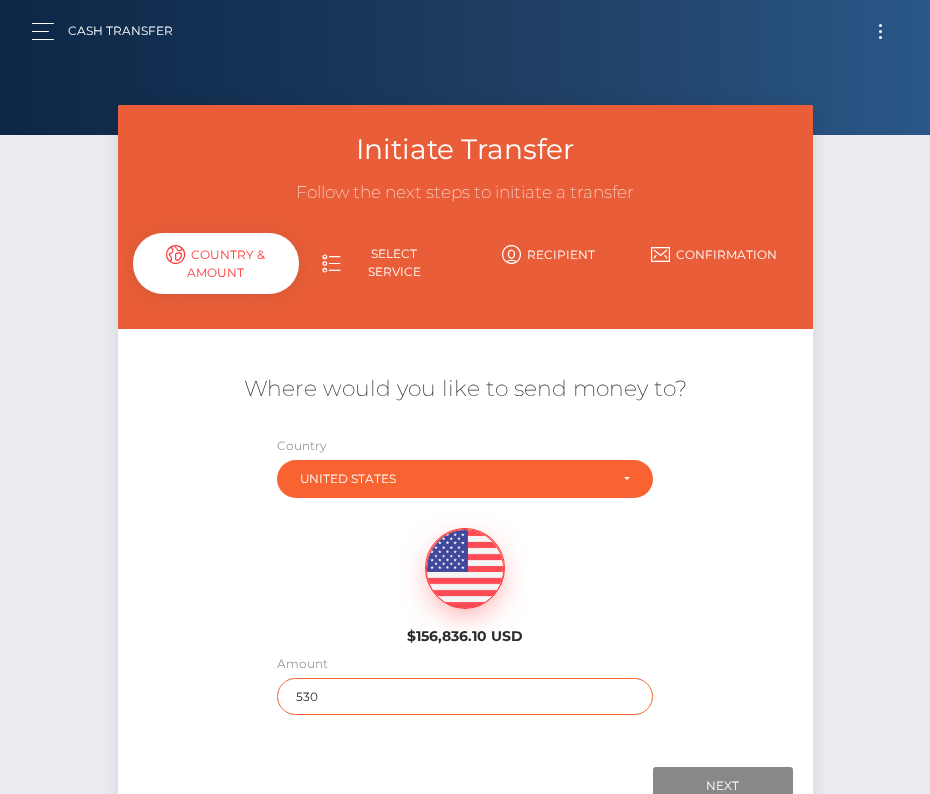 type on "530" 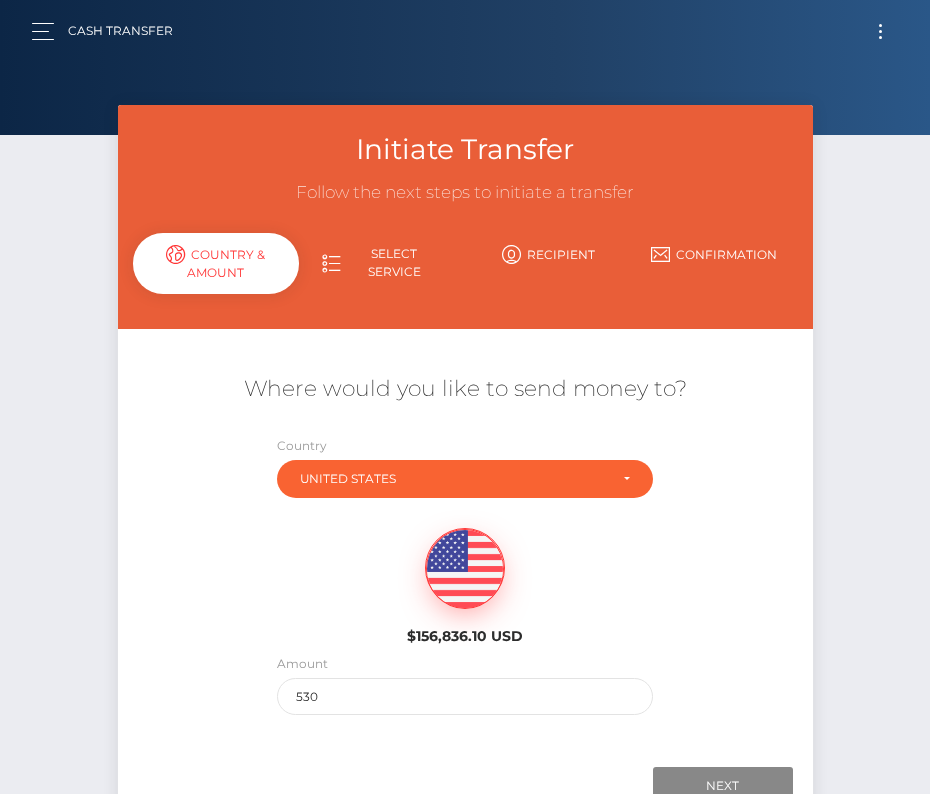 click on "$156,836.10 USD" at bounding box center (465, 580) 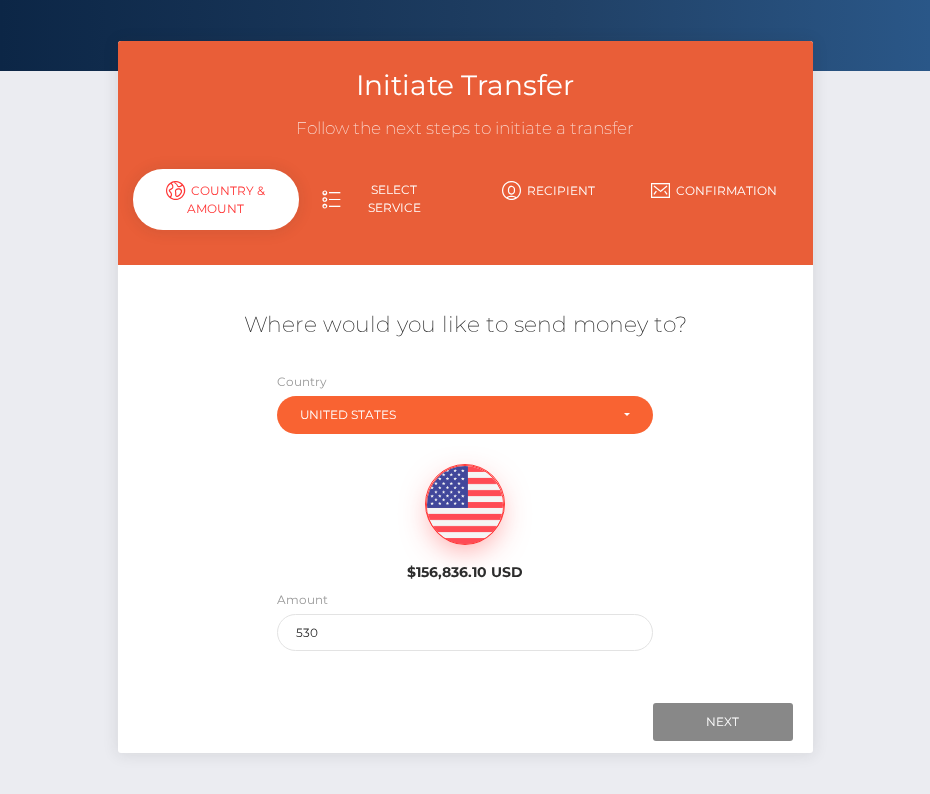 scroll, scrollTop: 82, scrollLeft: 0, axis: vertical 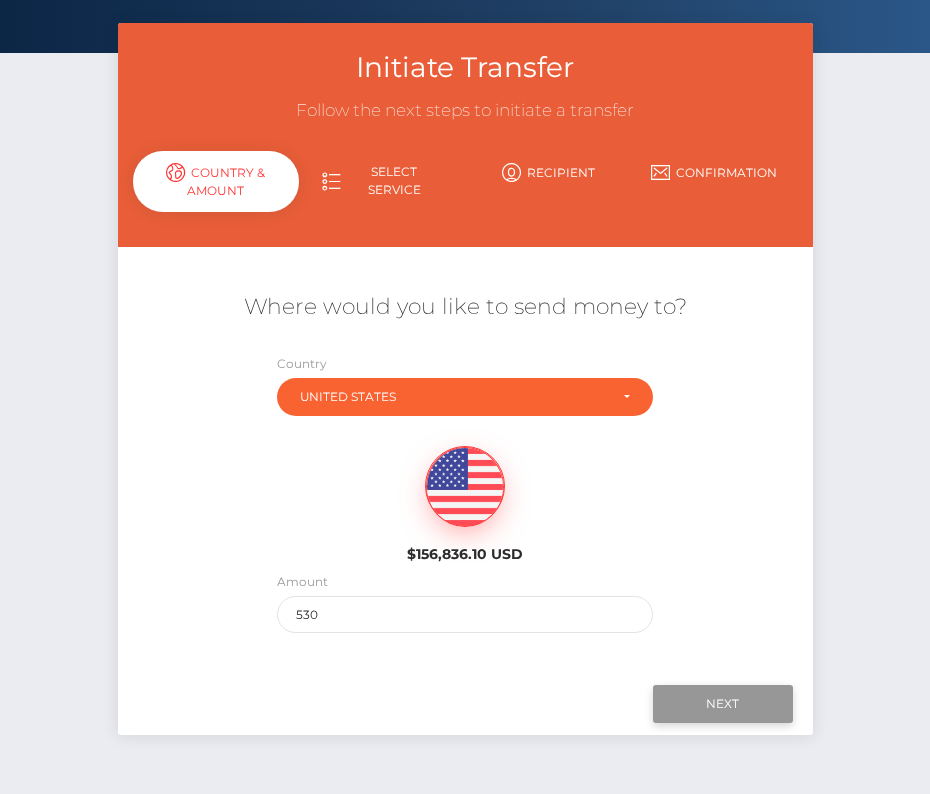 click on "Next" at bounding box center [723, 704] 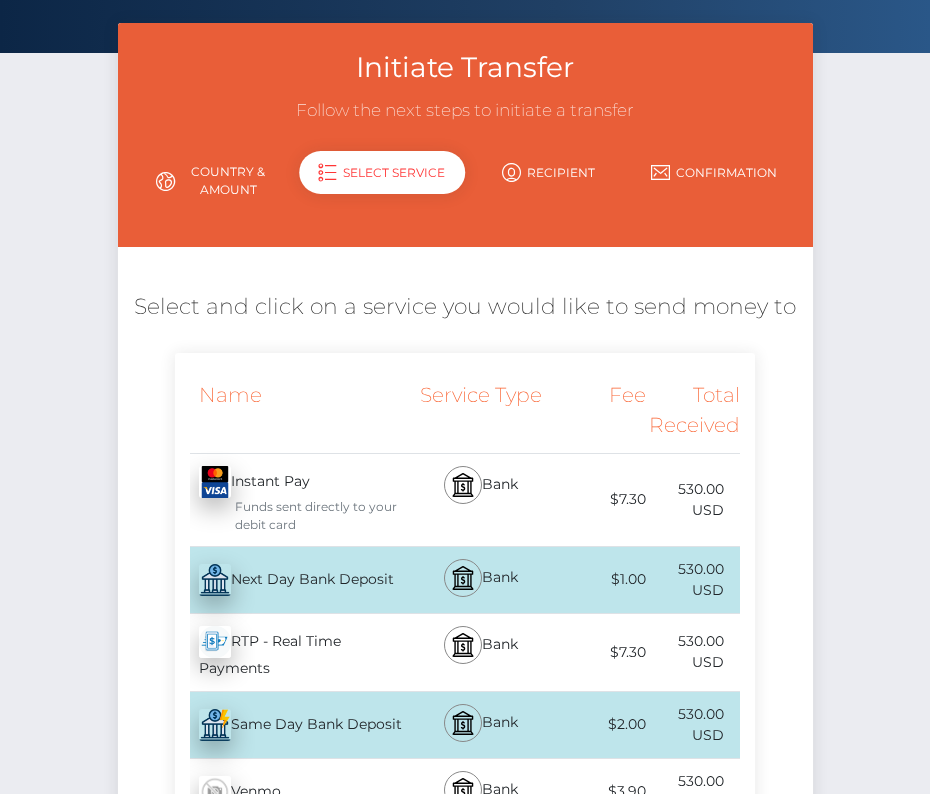 click on "Next Day Bank Deposit  - USD" at bounding box center (292, 580) 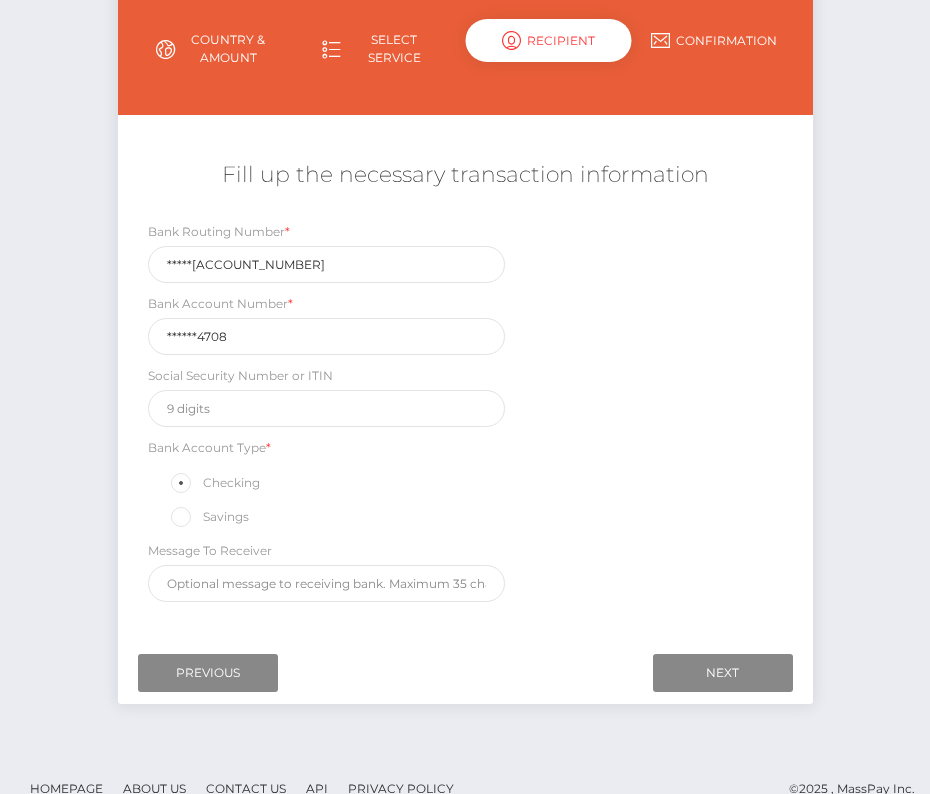 scroll, scrollTop: 225, scrollLeft: 0, axis: vertical 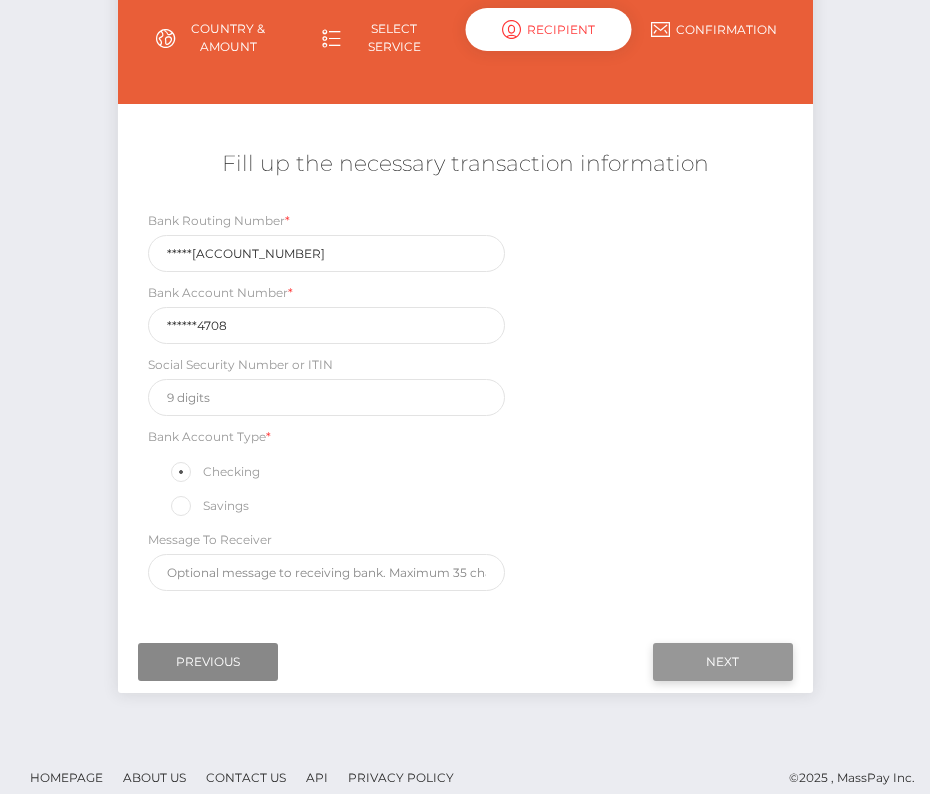 click on "Next" at bounding box center (723, 662) 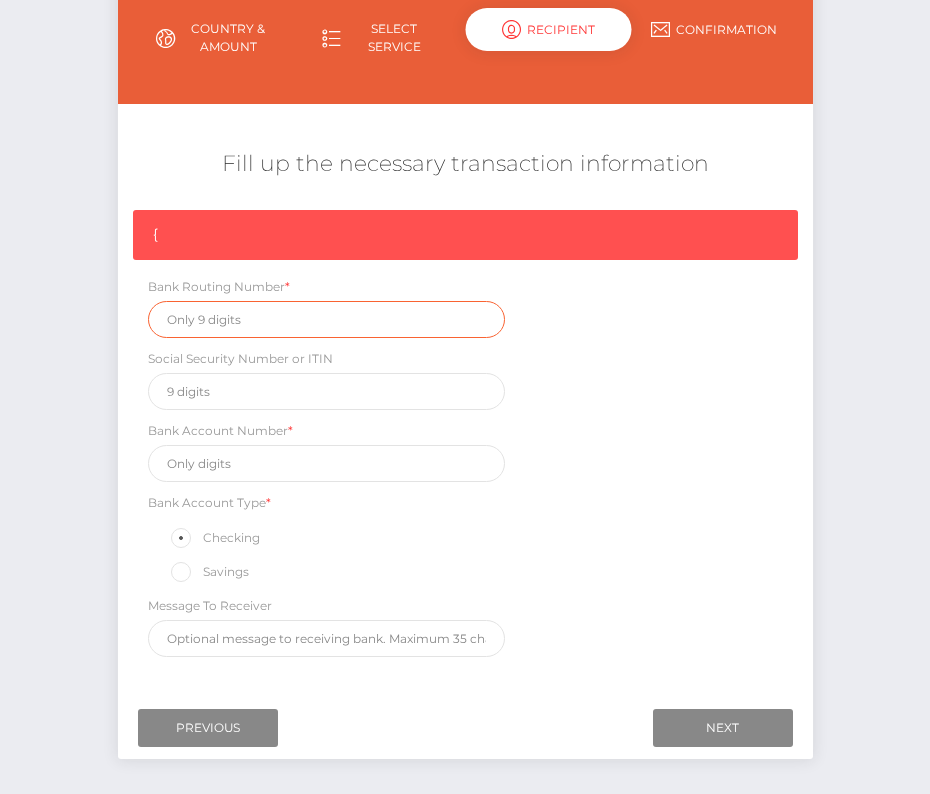 click at bounding box center [327, 319] 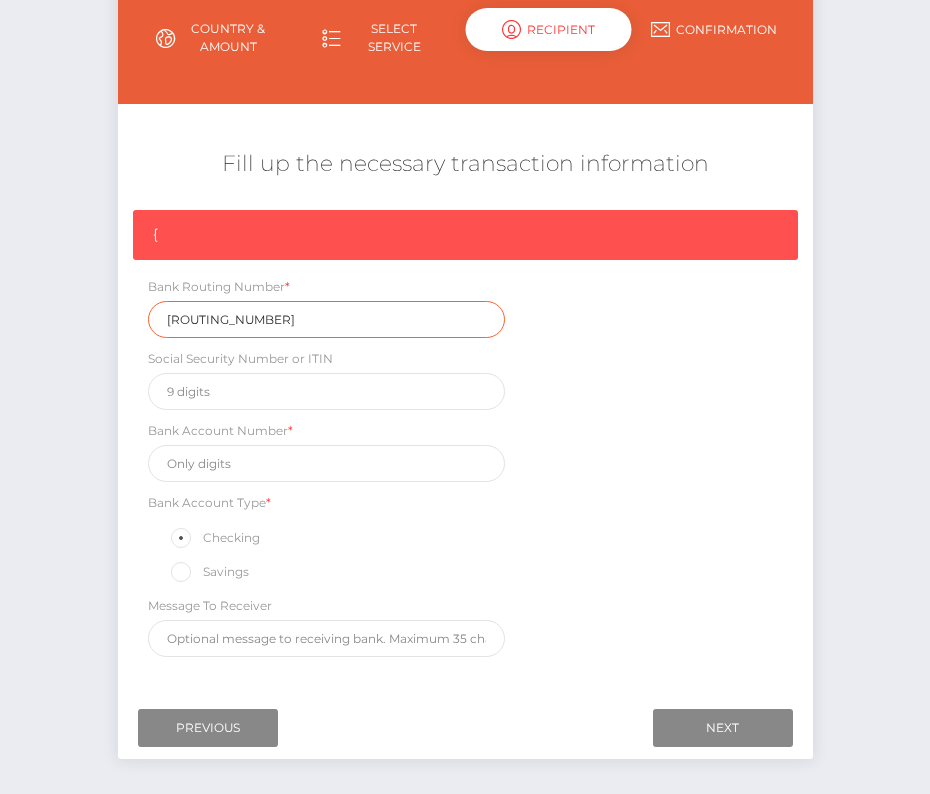 type on "083009060" 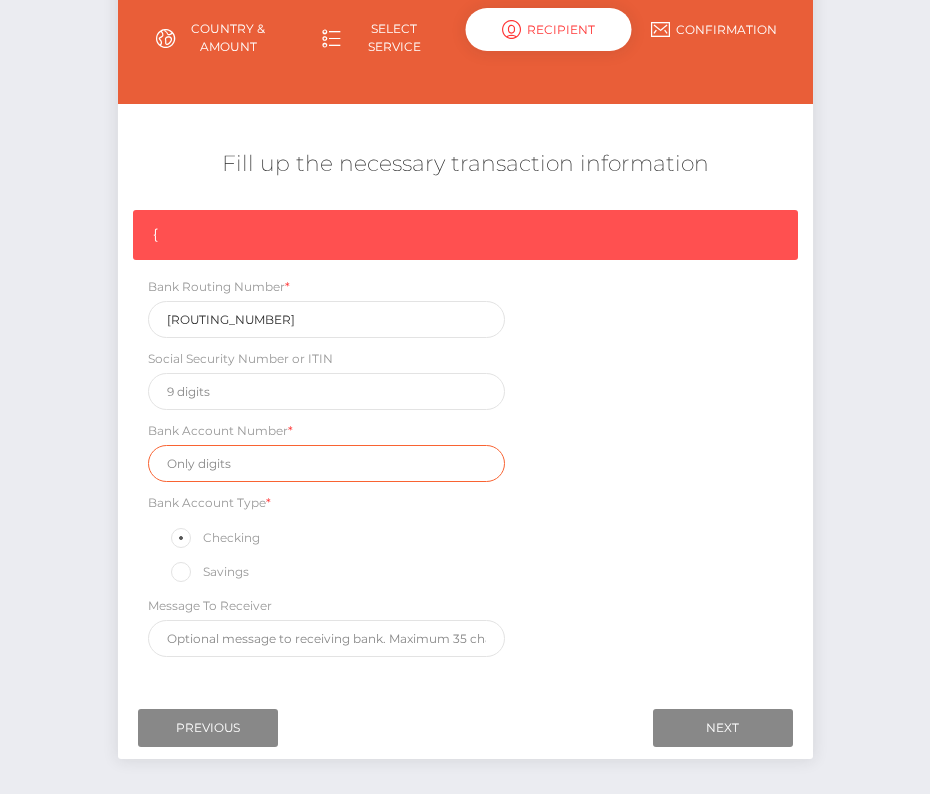 click at bounding box center (327, 463) 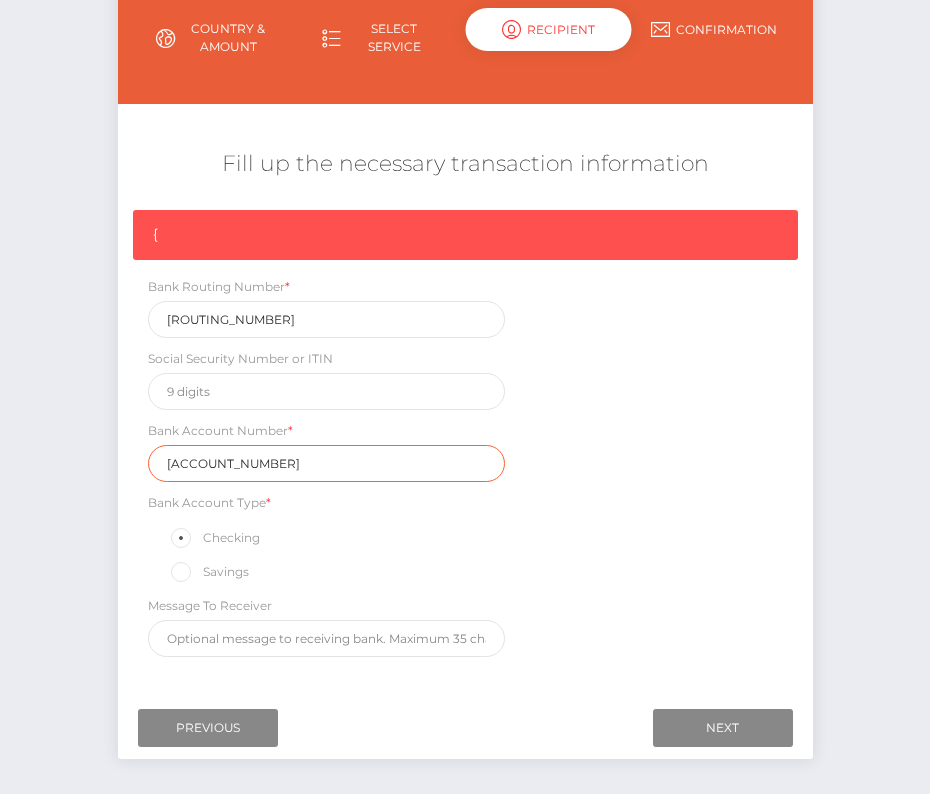 type on "3914554708" 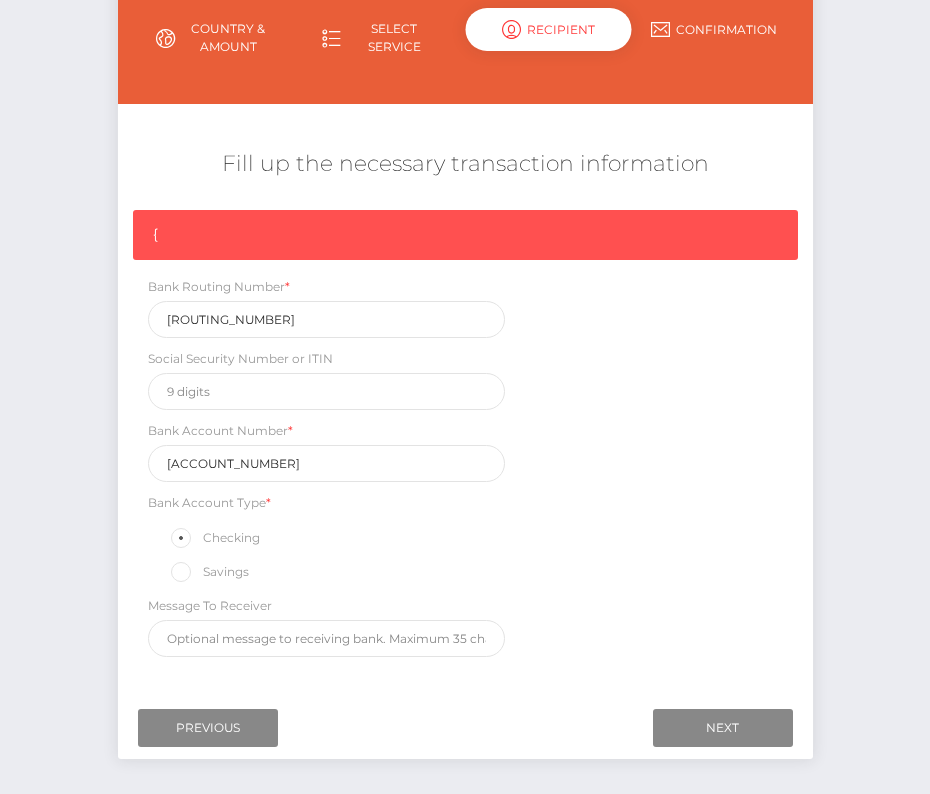 click on "{
Bank Routing Number  *
083009060
Social Security Number or ITIN
Bank Account Number  *
3914554708
Bank Account Type  *
Checking
Savings
Message To Receiver" at bounding box center (465, 438) 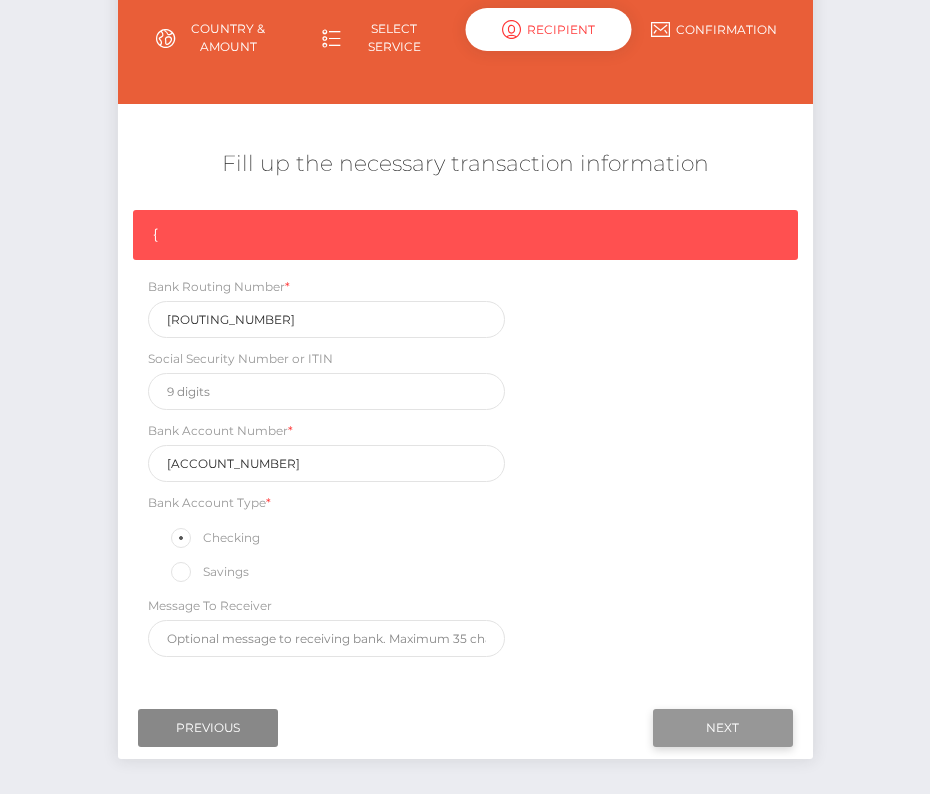 click on "Next" at bounding box center (723, 728) 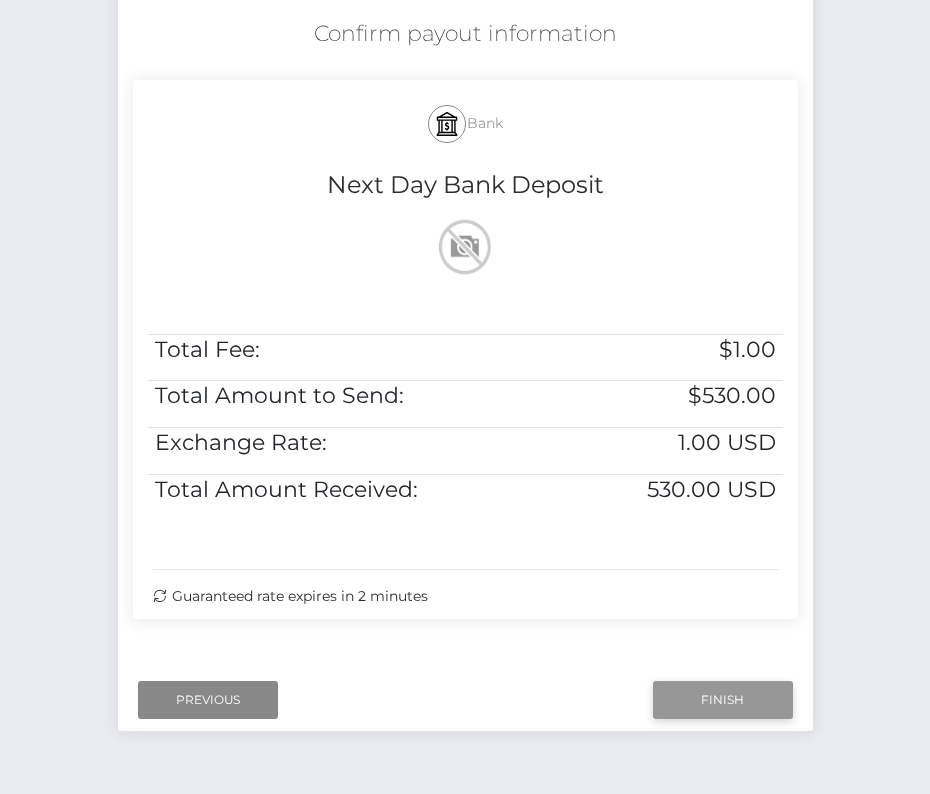 scroll, scrollTop: 374, scrollLeft: 0, axis: vertical 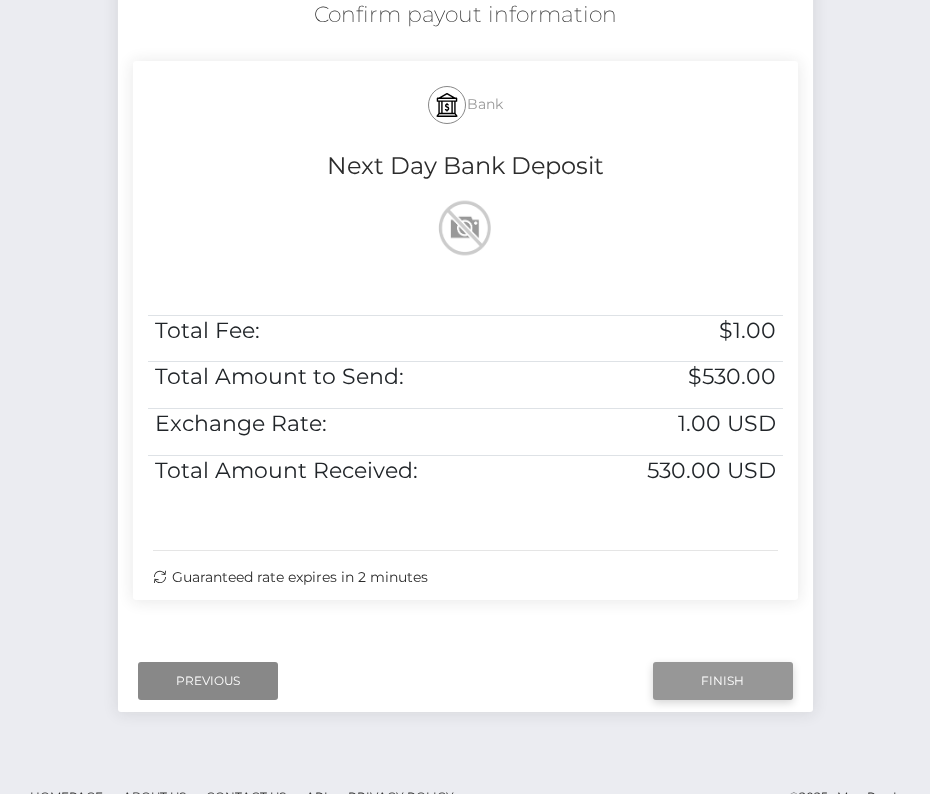 click on "Finish" at bounding box center [723, 681] 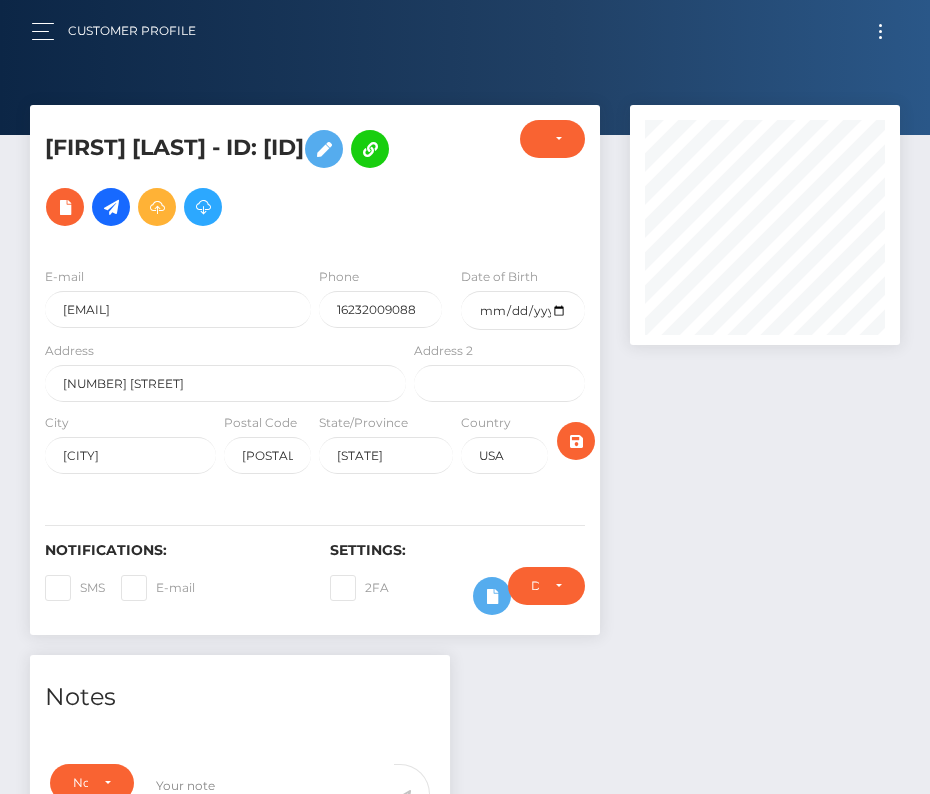 scroll, scrollTop: 0, scrollLeft: 0, axis: both 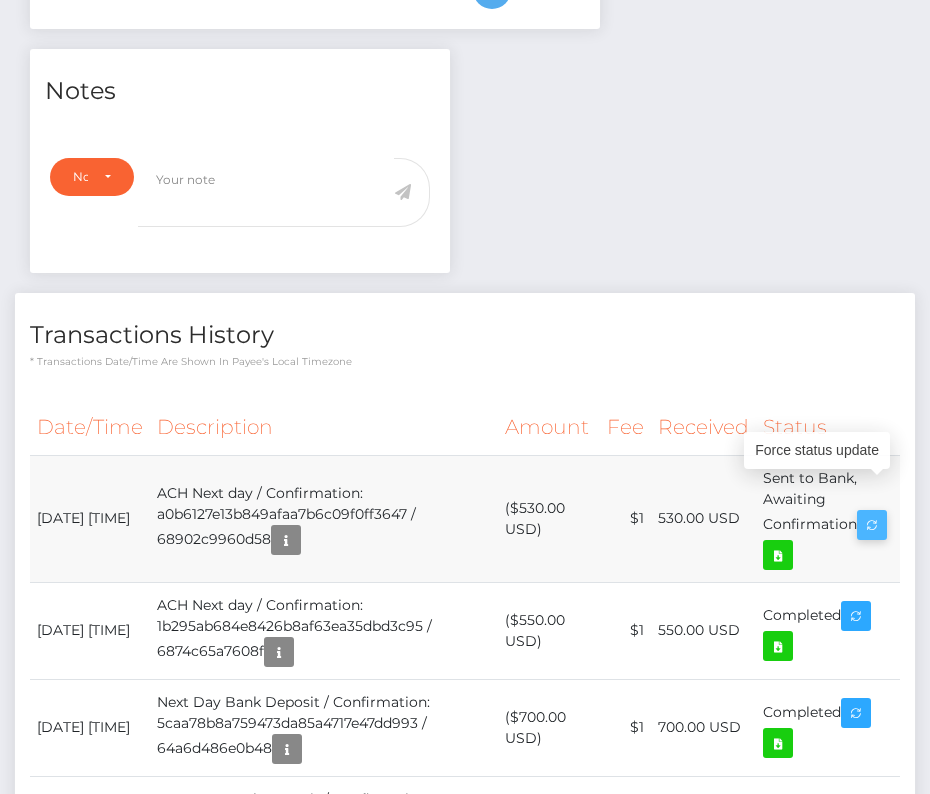drag, startPoint x: 30, startPoint y: 463, endPoint x: 873, endPoint y: 492, distance: 843.49866 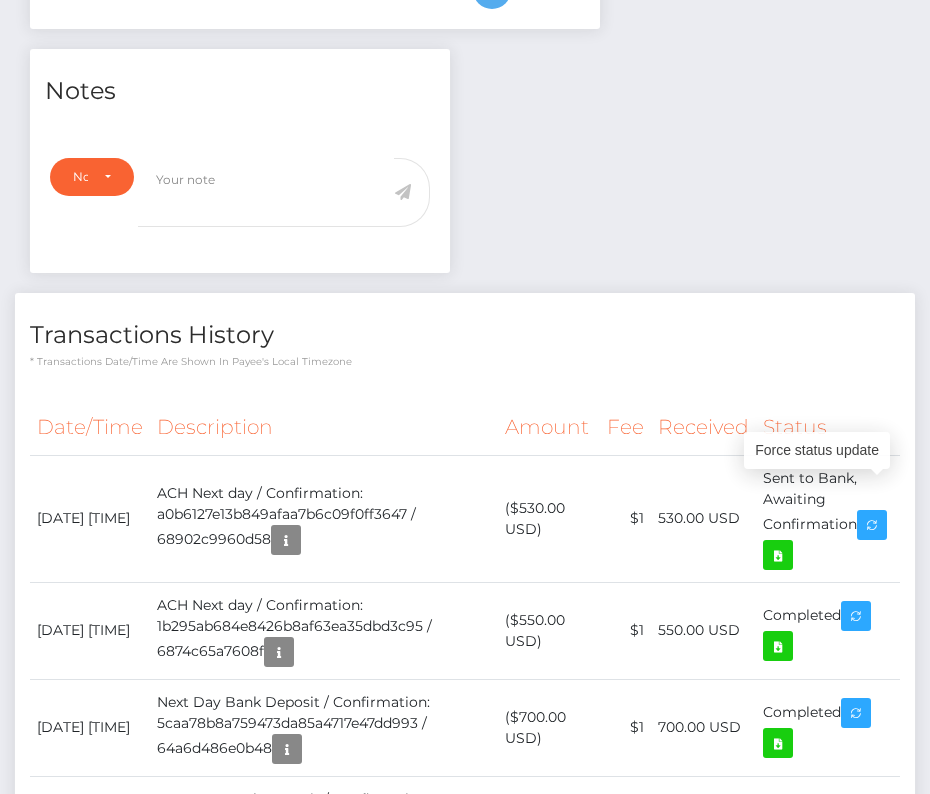copy on "August  3, 2025 08:46PM
ACH Next day / Confirmation: a0b6127e13b849afaa7b6c09f0ff3647 / 68902c9960d58
($530.00 USD)
$1
530.00 USD
Sent to Bank, Awaiting Confirmation" 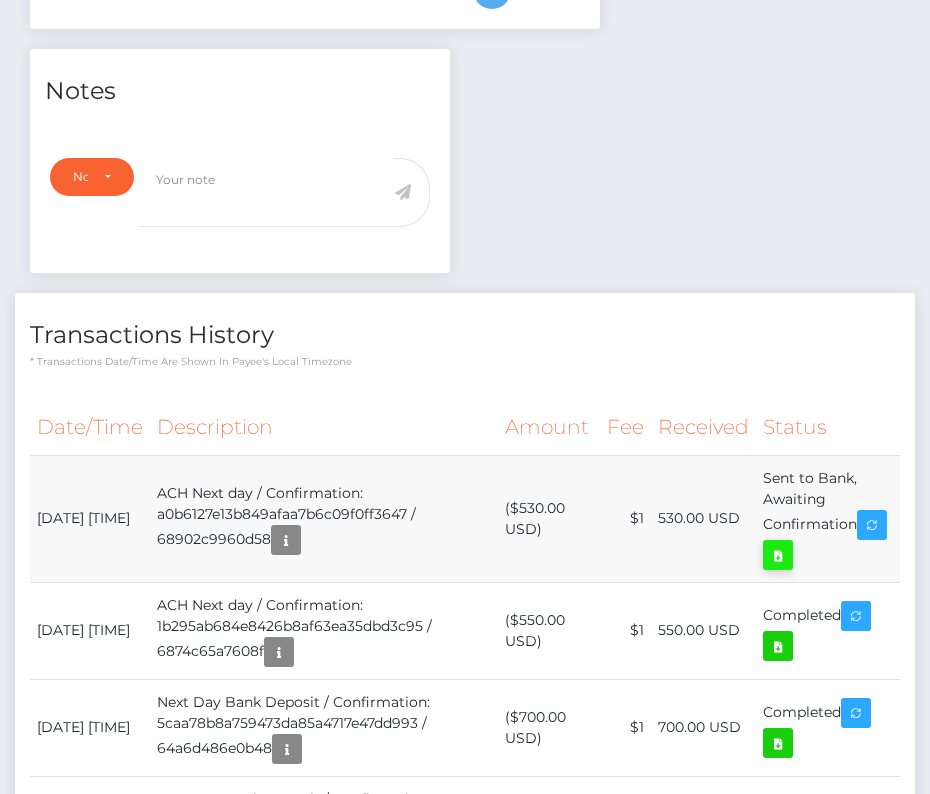 click at bounding box center (778, 555) 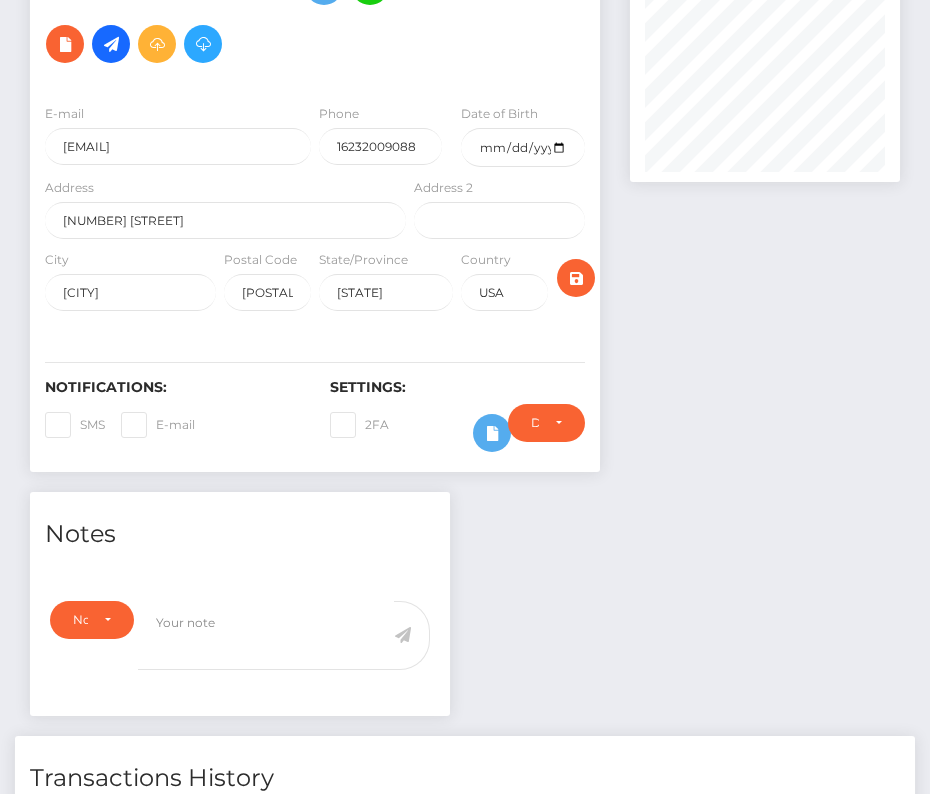 scroll, scrollTop: 0, scrollLeft: 0, axis: both 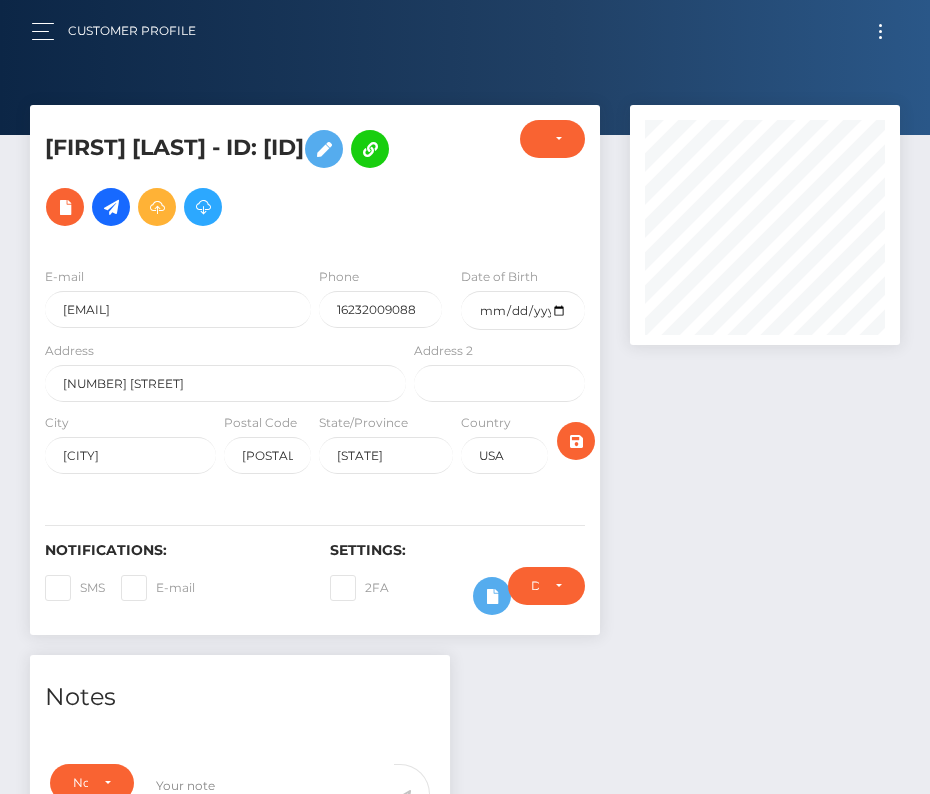 click on "Customer Profile
Loading...
Loading..." at bounding box center [465, 31] 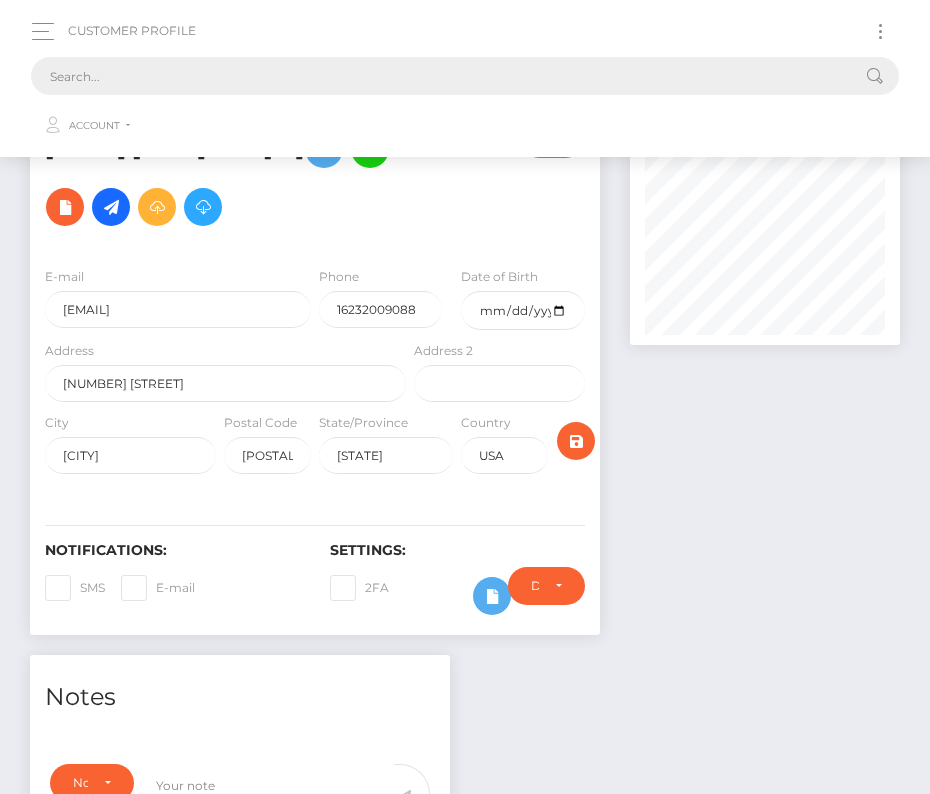 click at bounding box center [439, 76] 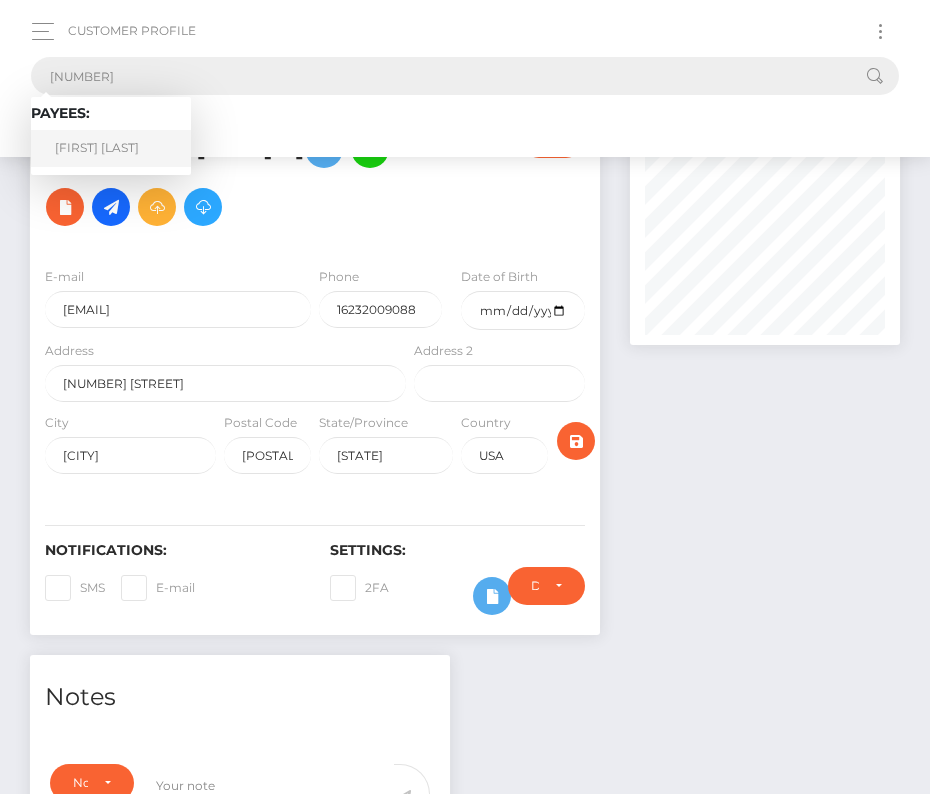 type on "458760" 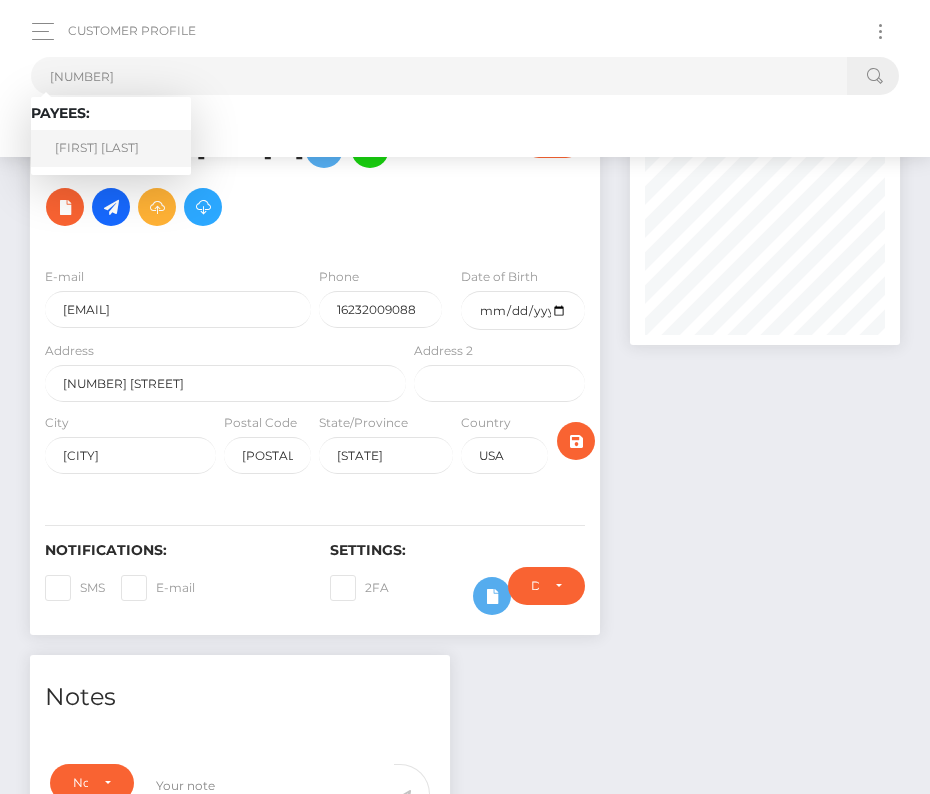 click on "Kale  Ostrowski" at bounding box center [111, 148] 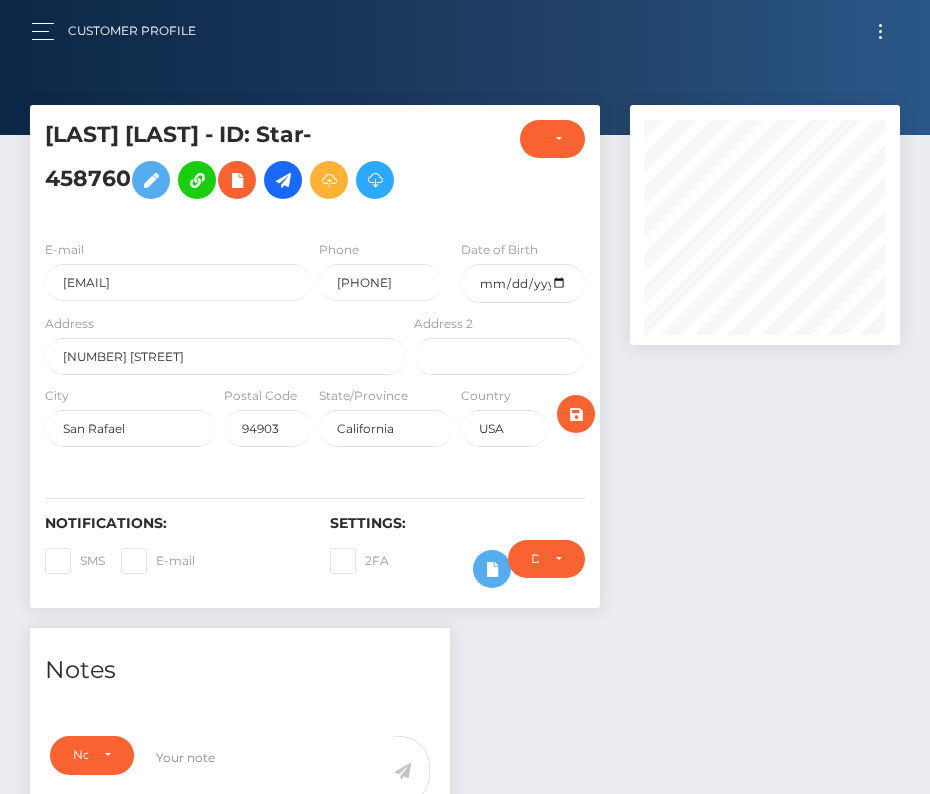 scroll, scrollTop: 0, scrollLeft: 0, axis: both 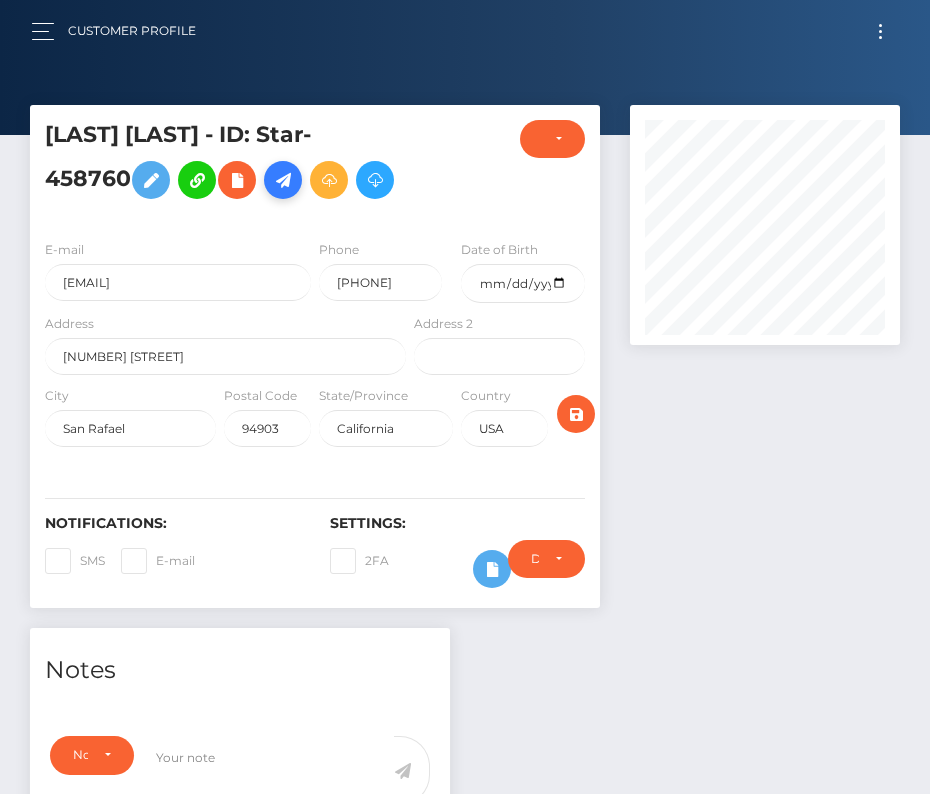 click at bounding box center (283, 180) 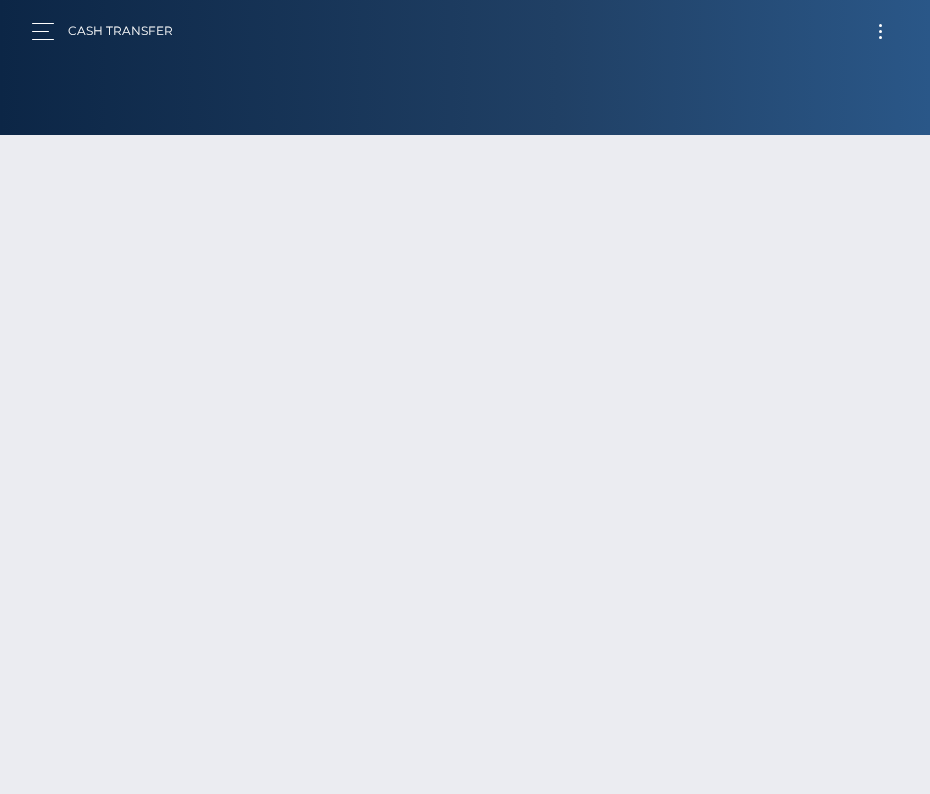 scroll, scrollTop: 0, scrollLeft: 0, axis: both 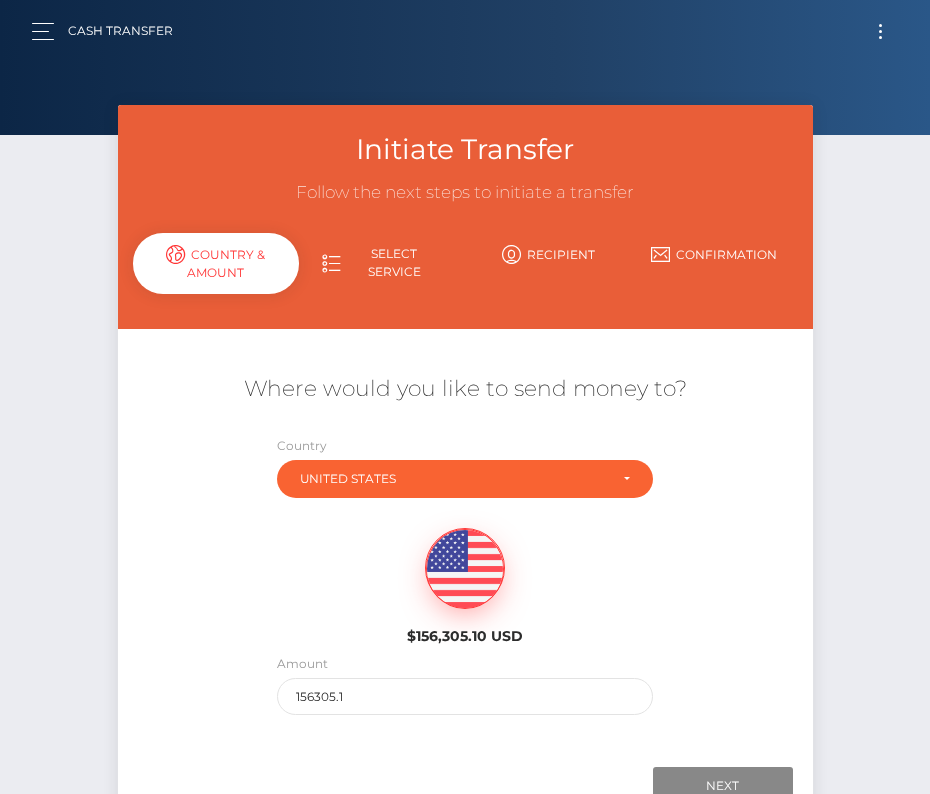 click on "Amount
156305.1" at bounding box center (464, 684) 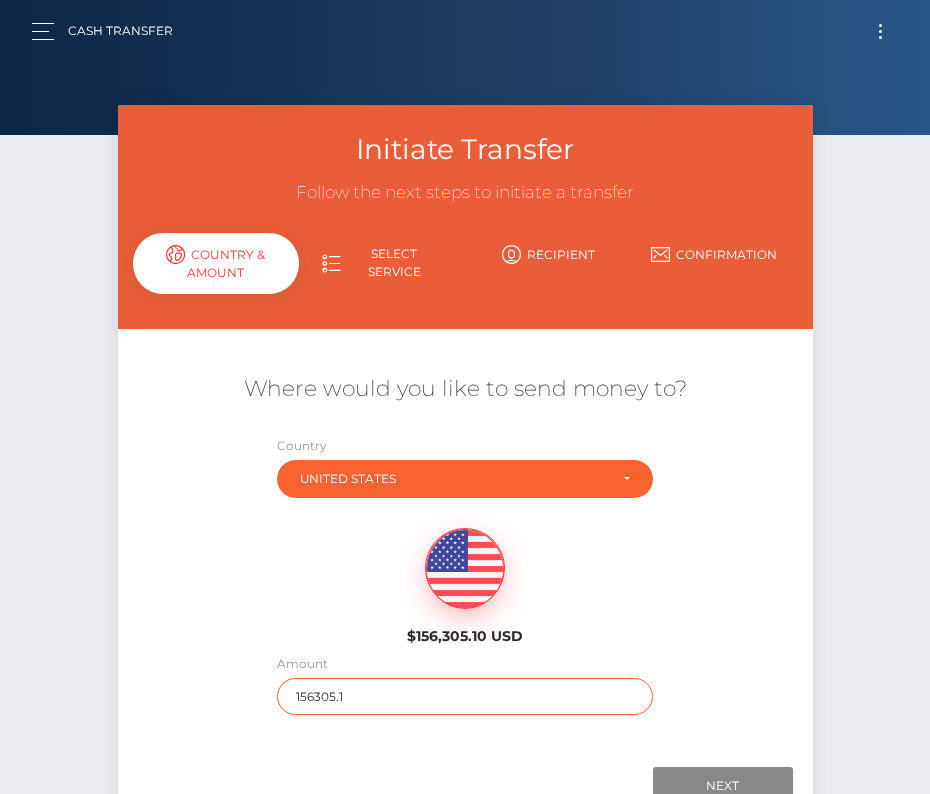 click on "156305.1" at bounding box center (464, 696) 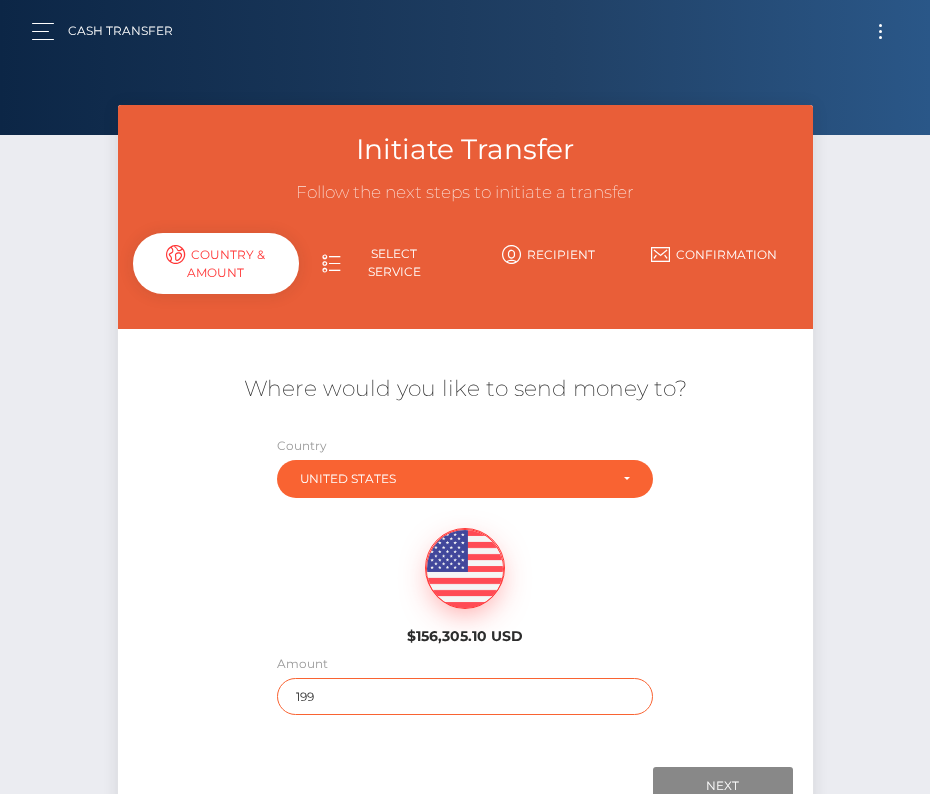 scroll, scrollTop: 136, scrollLeft: 0, axis: vertical 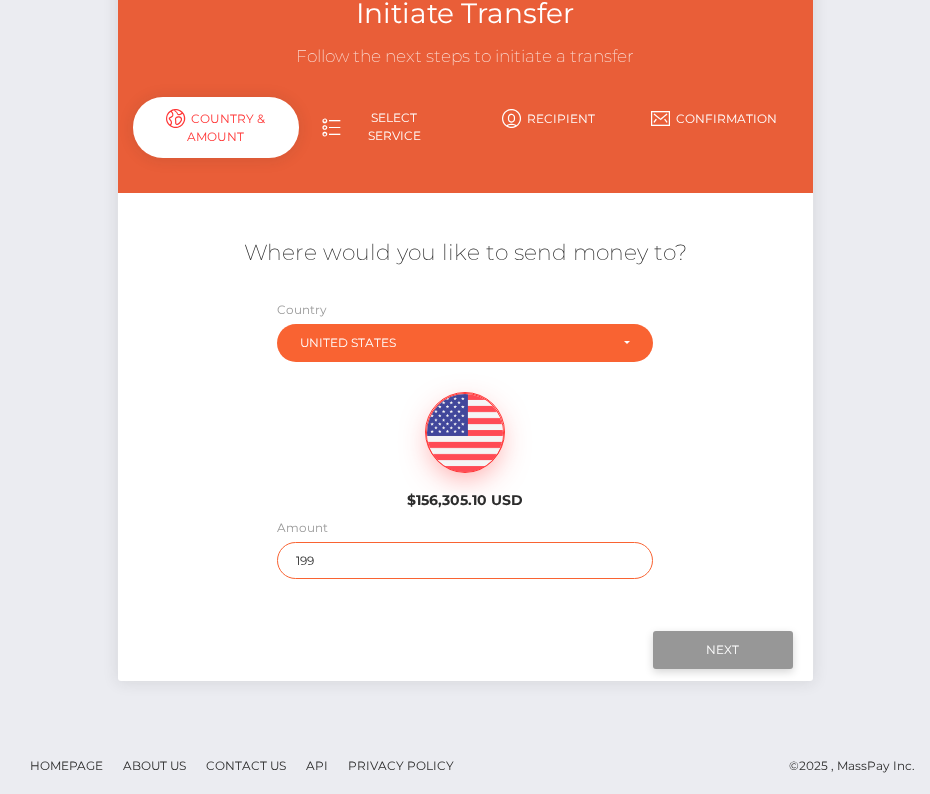type on "199" 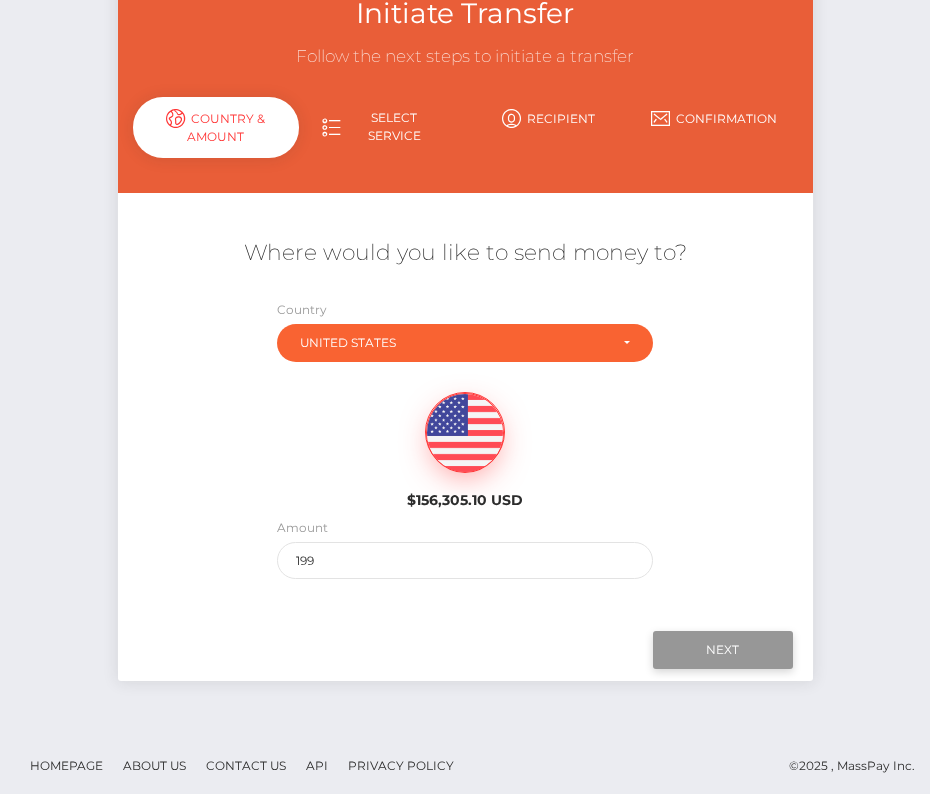 click on "Next" at bounding box center (723, 650) 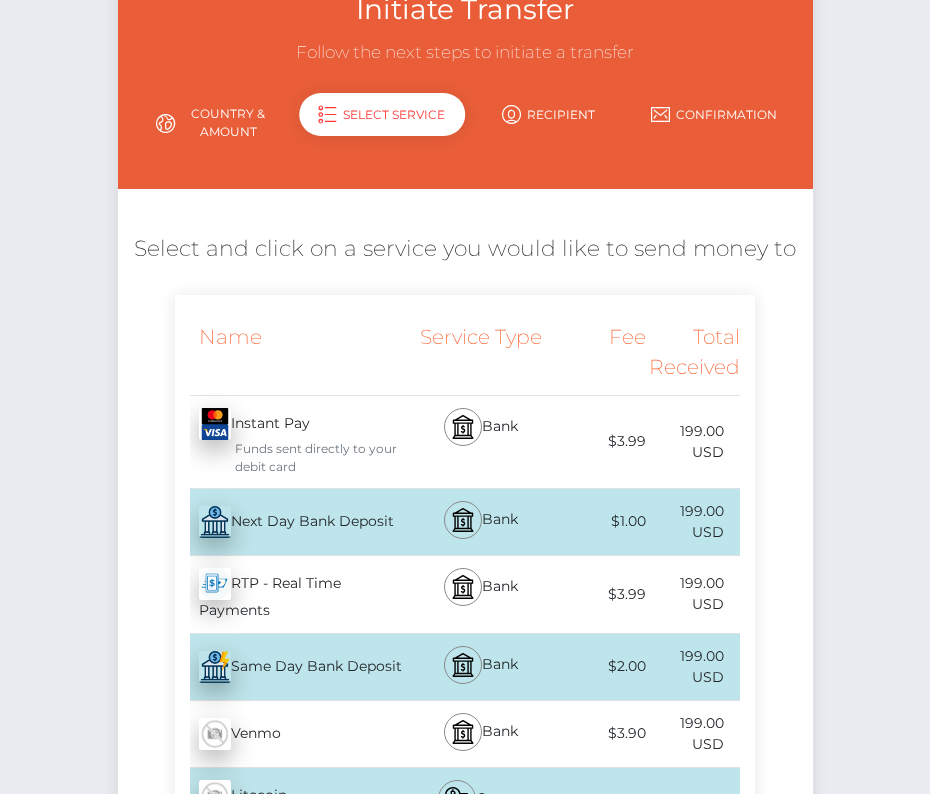 scroll, scrollTop: 154, scrollLeft: 0, axis: vertical 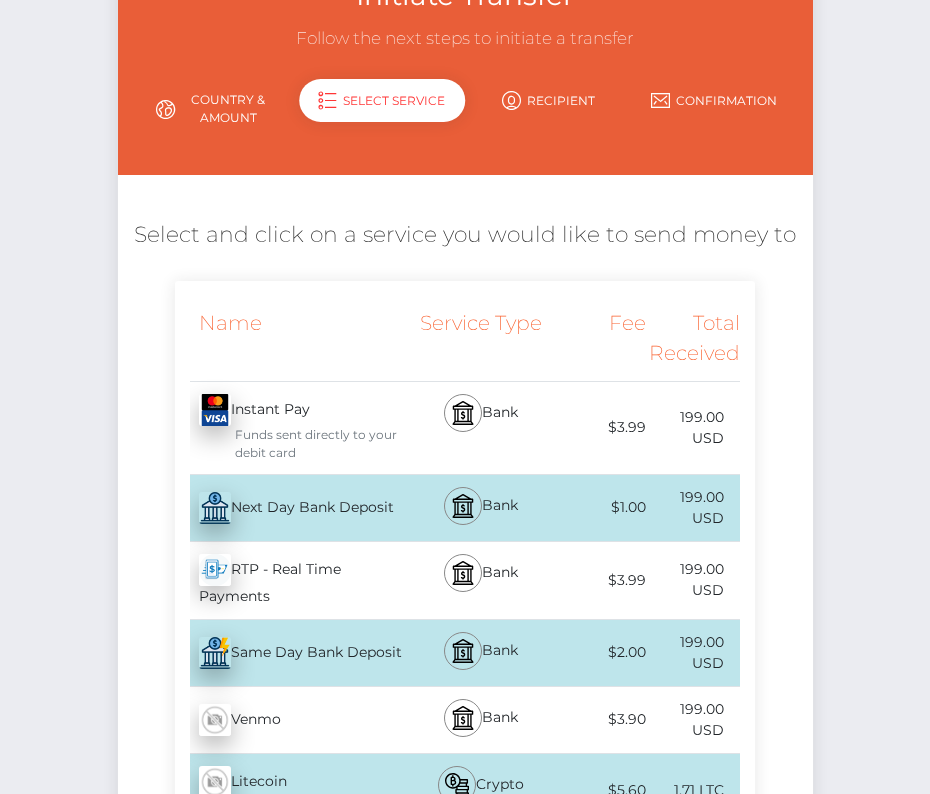 click on "Next Day Bank Deposit  - USD" at bounding box center (292, 508) 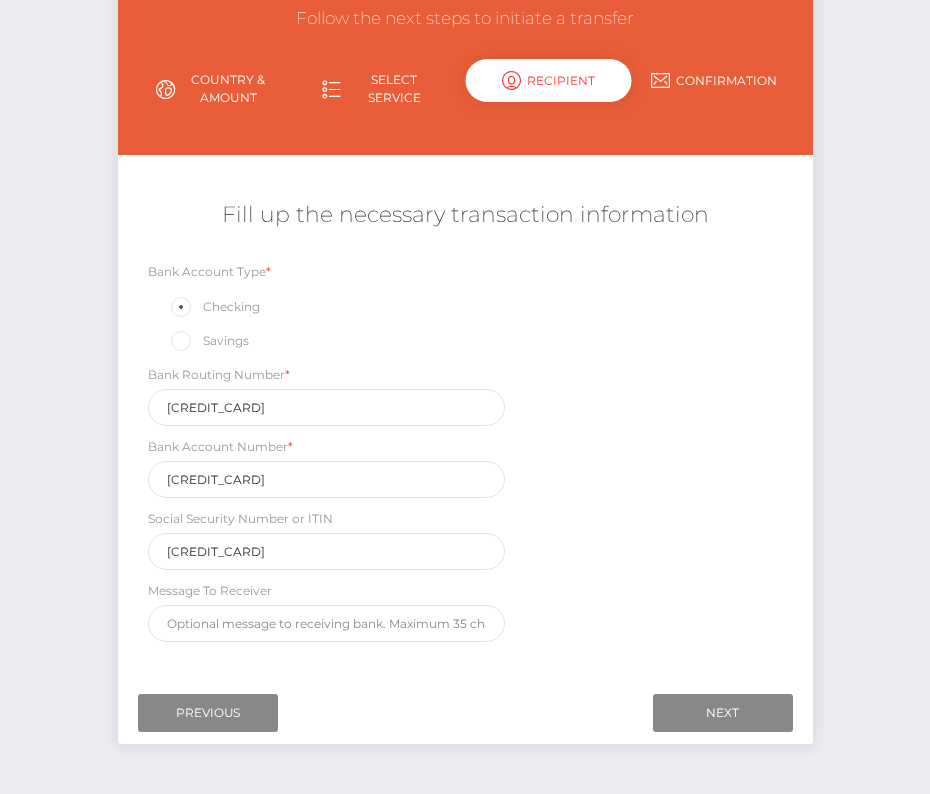 scroll, scrollTop: 235, scrollLeft: 0, axis: vertical 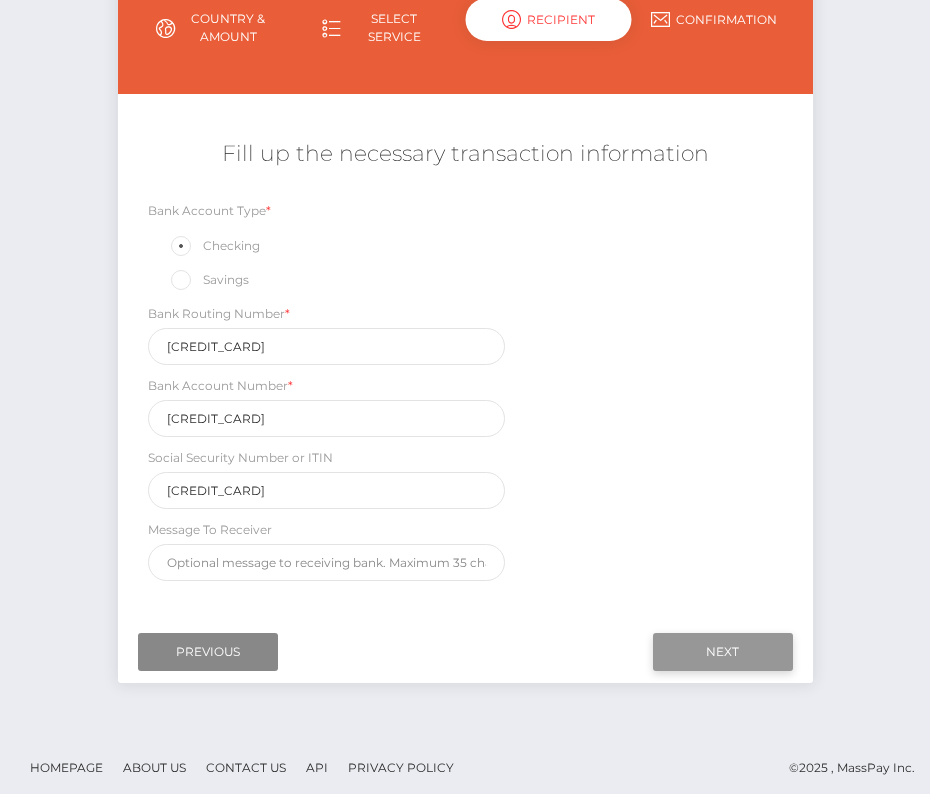 click on "Next" at bounding box center (723, 652) 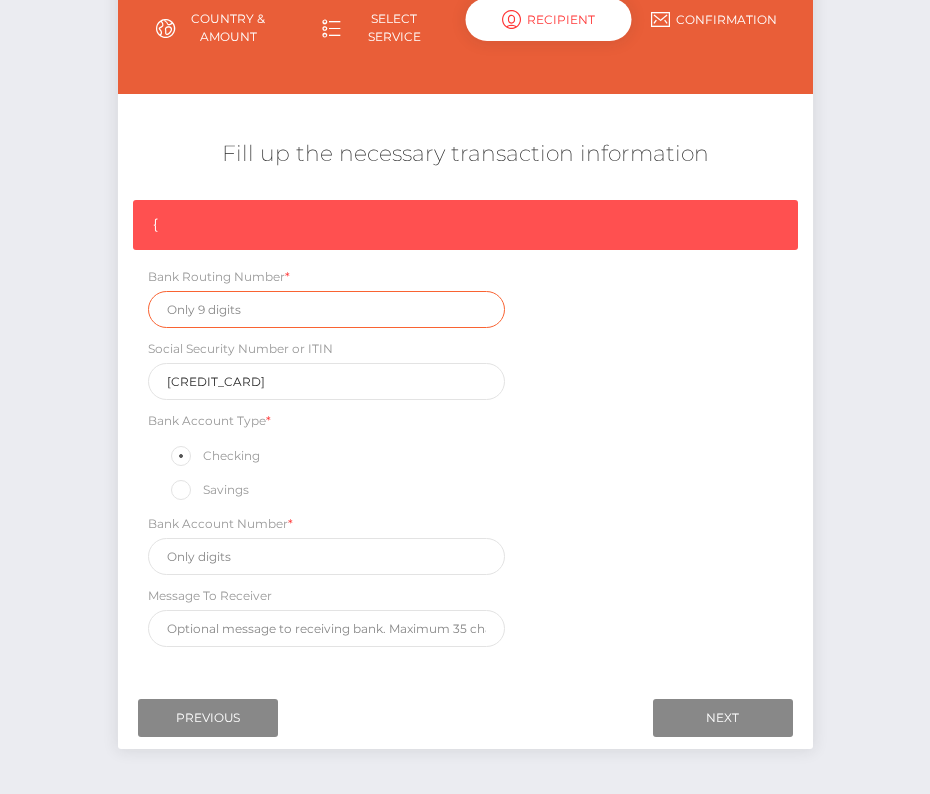 click at bounding box center [327, 309] 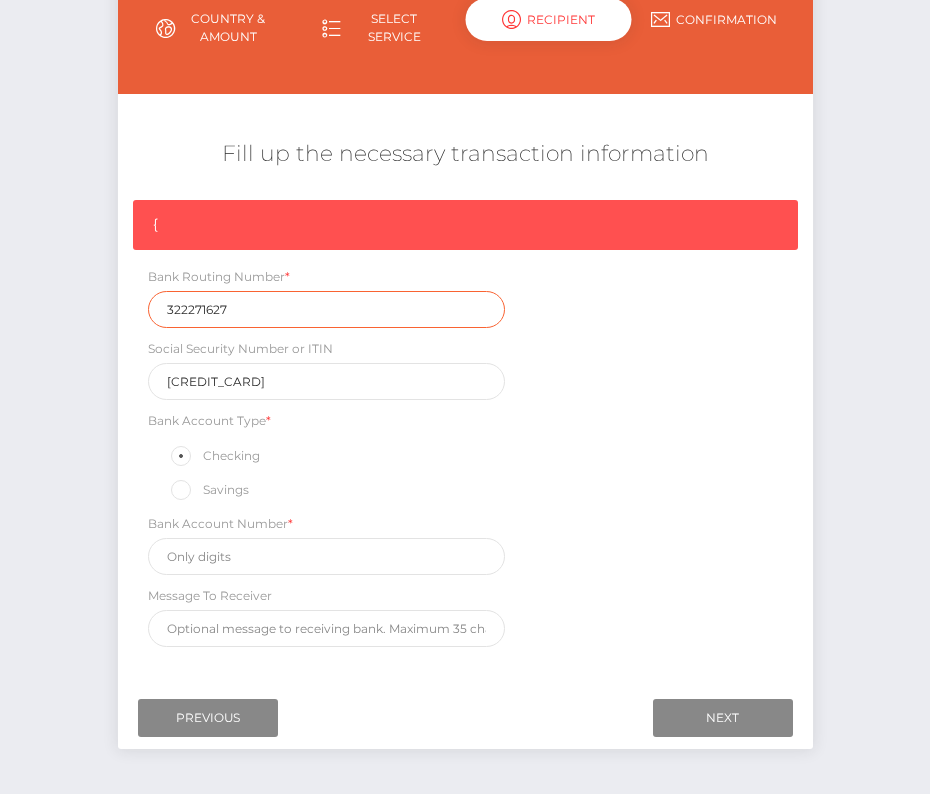 type on "322271627" 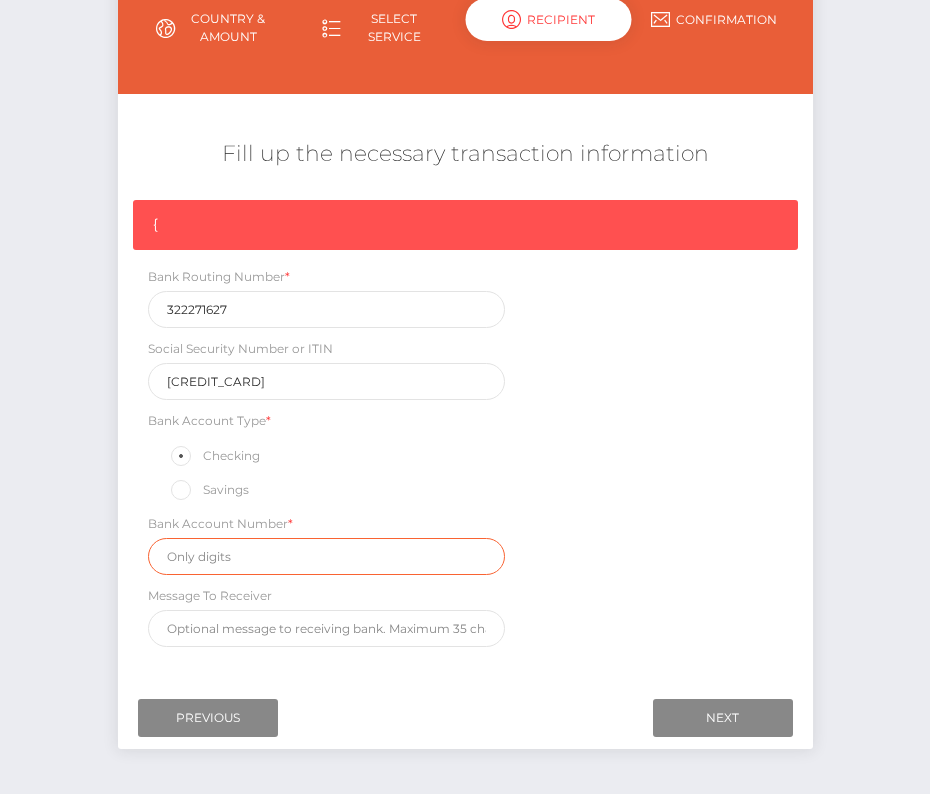 click at bounding box center (327, 556) 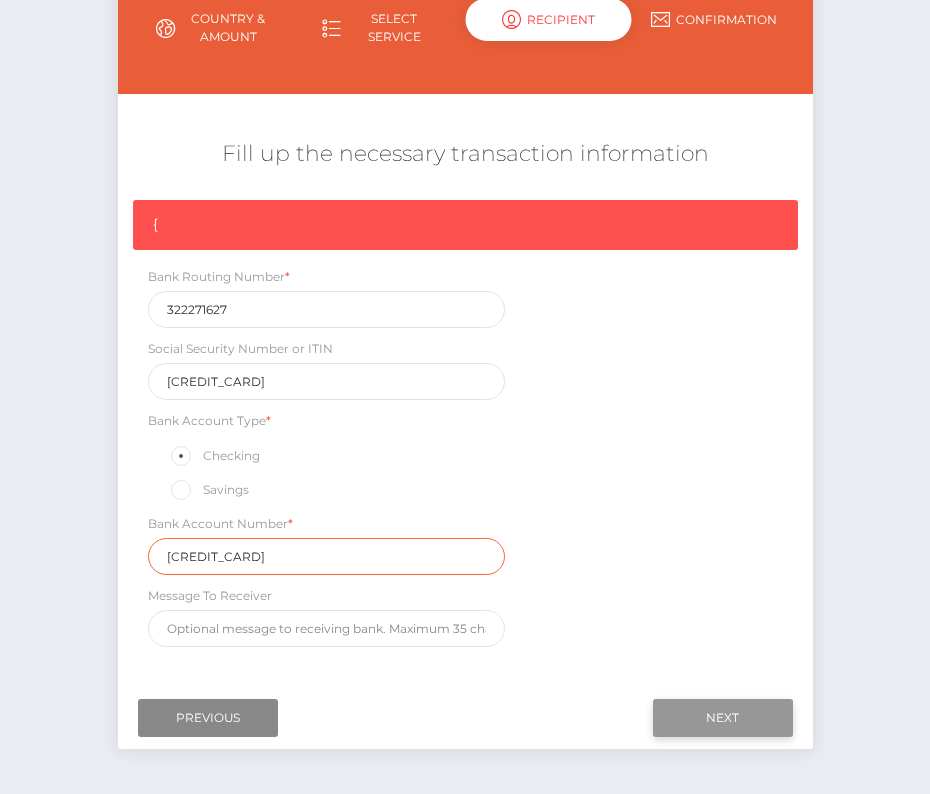 type on "170932820" 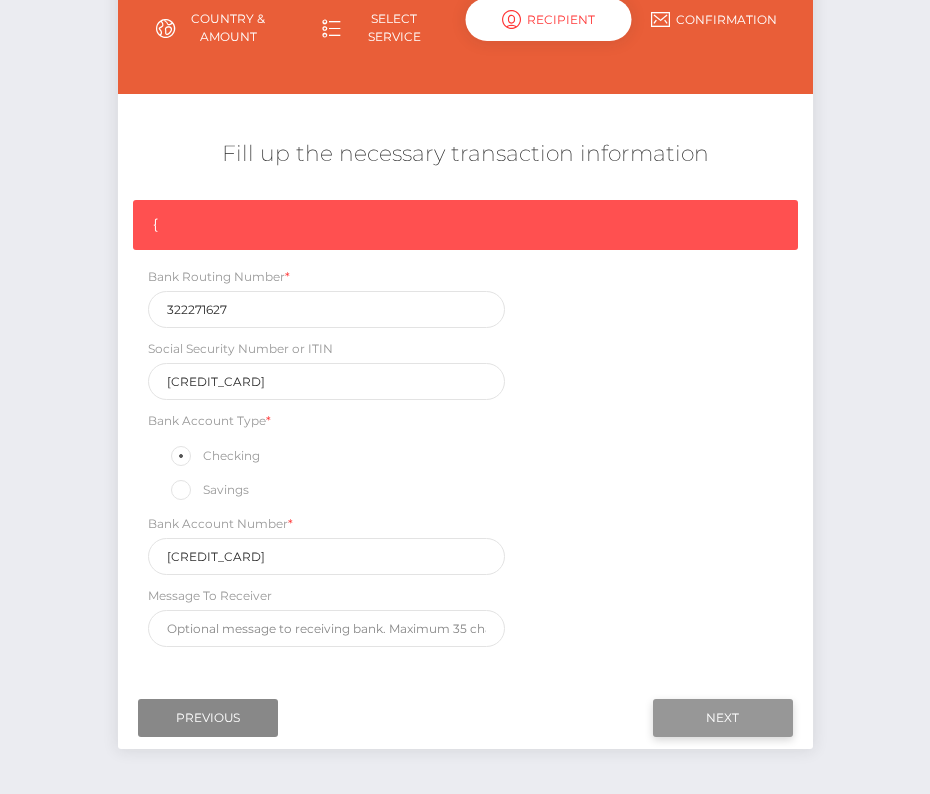 click on "Next" at bounding box center (723, 718) 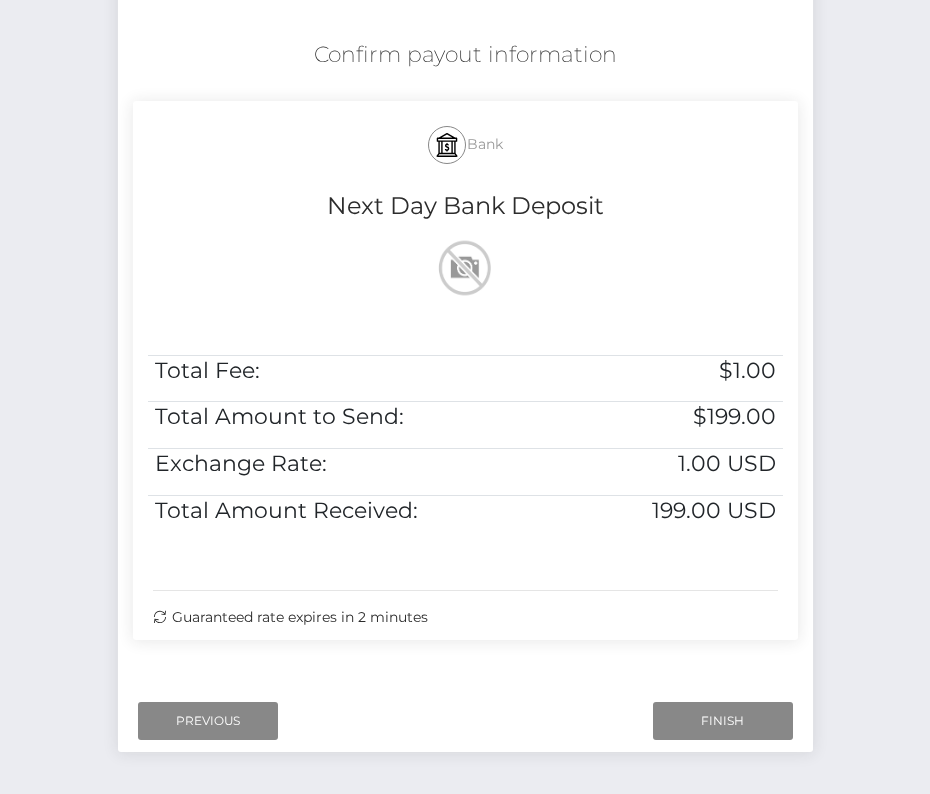 scroll, scrollTop: 384, scrollLeft: 0, axis: vertical 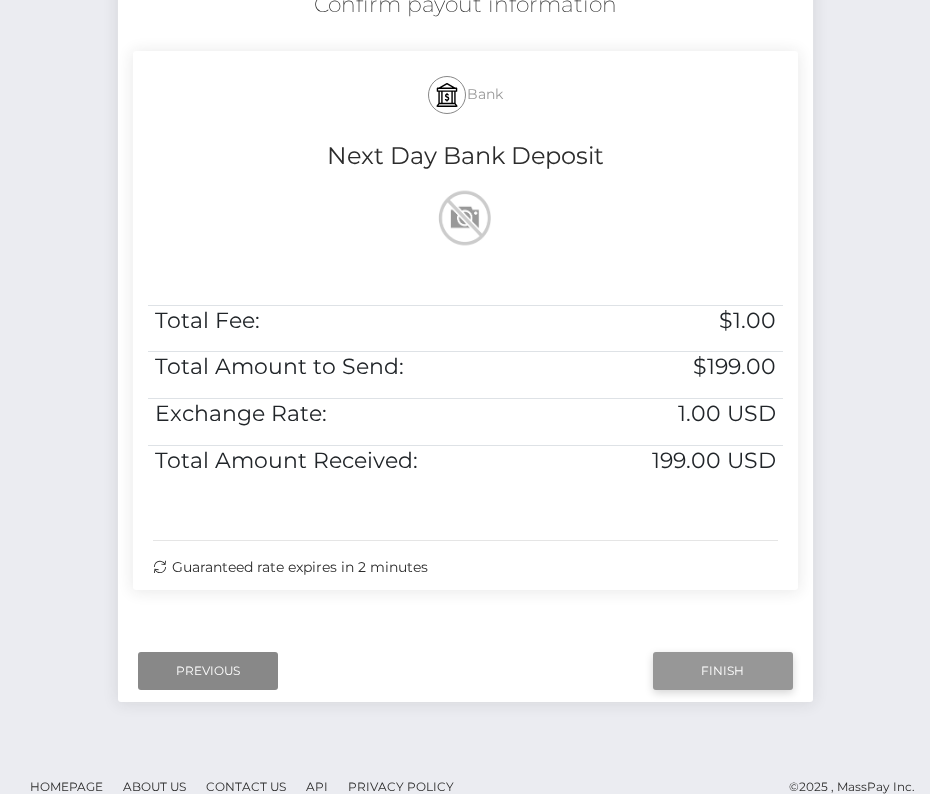 click on "Finish" at bounding box center [723, 671] 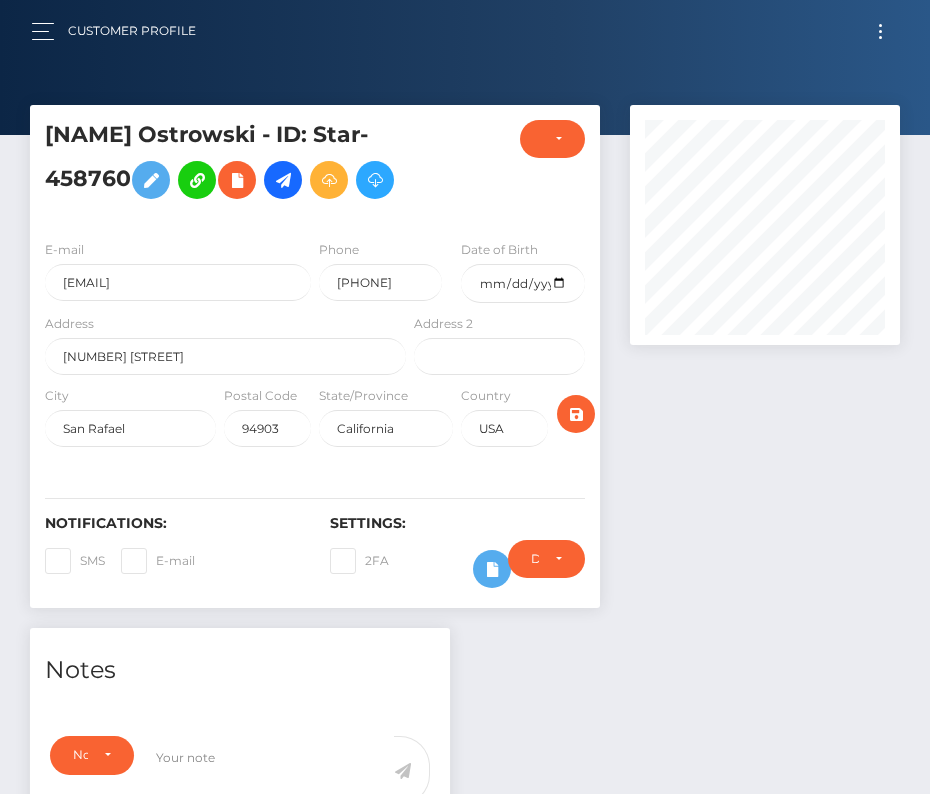 scroll, scrollTop: 0, scrollLeft: 0, axis: both 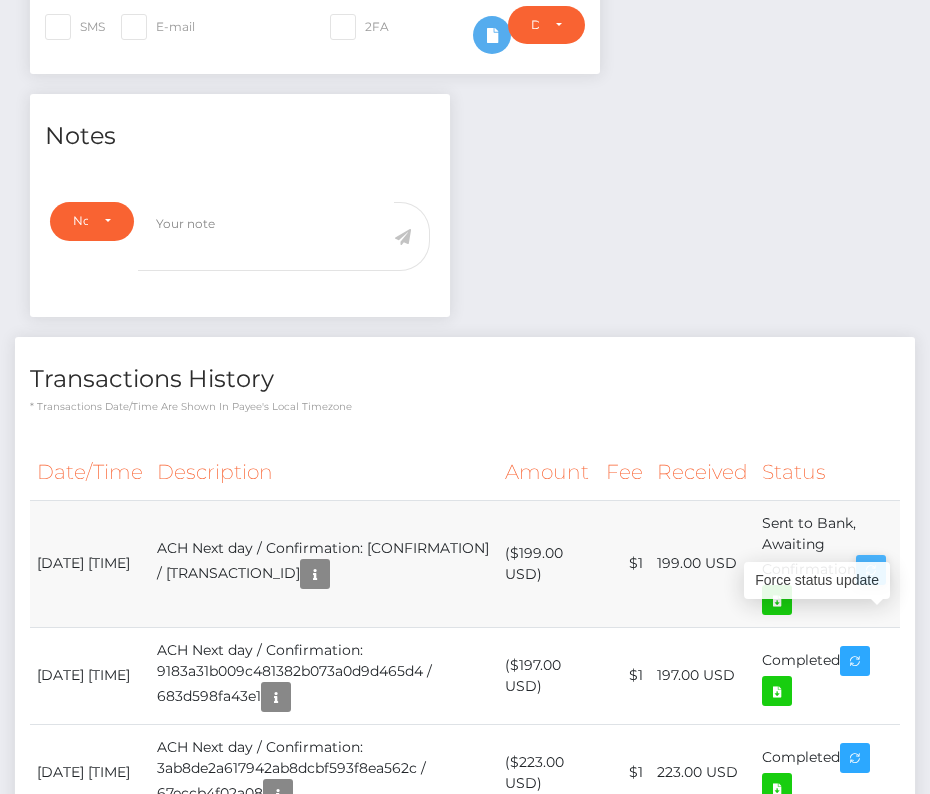 drag, startPoint x: 34, startPoint y: 599, endPoint x: 867, endPoint y: 617, distance: 833.19446 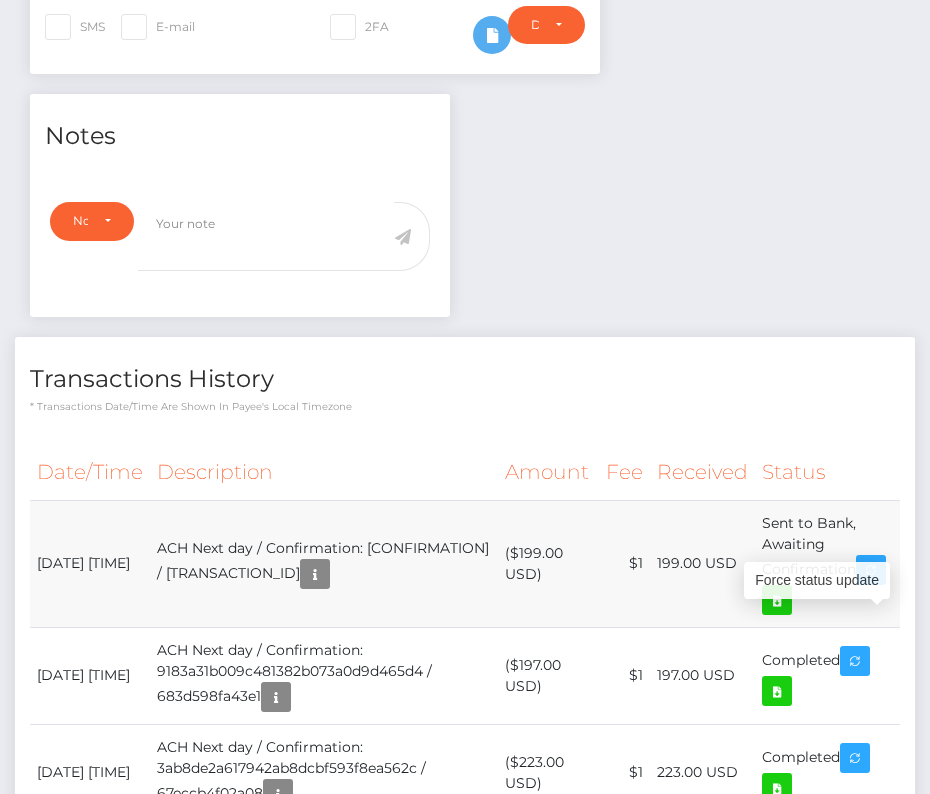 copy on "August  3, 2025 08:54PM
ACH Next day / Confirmation: 5af2ac5341b64b9ca88422cc5b3279c2 / 68902e994b352
($199.00 USD)
$1
199.00 USD
Sent to Bank, Awaiting Confirmation" 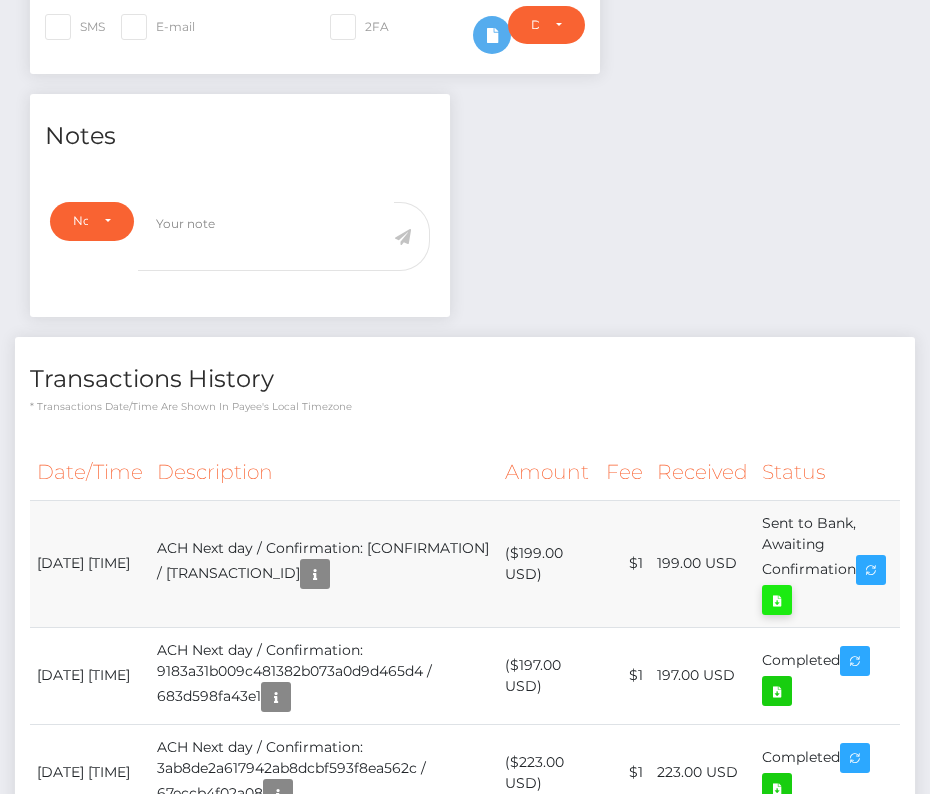 click at bounding box center (777, 600) 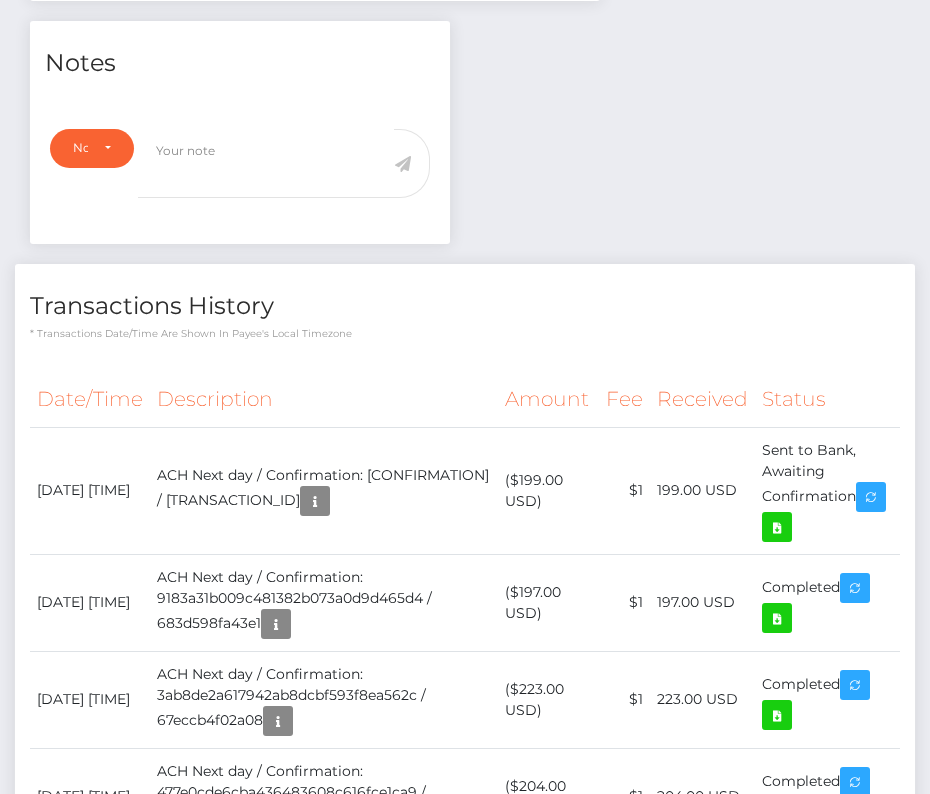scroll, scrollTop: 612, scrollLeft: 0, axis: vertical 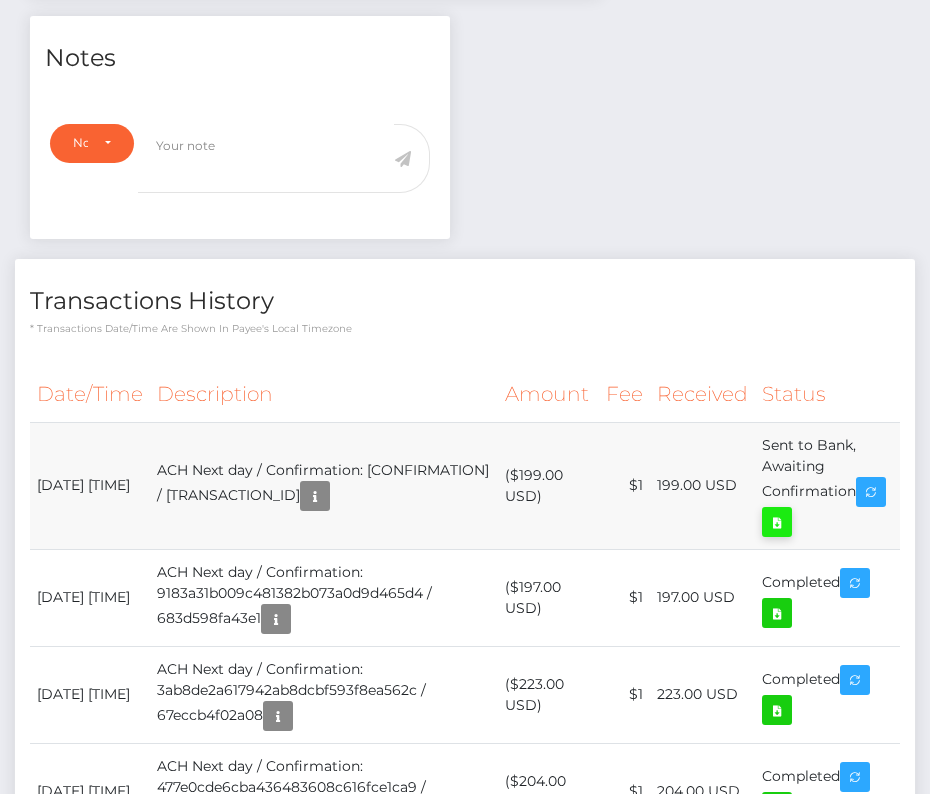 click at bounding box center [777, 522] 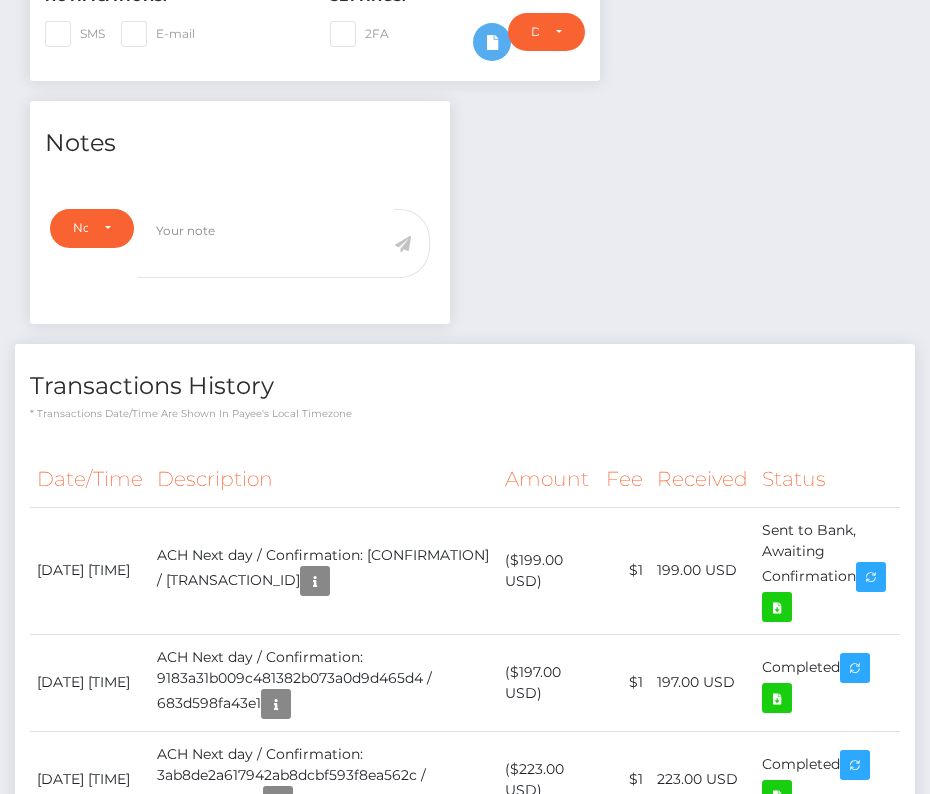 scroll, scrollTop: 490, scrollLeft: 0, axis: vertical 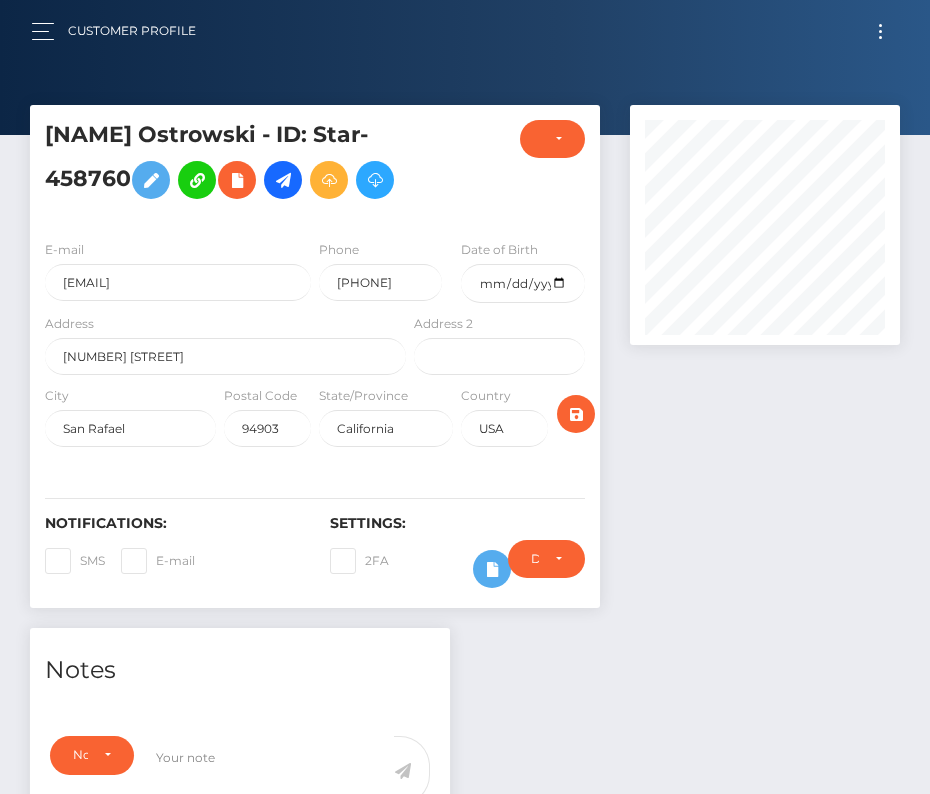 click at bounding box center (880, 31) 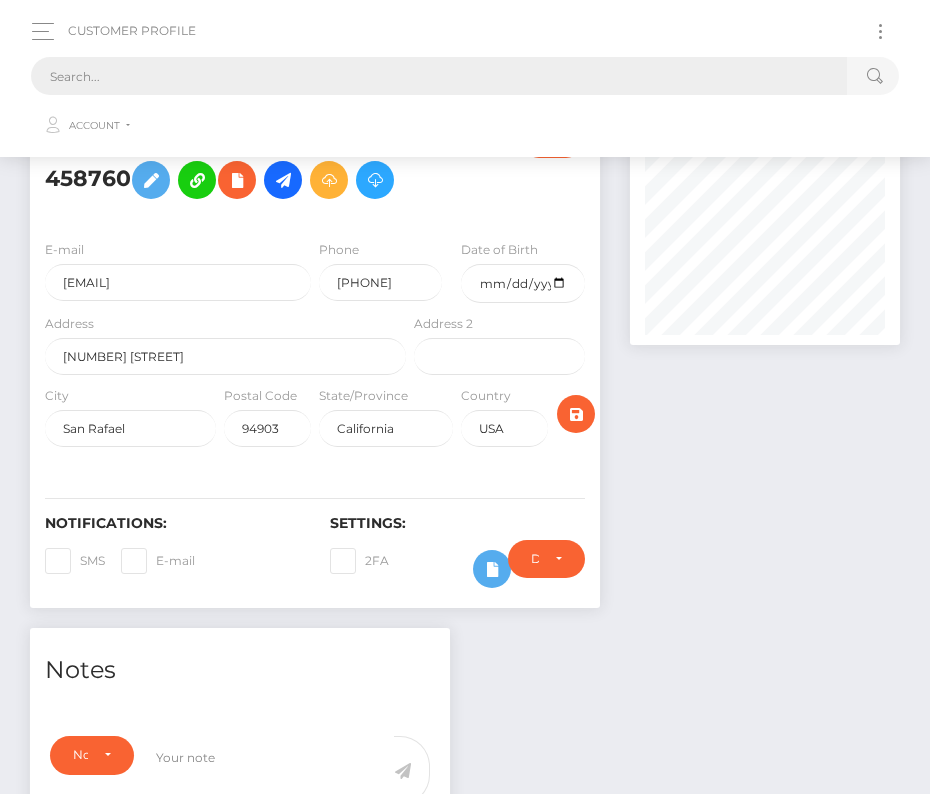 click at bounding box center (439, 76) 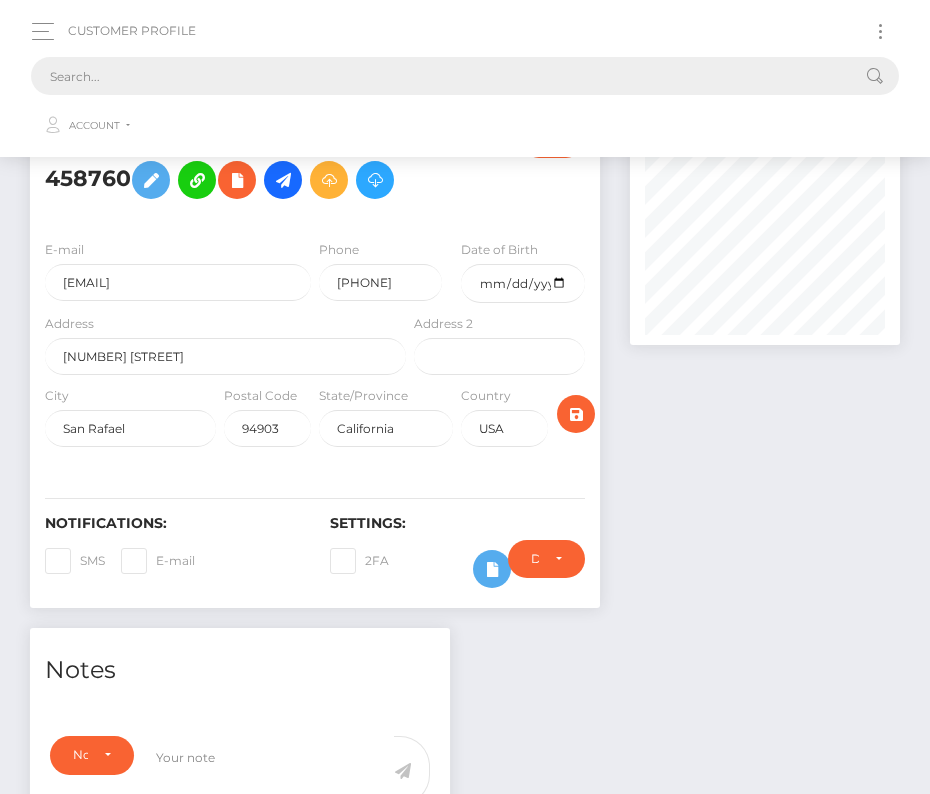 paste on "1886165" 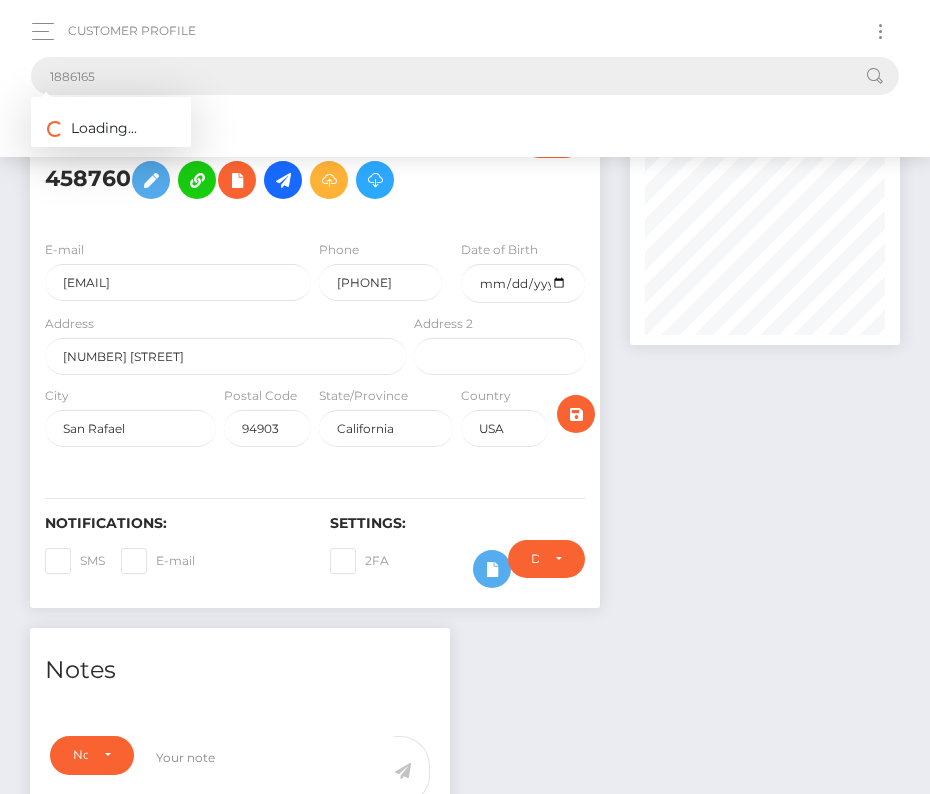 type on "1886165" 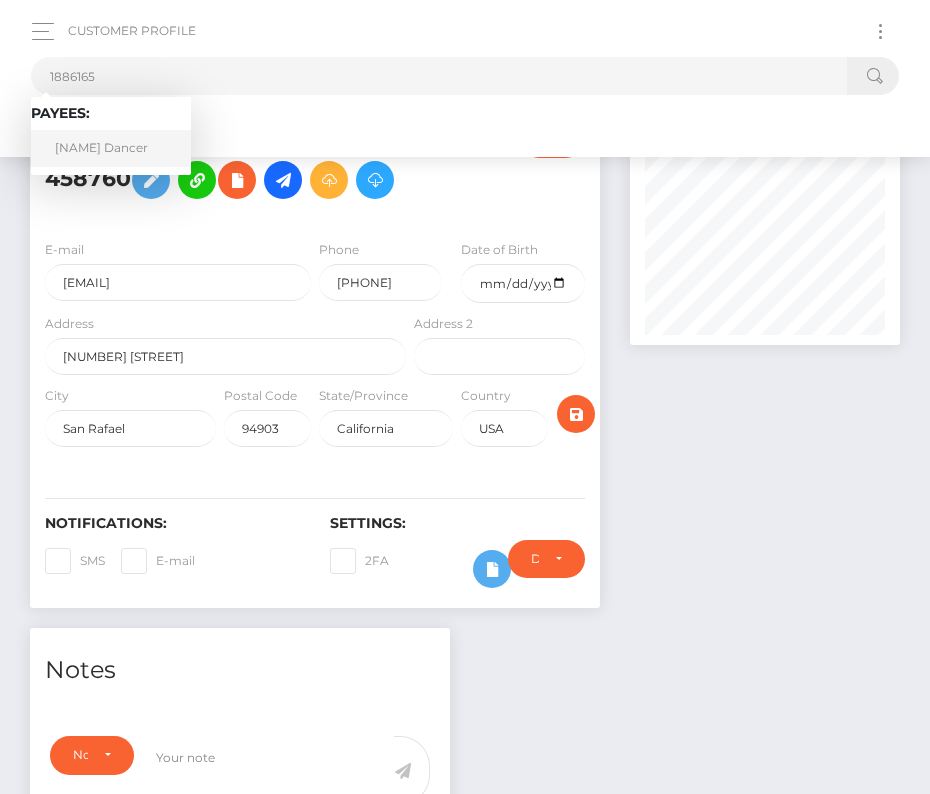 click on "James  Dancer" at bounding box center [111, 148] 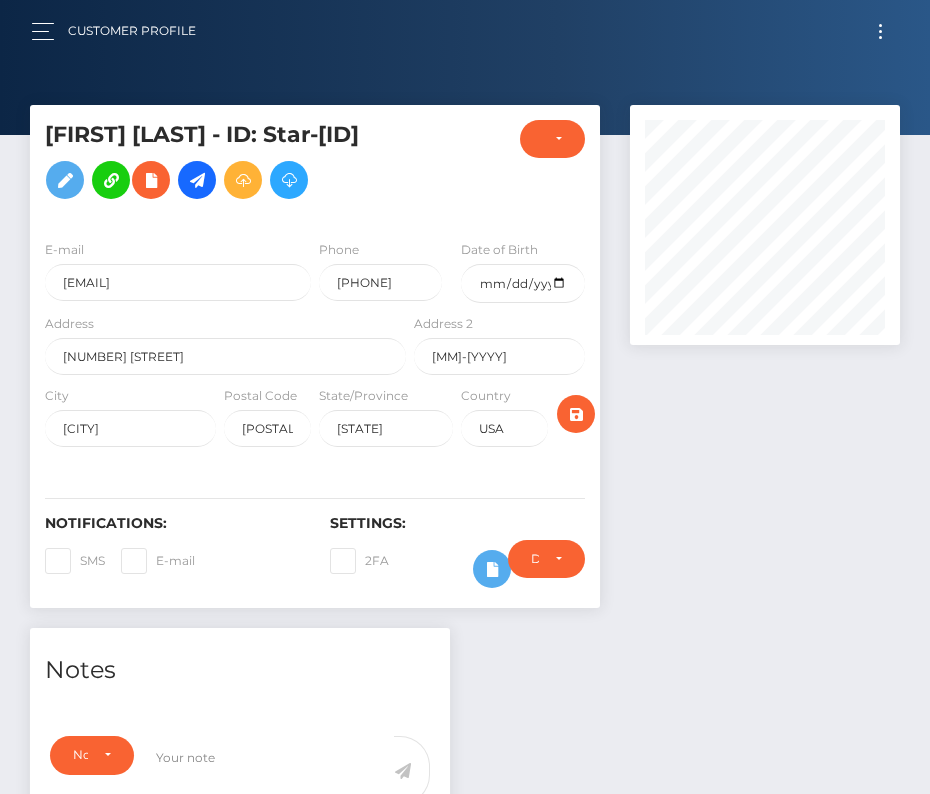 scroll, scrollTop: 0, scrollLeft: 0, axis: both 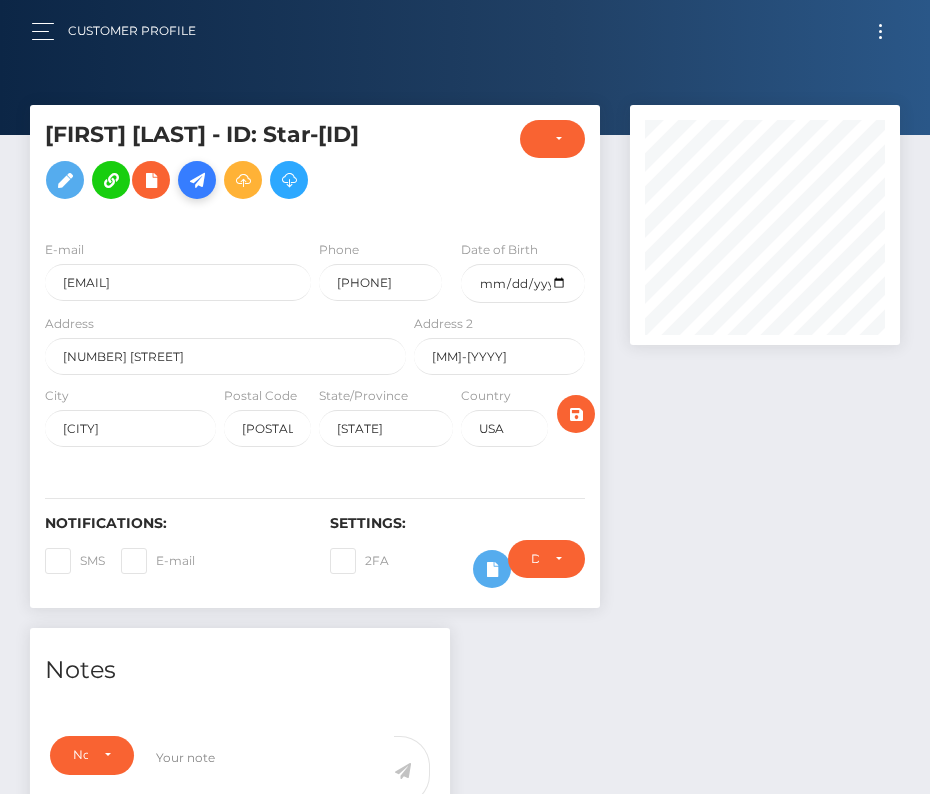 click at bounding box center (197, 180) 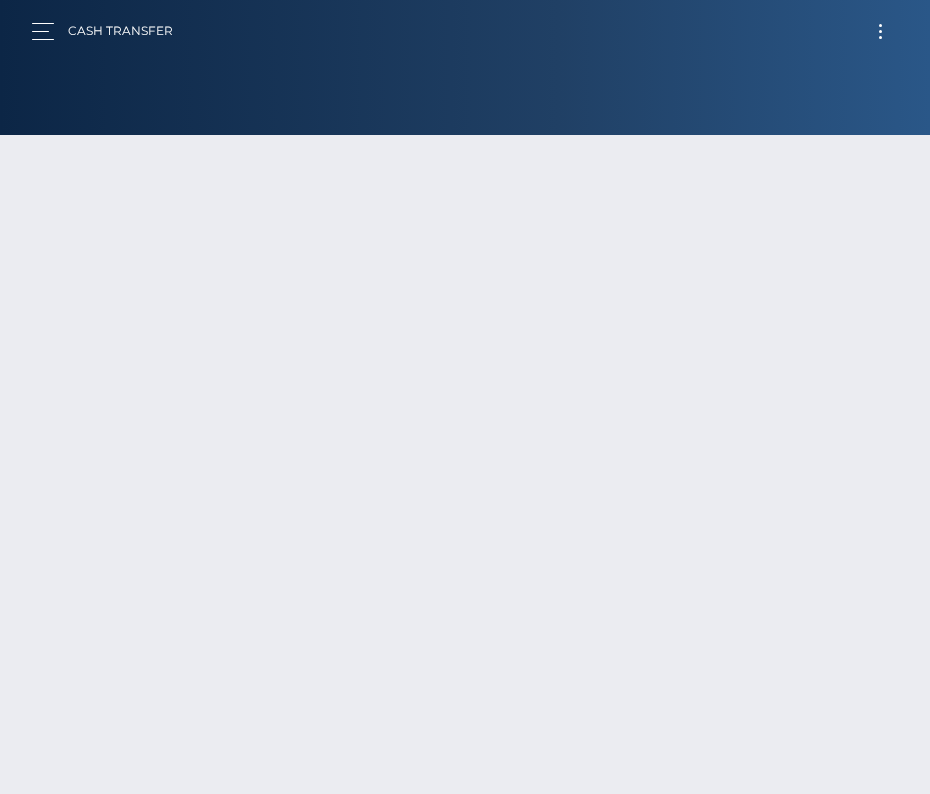 scroll, scrollTop: 0, scrollLeft: 0, axis: both 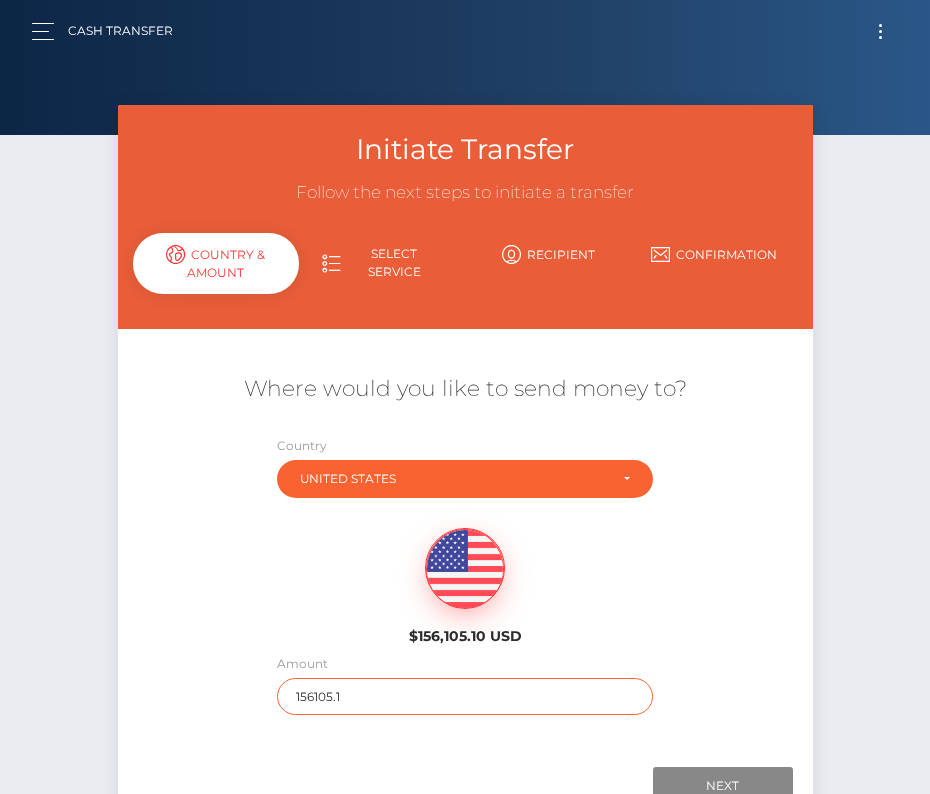click on "156105.1" at bounding box center [464, 696] 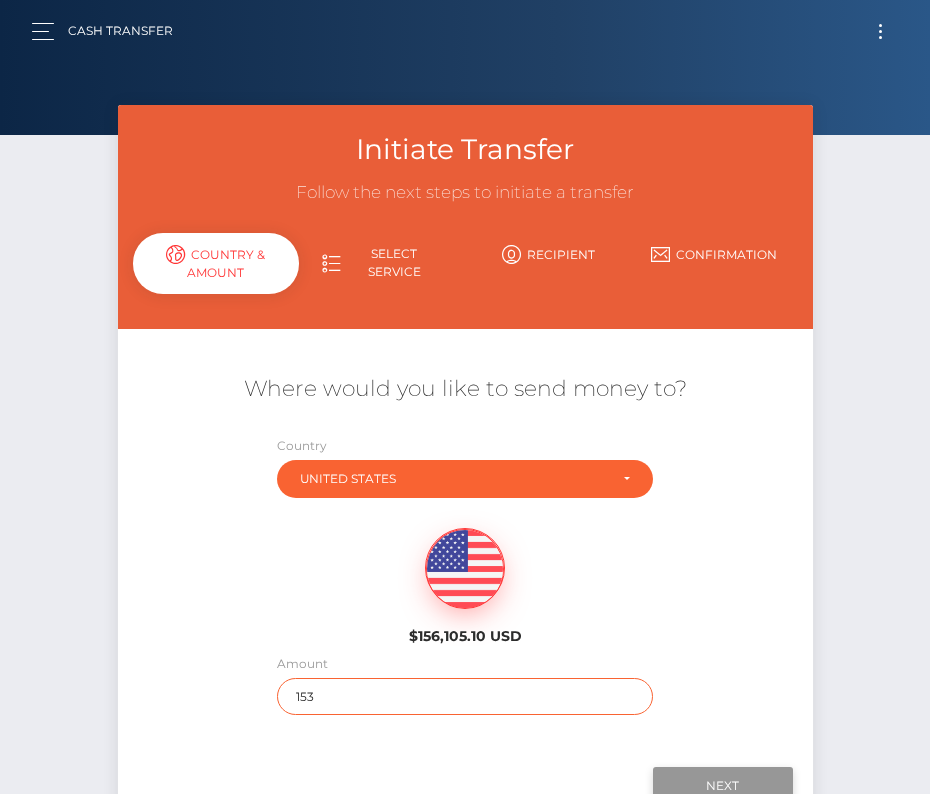 type on "153" 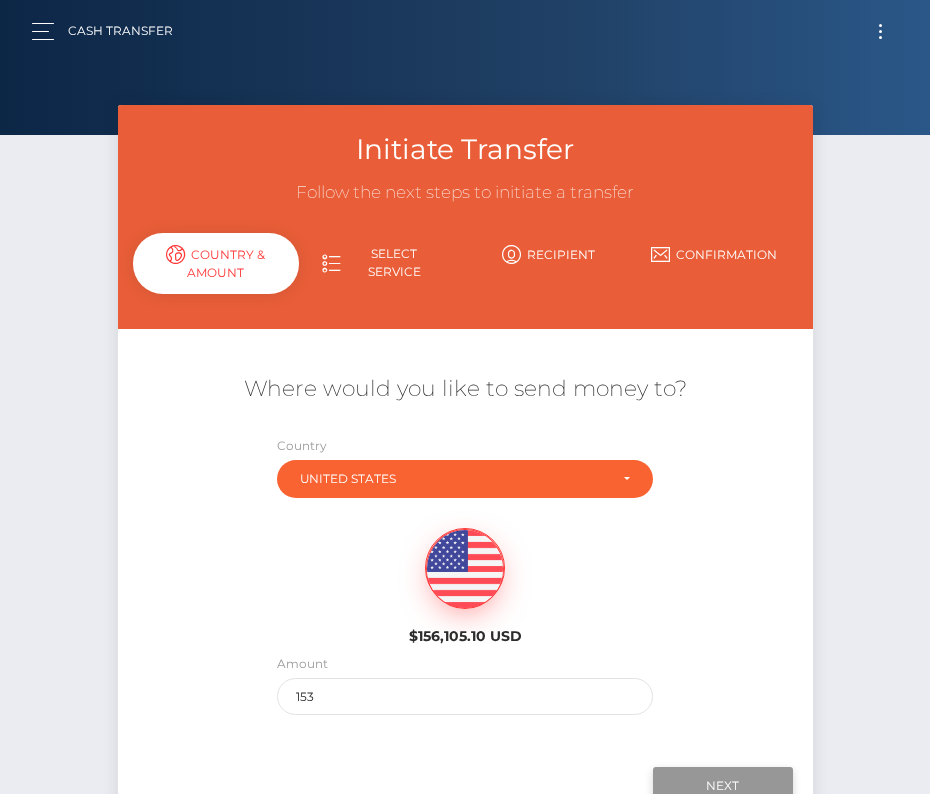 click on "Next" at bounding box center [723, 786] 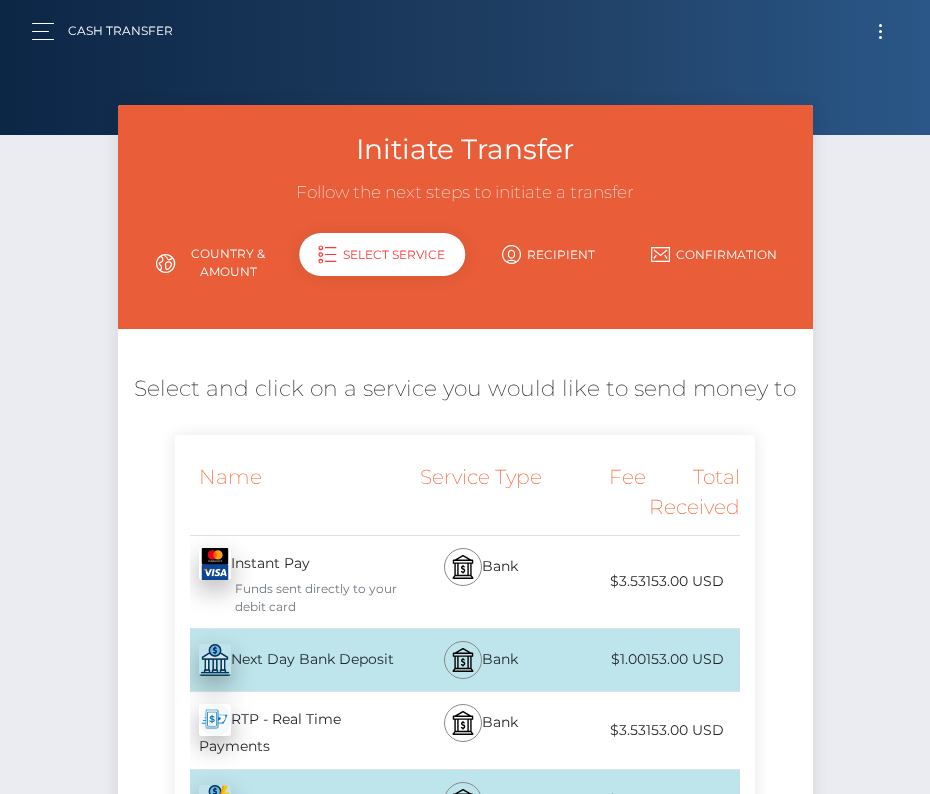 click on "Next Day Bank Deposit  - USD" at bounding box center (292, 660) 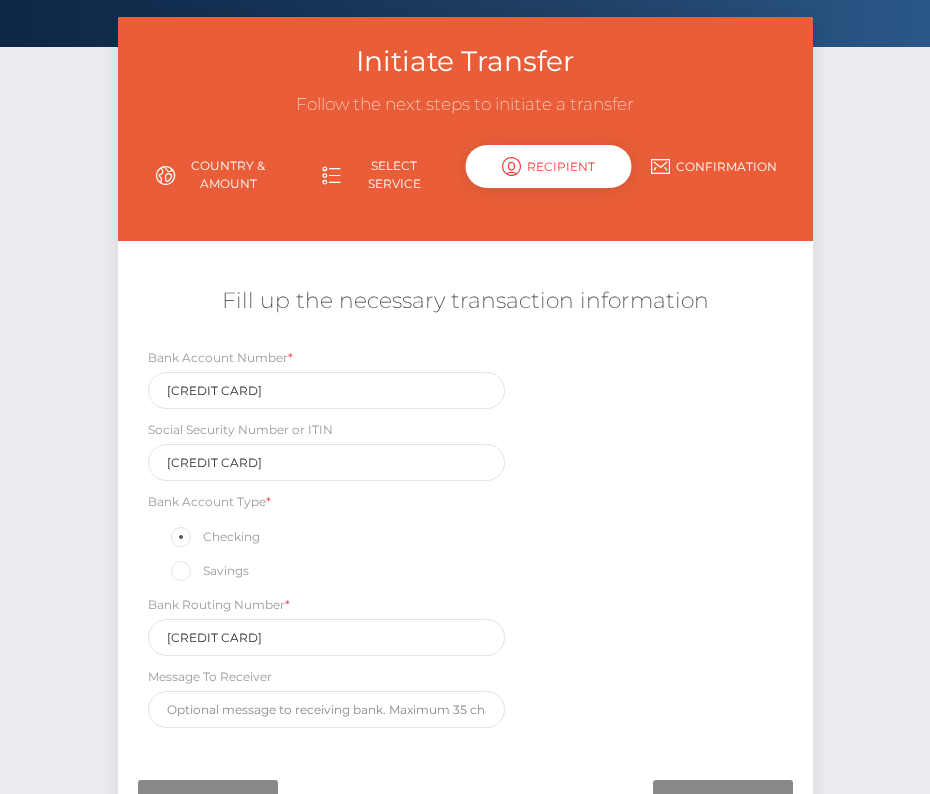 scroll, scrollTop: 115, scrollLeft: 0, axis: vertical 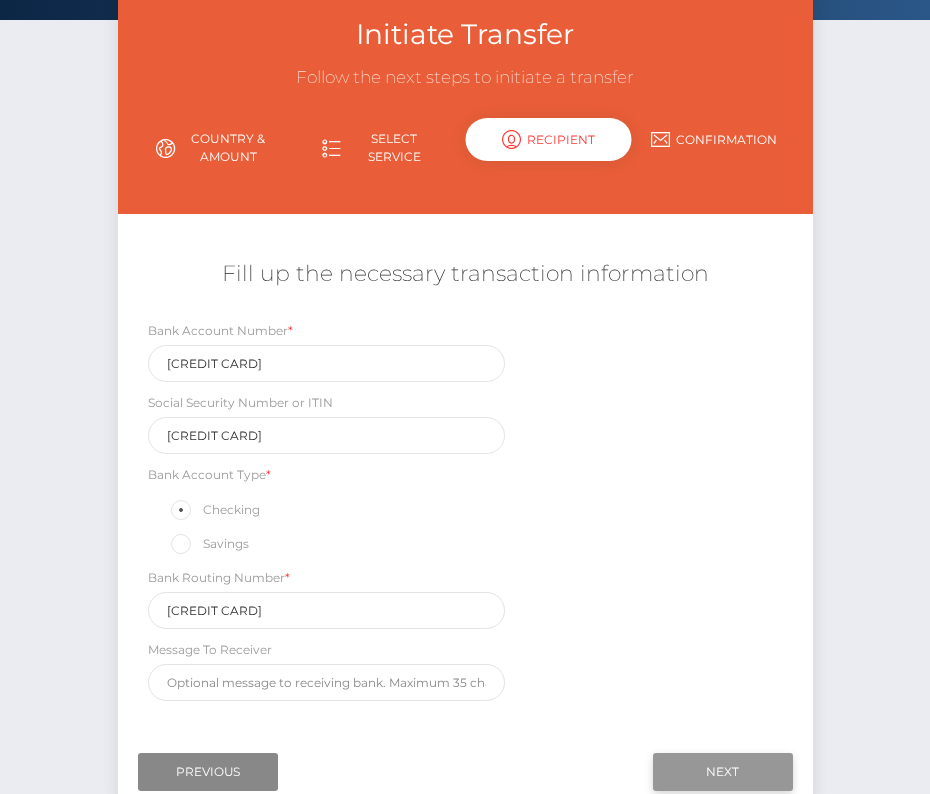 click on "Next" at bounding box center [723, 772] 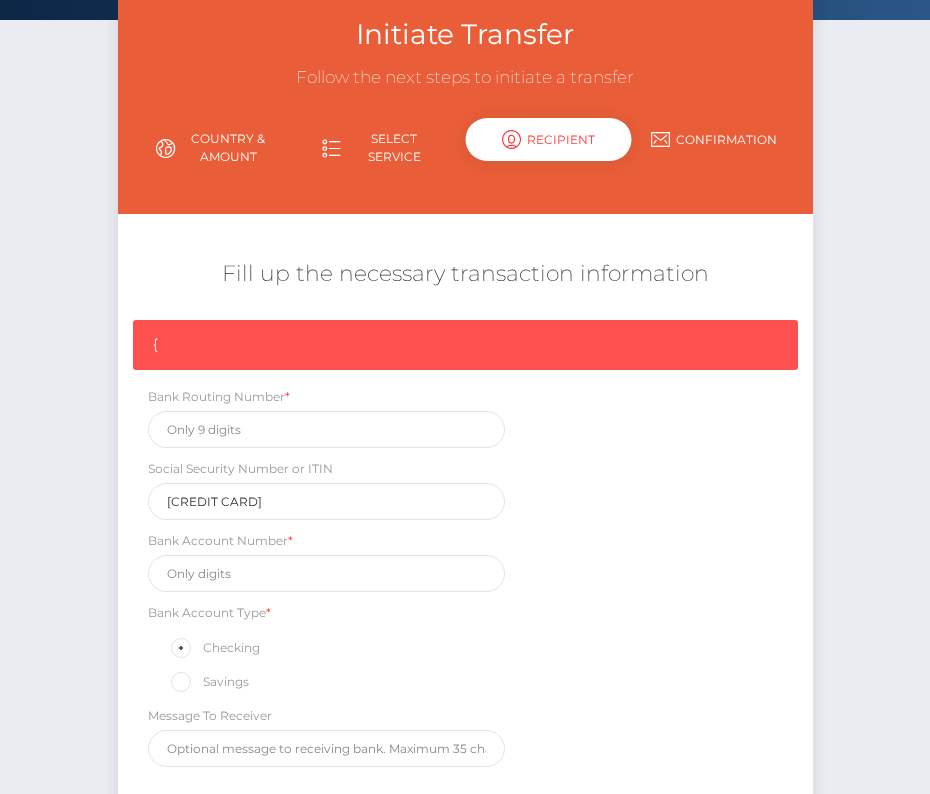 scroll, scrollTop: 301, scrollLeft: 0, axis: vertical 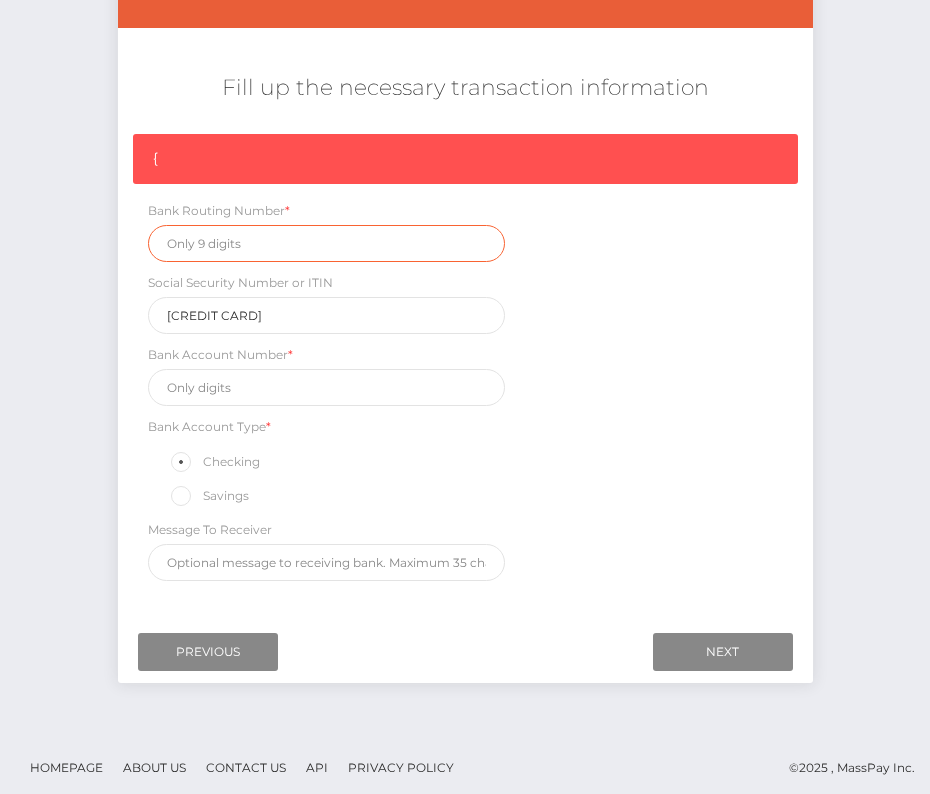 click at bounding box center [327, 243] 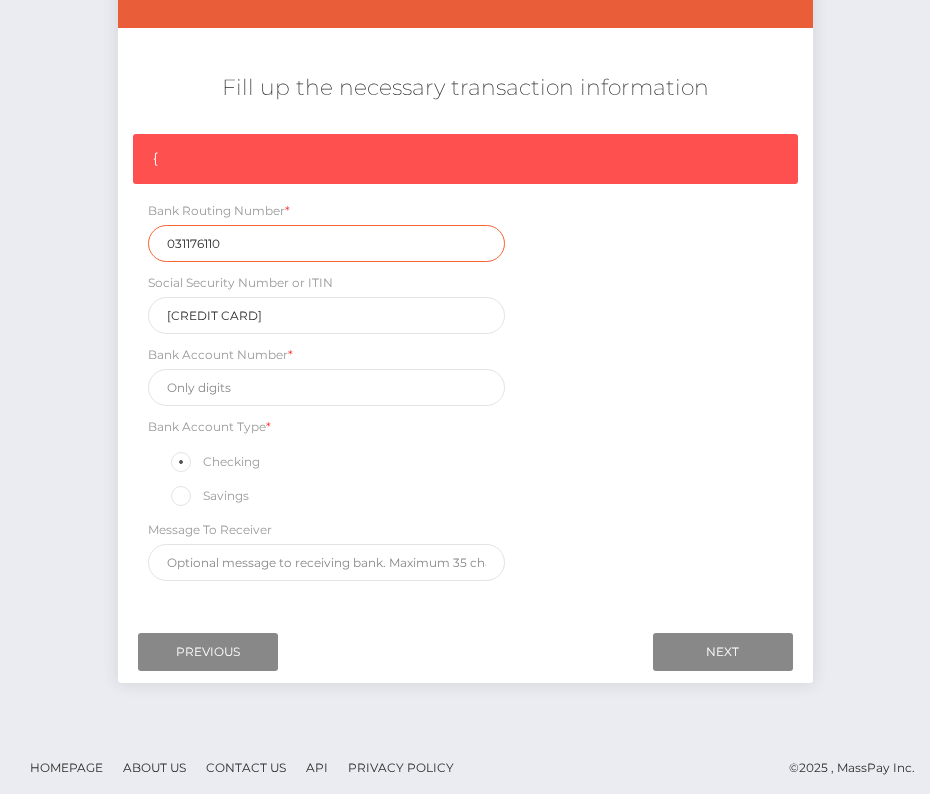 type on "031176110" 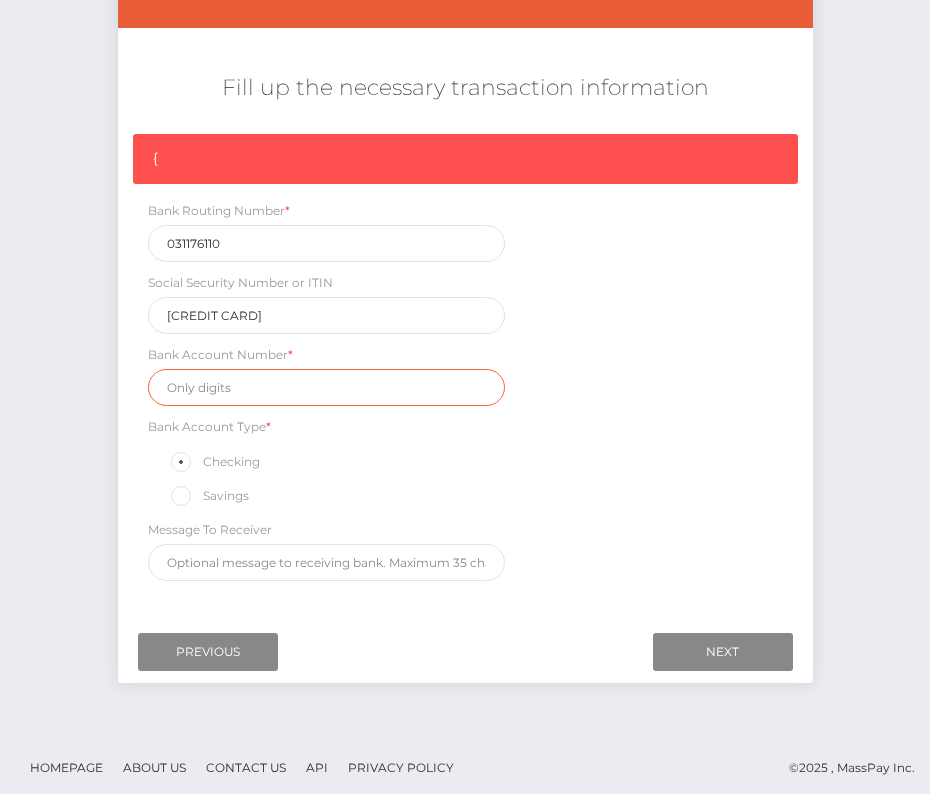 click at bounding box center [327, 387] 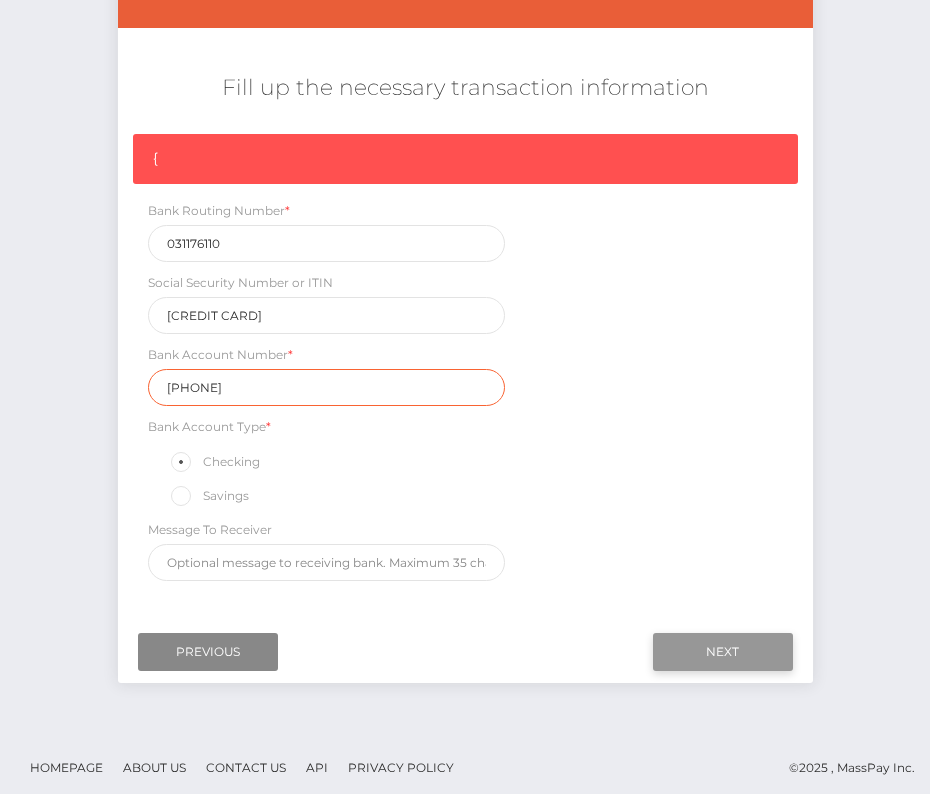 type on "36294984494" 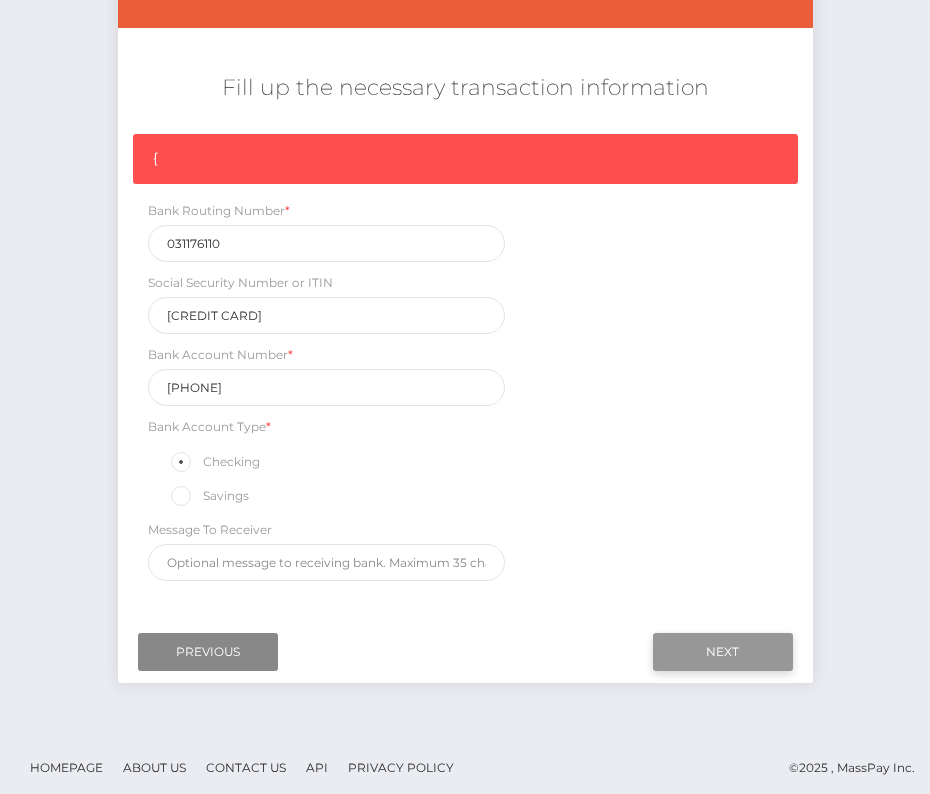 click on "Next" at bounding box center [723, 652] 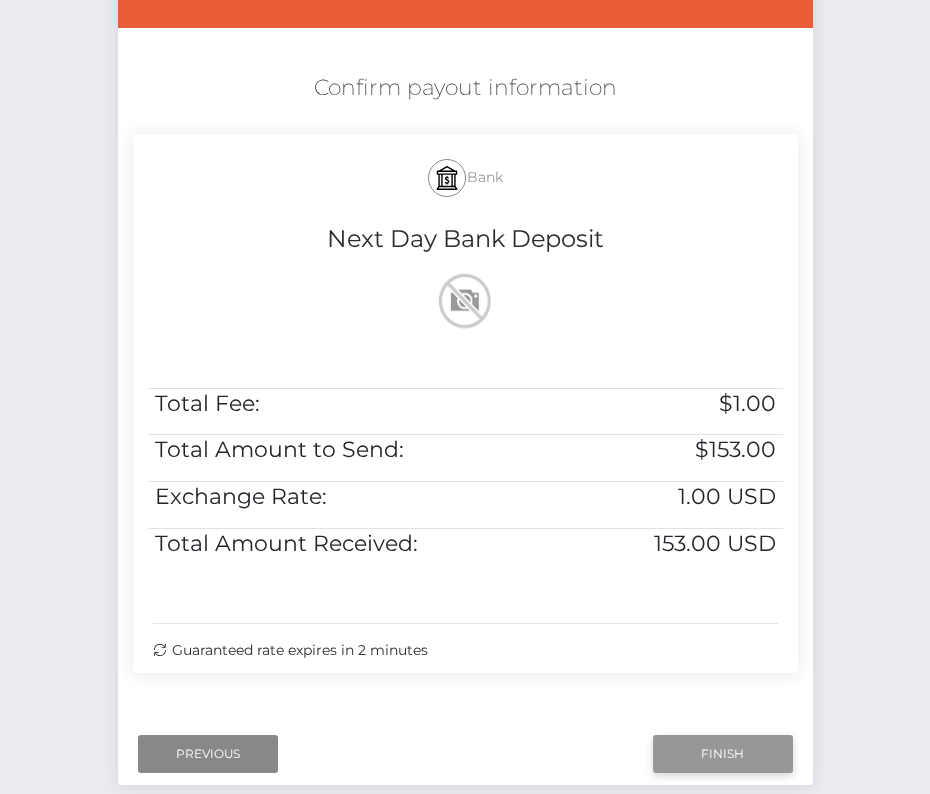 click on "Finish" at bounding box center (723, 754) 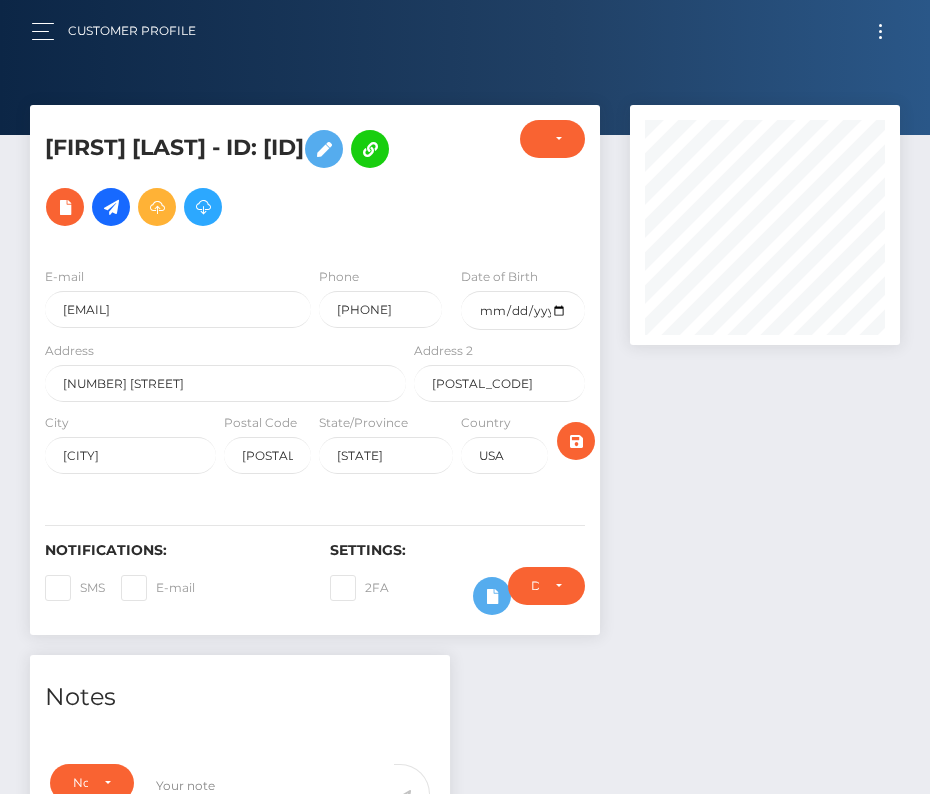 scroll, scrollTop: 0, scrollLeft: 0, axis: both 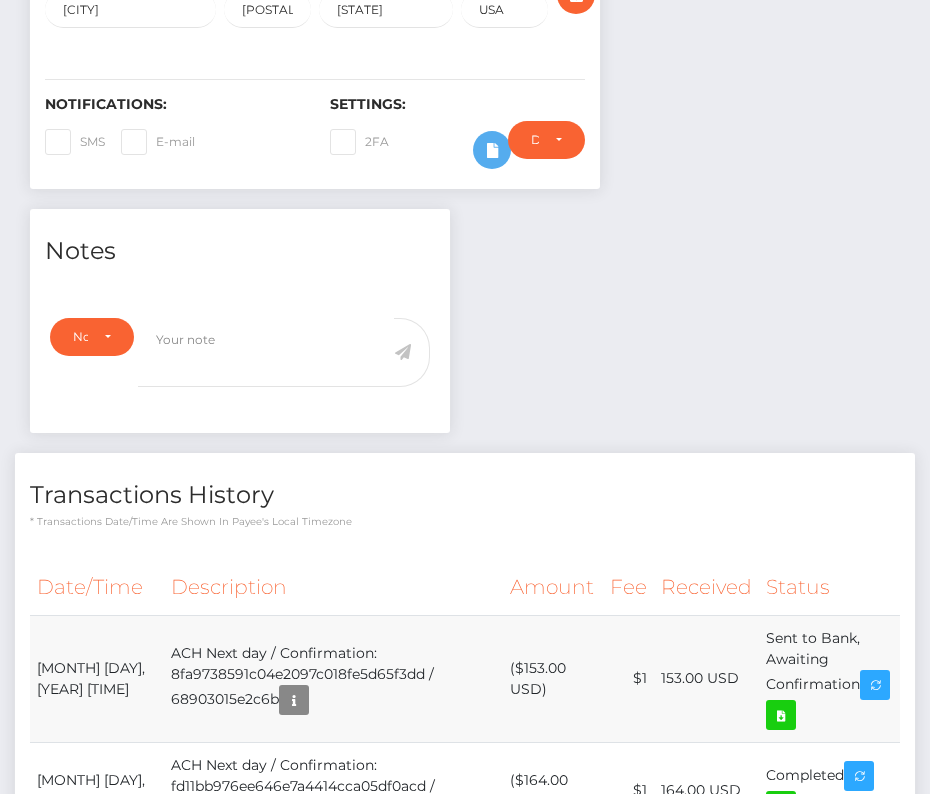 click on "Sent to Bank, Awaiting Confirmation" at bounding box center (829, 678) 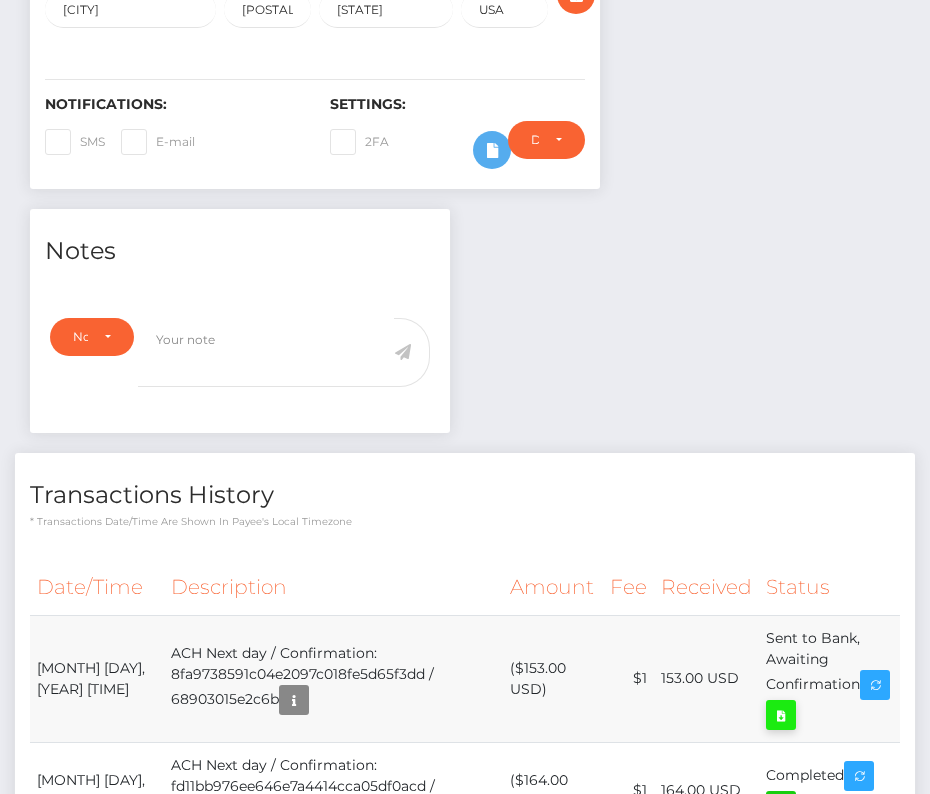 click at bounding box center [781, 715] 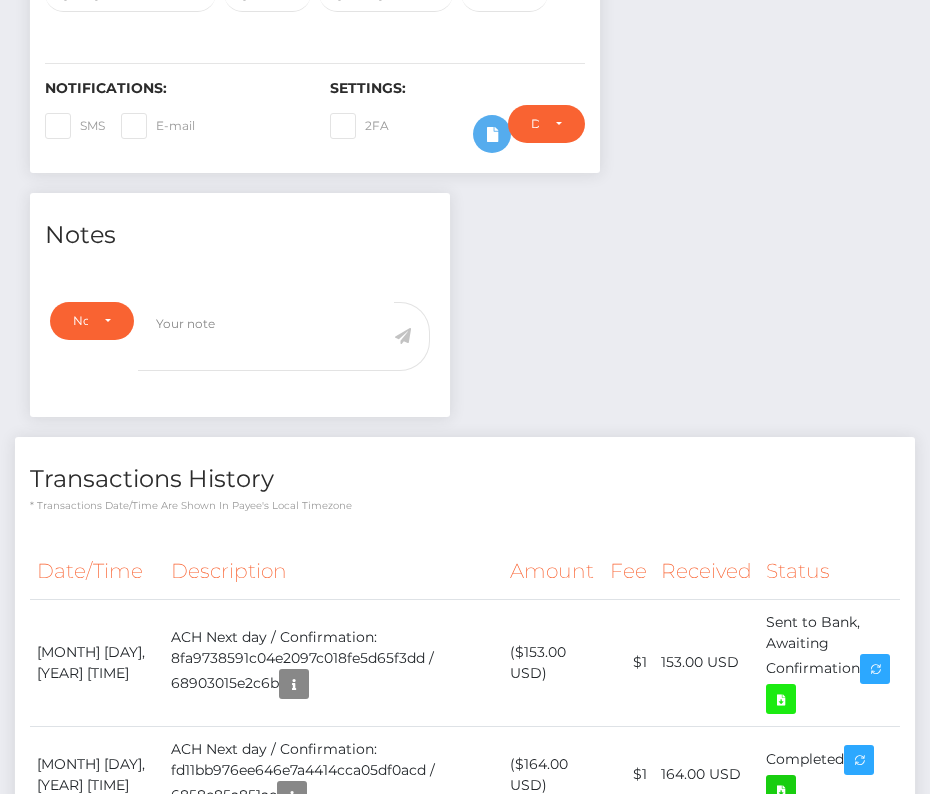 scroll, scrollTop: 464, scrollLeft: 0, axis: vertical 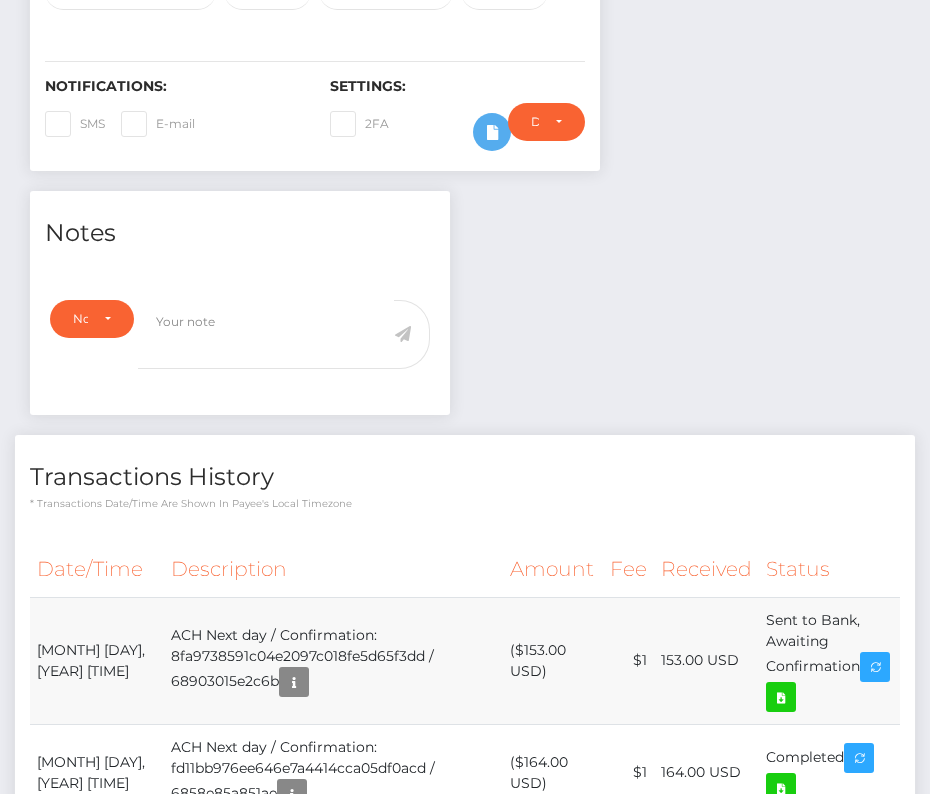 drag, startPoint x: 33, startPoint y: 665, endPoint x: 860, endPoint y: 704, distance: 827.91907 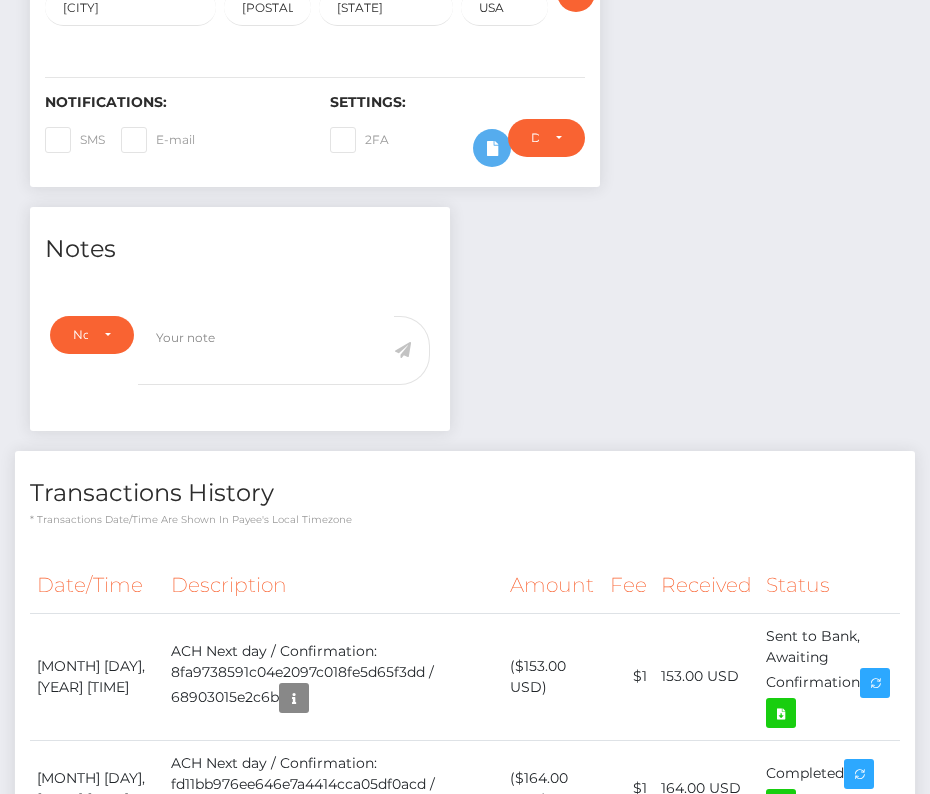 scroll, scrollTop: 0, scrollLeft: 0, axis: both 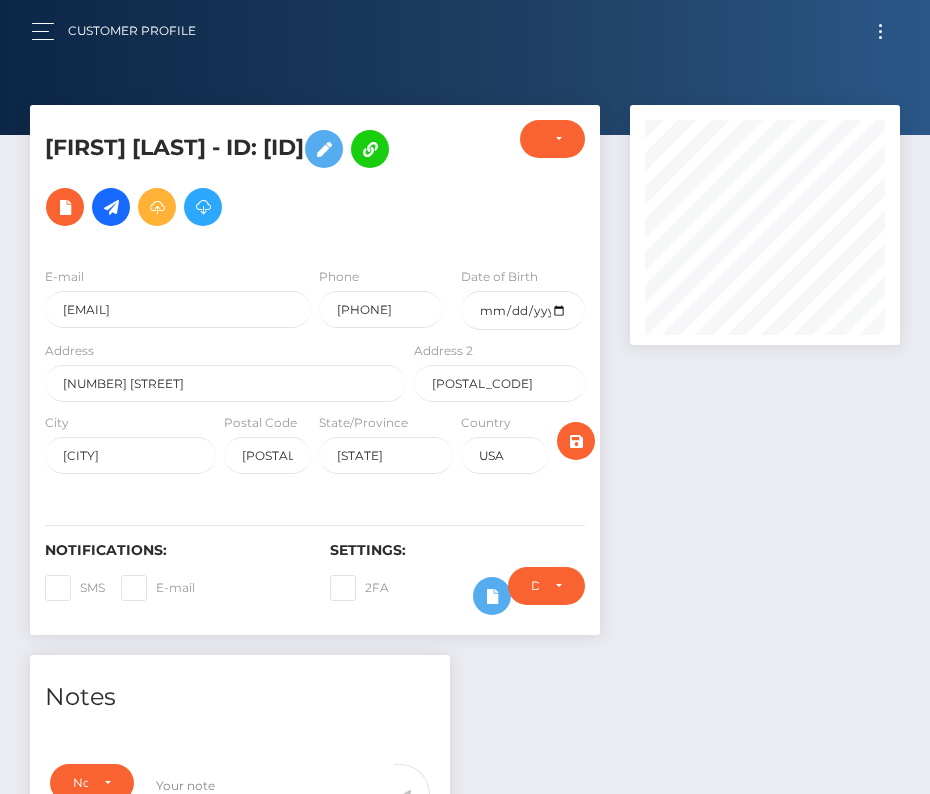 click at bounding box center [880, 31] 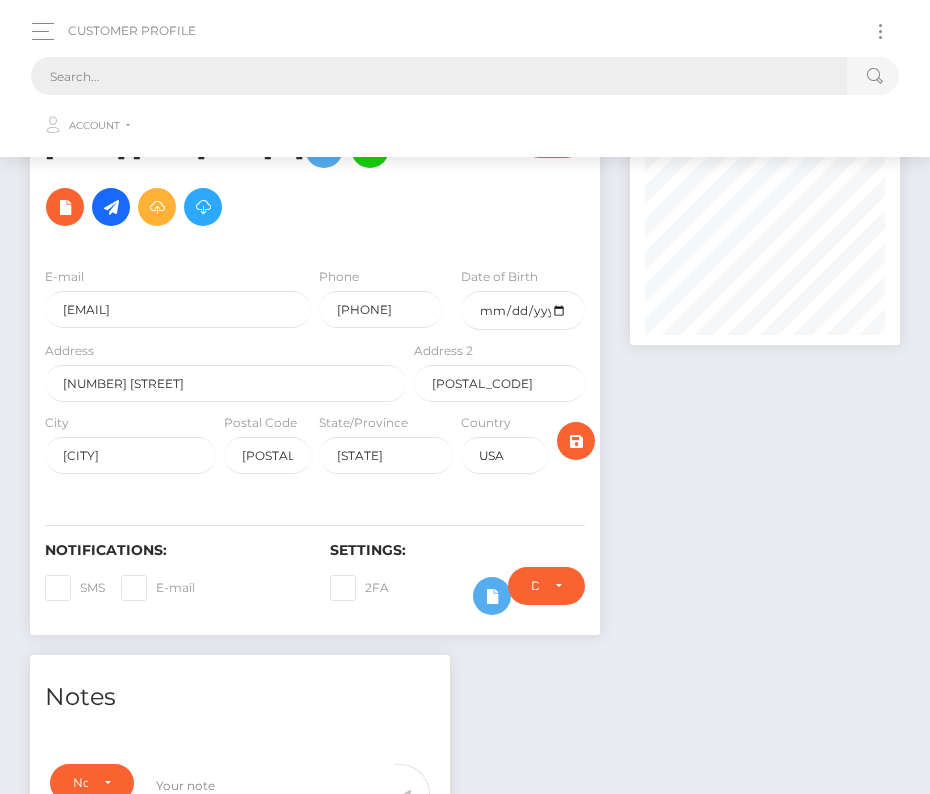 click at bounding box center (439, 76) 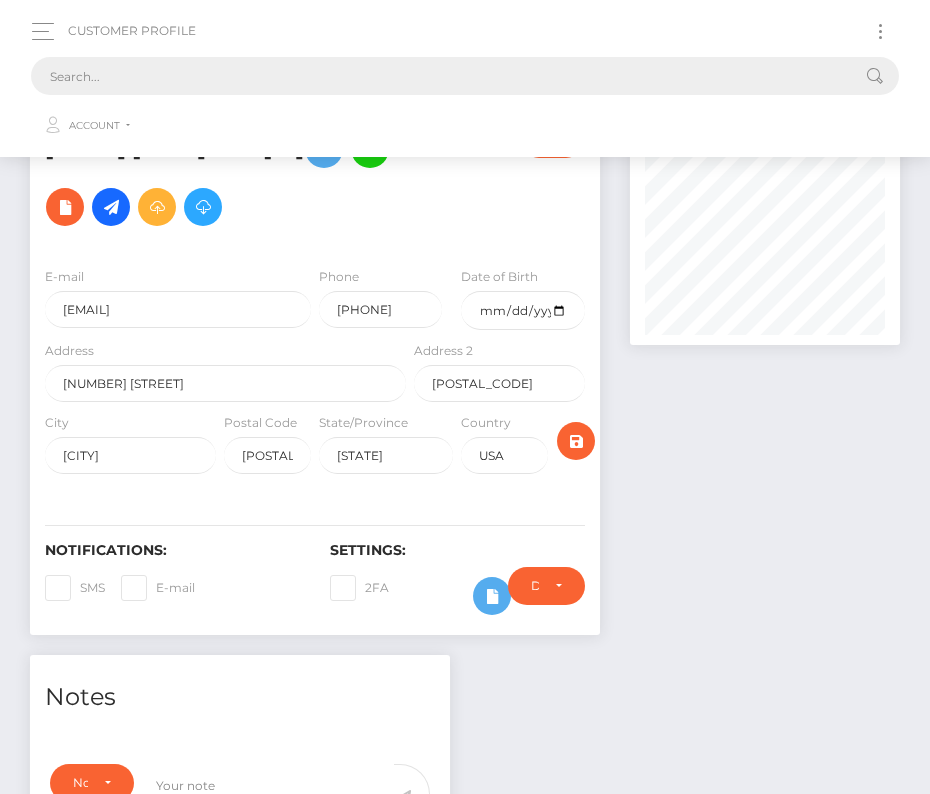 paste on "503533" 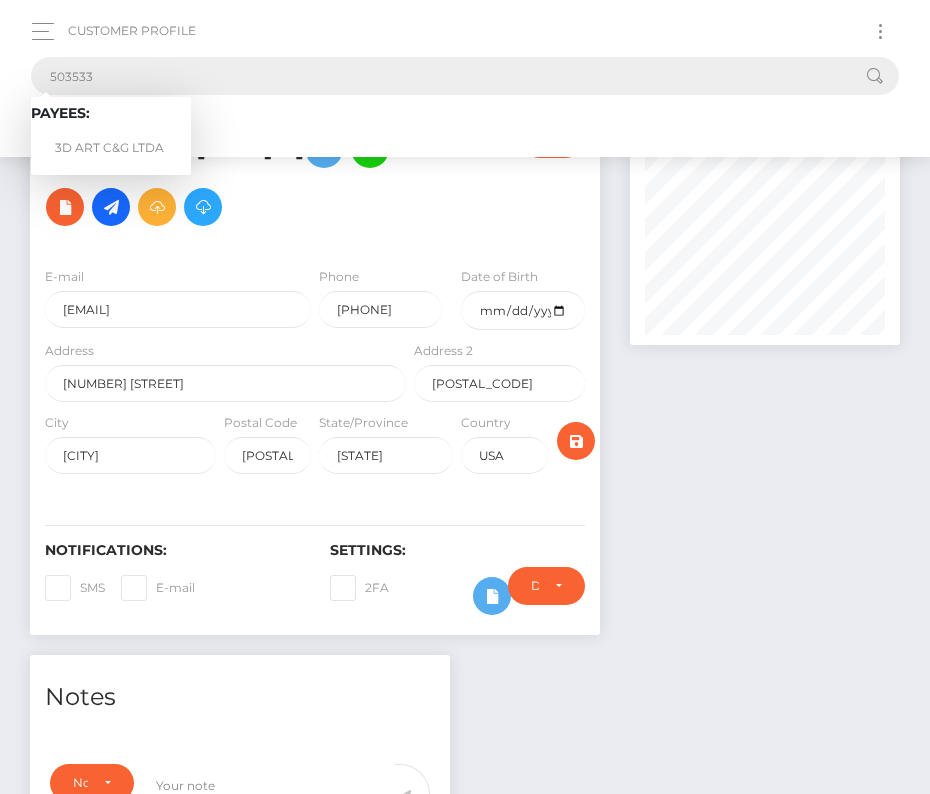 type on "503533" 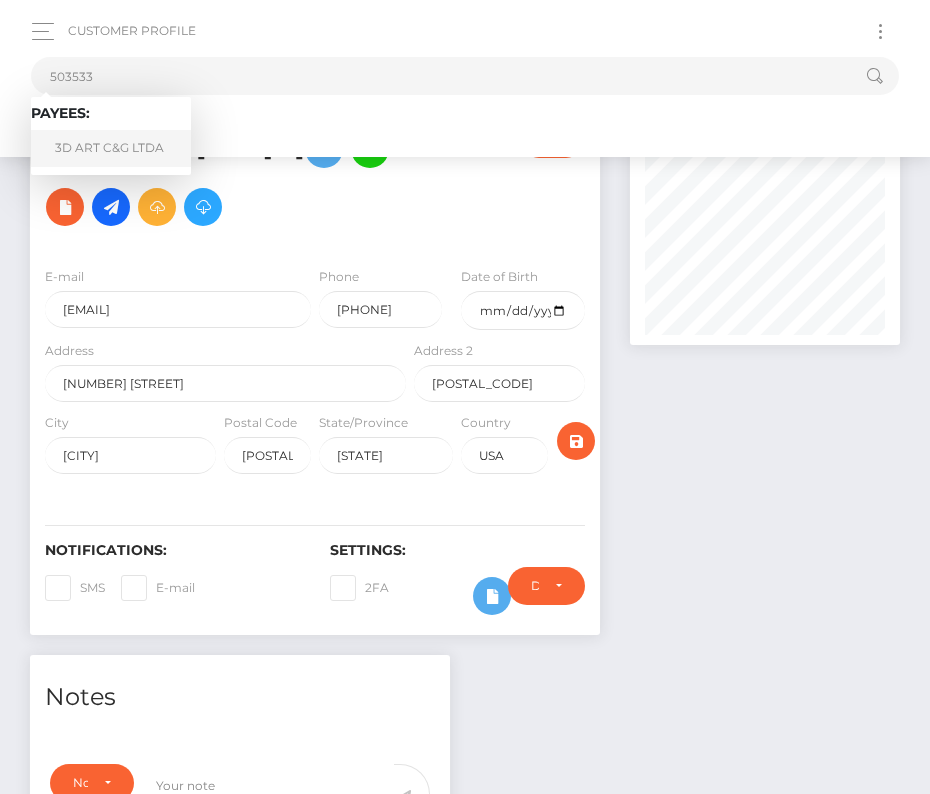 click on "3D ART C&G LTDA" at bounding box center [111, 148] 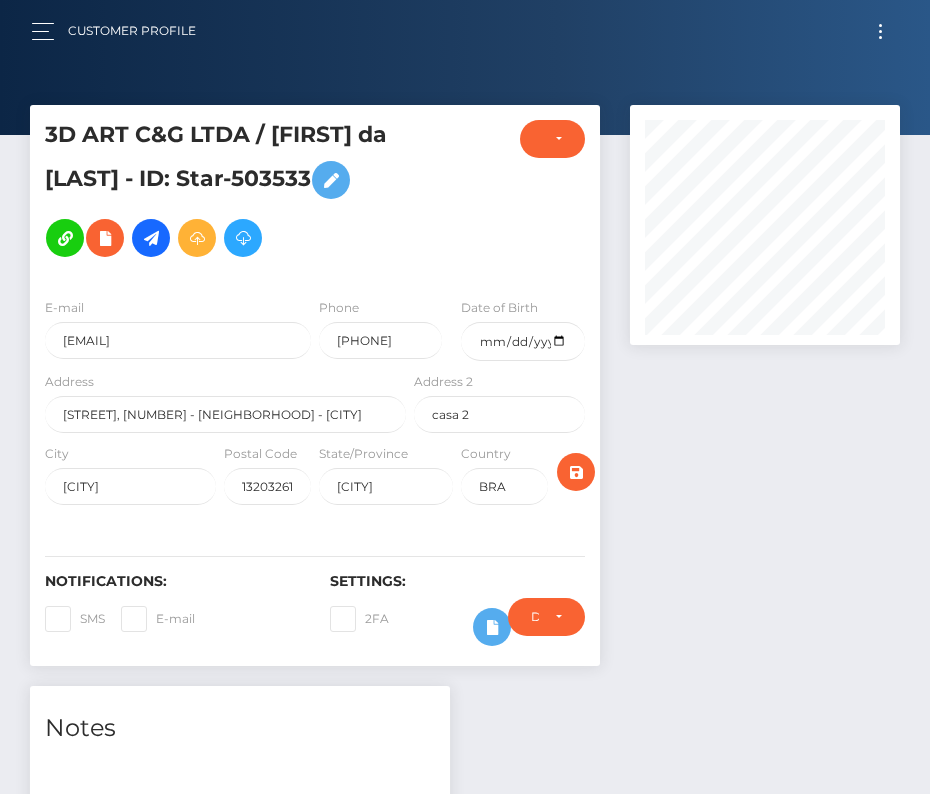 scroll, scrollTop: 0, scrollLeft: 0, axis: both 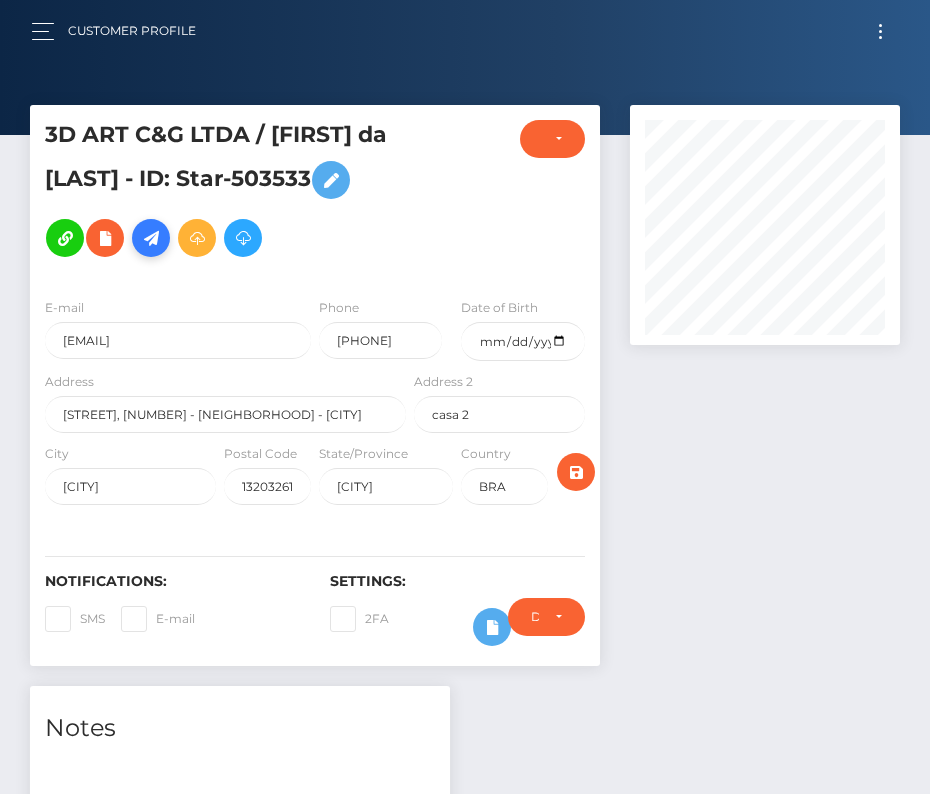 click at bounding box center (151, 238) 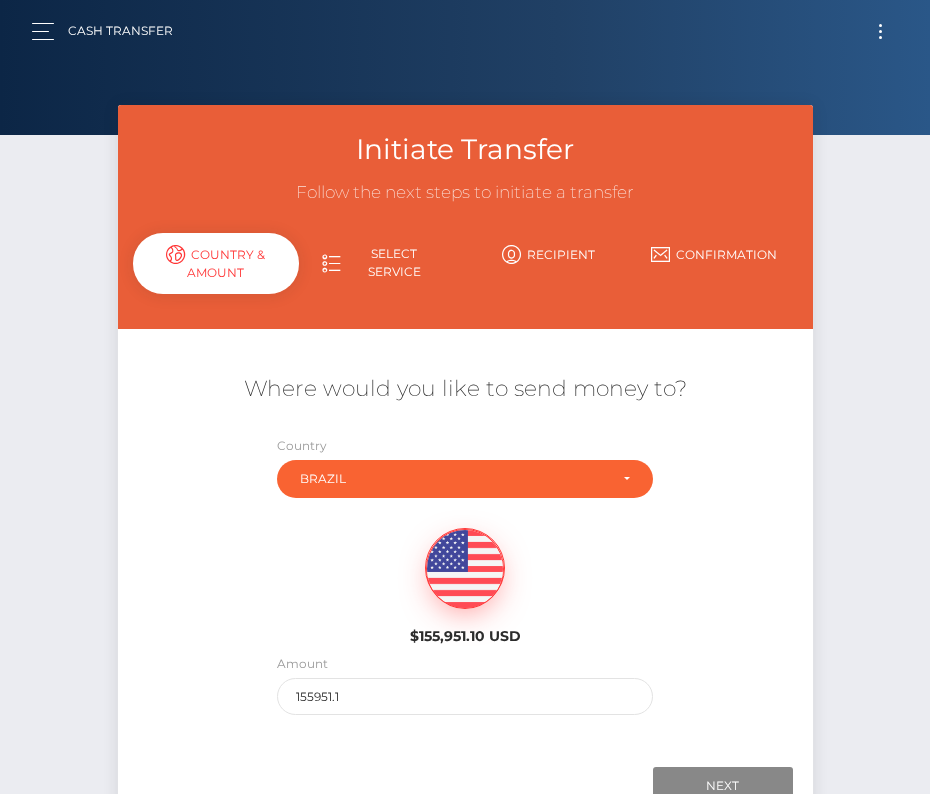 scroll, scrollTop: 0, scrollLeft: 0, axis: both 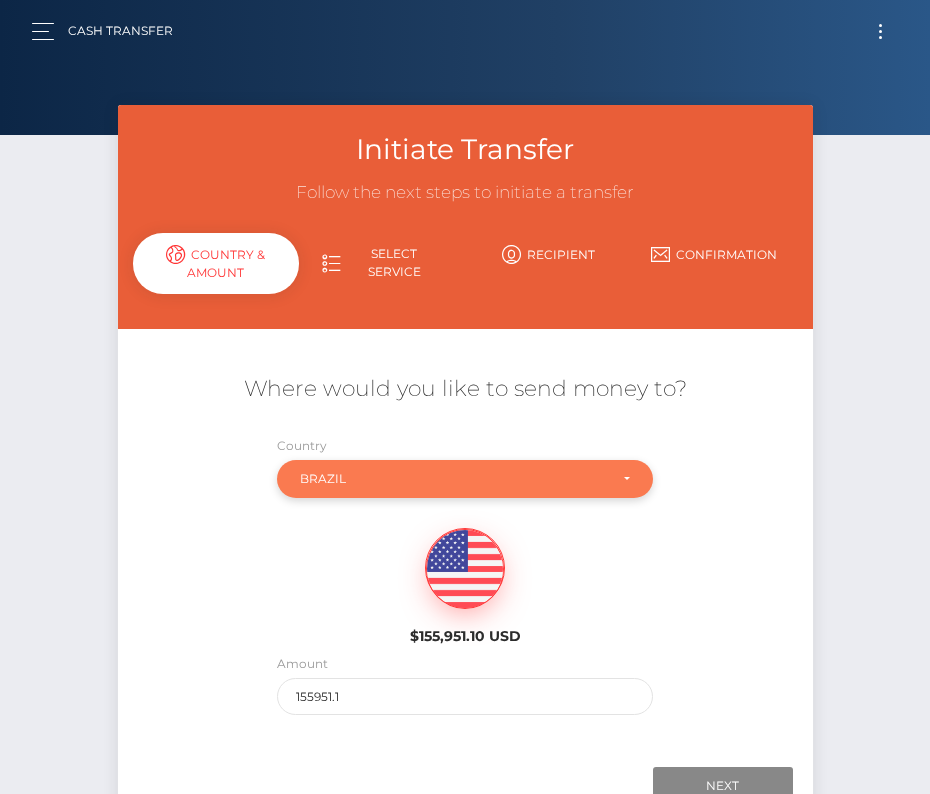 click on "Brazil" at bounding box center [453, 479] 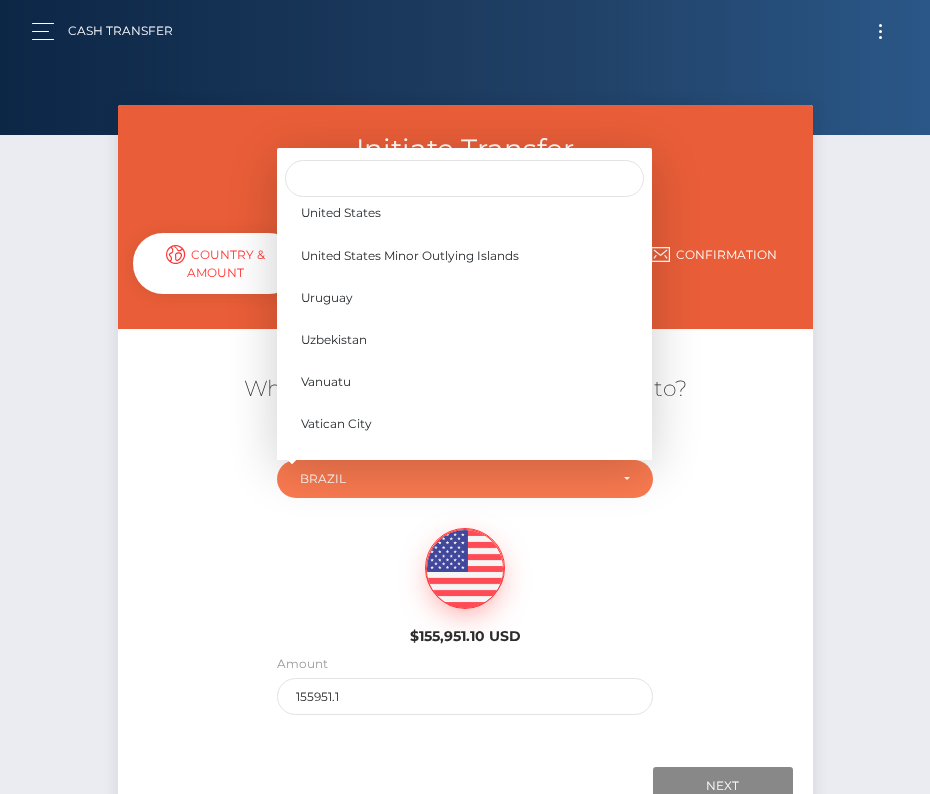 scroll, scrollTop: 9533, scrollLeft: 0, axis: vertical 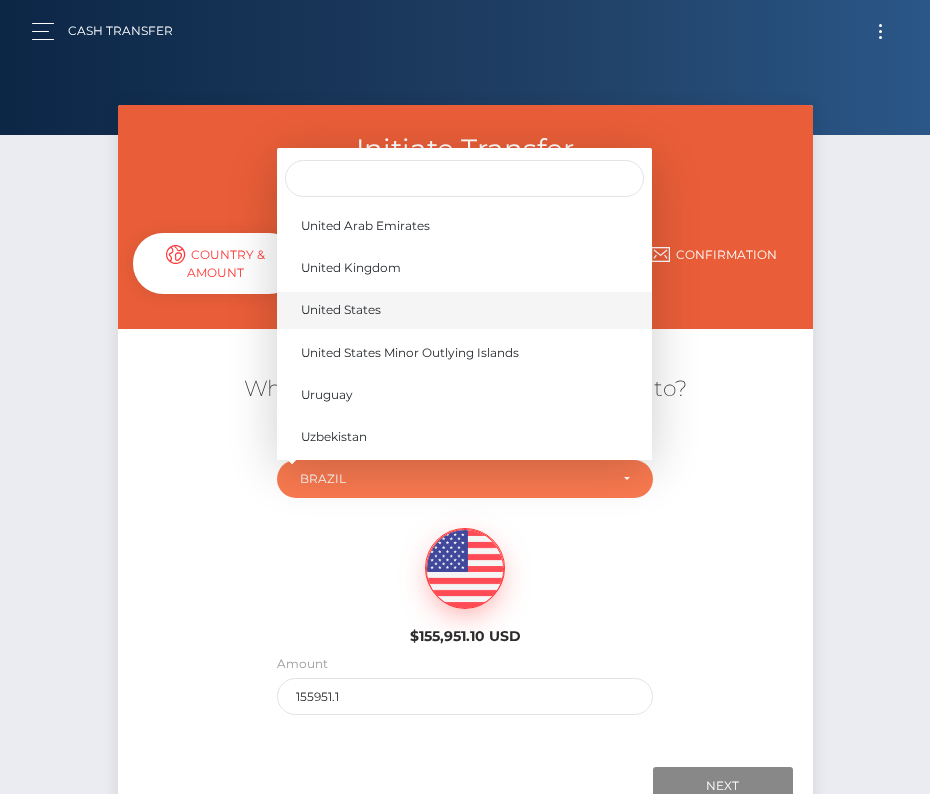 click on "United States" at bounding box center [464, 310] 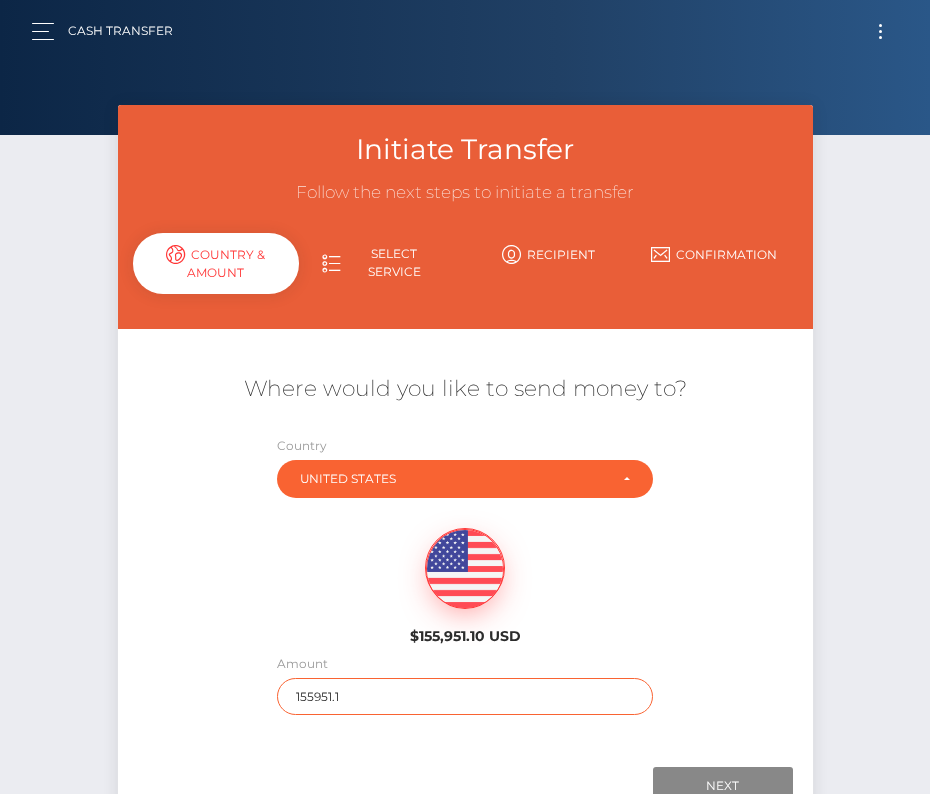 click on "155951.1" at bounding box center [464, 696] 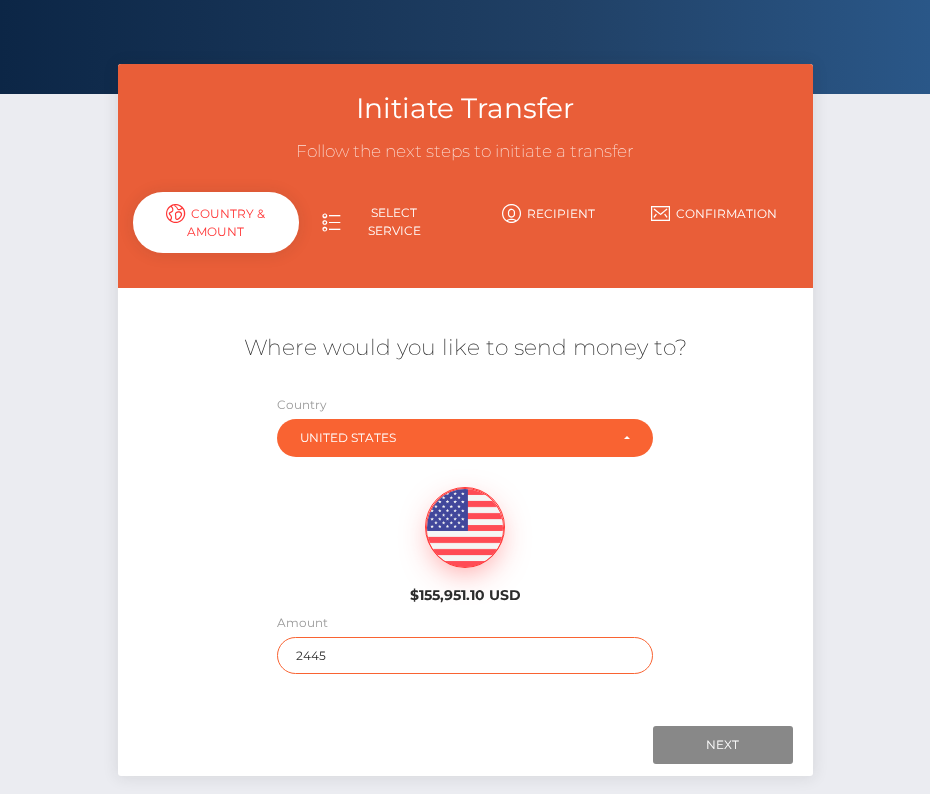 scroll, scrollTop: 81, scrollLeft: 0, axis: vertical 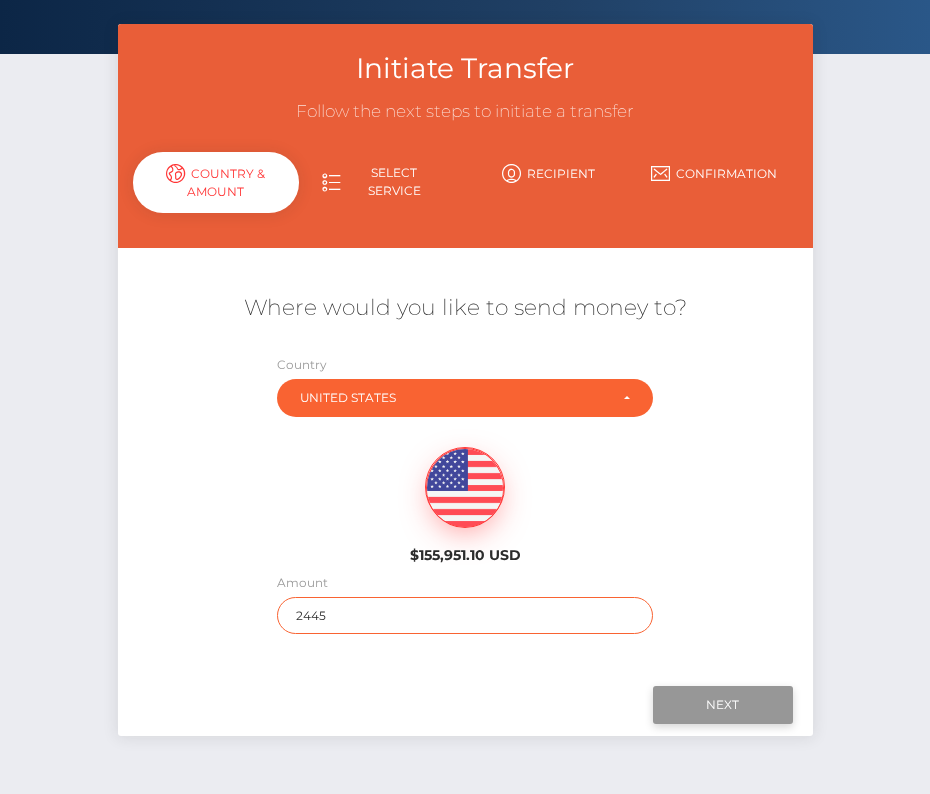 type on "2445" 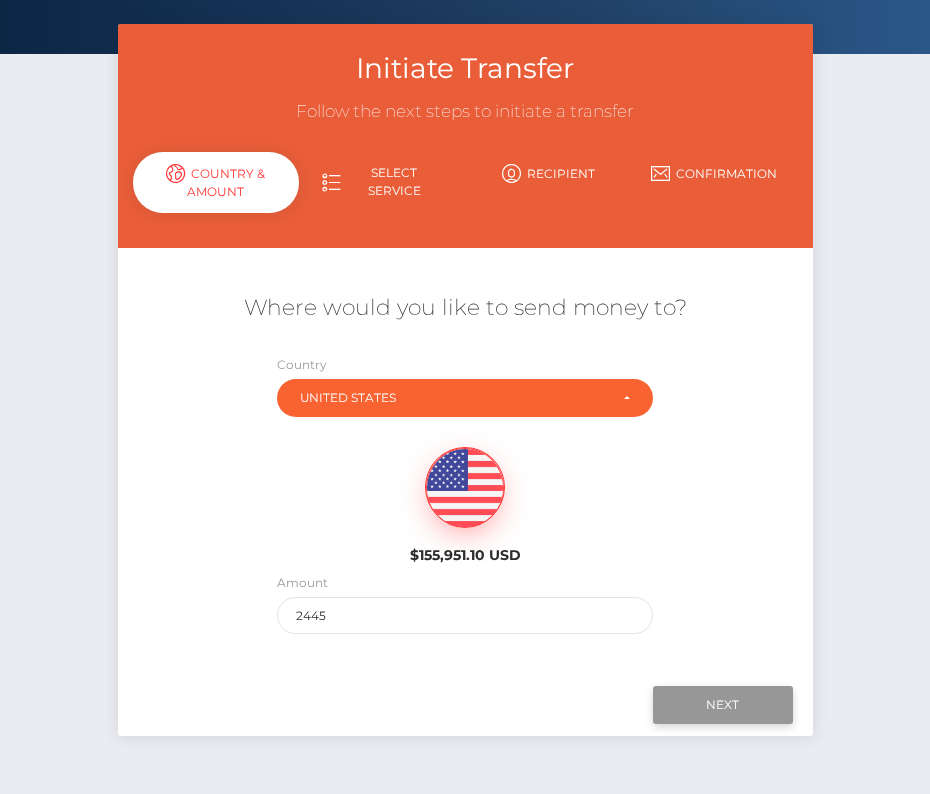 click on "Next" at bounding box center (723, 705) 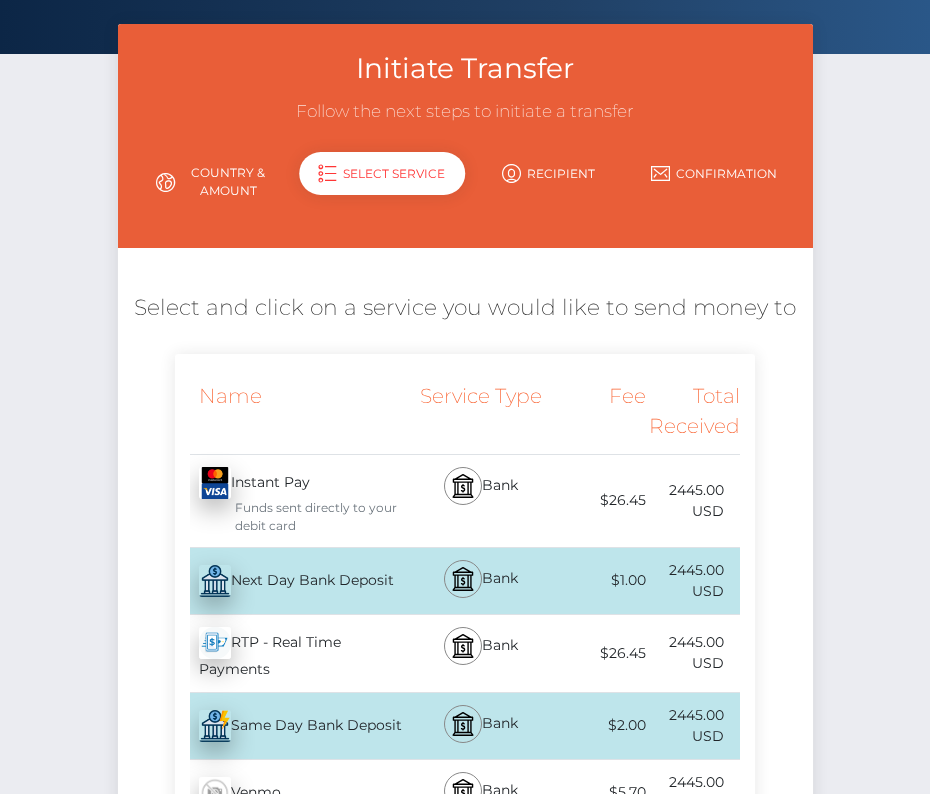 click on "Next Day Bank Deposit  - USD" at bounding box center (292, 581) 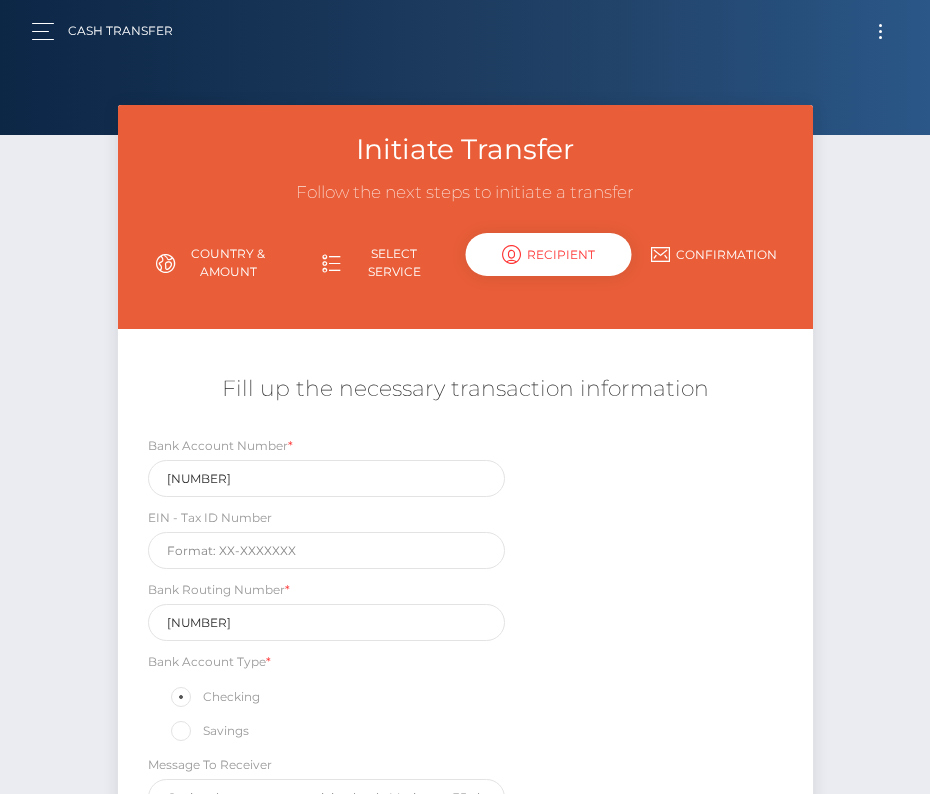 scroll, scrollTop: 235, scrollLeft: 0, axis: vertical 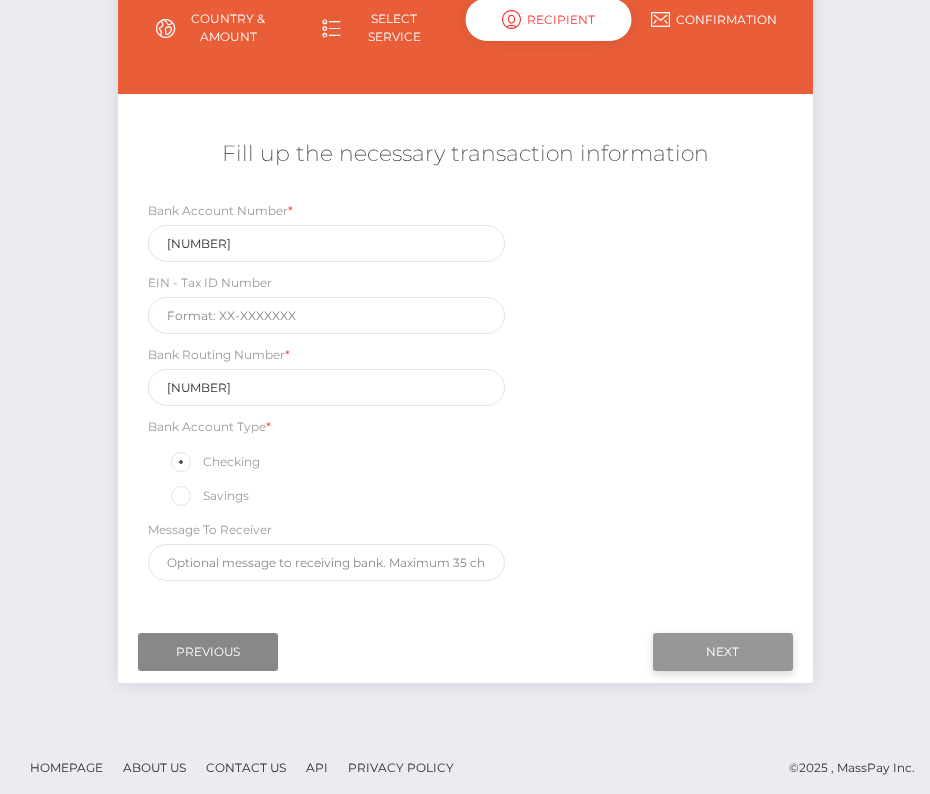 click on "Next" at bounding box center (723, 652) 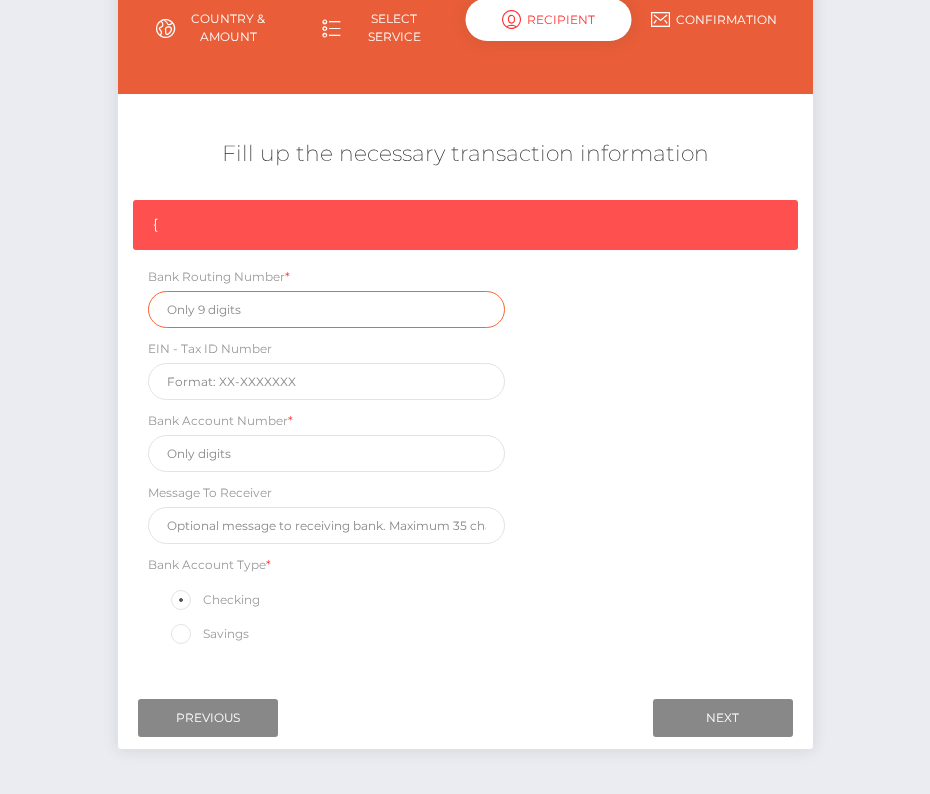 click at bounding box center (327, 309) 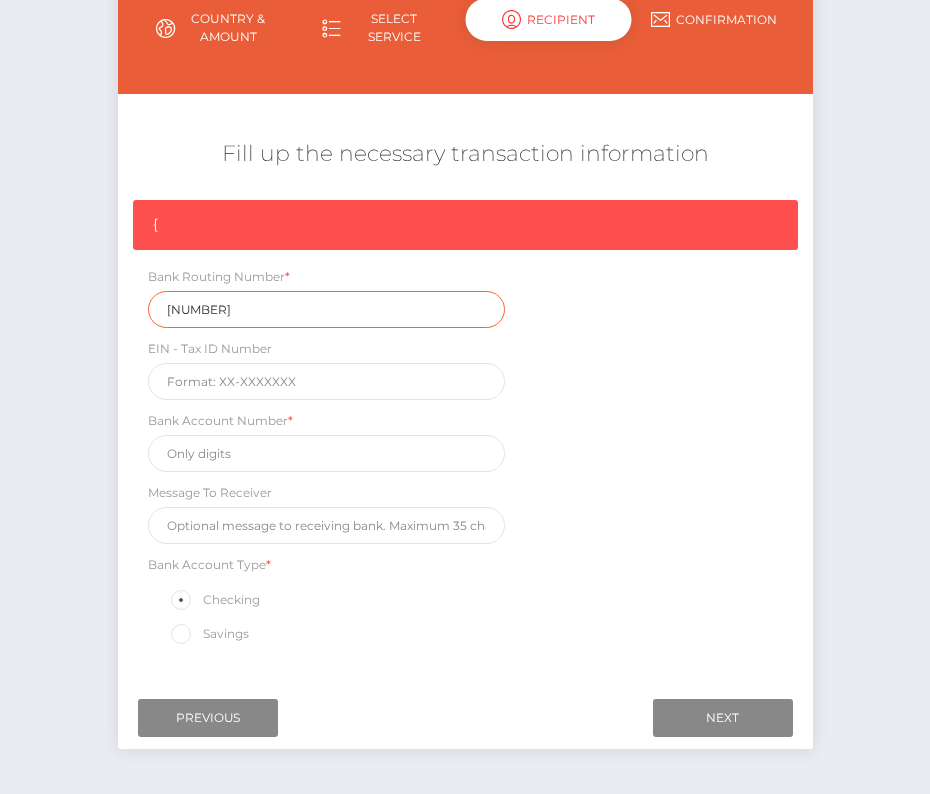 type on "026073150" 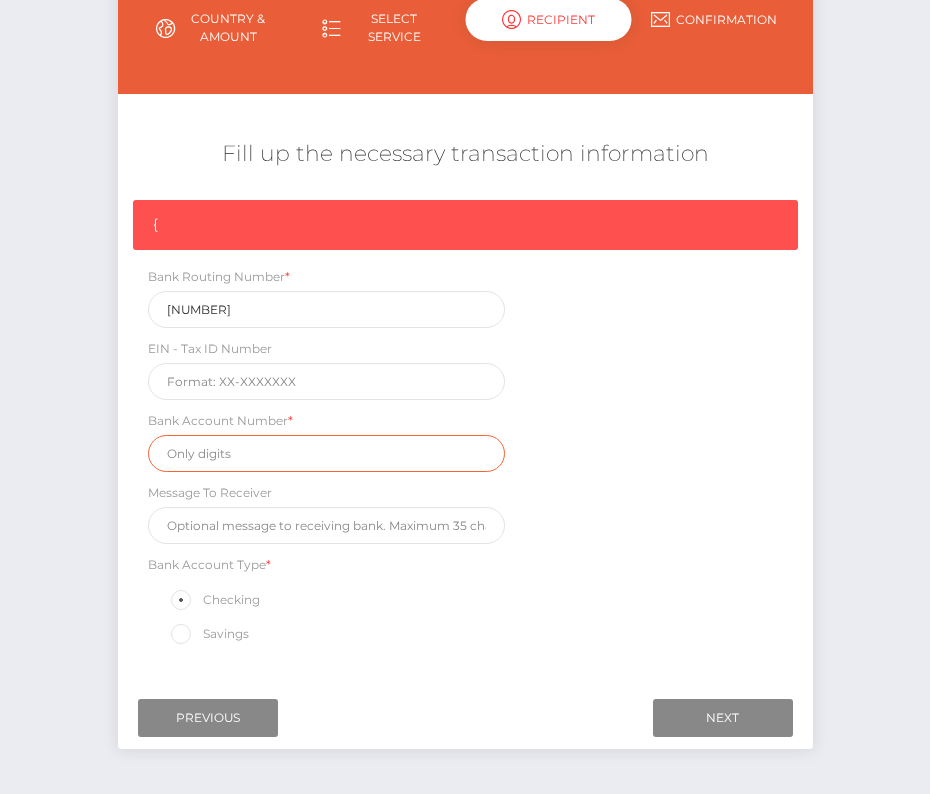 click at bounding box center [327, 453] 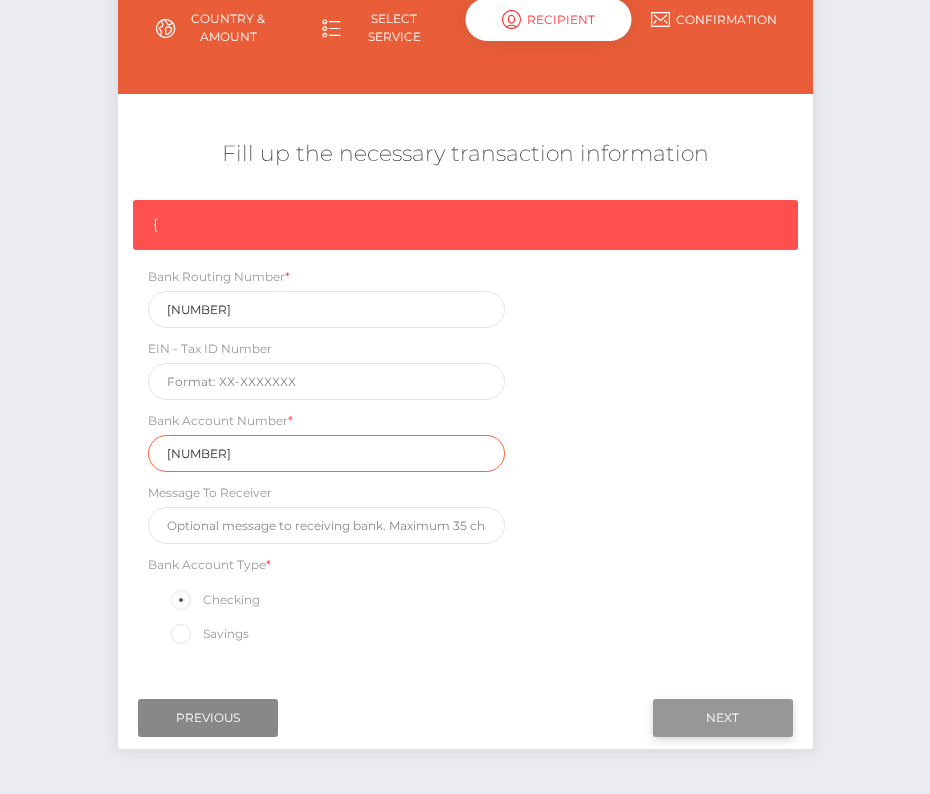type on "8897542944" 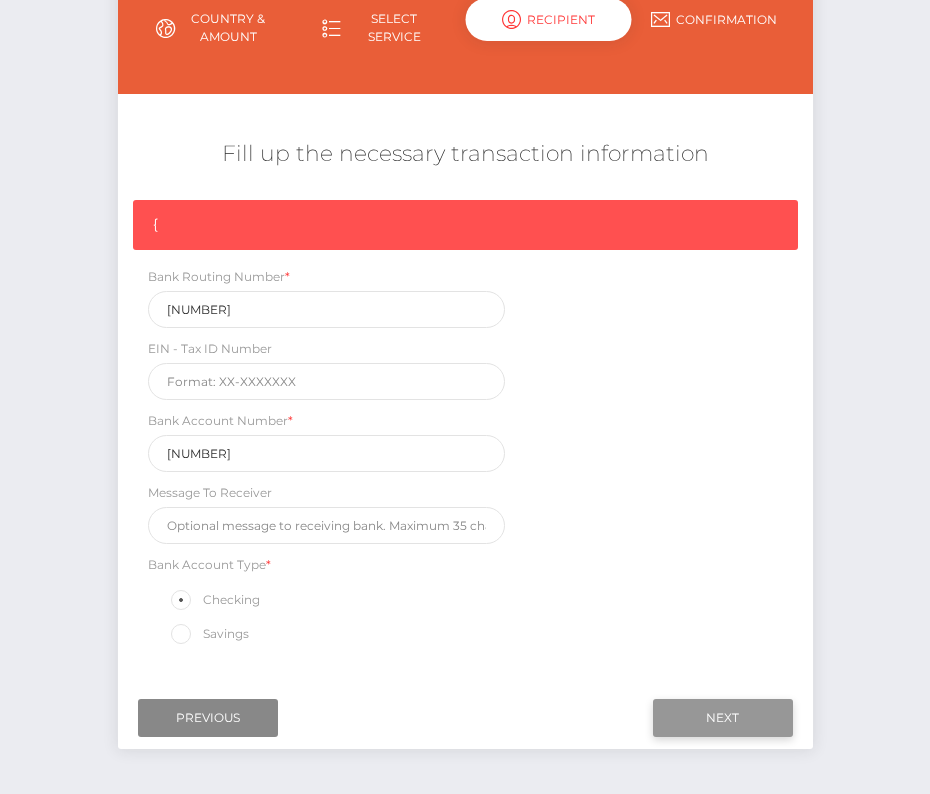 click on "Next" at bounding box center [723, 718] 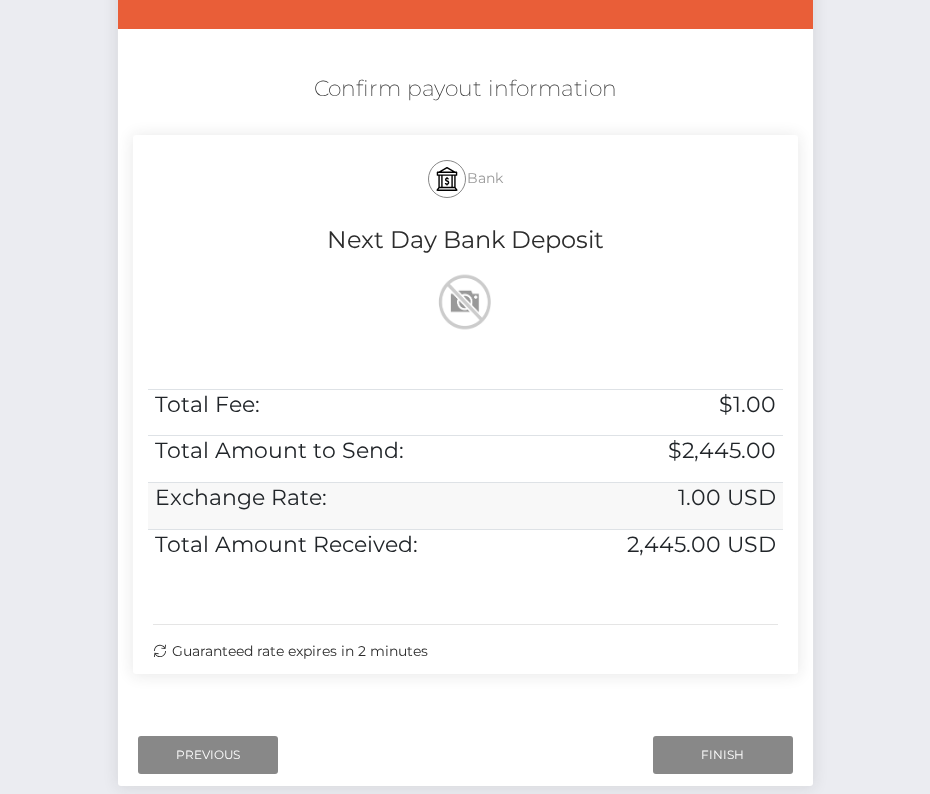 scroll, scrollTop: 357, scrollLeft: 0, axis: vertical 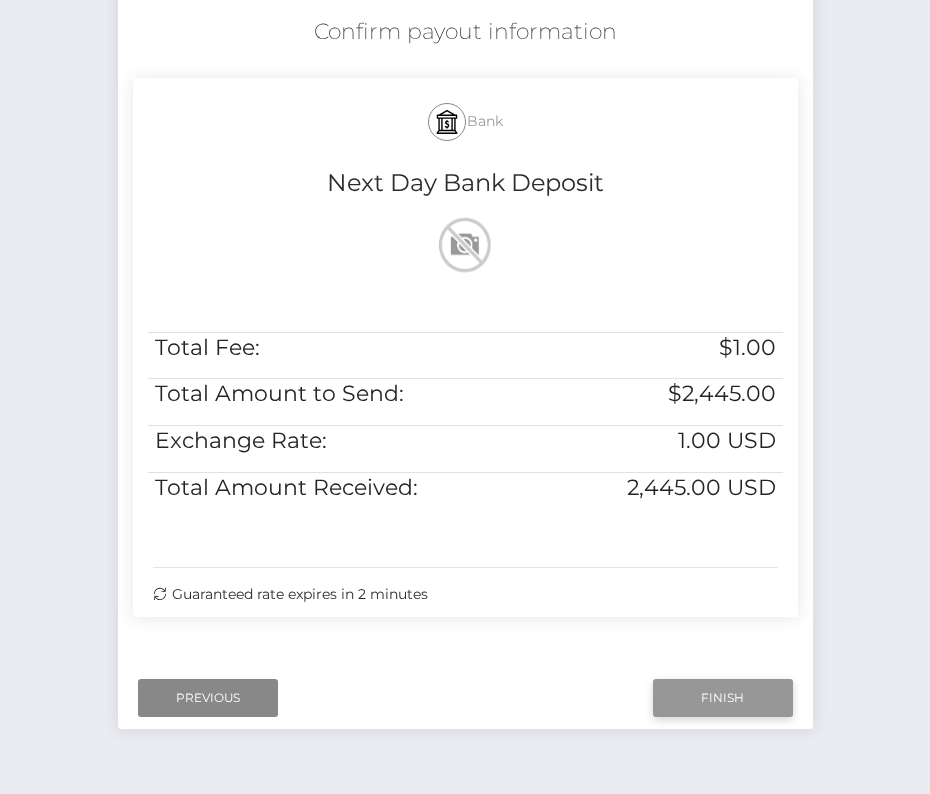 click on "Finish" at bounding box center [723, 698] 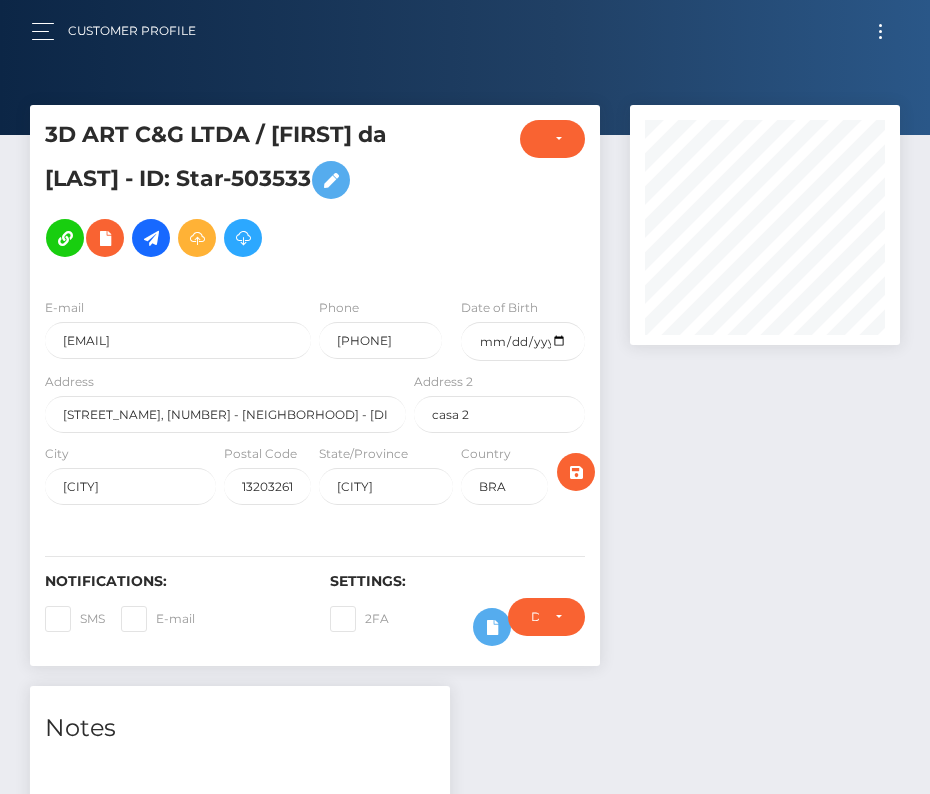 scroll, scrollTop: 0, scrollLeft: 0, axis: both 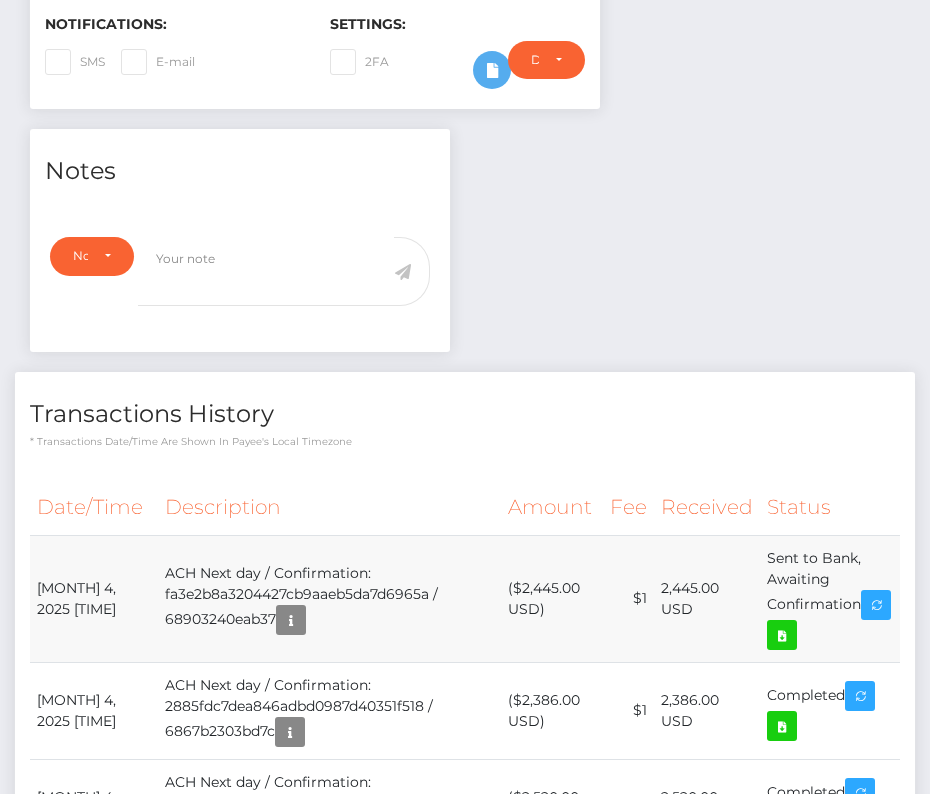 drag, startPoint x: 33, startPoint y: 602, endPoint x: 863, endPoint y: 633, distance: 830.57874 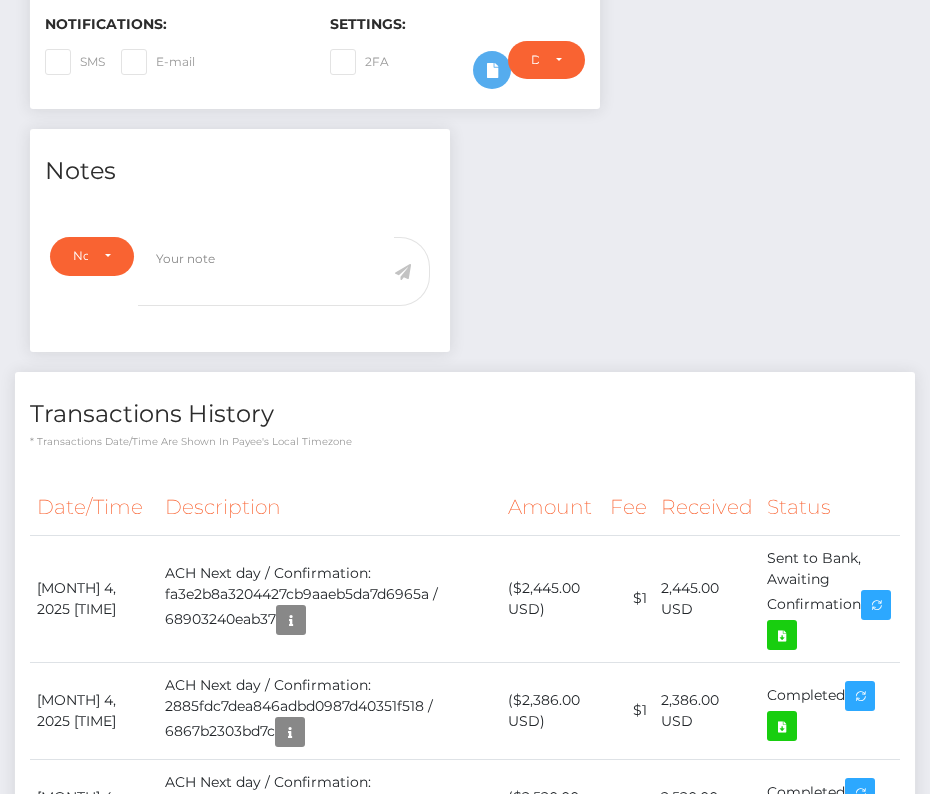 copy on "August  4, 2025 01:10AM
ACH Next day / Confirmation: fa3e2b8a3204427cb9aaeb5da7d6965a / 68903240eab37
($2,445.00 USD)
$1
2,445.00 USD
Sent to Bank, Awaiting Confirmation" 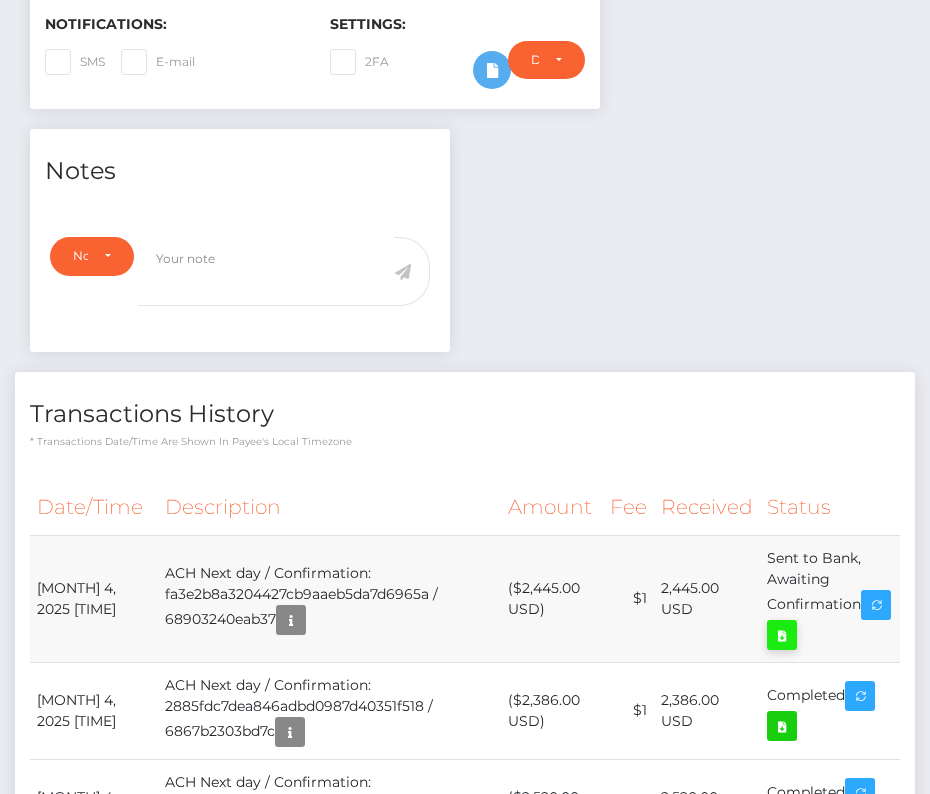 click at bounding box center [782, 635] 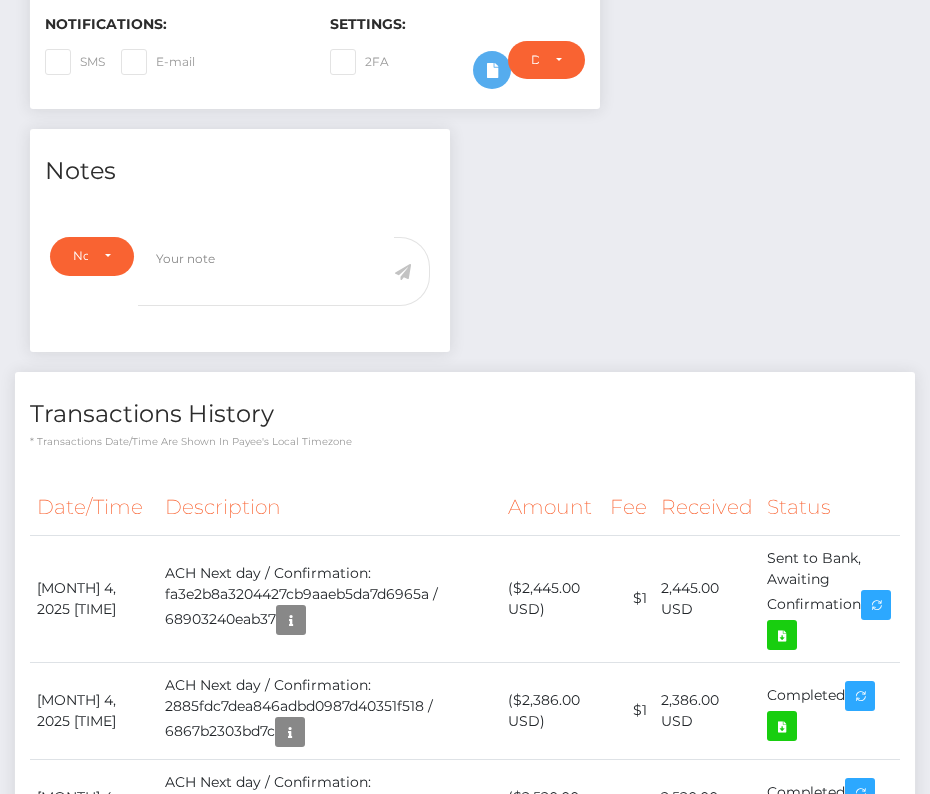 click on "Description" at bounding box center [329, 507] 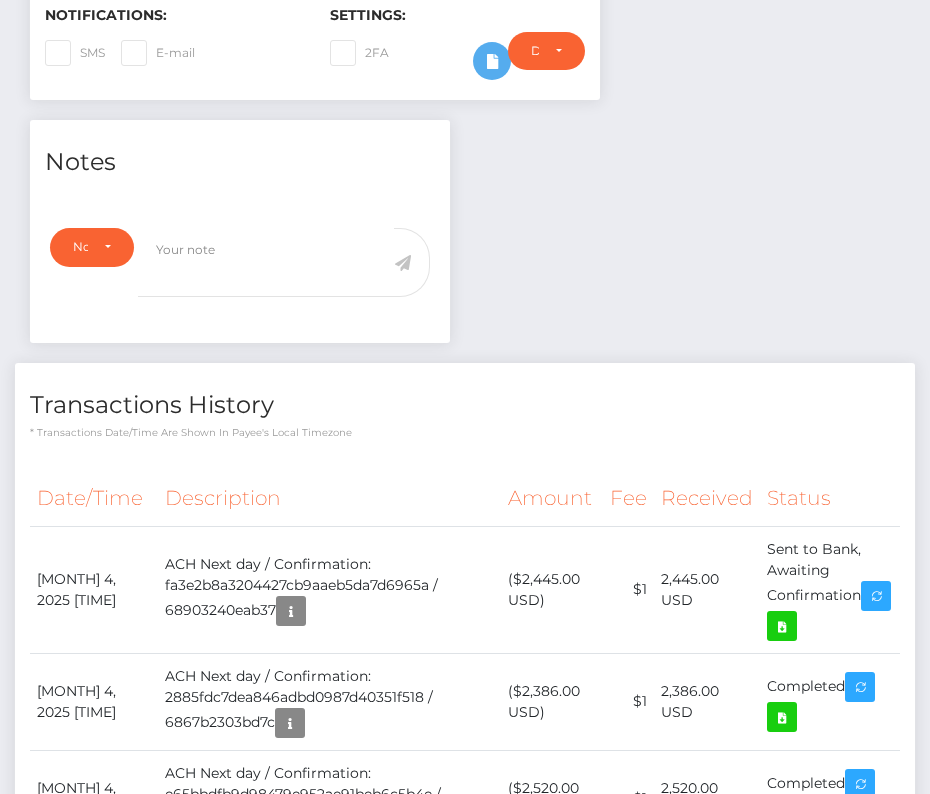 scroll, scrollTop: 0, scrollLeft: 0, axis: both 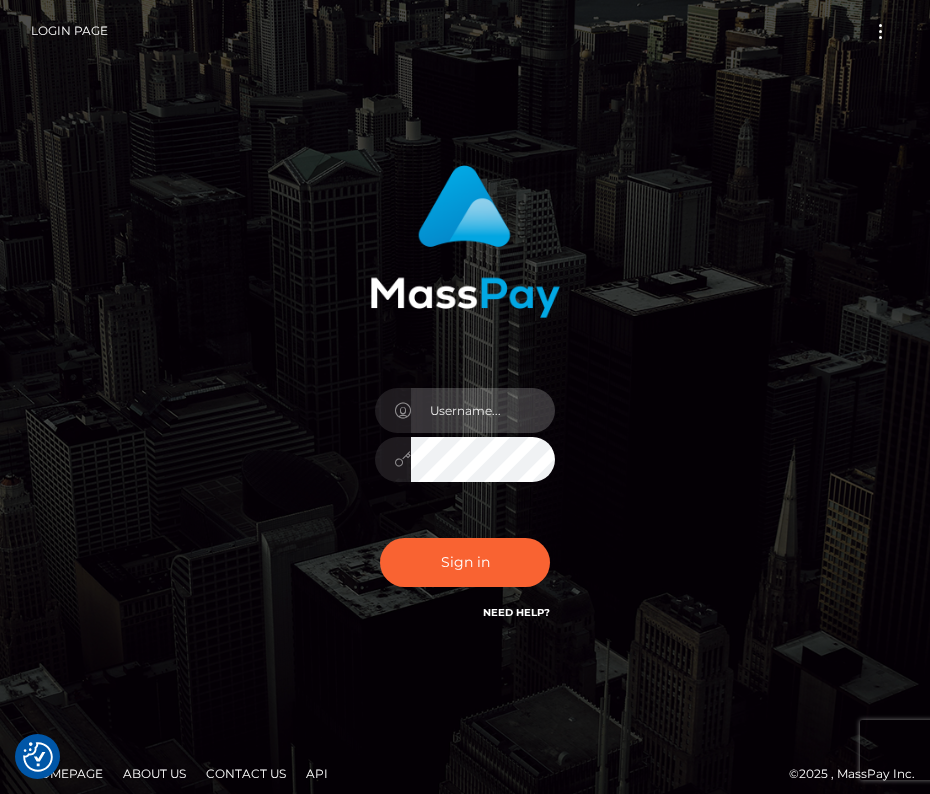 click at bounding box center [483, 410] 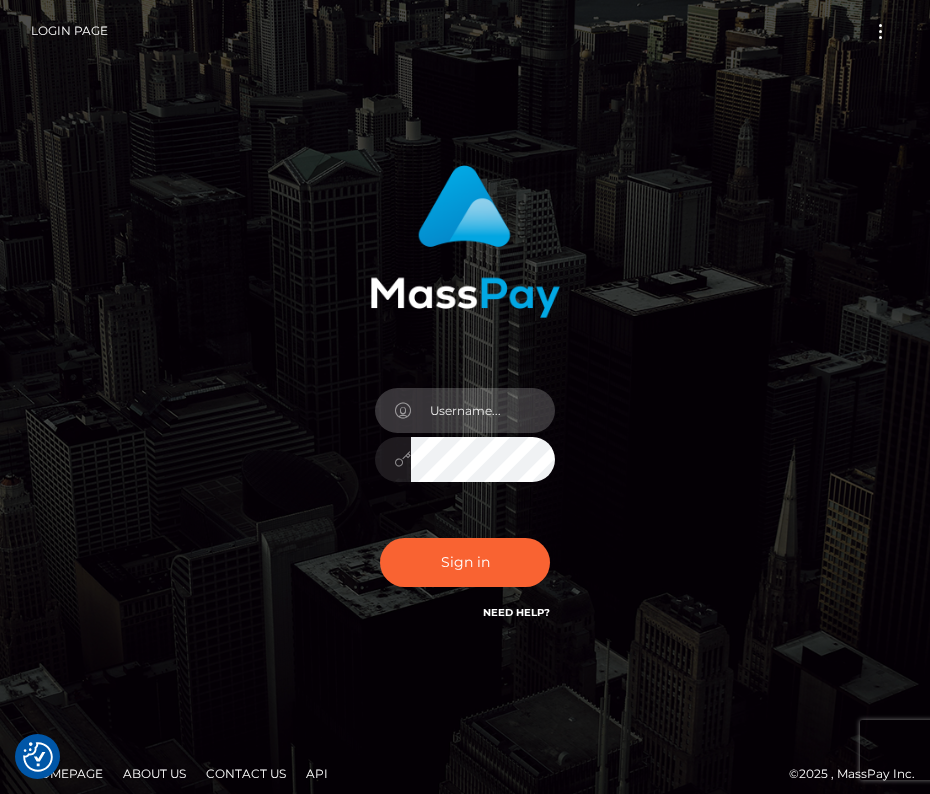 type on "kateo" 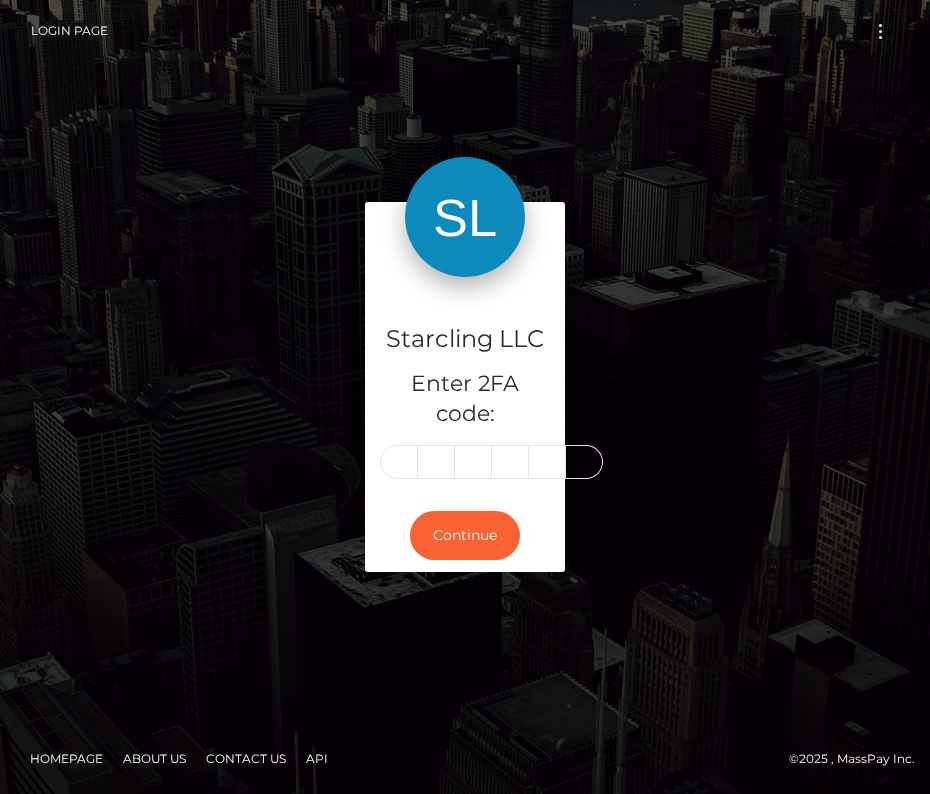 scroll, scrollTop: 0, scrollLeft: 0, axis: both 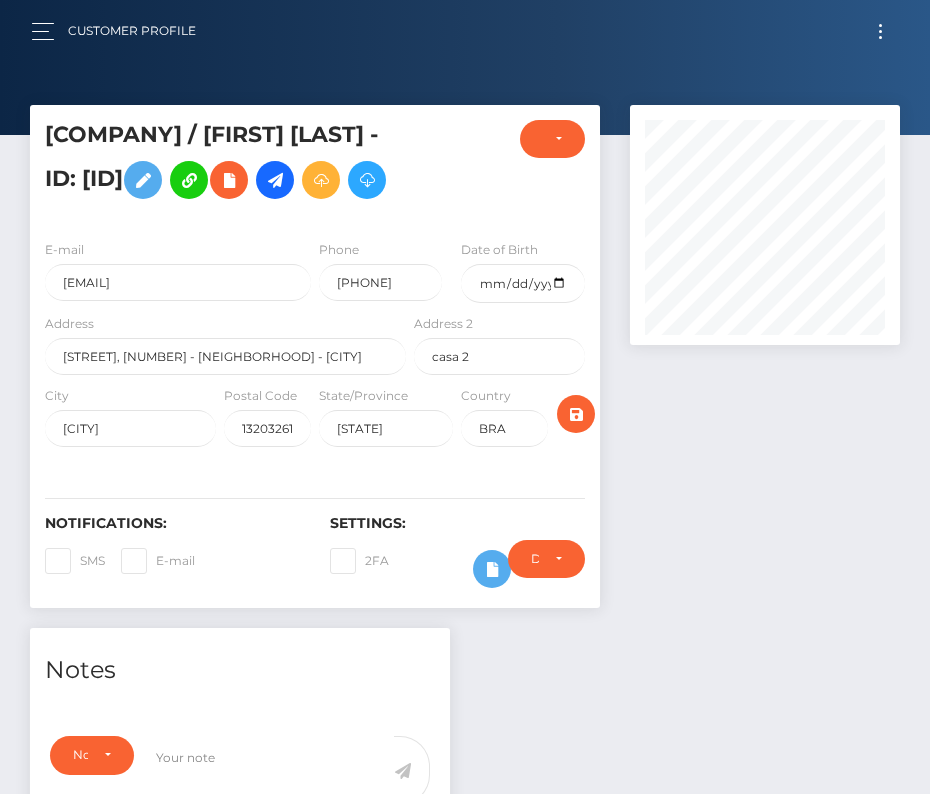 click at bounding box center [880, 31] 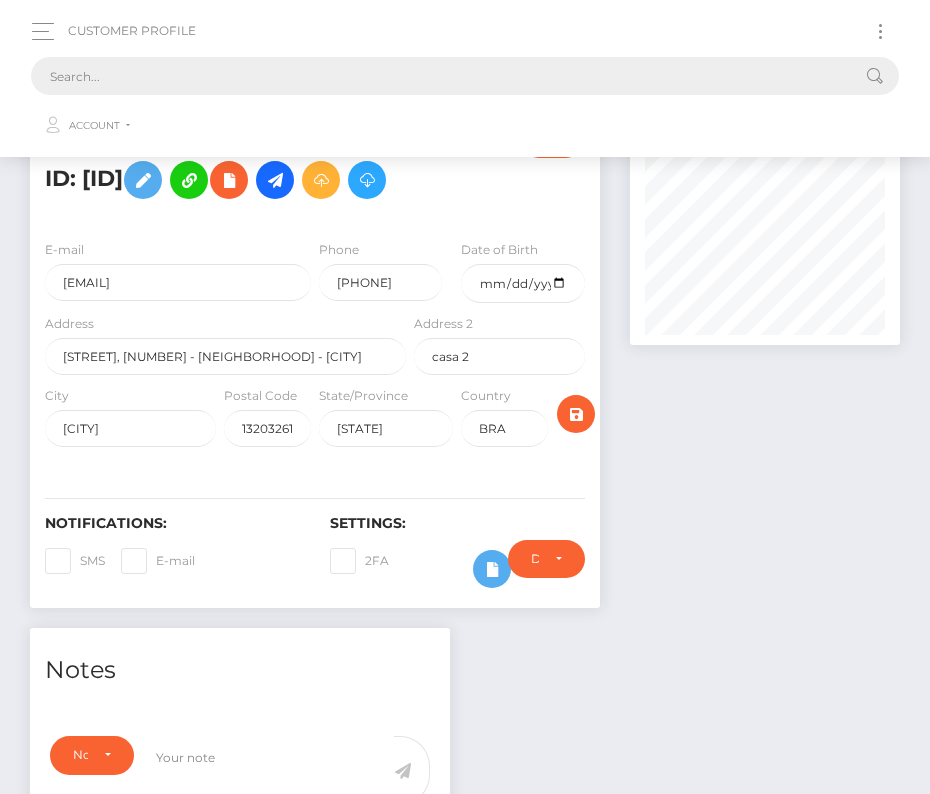click 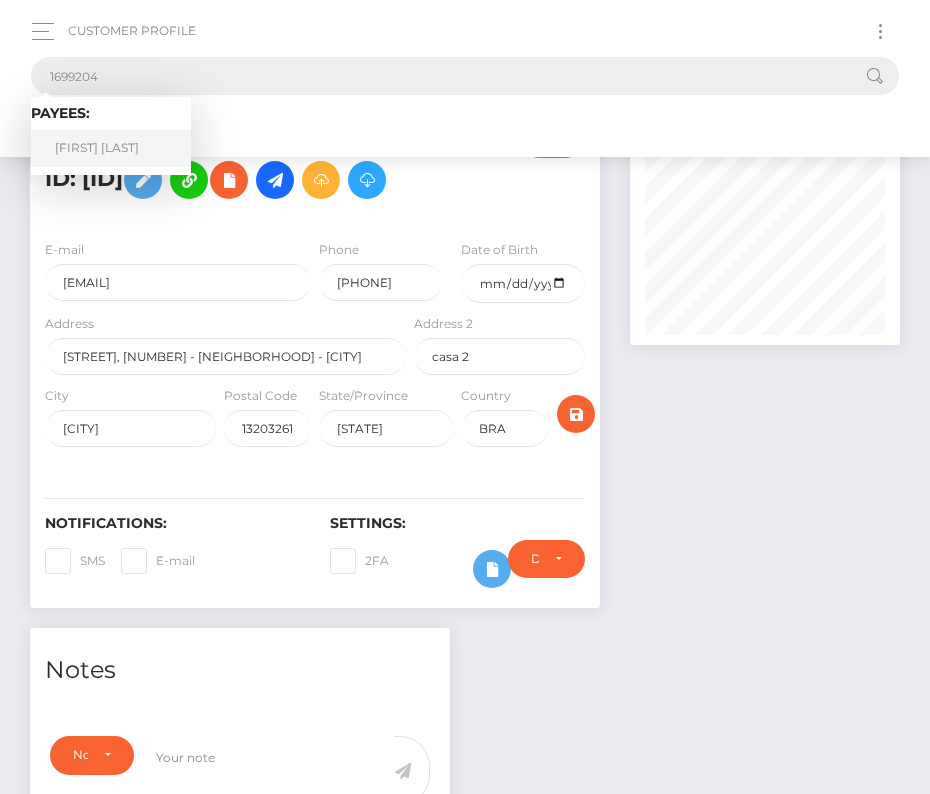 type on "1699204" 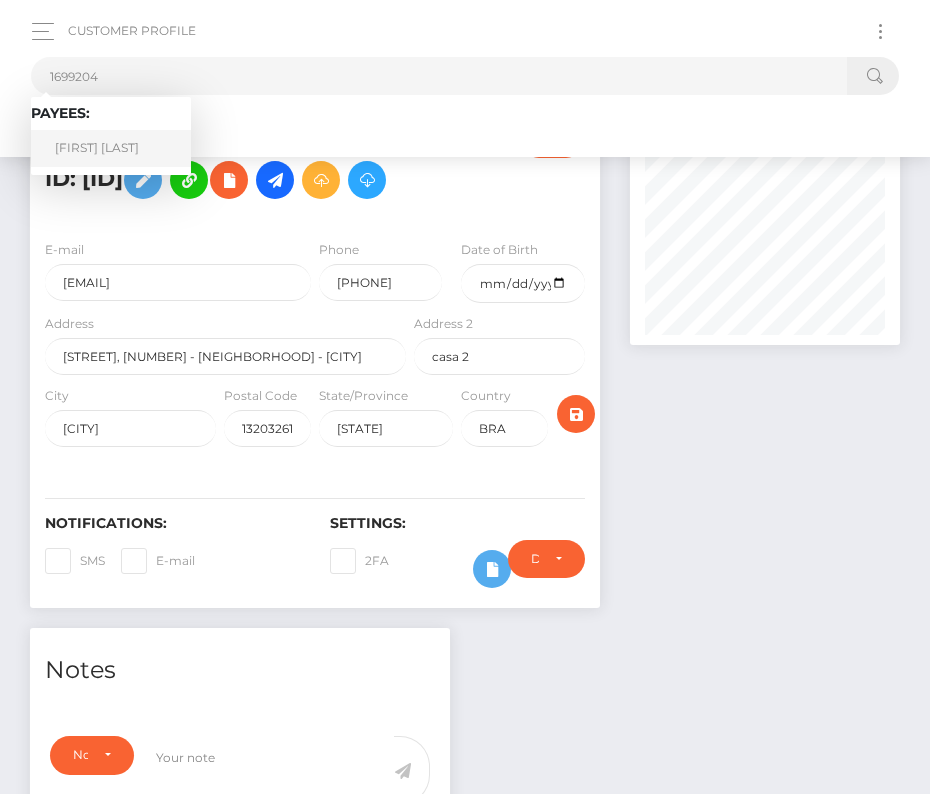 click on "Lucas  Pettersen" 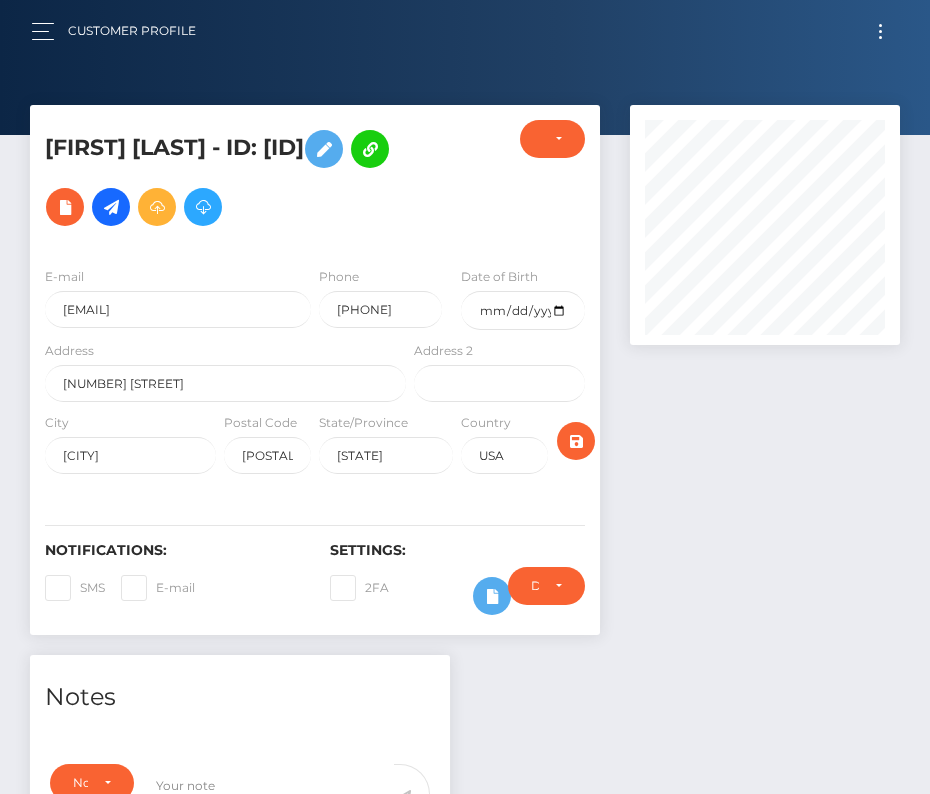 scroll, scrollTop: 0, scrollLeft: 0, axis: both 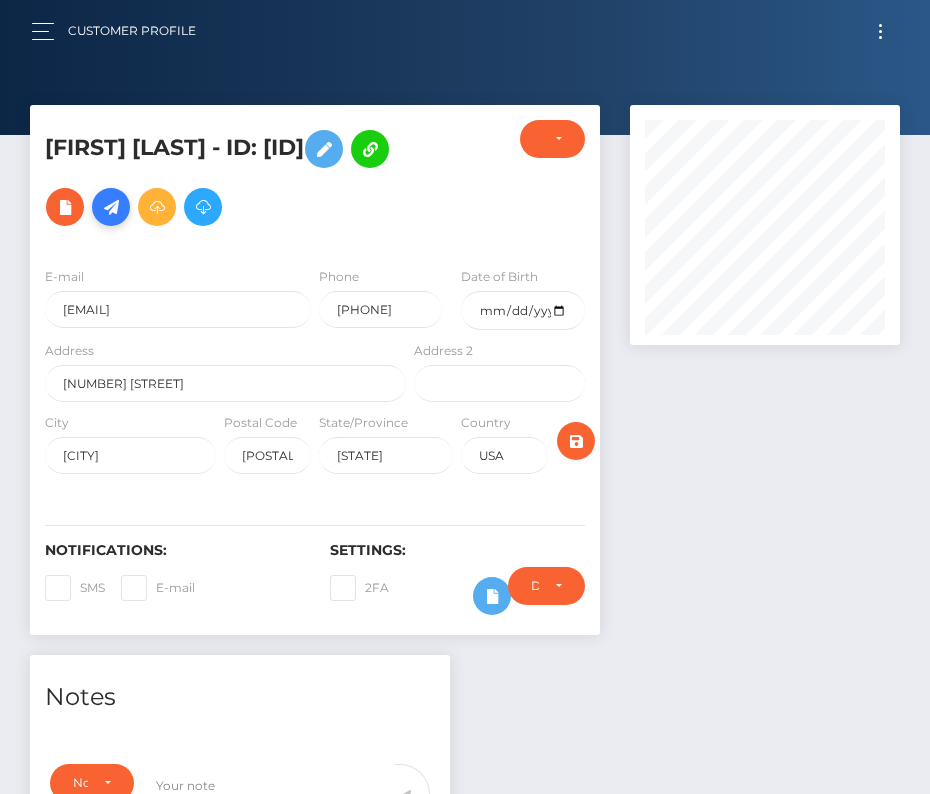 click at bounding box center [111, 207] 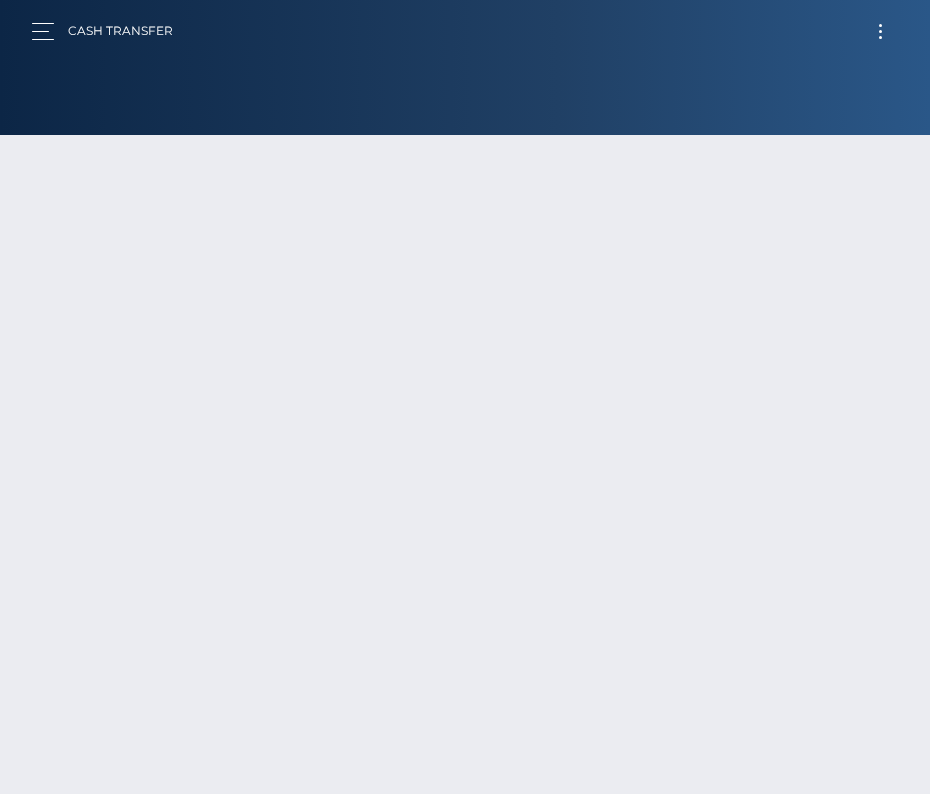 scroll, scrollTop: 0, scrollLeft: 0, axis: both 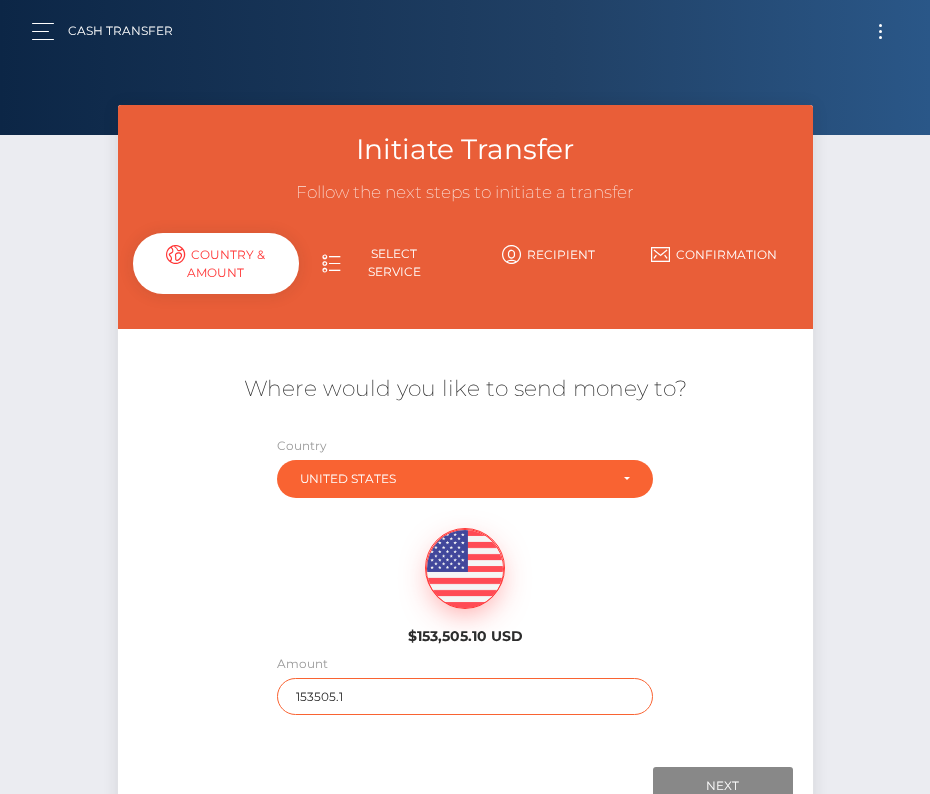 click on "153505.1" 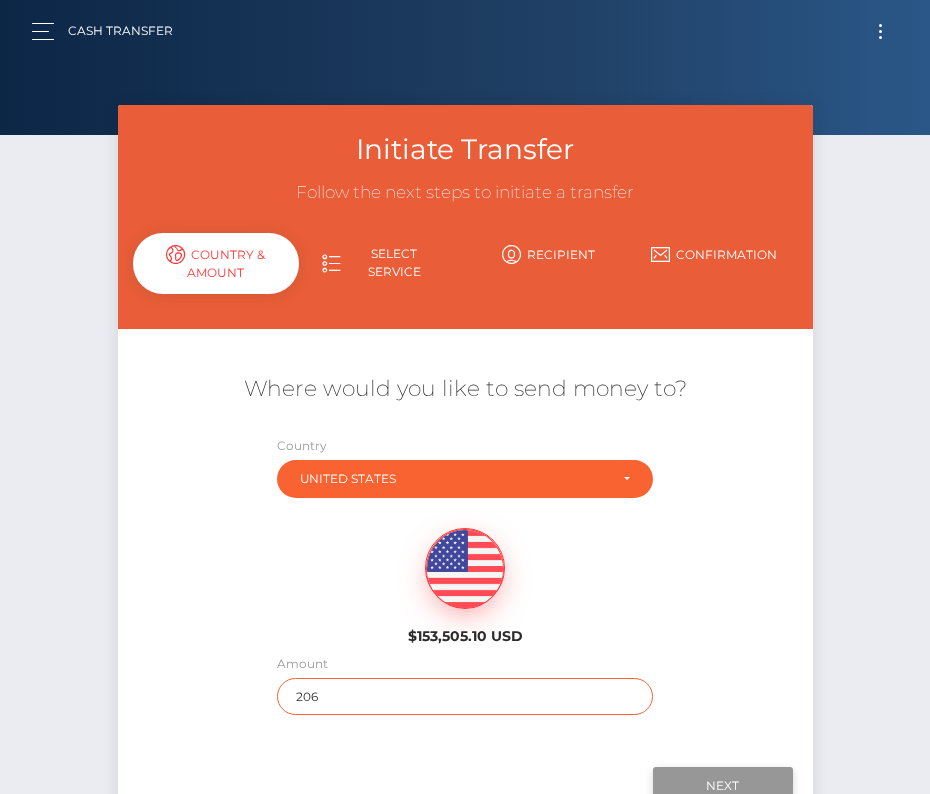 type on "206" 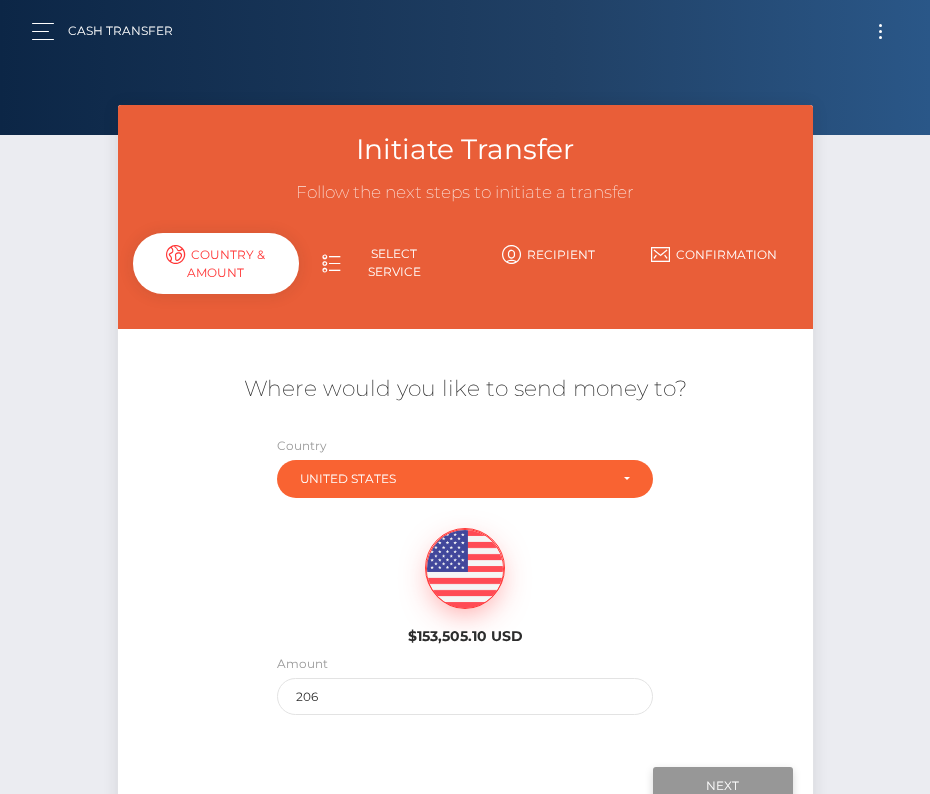 click on "Next" 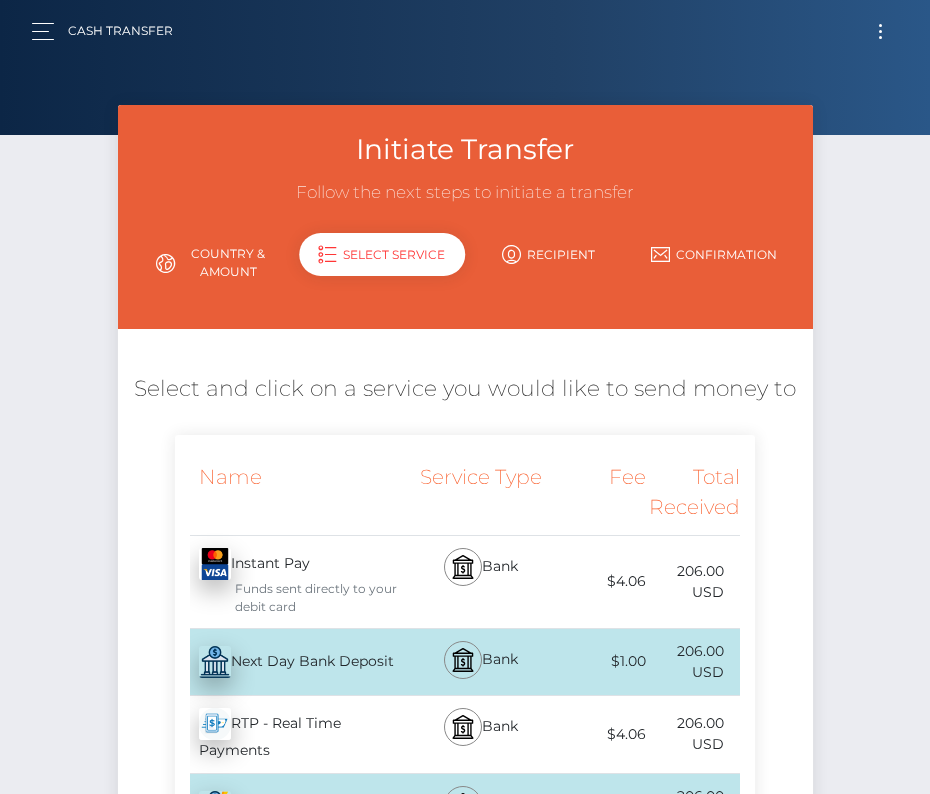 click on "Next Day Bank Deposit  - USD" 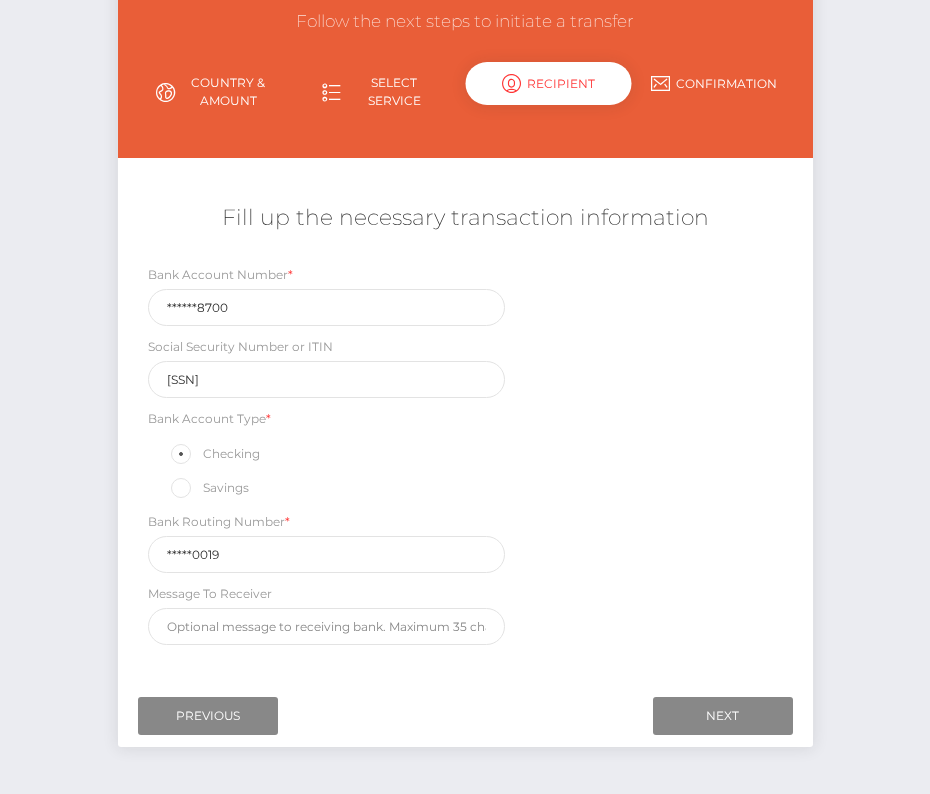 scroll, scrollTop: 235, scrollLeft: 0, axis: vertical 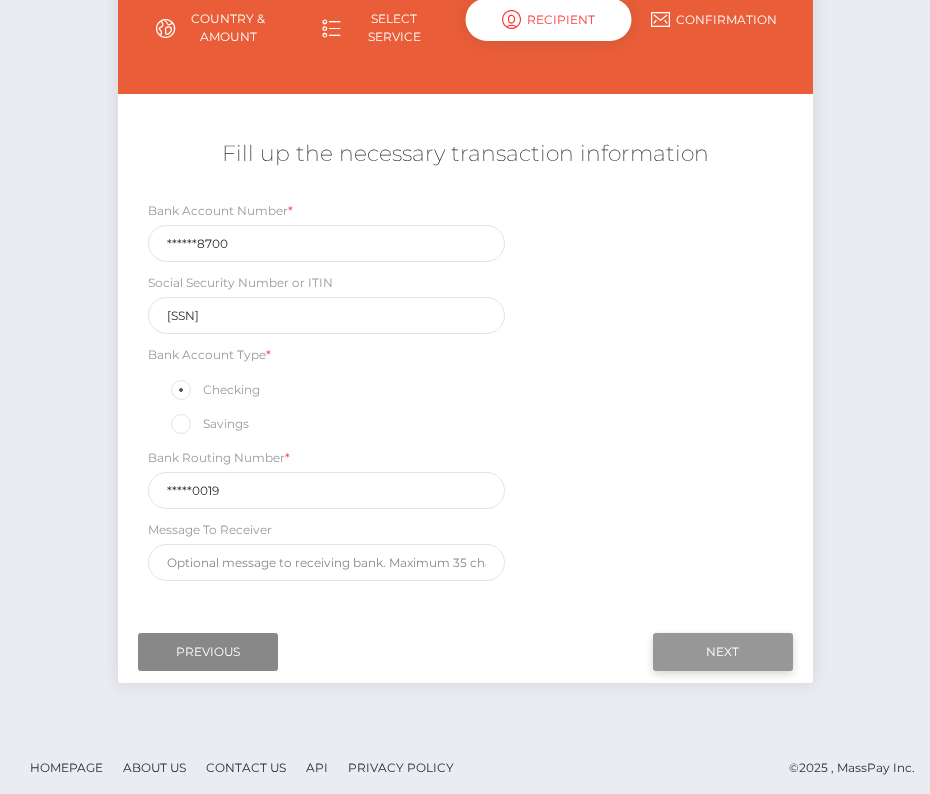click on "Next" 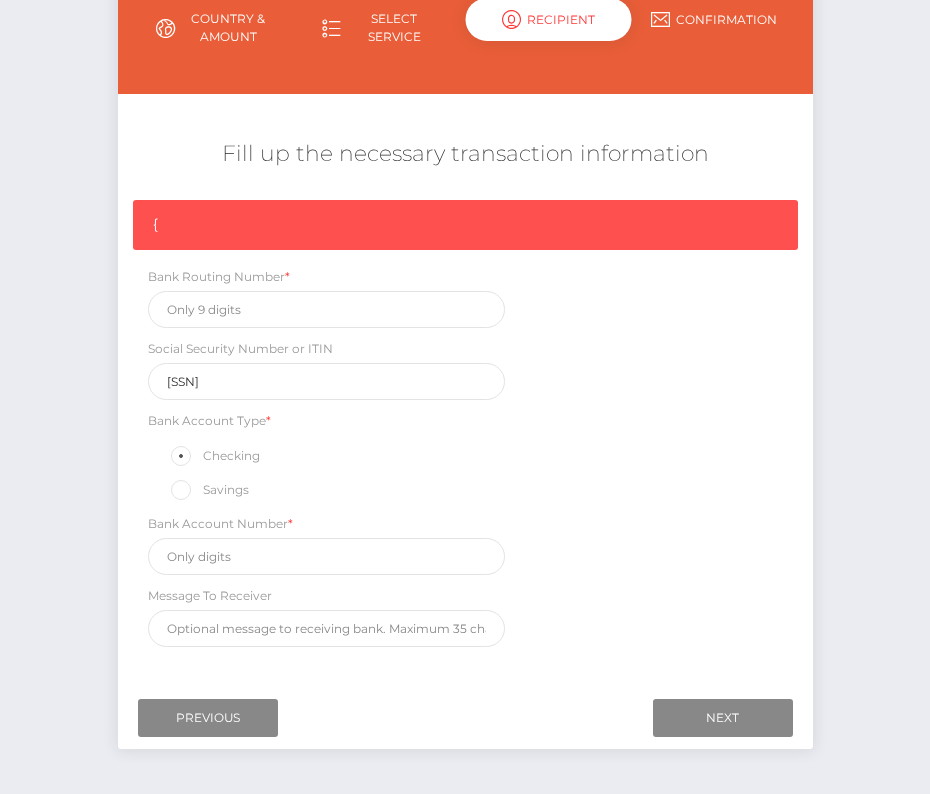 click on "{
Bank Routing Number  *
Social Security Number or ITIN
*****0918
Bank Account Type  *
Checking
Savings
Bank Account Number  *
Message To Receiver" 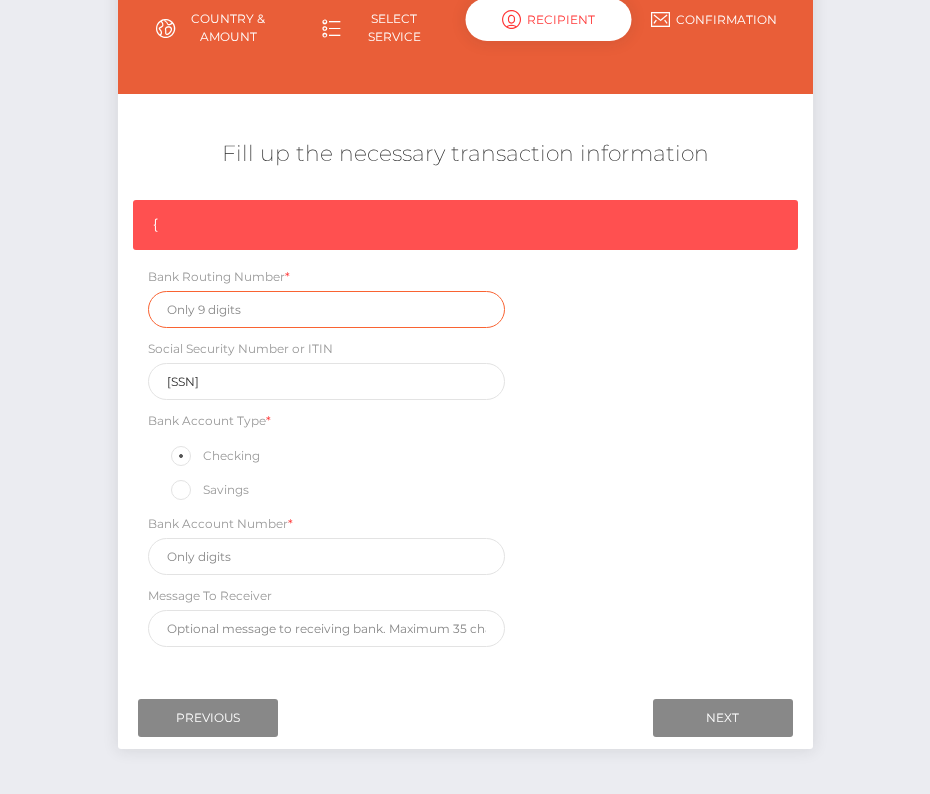 click 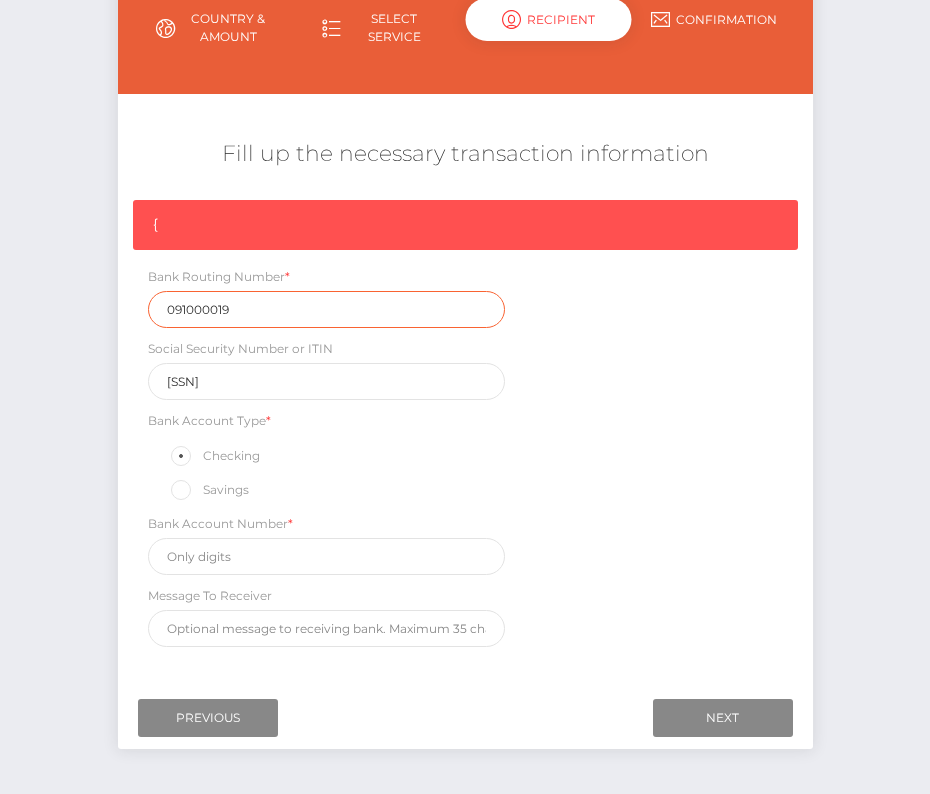 type on "091000019" 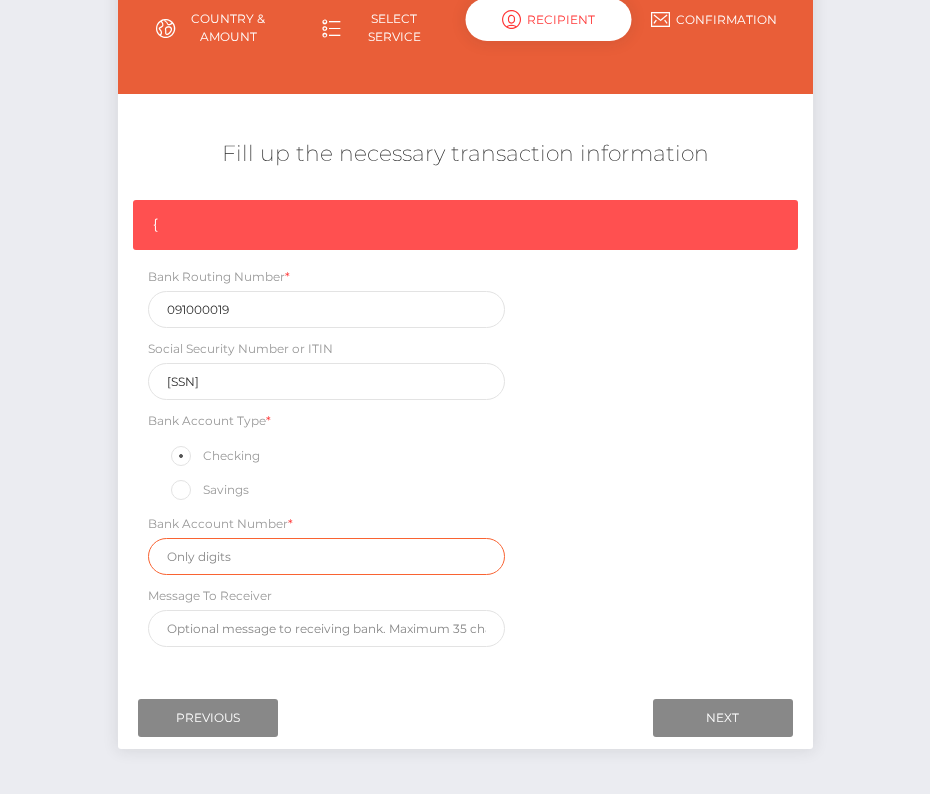 click 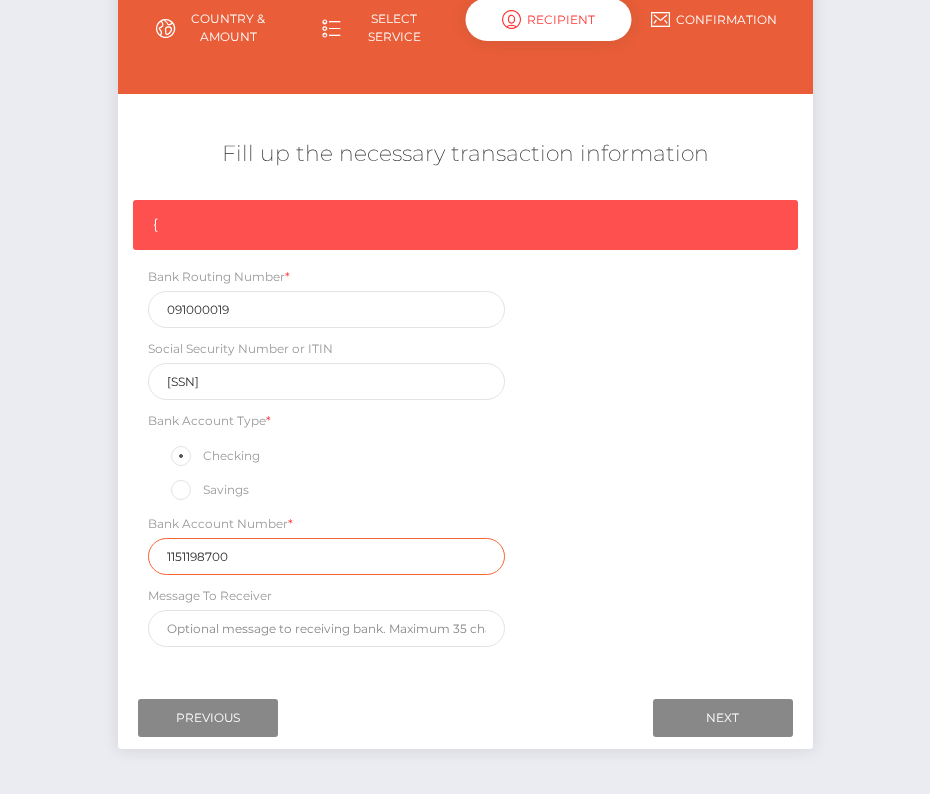 type on "1151198700" 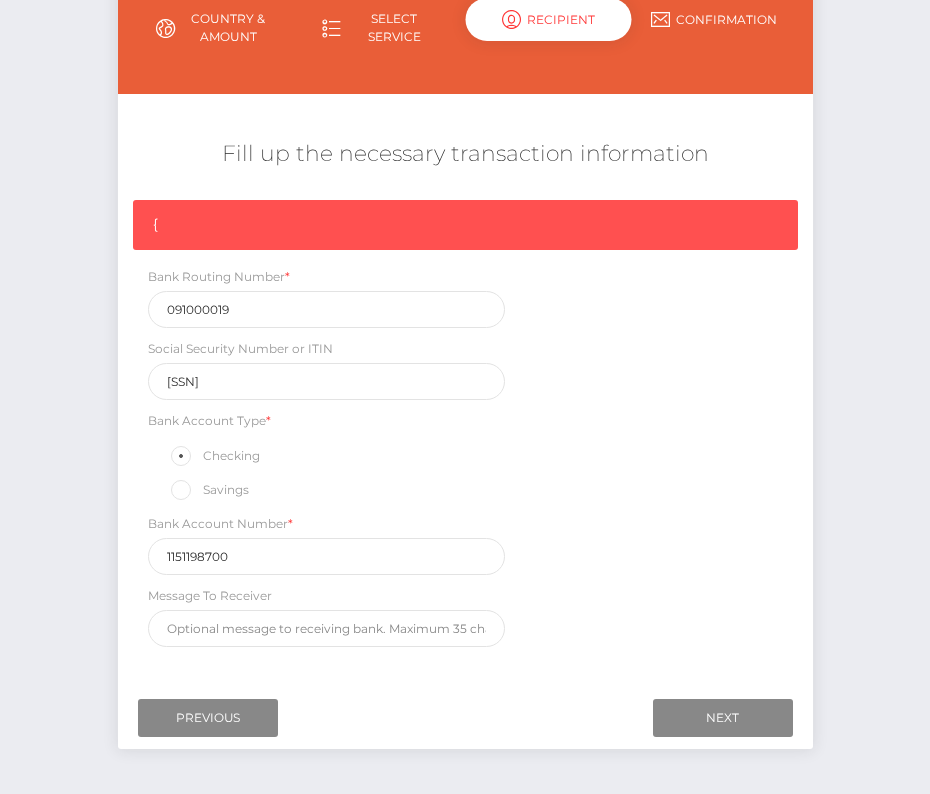 click on "{
Bank Routing Number  *
091000019
Social Security Number or ITIN
*****0918
Bank Account Type  *
Checking
Savings
Bank Account Number  *
1151198700" 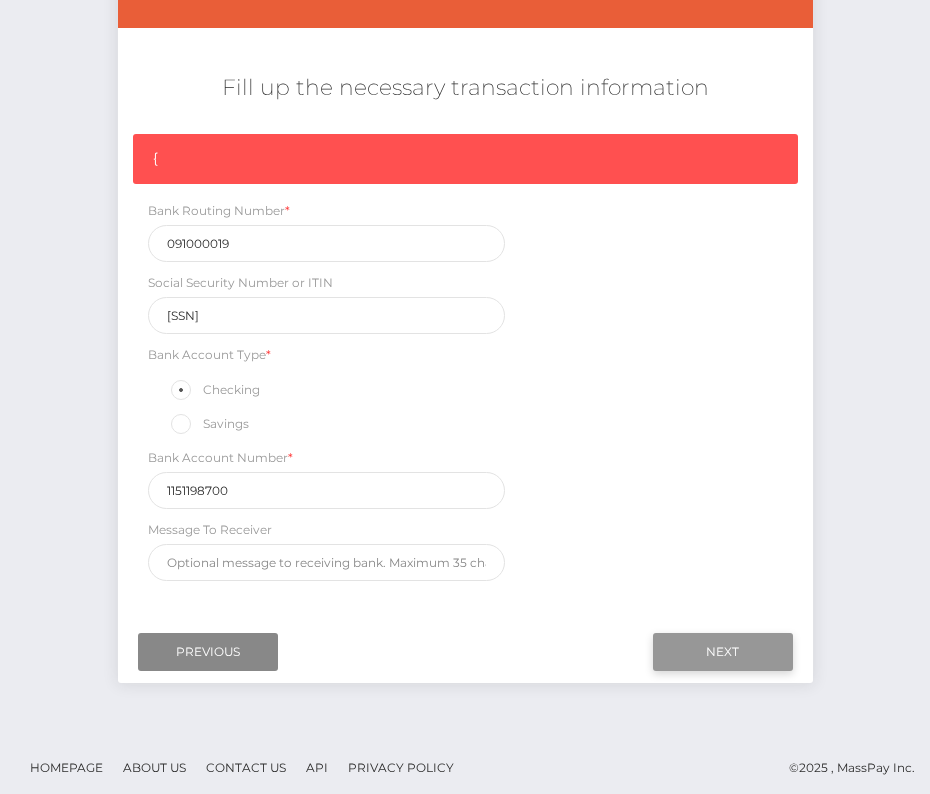 click on "Next" 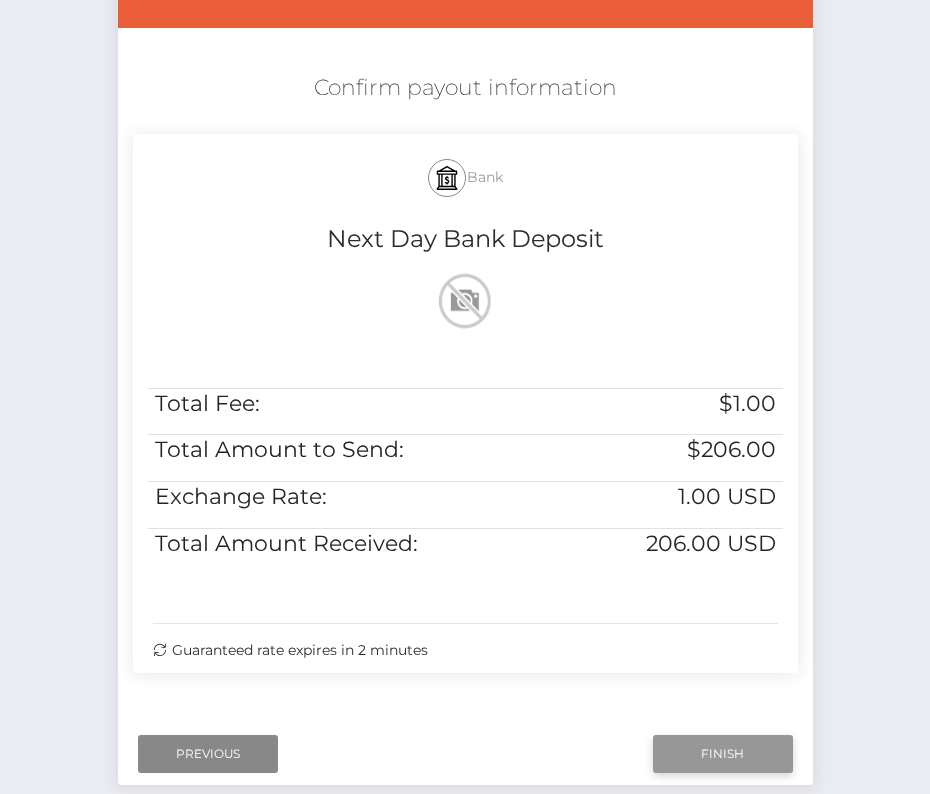 click on "Finish" 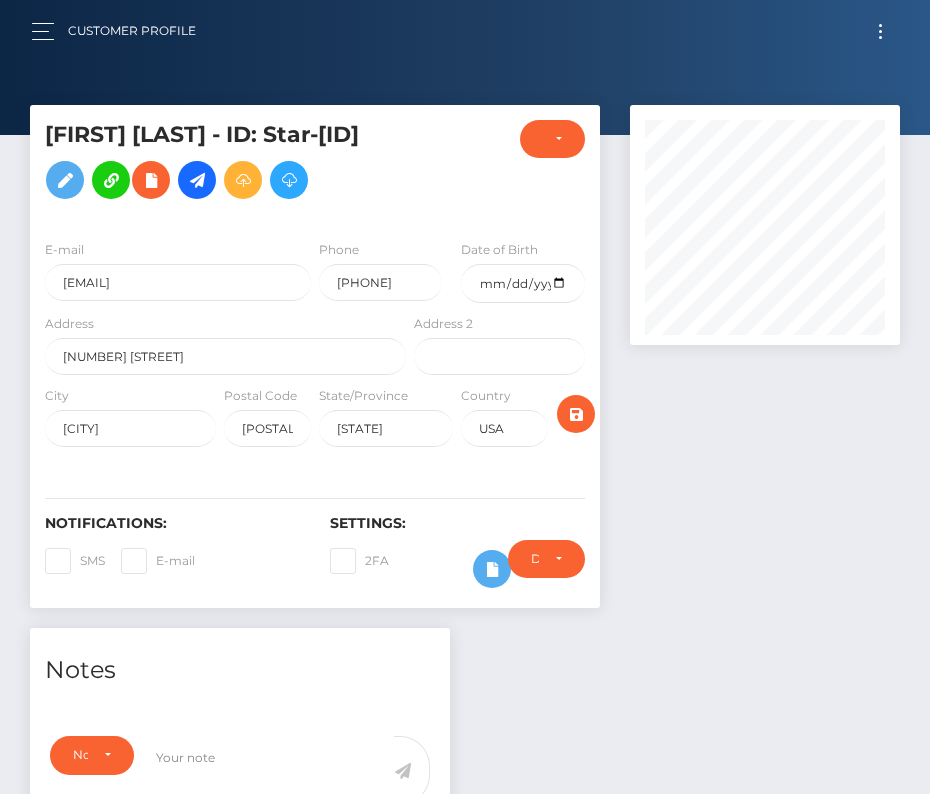 scroll, scrollTop: 0, scrollLeft: 0, axis: both 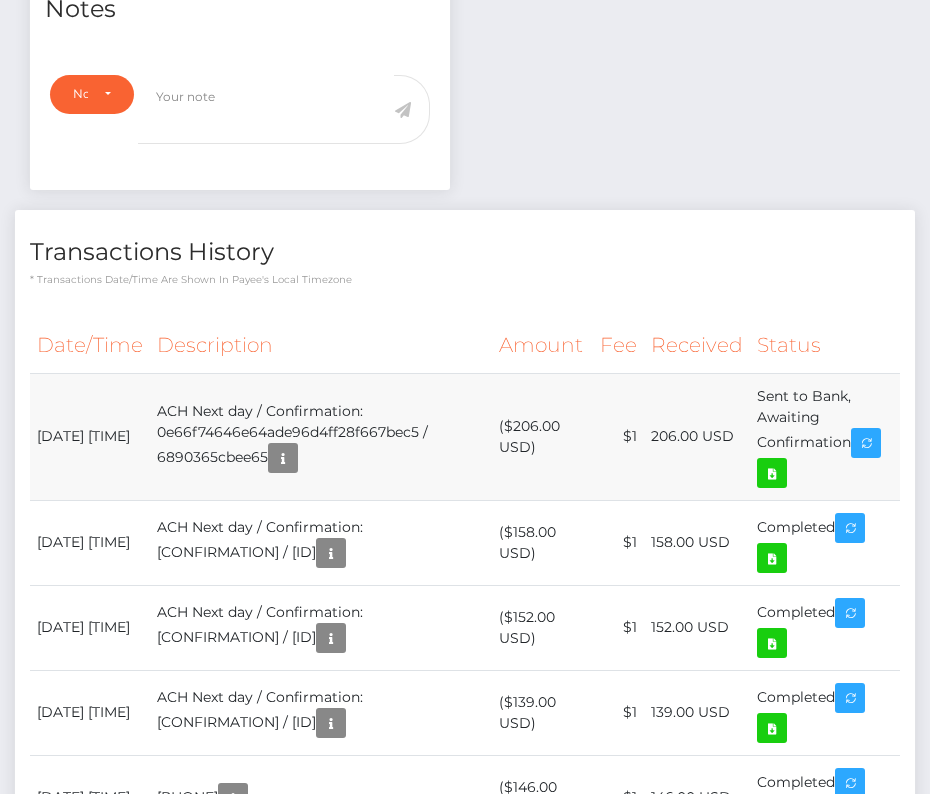 drag, startPoint x: 38, startPoint y: 462, endPoint x: 880, endPoint y: 499, distance: 842.81256 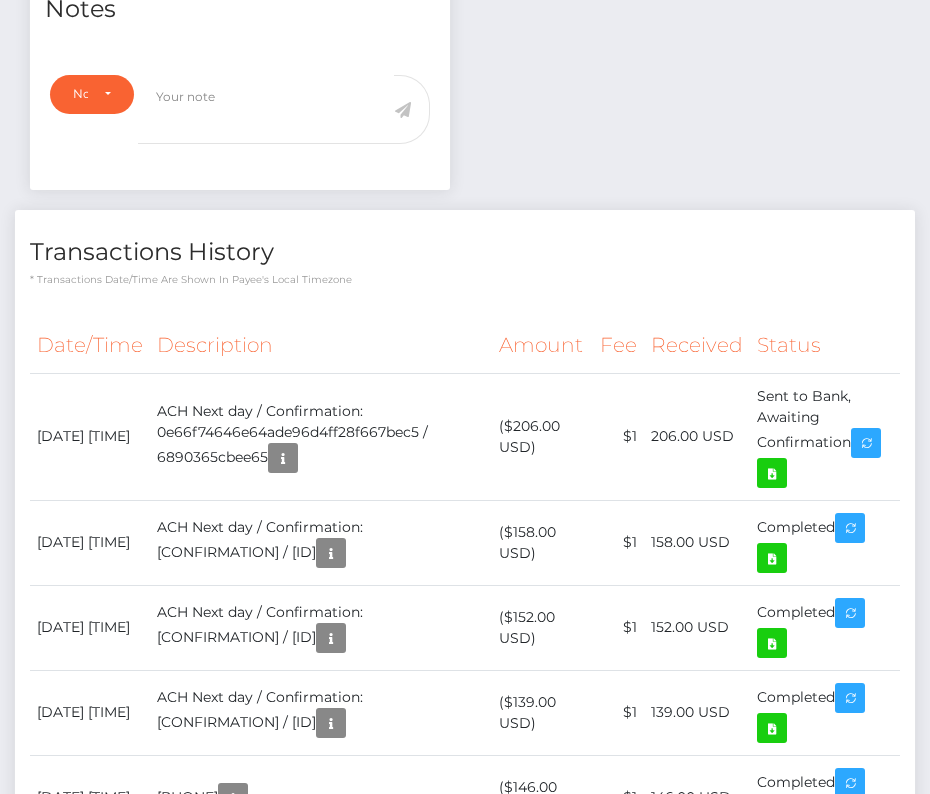 copy on "[DATE] [TIME]
ACH Next day / Confirmation: [CONFIRMATION] / [ID]
($[AMOUNT] USD)
$[AMOUNT]
[AMOUNT] USD
Sent to Bank, Awaiting Confirmation" 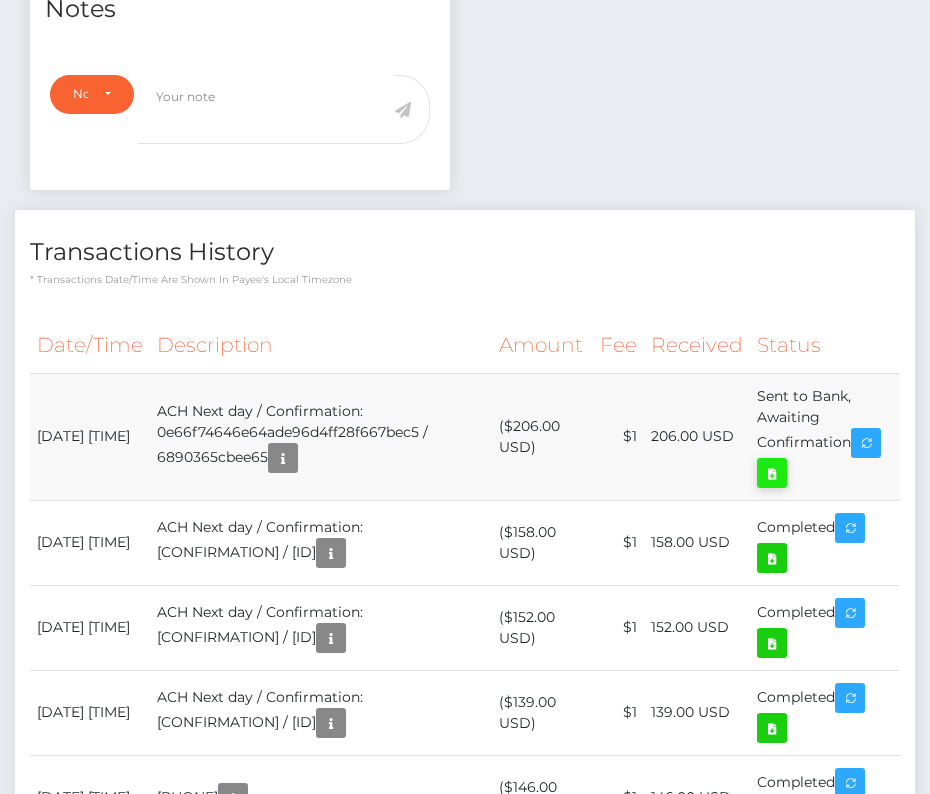 click at bounding box center (772, 473) 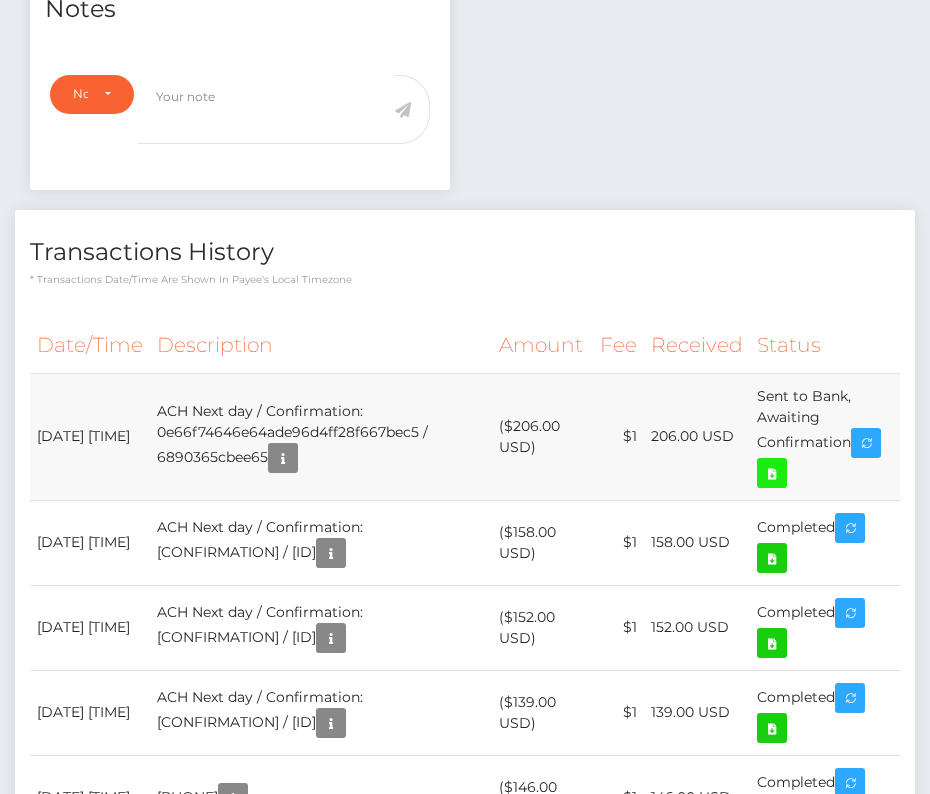 scroll, scrollTop: 0, scrollLeft: 0, axis: both 